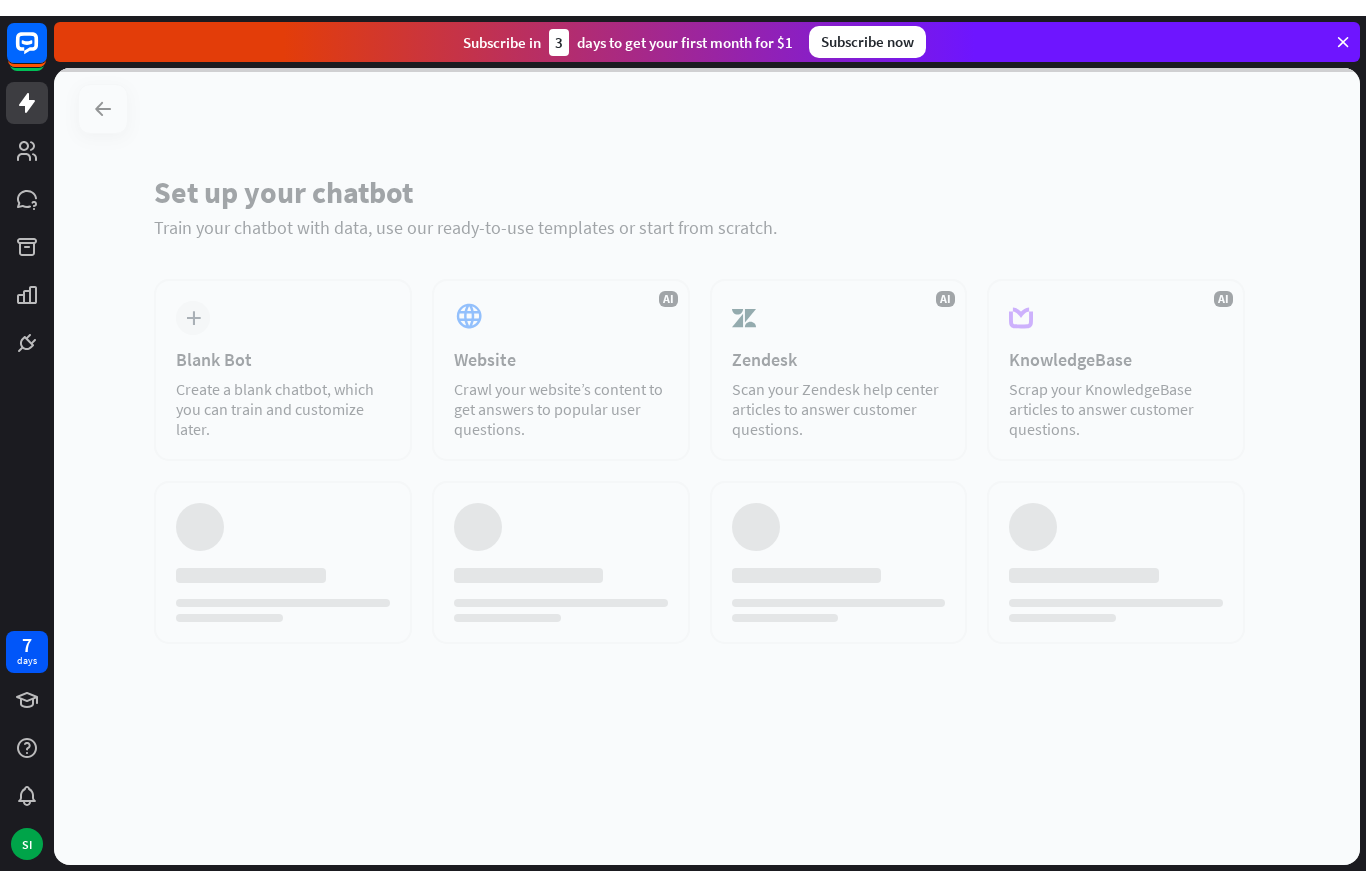 scroll, scrollTop: 0, scrollLeft: 0, axis: both 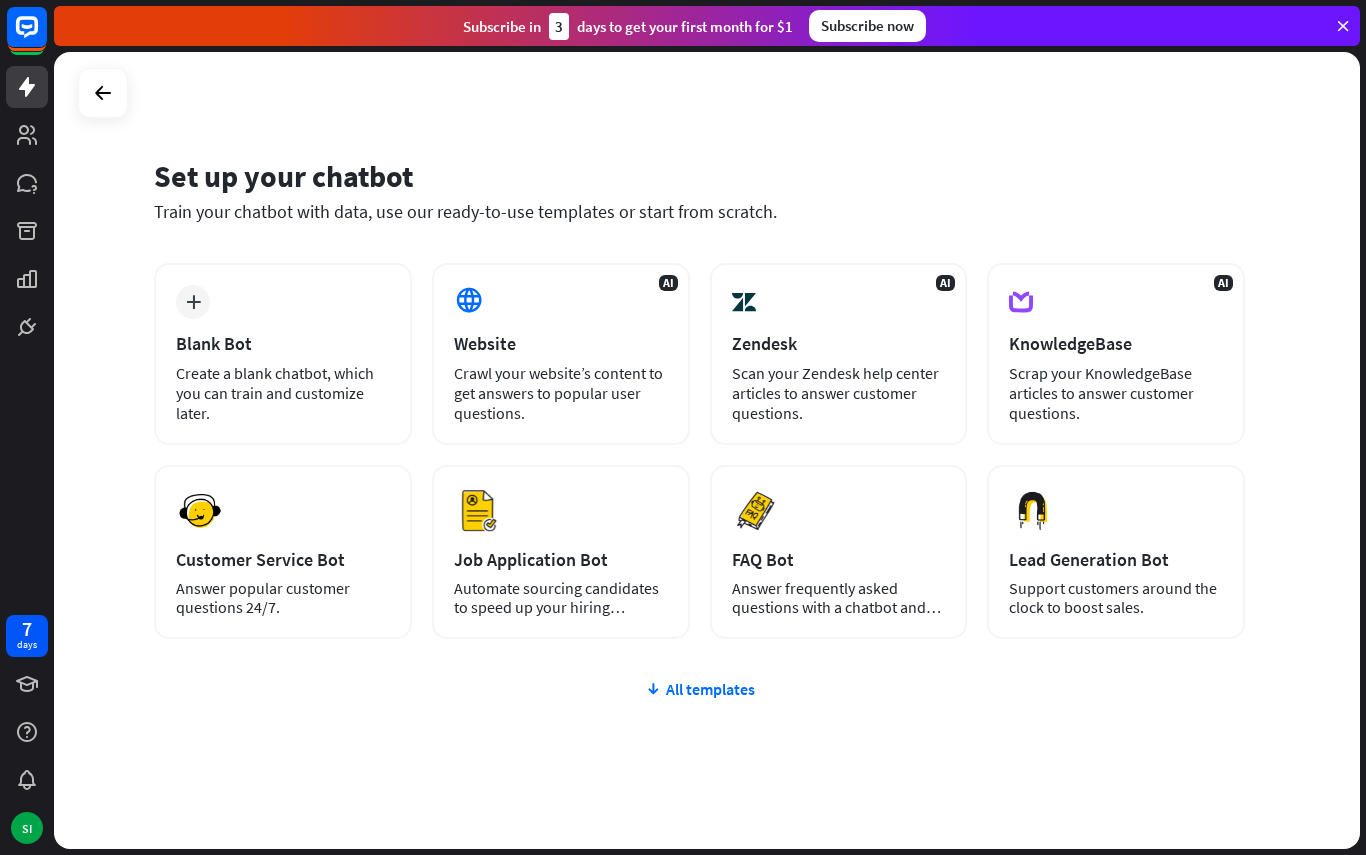 click on "Support customers around the clock to boost sales." at bounding box center (1116, 598) 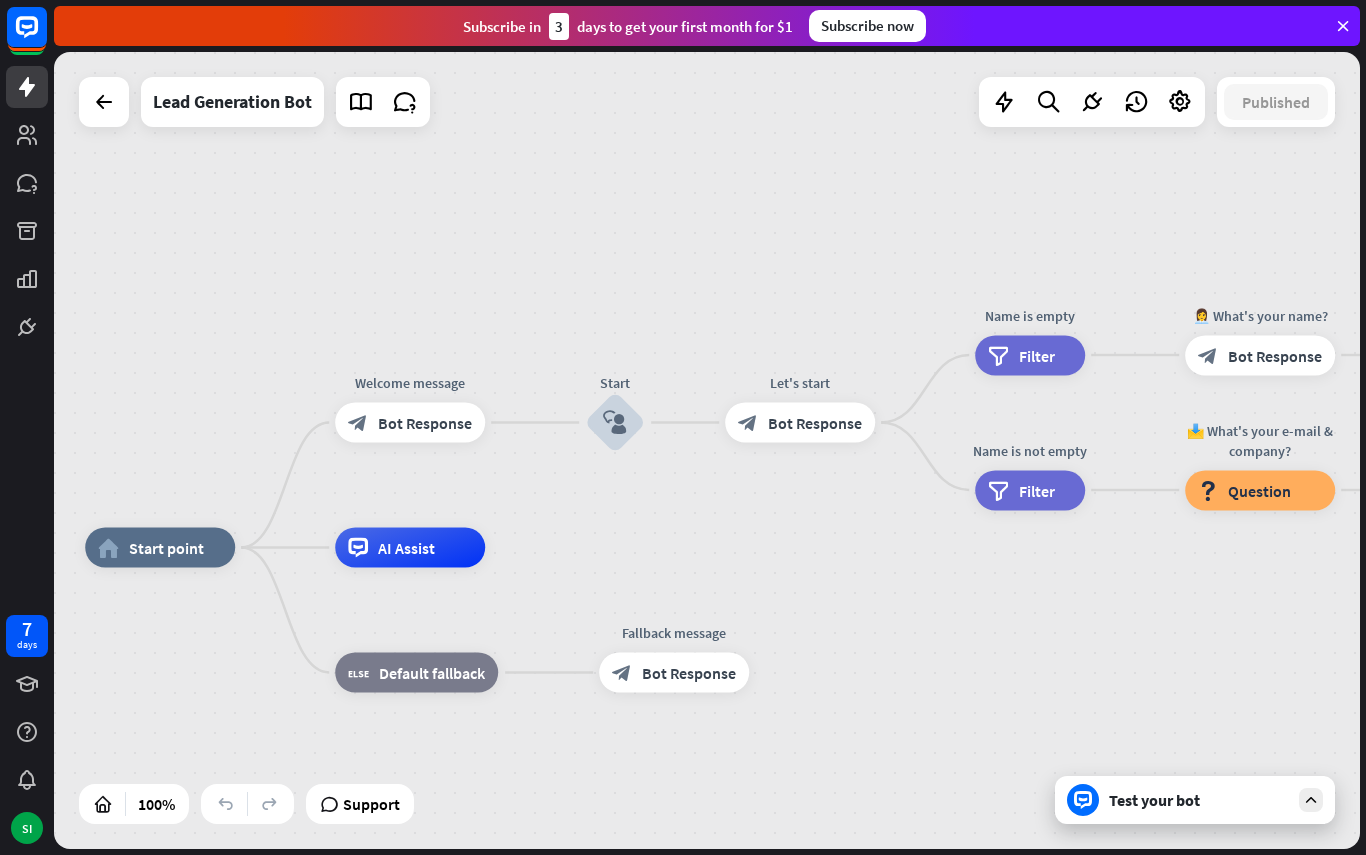 click on "home_2   Start point                 Welcome message   block_bot_response   Bot Response                 Start   block_user_input                 Let's start   block_bot_response   Bot Response                 Name is empty   filter   Filter                 👩‍💼 What's your name?   block_bot_response   Bot Response                 Name   block_user_input                 Name is not empty   filter   Filter                 📩 What's your e-mail & company?   block_question   Question                   block_success   Success                 🌐 How big is your team?   block_bot_response   Bot Response                 Team   block_user_input                 🚀 What's your need?   block_bot_response   Bot Response                 CompanyNeed   block_user_input                 ✅ Thank you!   block_bot_response   Bot Response                   block_close_chat   Close chat                     AI Assist                   block_fallback   Default fallback" at bounding box center [707, 450] 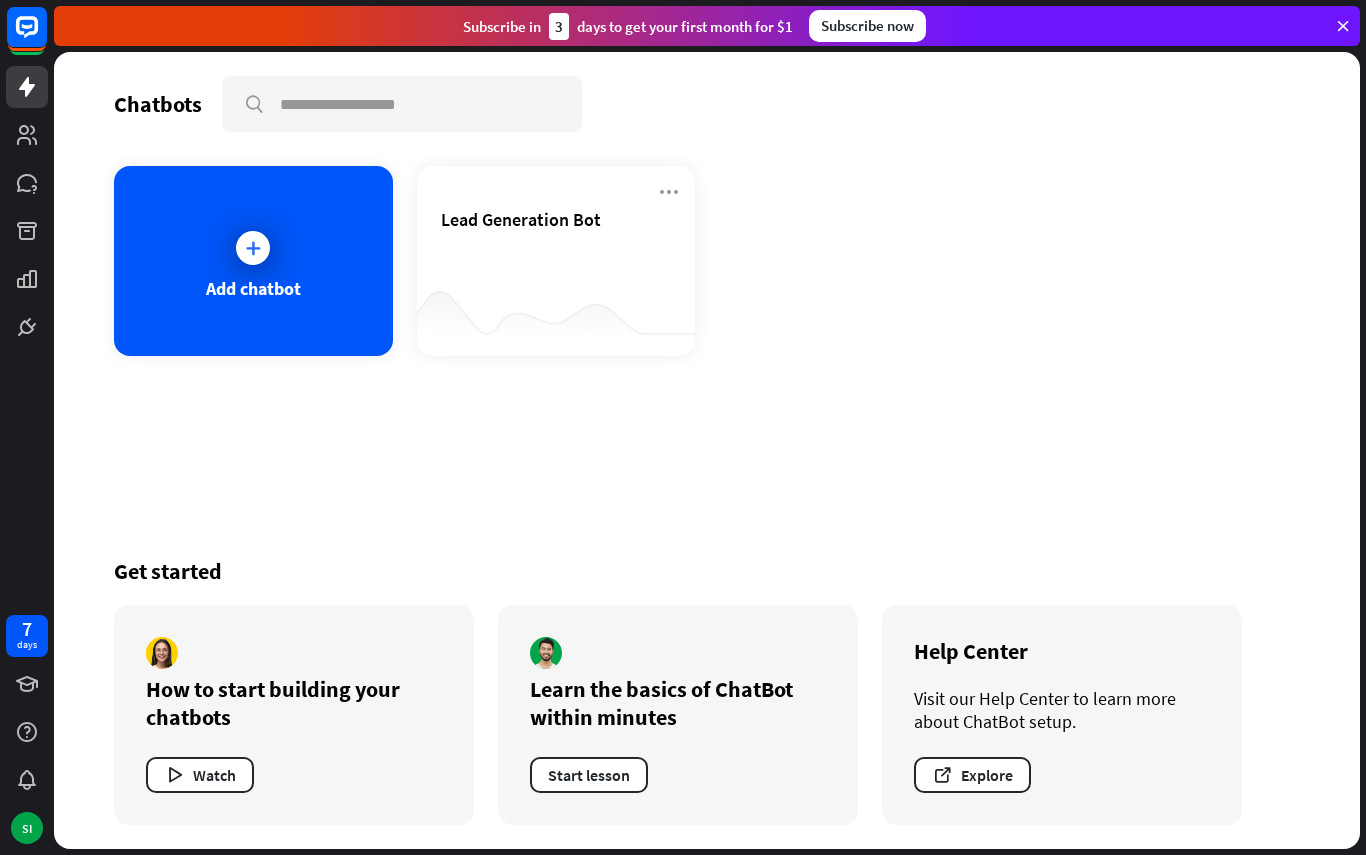 click on "Add chatbot" at bounding box center [253, 261] 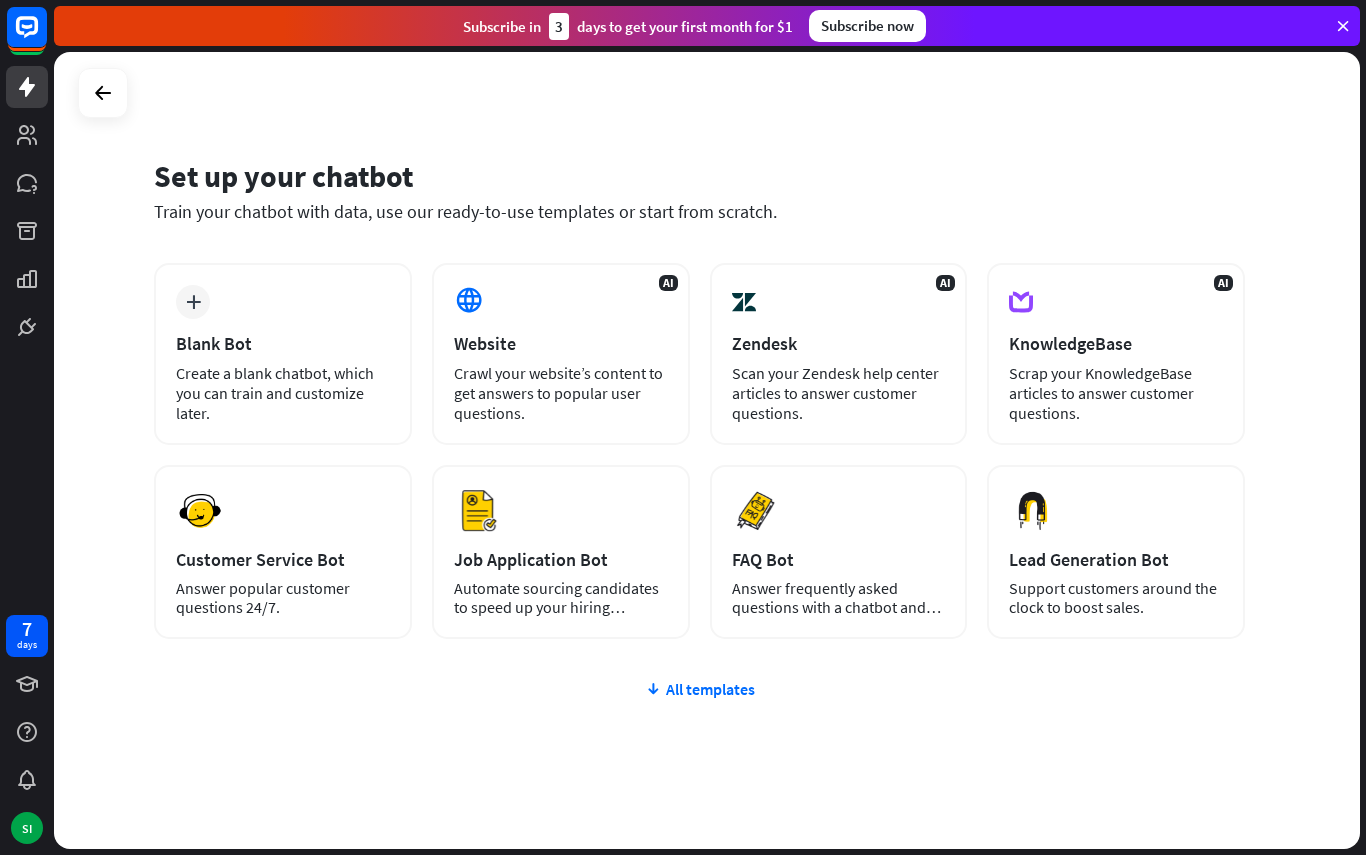 click on "Create a blank chatbot, which you can train and
customize later." at bounding box center (283, 393) 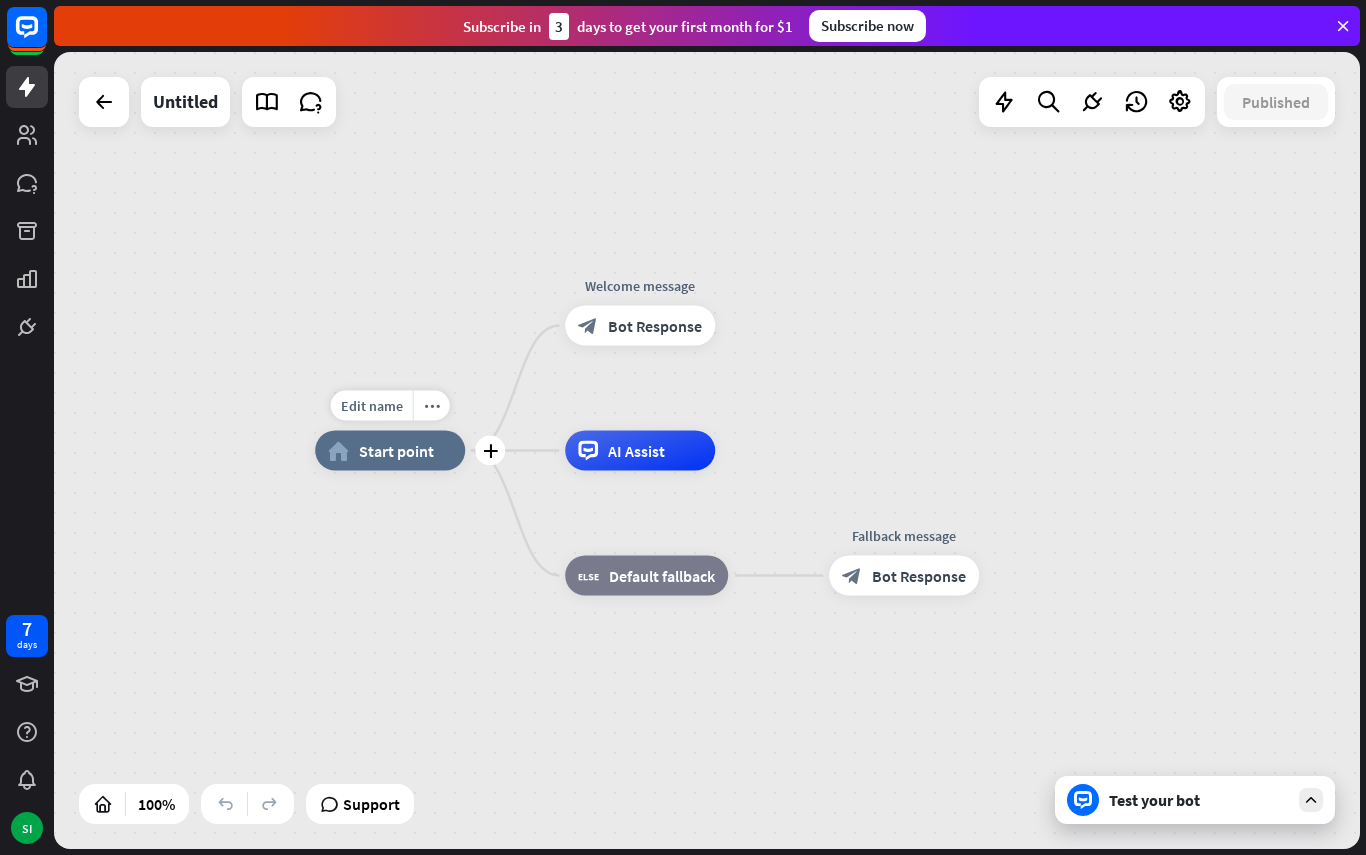 click on "Edit name" at bounding box center [372, 406] 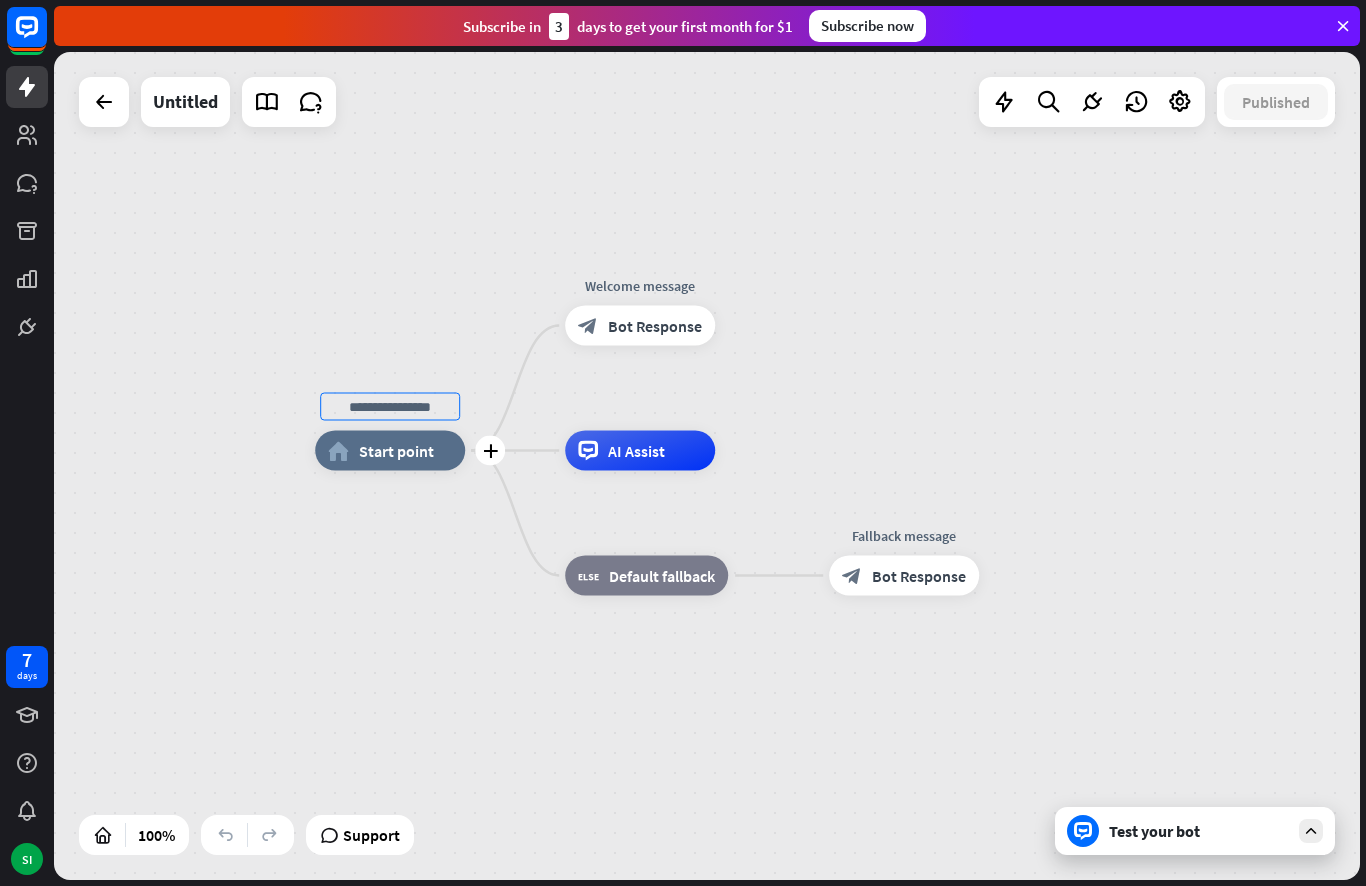 click on "plus     home_2   Start point                 Welcome message   block_bot_response   Bot Response                     AI Assist                   block_fallback   Default fallback                 Fallback message   block_bot_response   Bot Response" at bounding box center [707, 466] 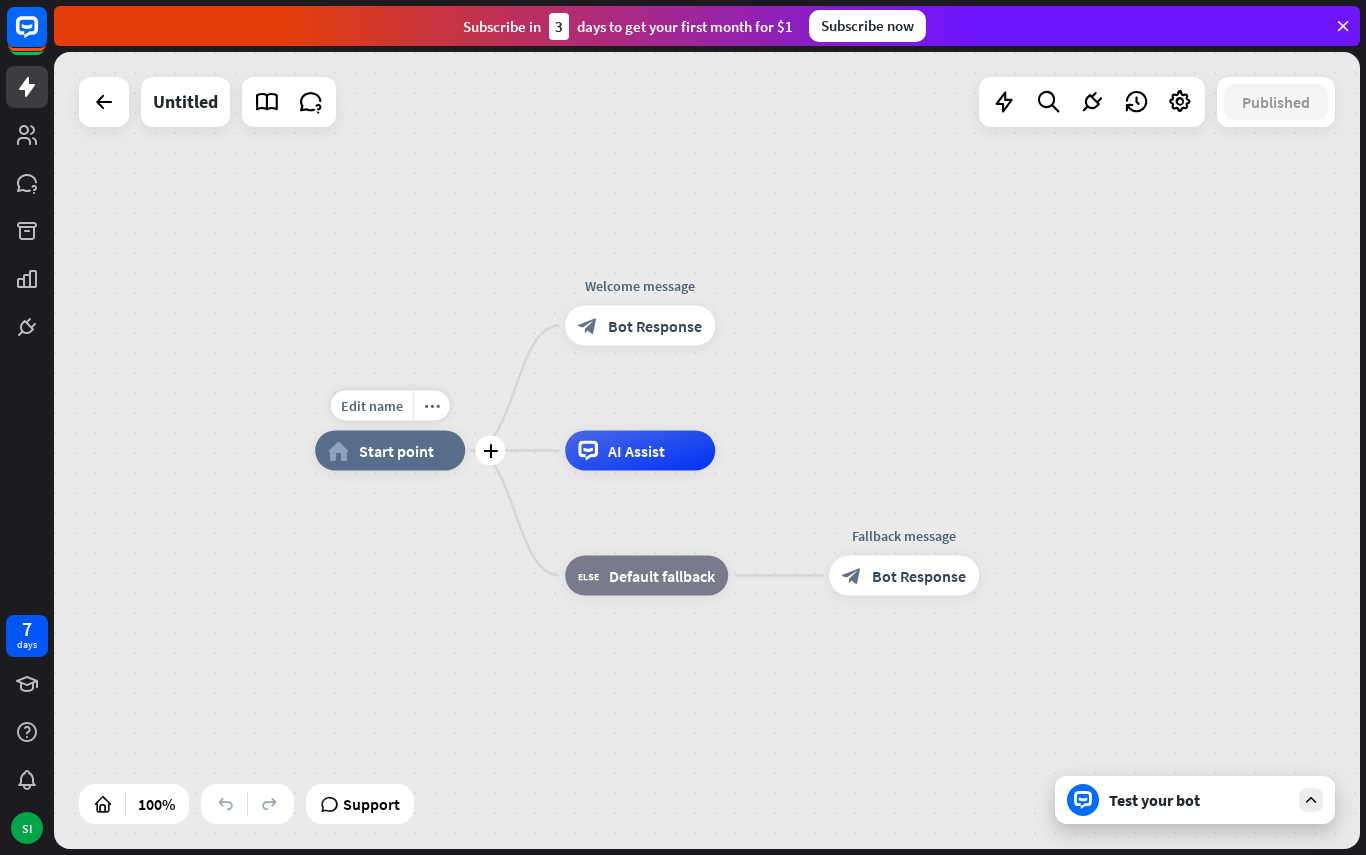 click on "Edit name" at bounding box center [372, 406] 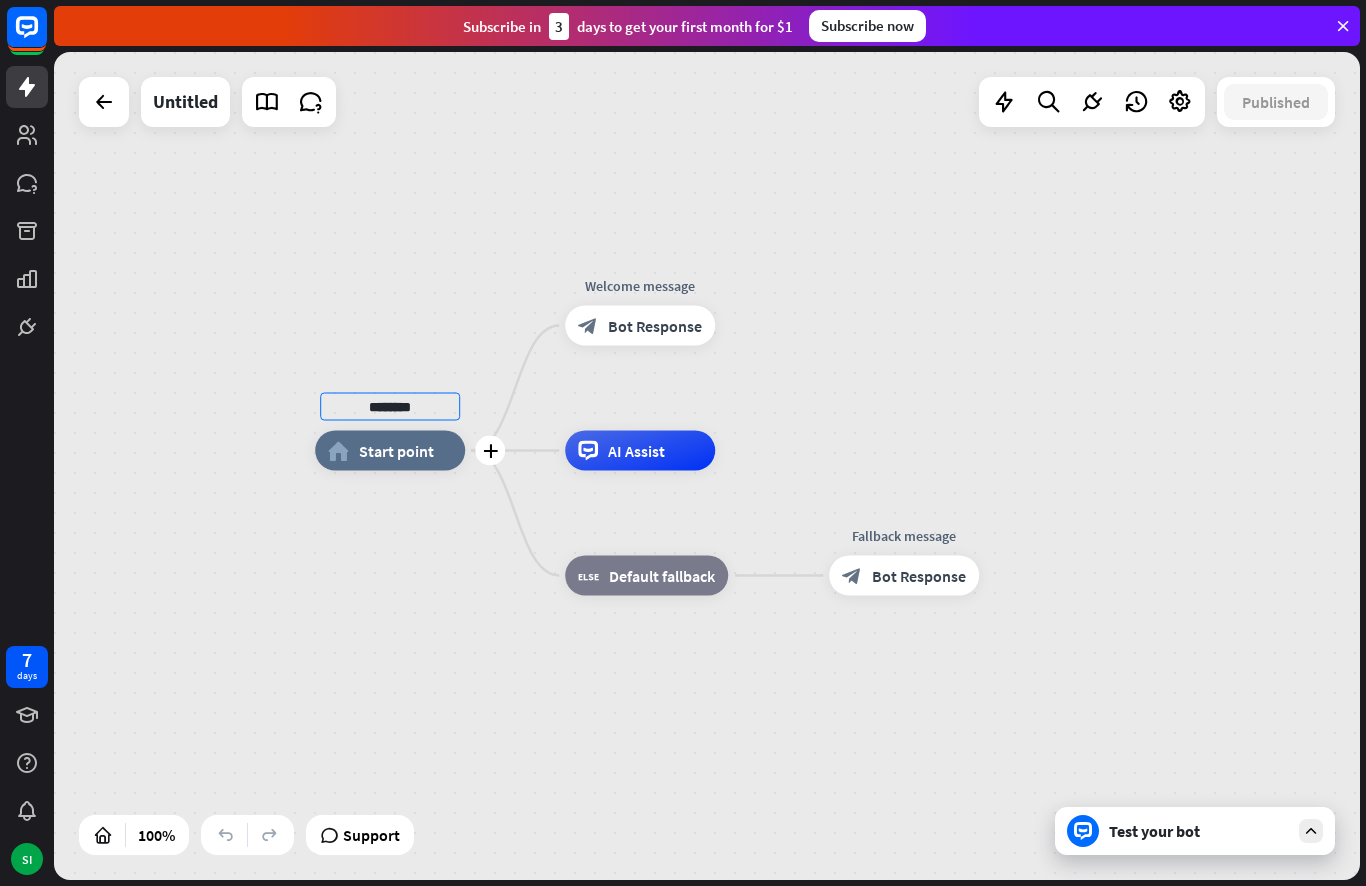 type on "********" 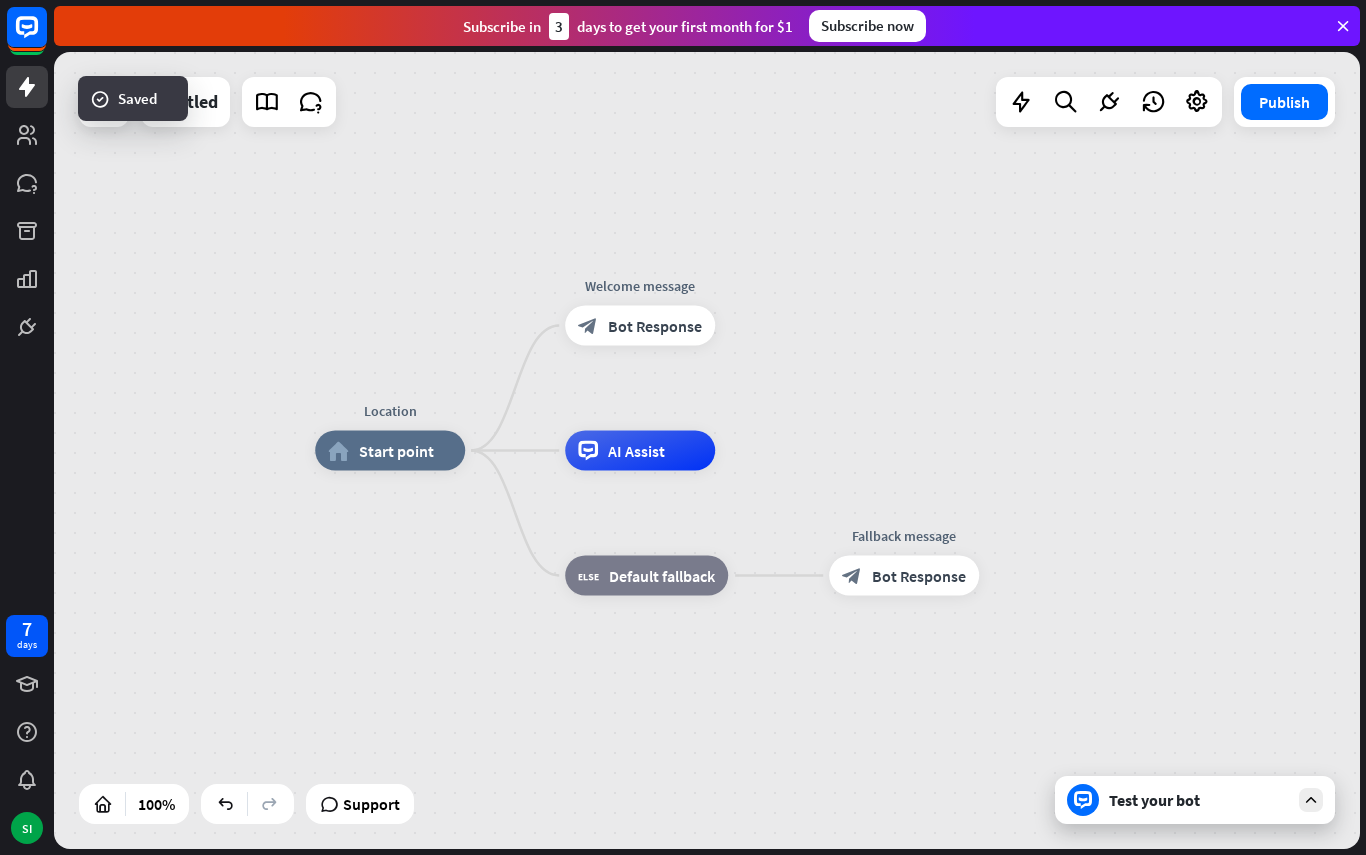 click on "Location   home_2   Start point                 Welcome message   block_bot_response   Bot Response                     AI Assist                   block_fallback   Default fallback                 Fallback message   block_bot_response   Bot Response" at bounding box center (707, 450) 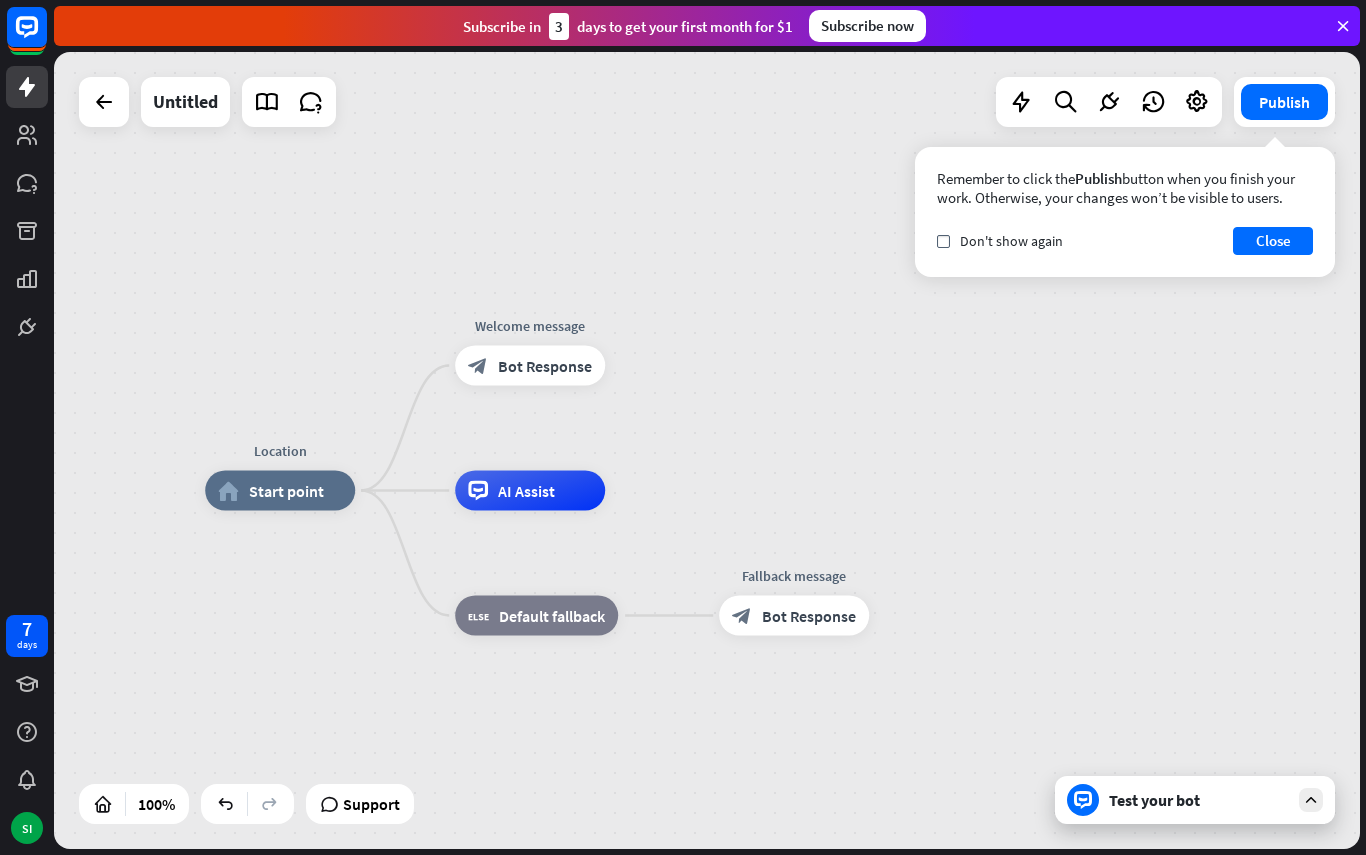 click on "Close" at bounding box center (1273, 241) 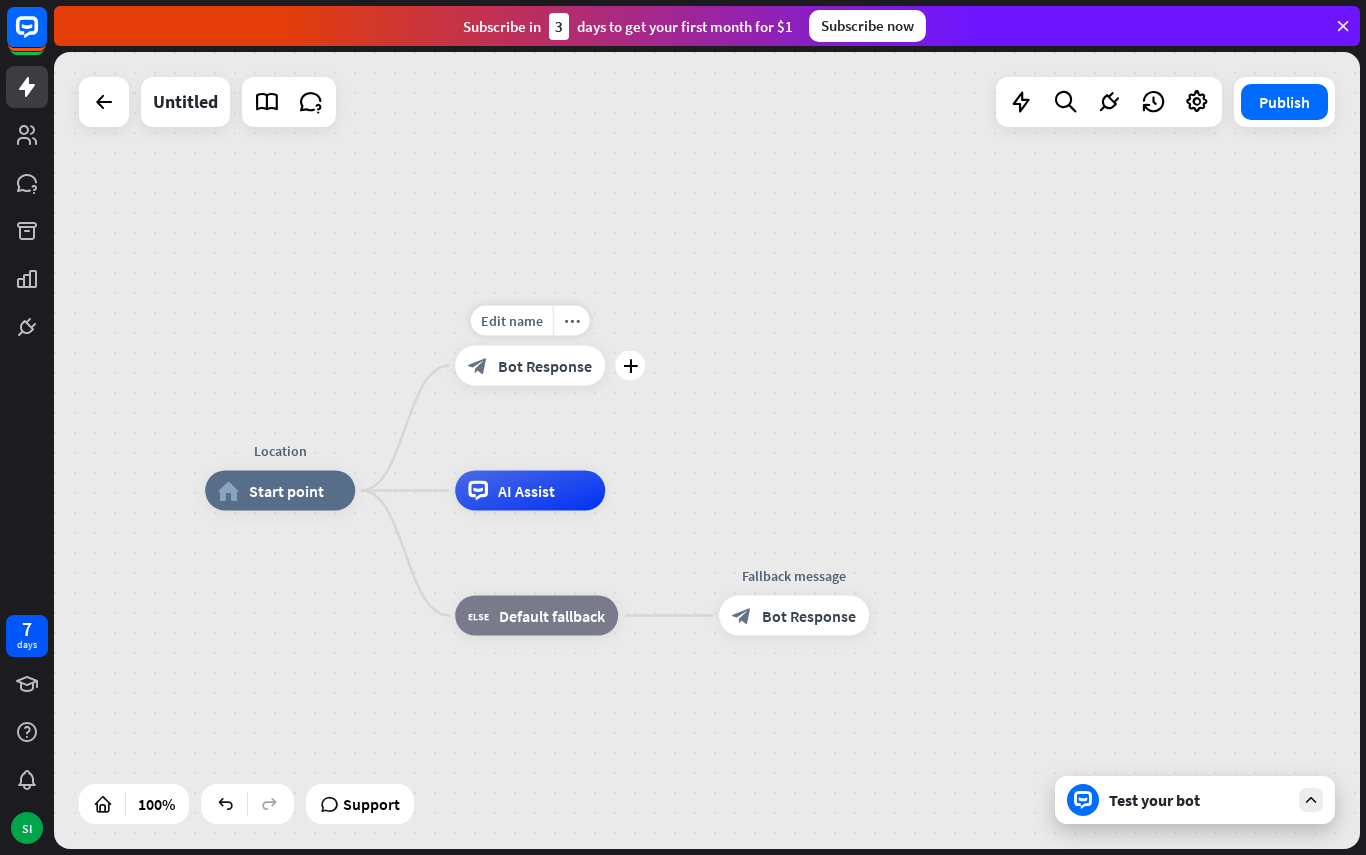 click on "Bot Response" at bounding box center [545, 366] 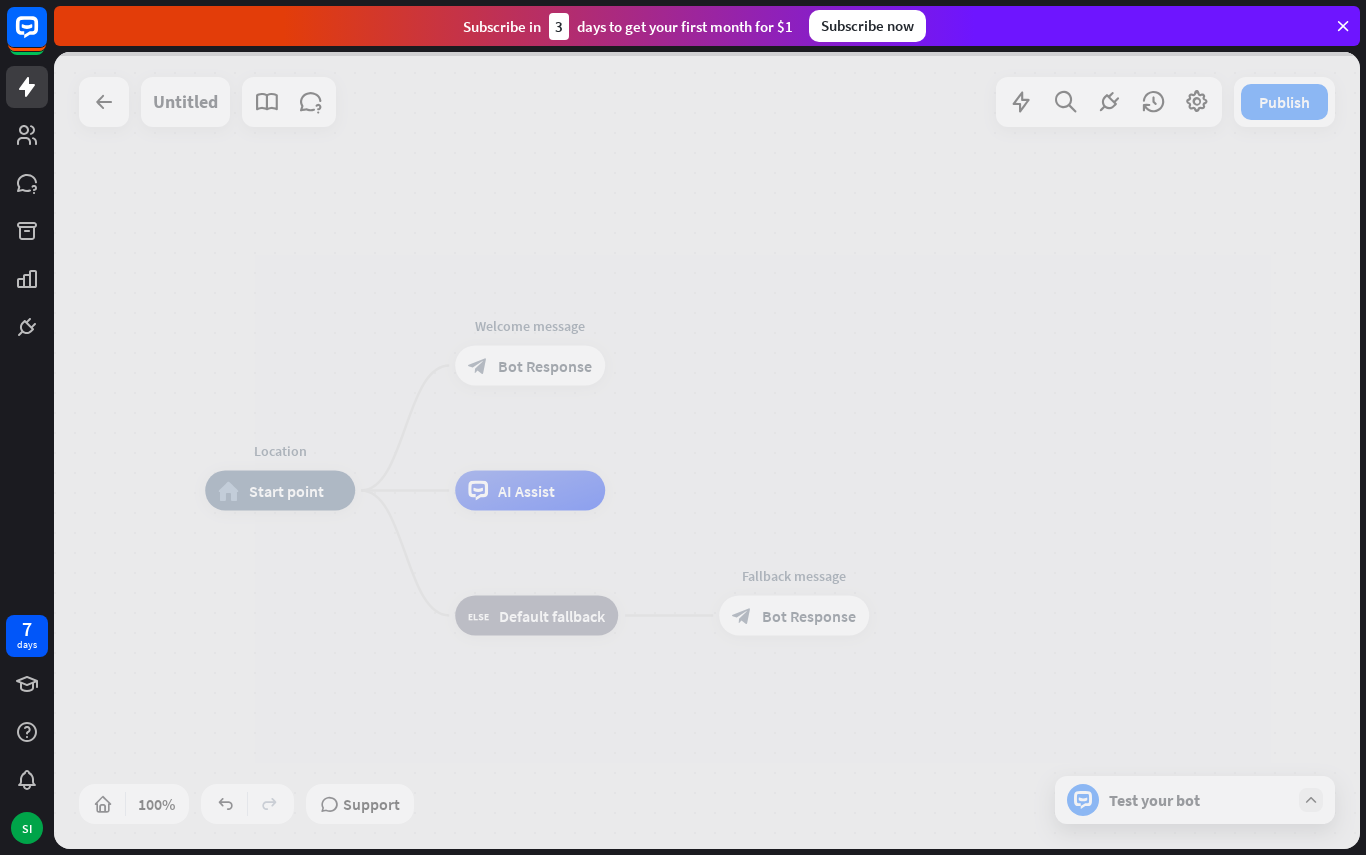 click at bounding box center [707, 450] 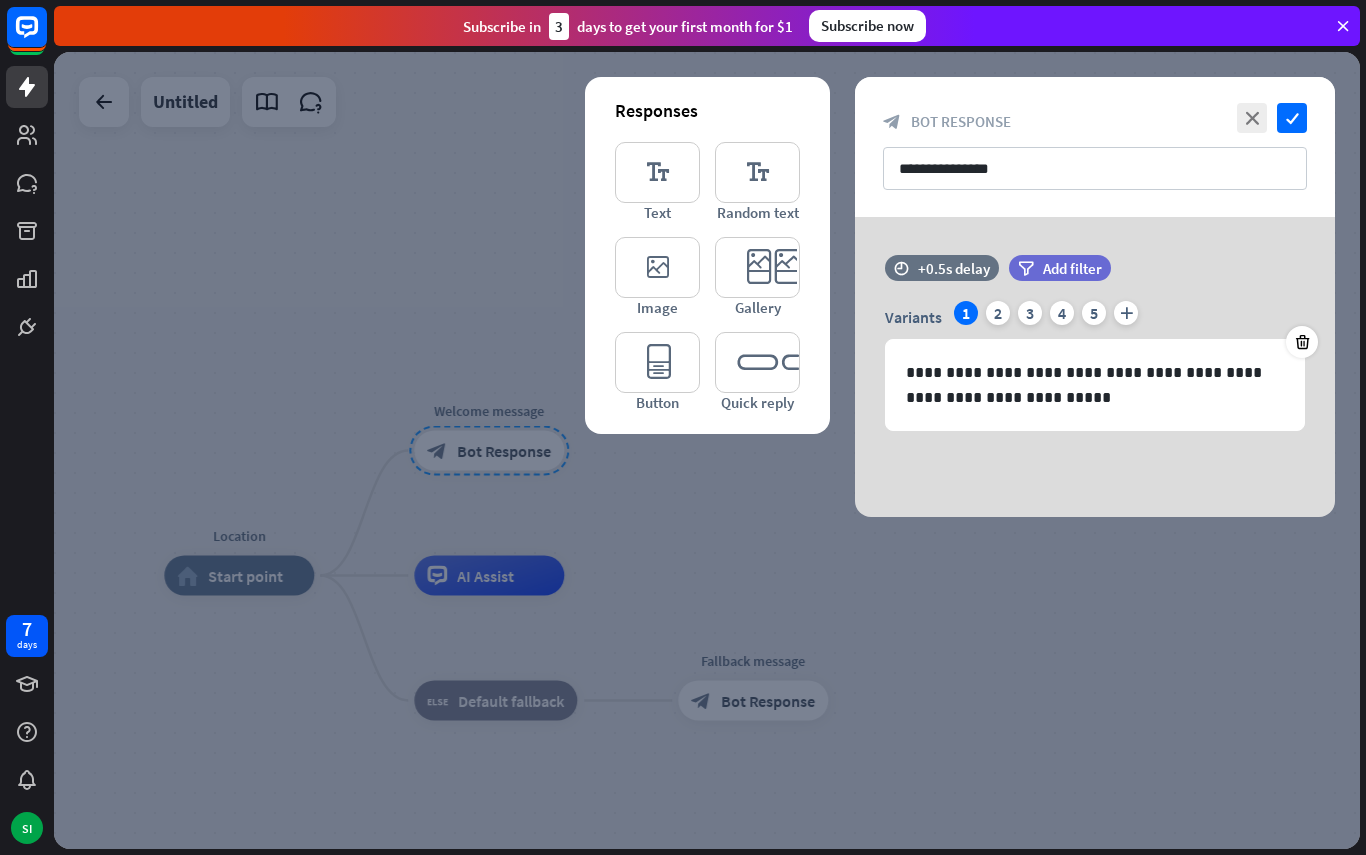 click on "editor_text" at bounding box center (657, 172) 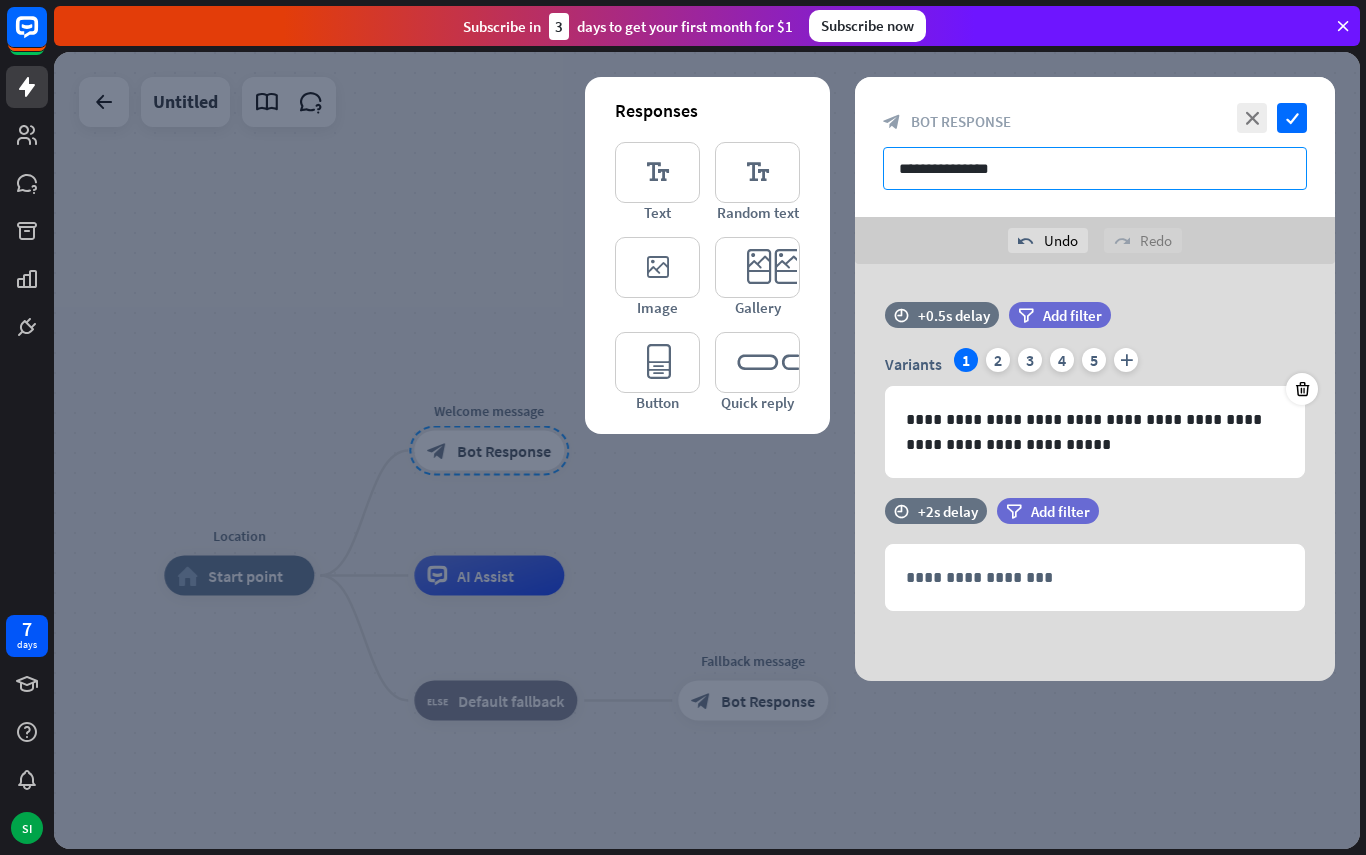 click on "**********" at bounding box center [1095, 168] 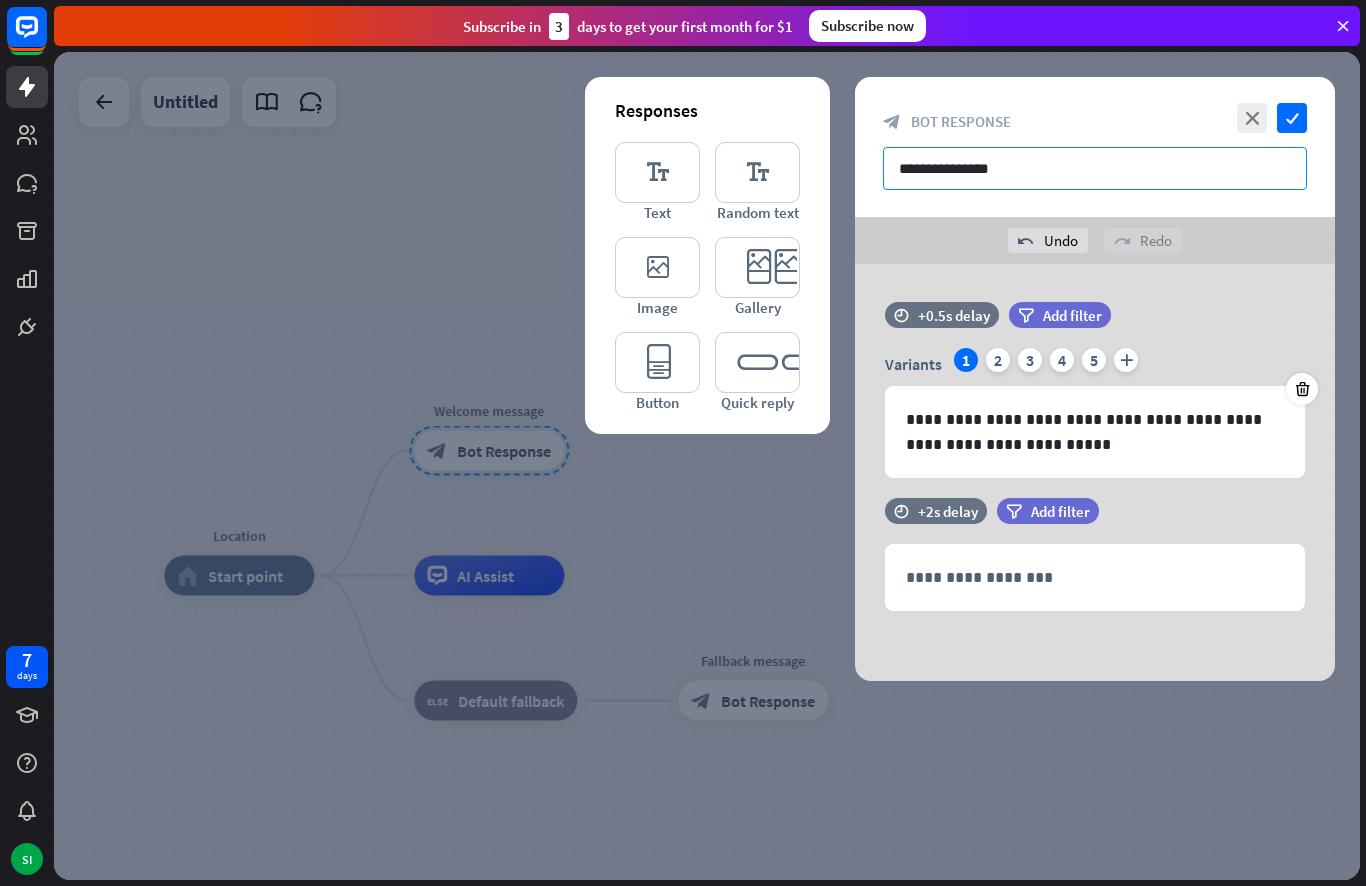 click on "**********" at bounding box center (1095, 168) 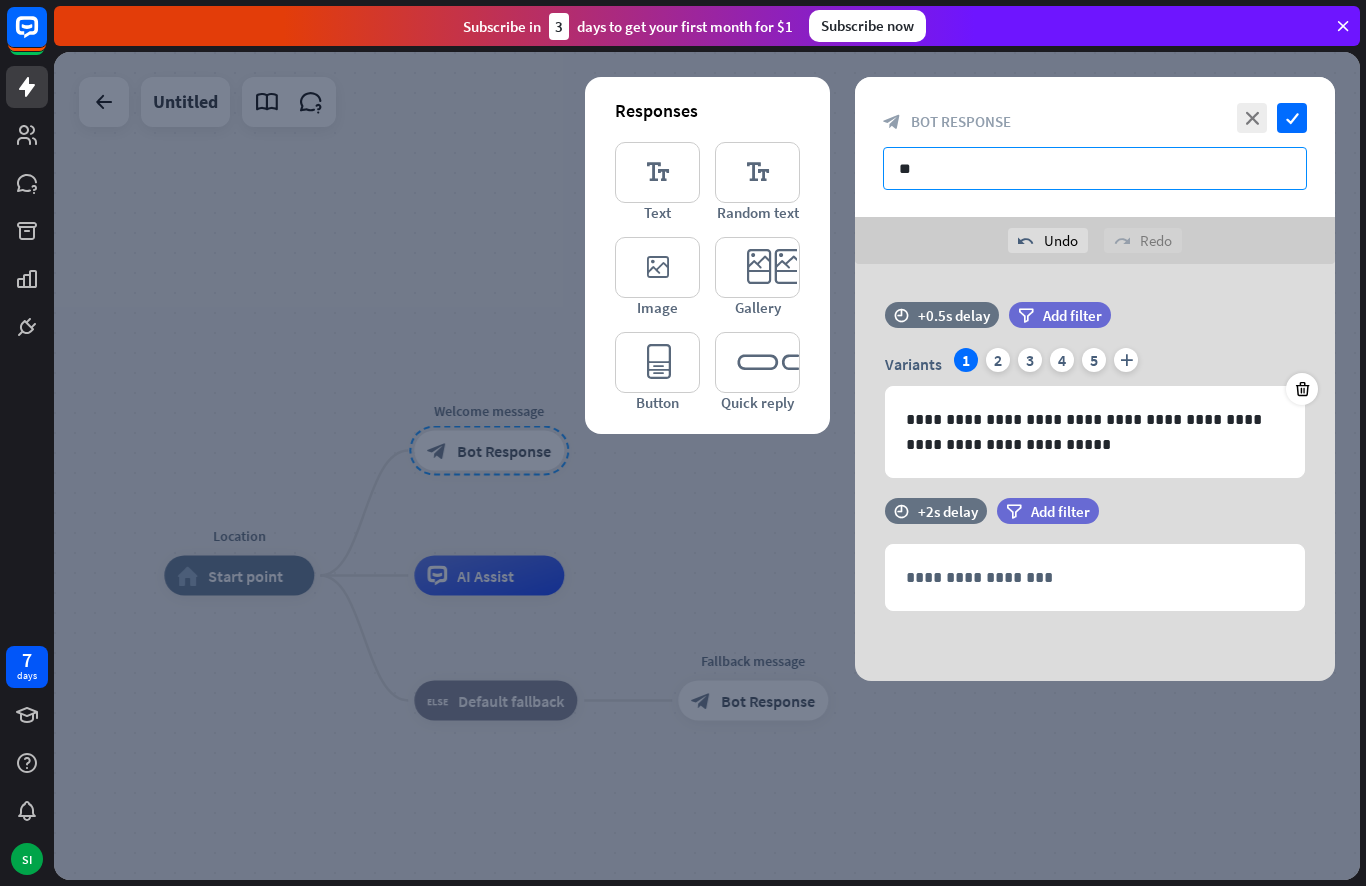 type on "*" 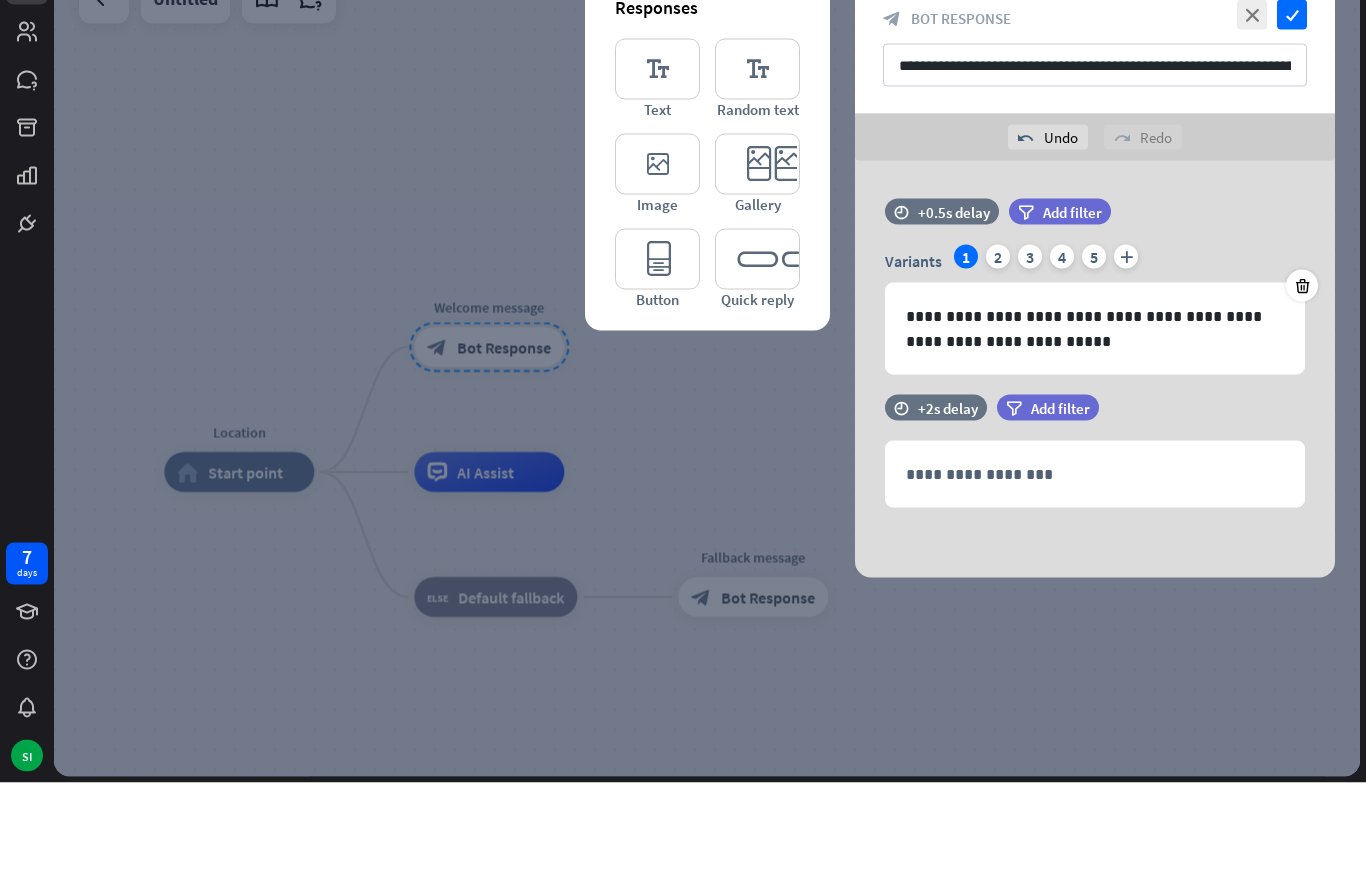 click on "2" at bounding box center [998, 360] 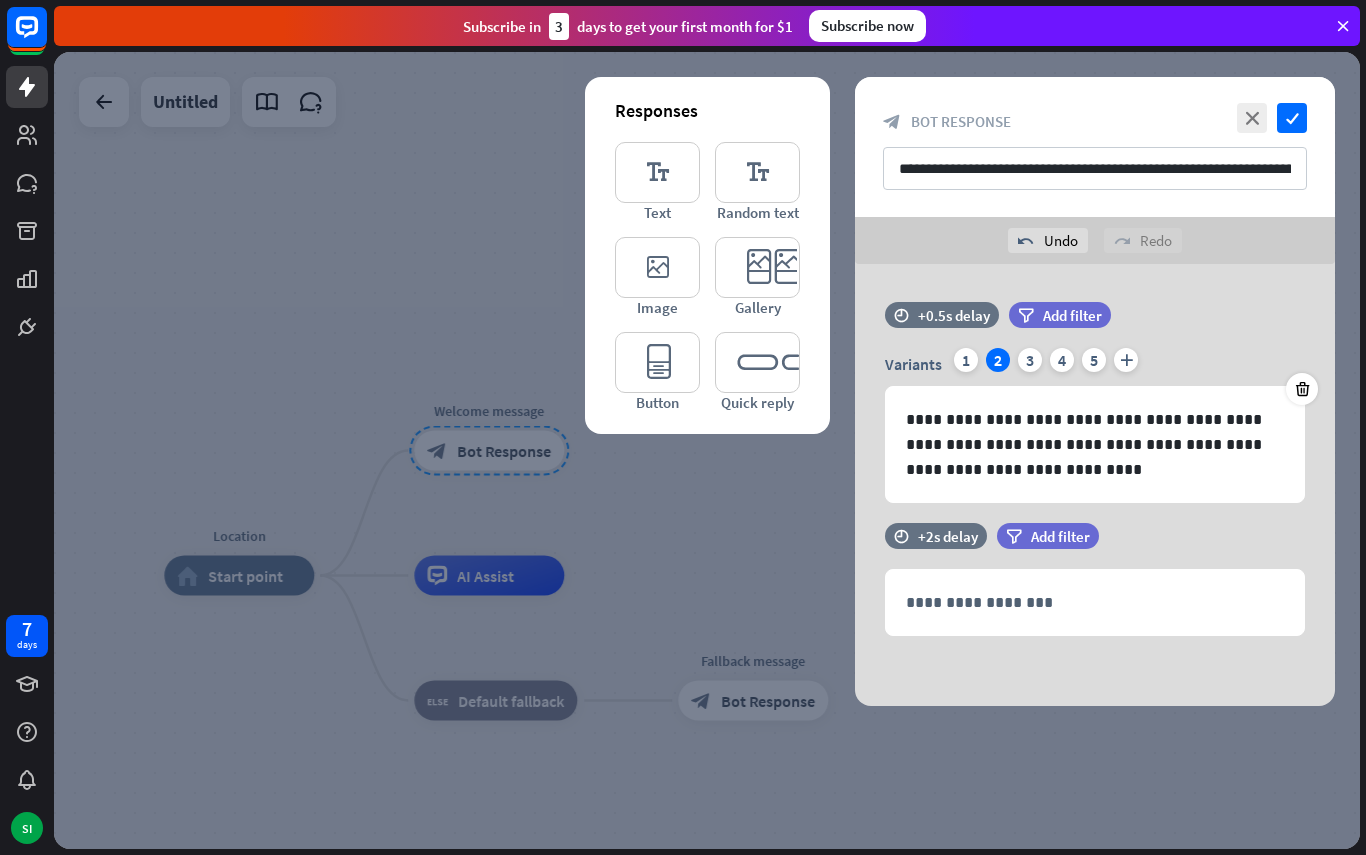 click on "3" at bounding box center (1030, 360) 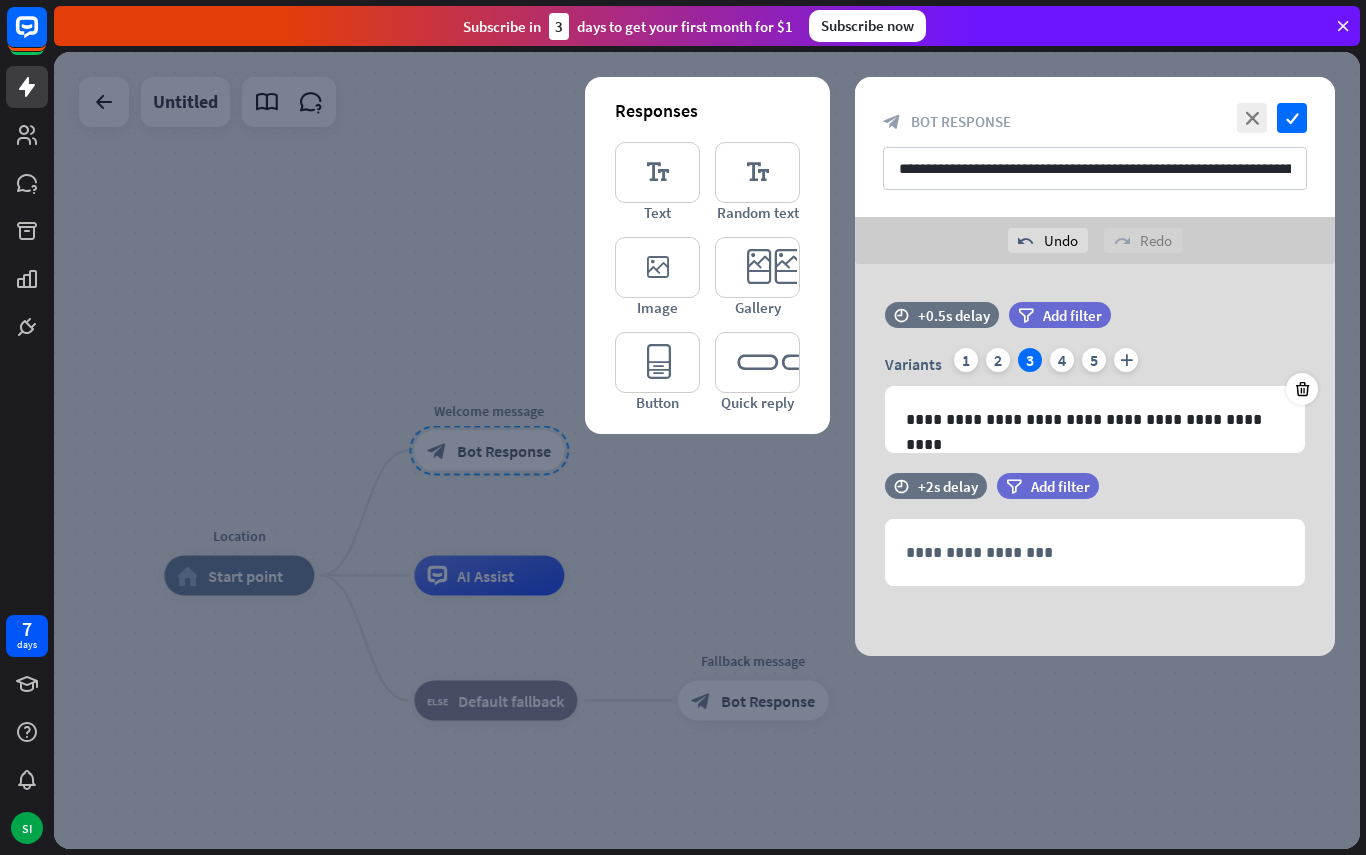 click on "4" at bounding box center (1062, 360) 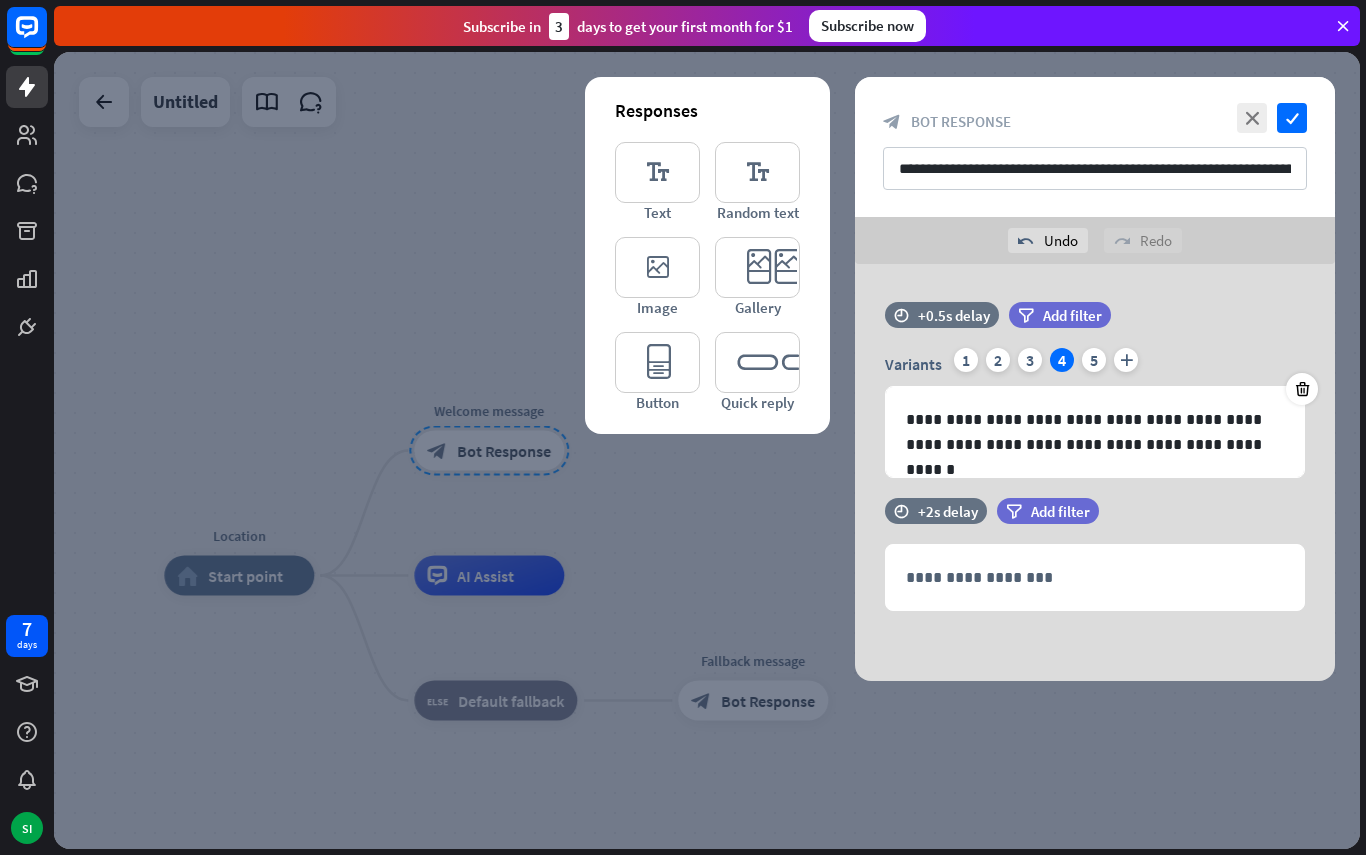 click on "5" at bounding box center (1094, 360) 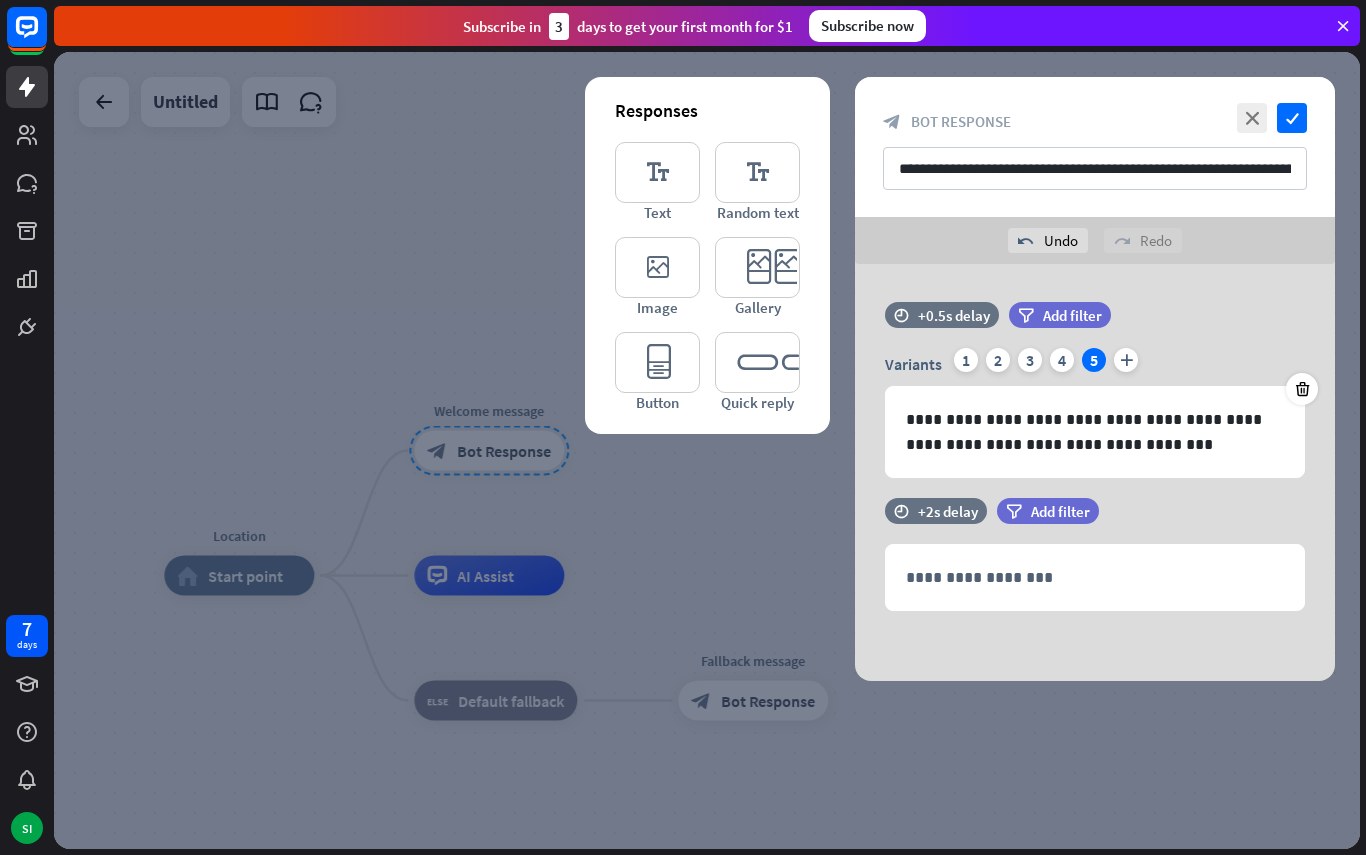 click on "1" at bounding box center [966, 360] 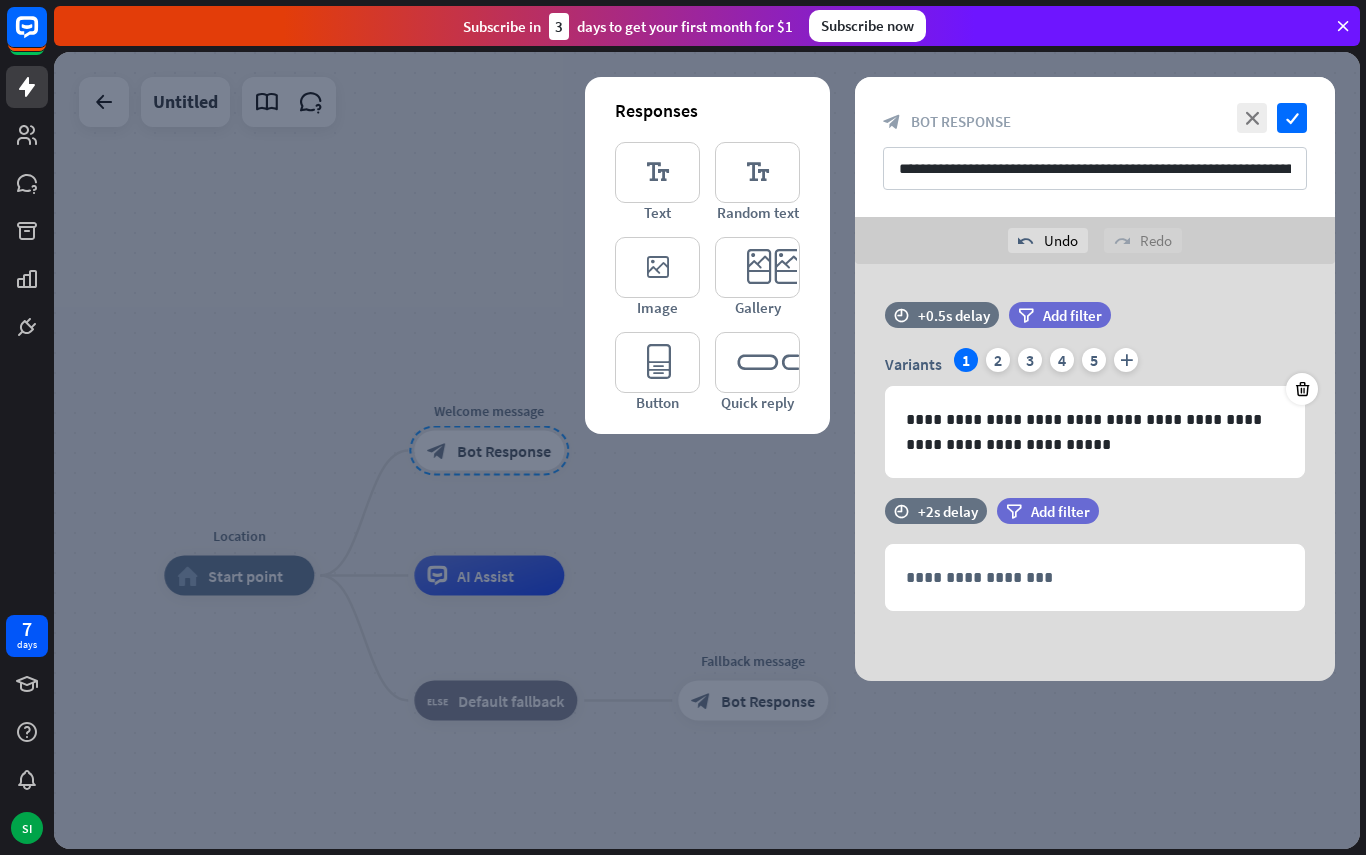 click on "**********" at bounding box center (1095, 432) 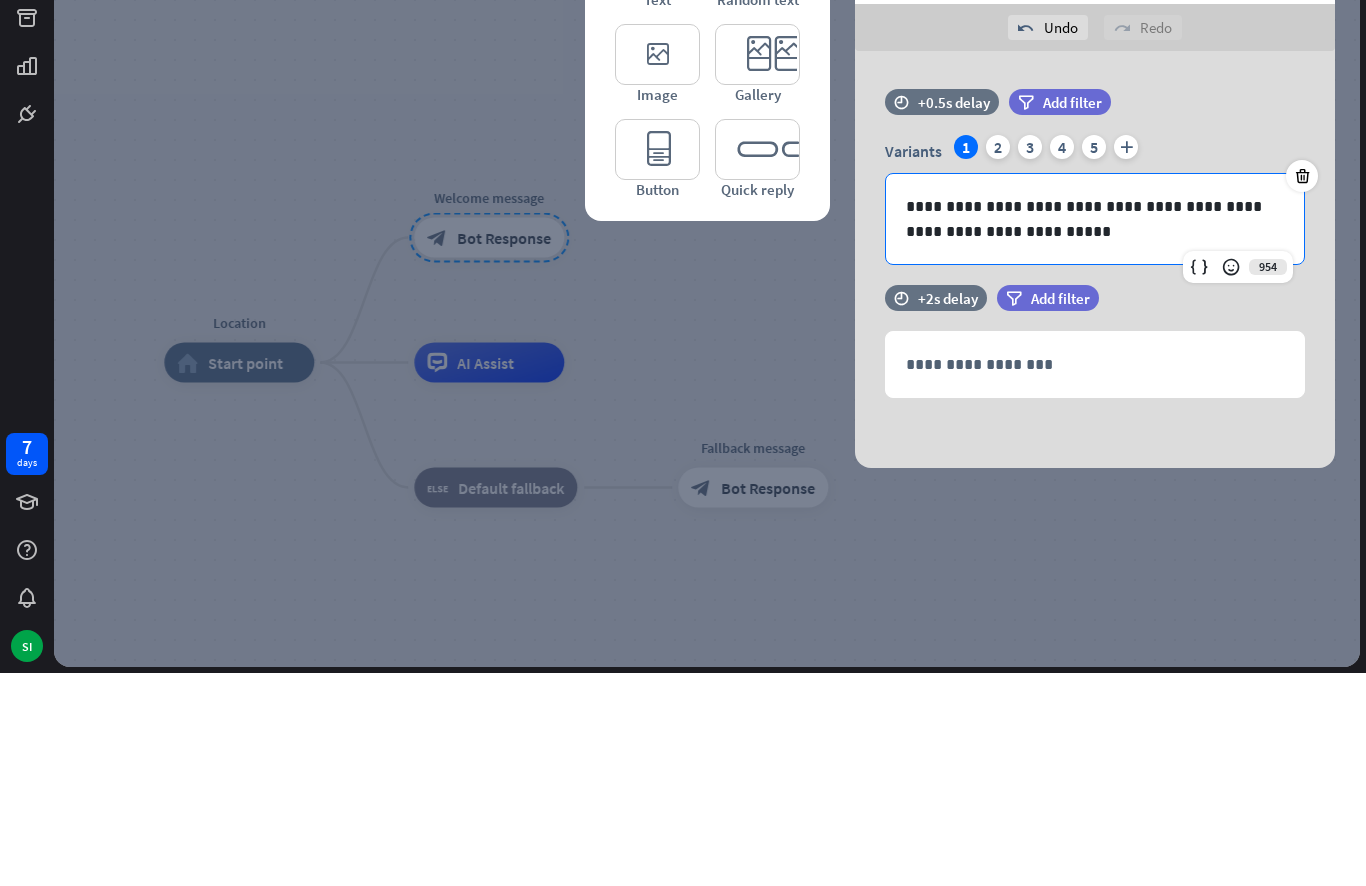 click on "**********" at bounding box center (1095, 432) 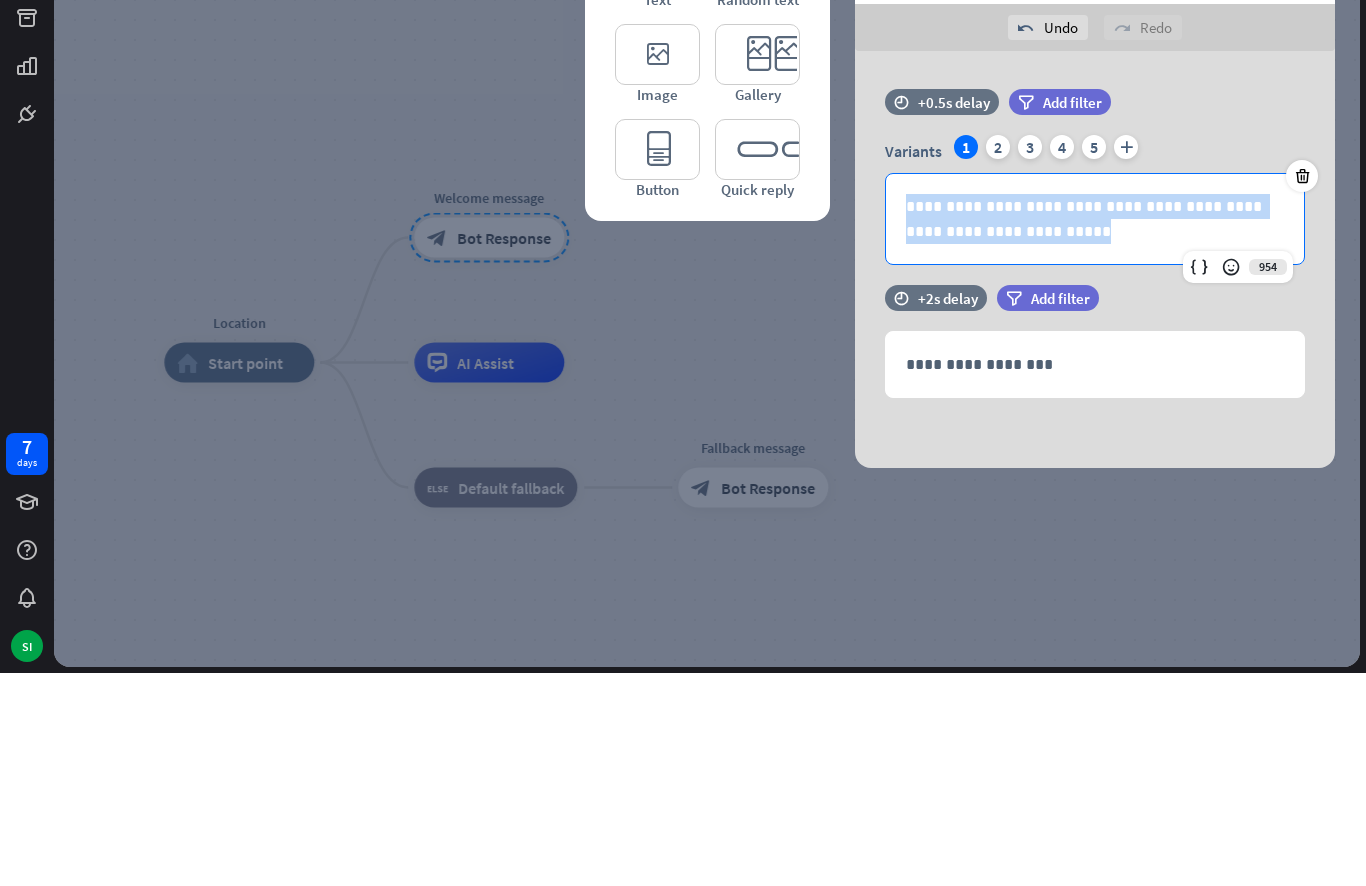 copy on "**********" 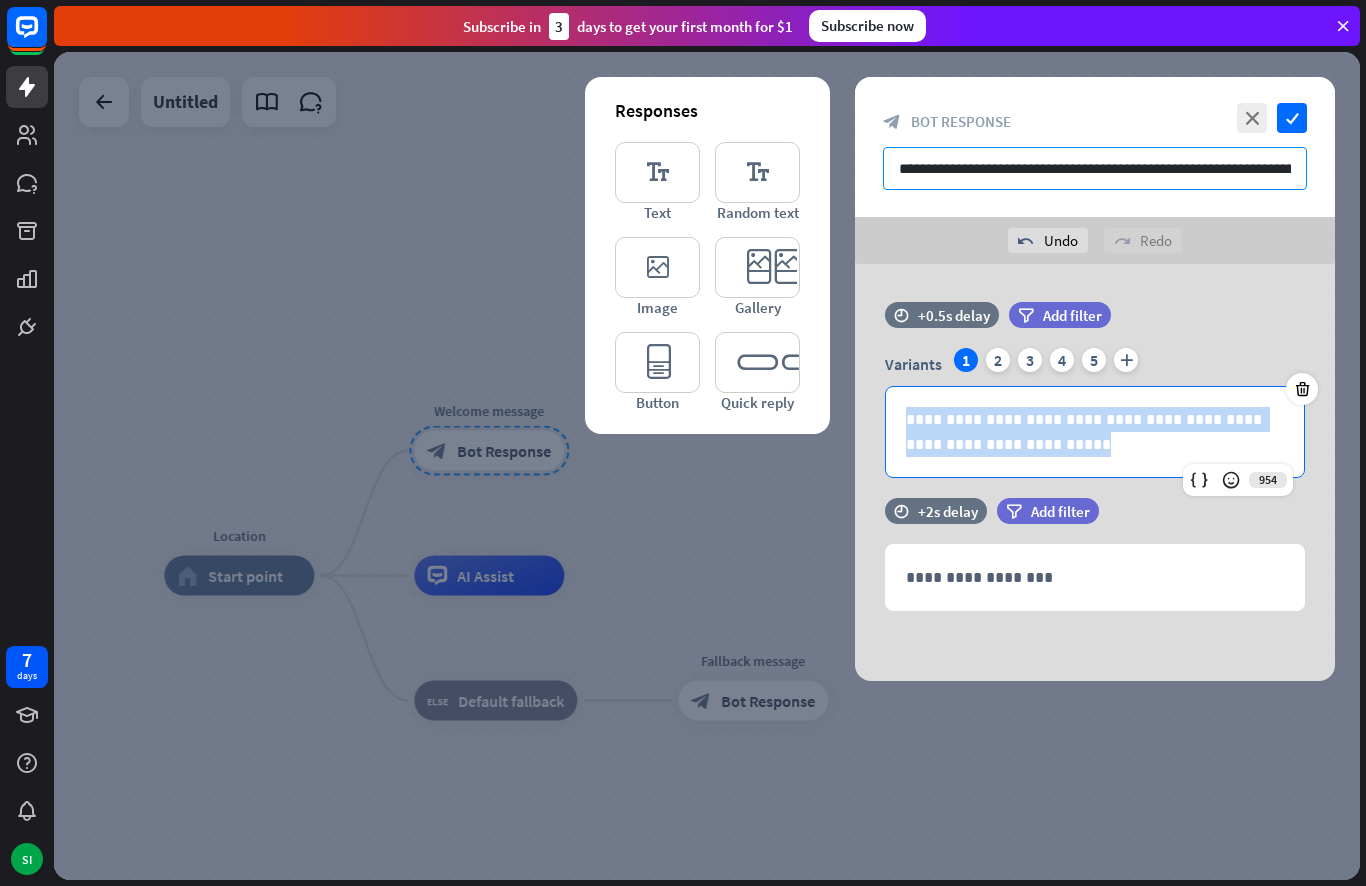 click on "**********" at bounding box center (1095, 168) 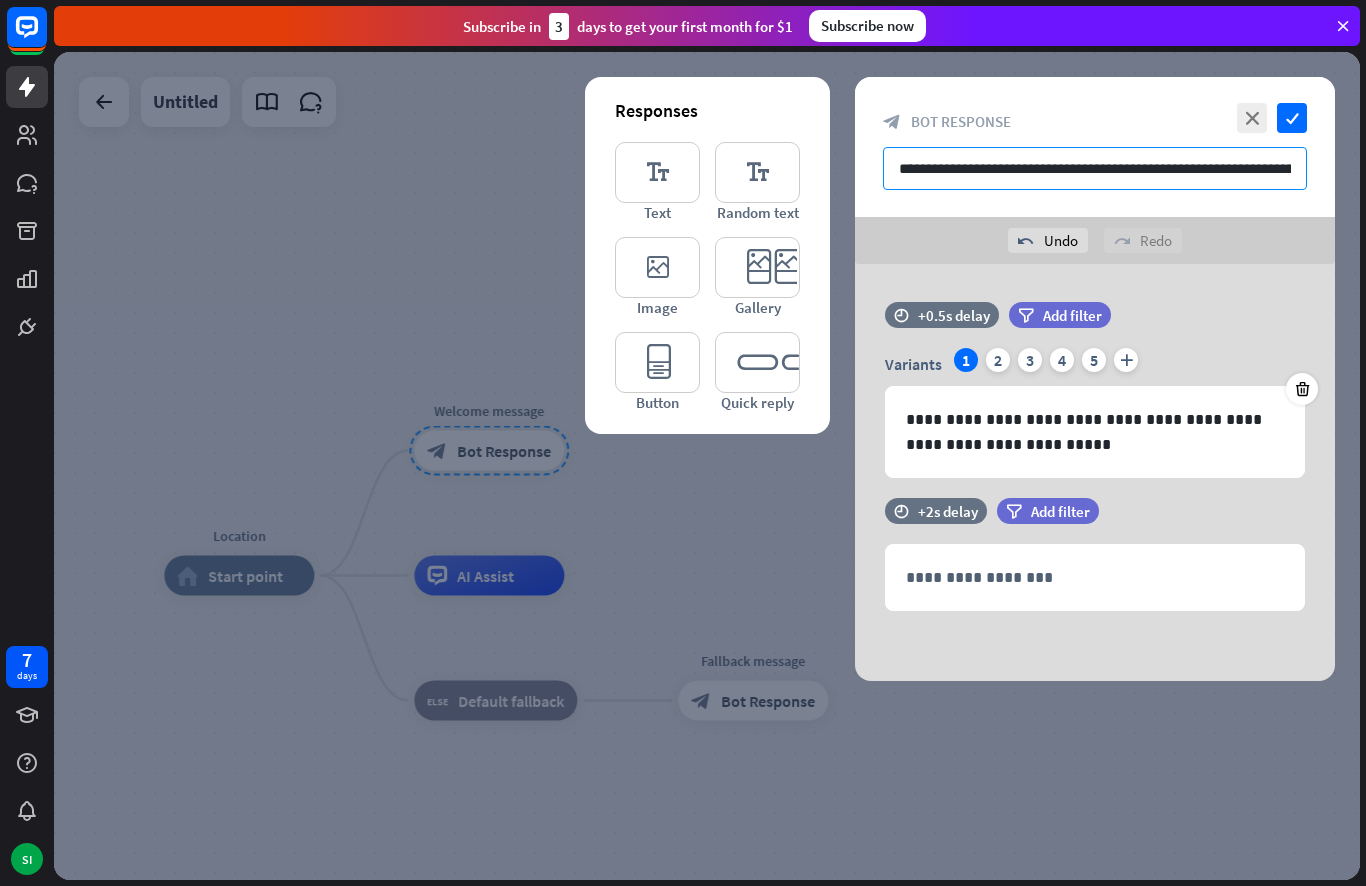 click on "**********" at bounding box center (1095, 168) 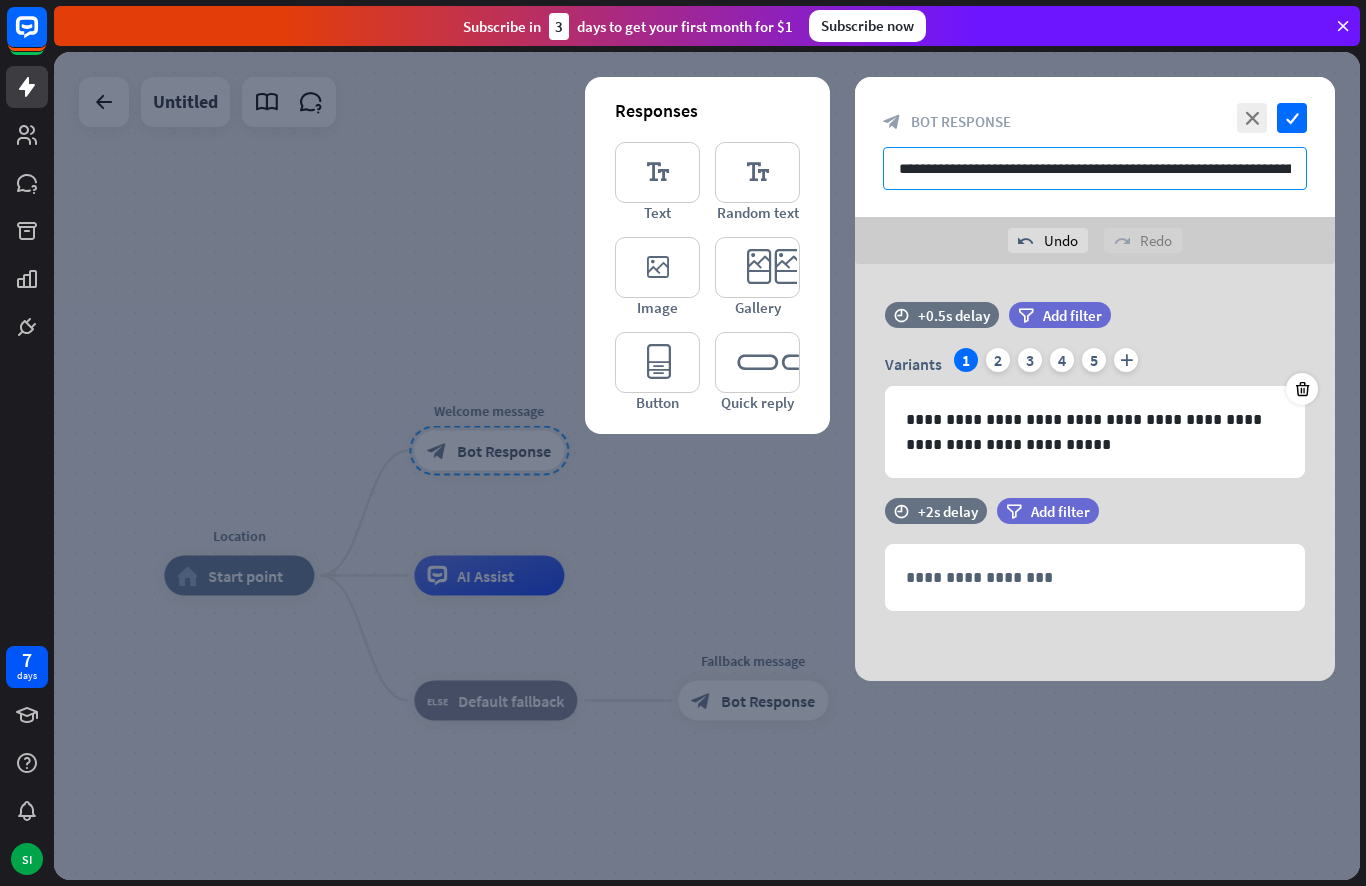 paste on "***" 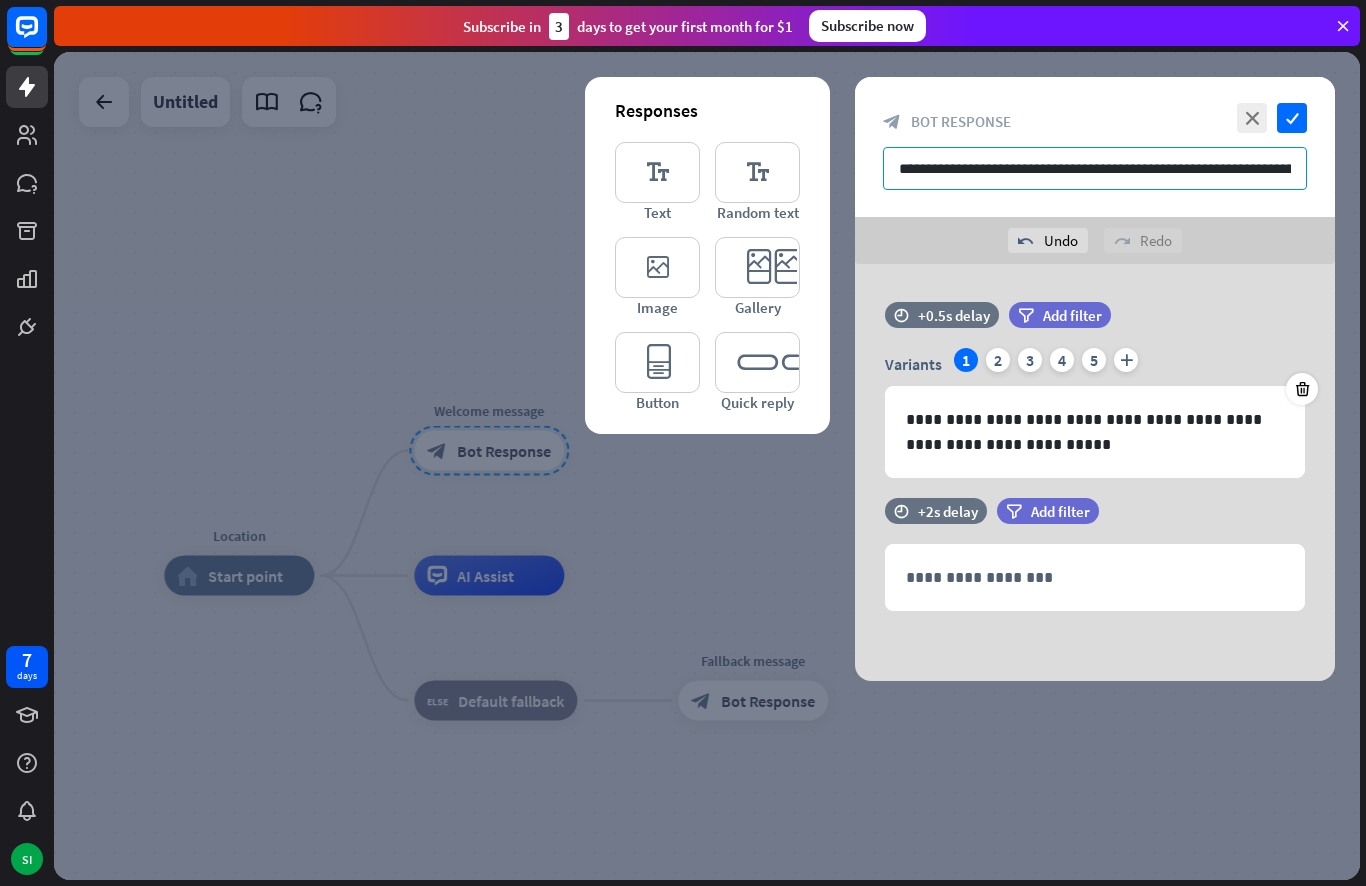click on "**********" at bounding box center [1095, 168] 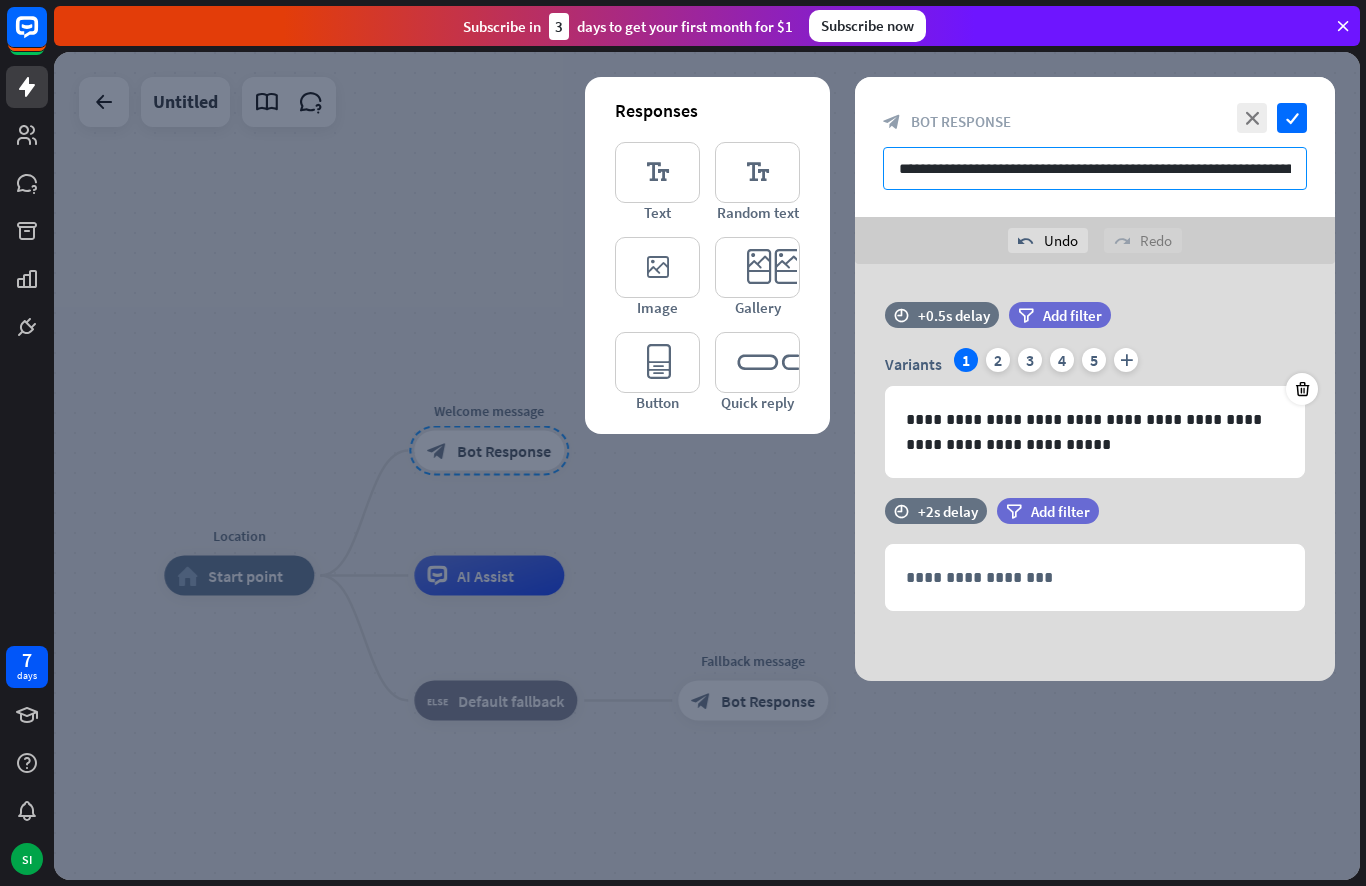 scroll, scrollTop: 0, scrollLeft: 0, axis: both 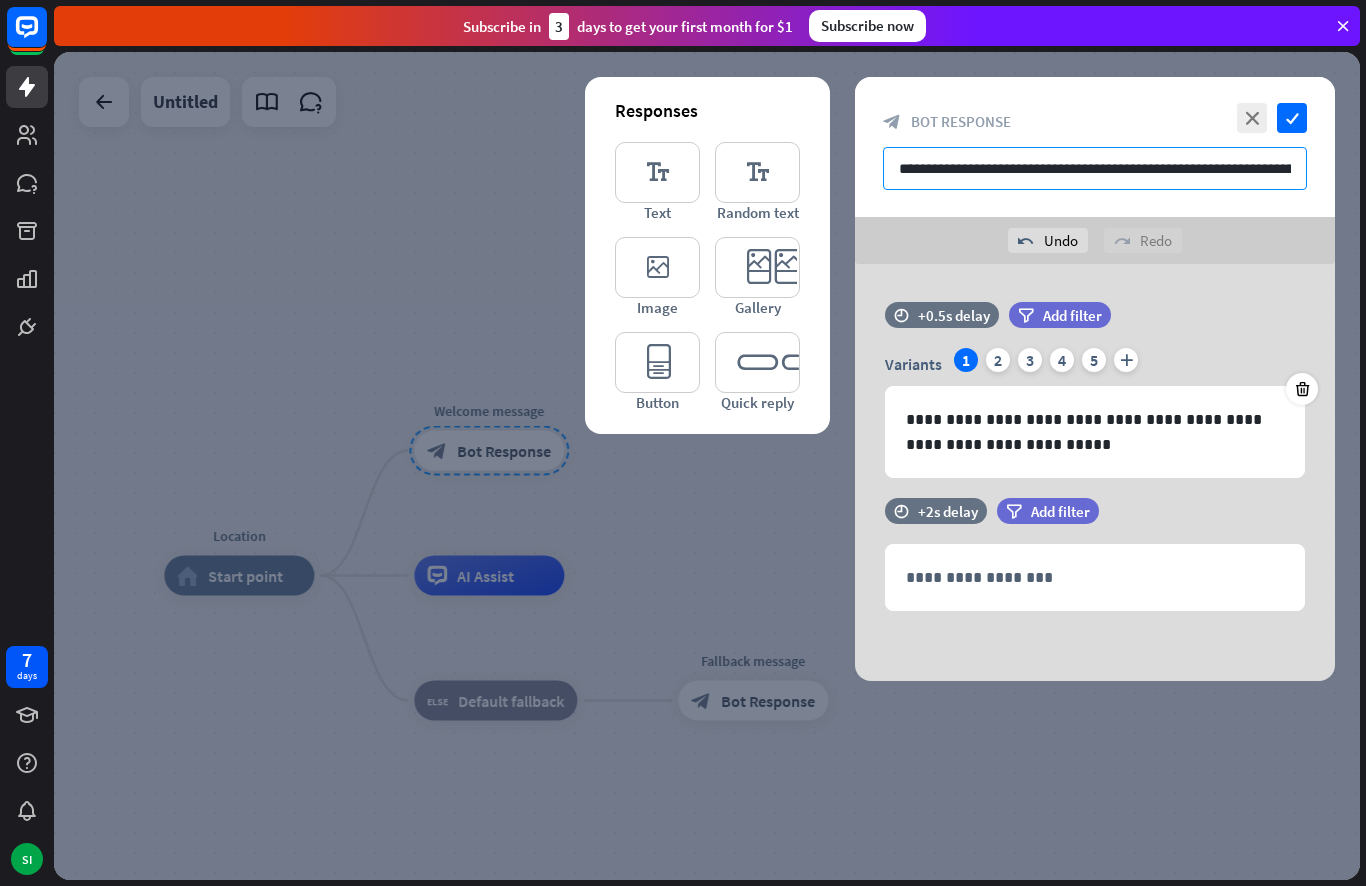 type on "**********" 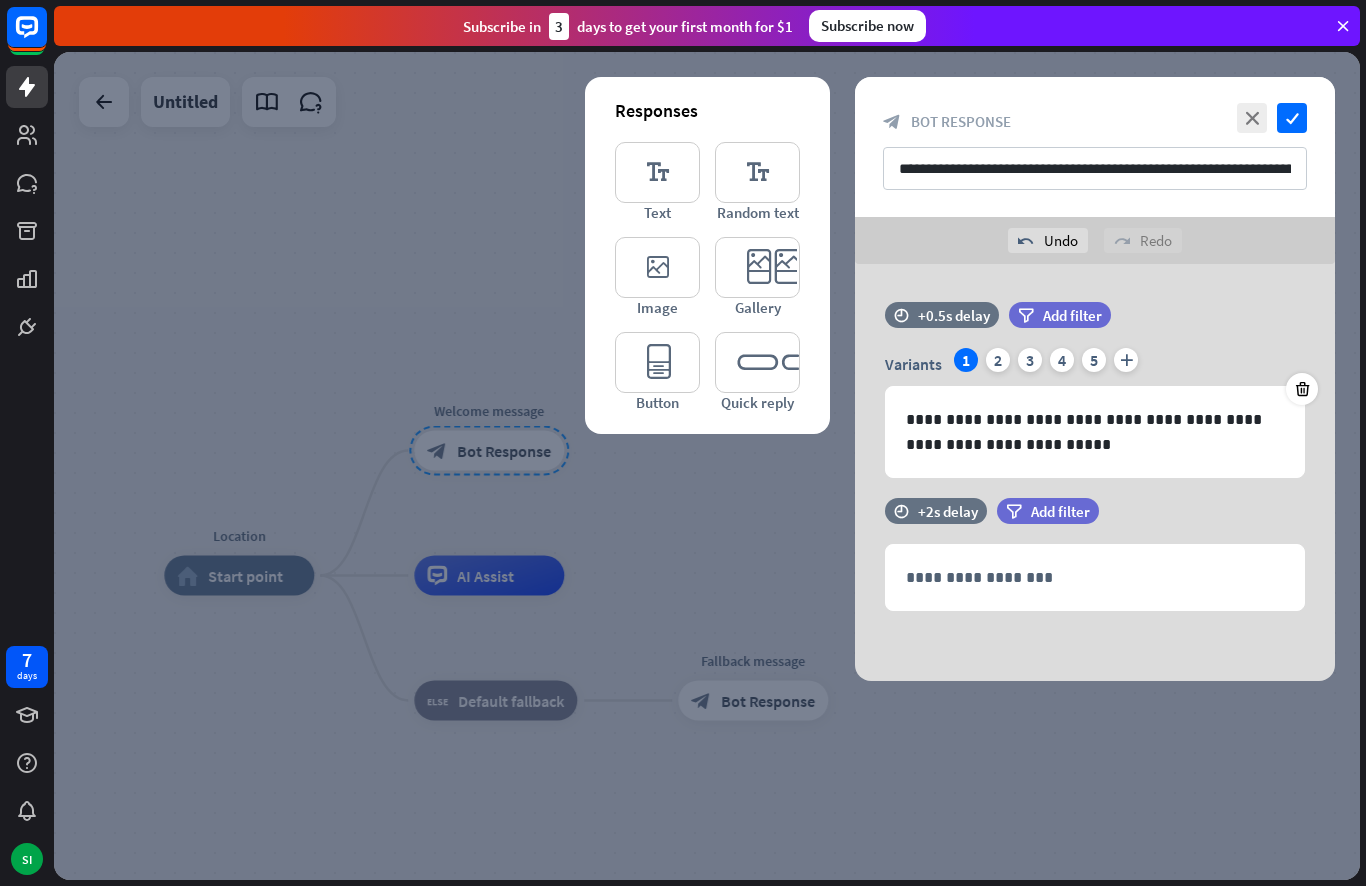 click on "check" at bounding box center [1292, 118] 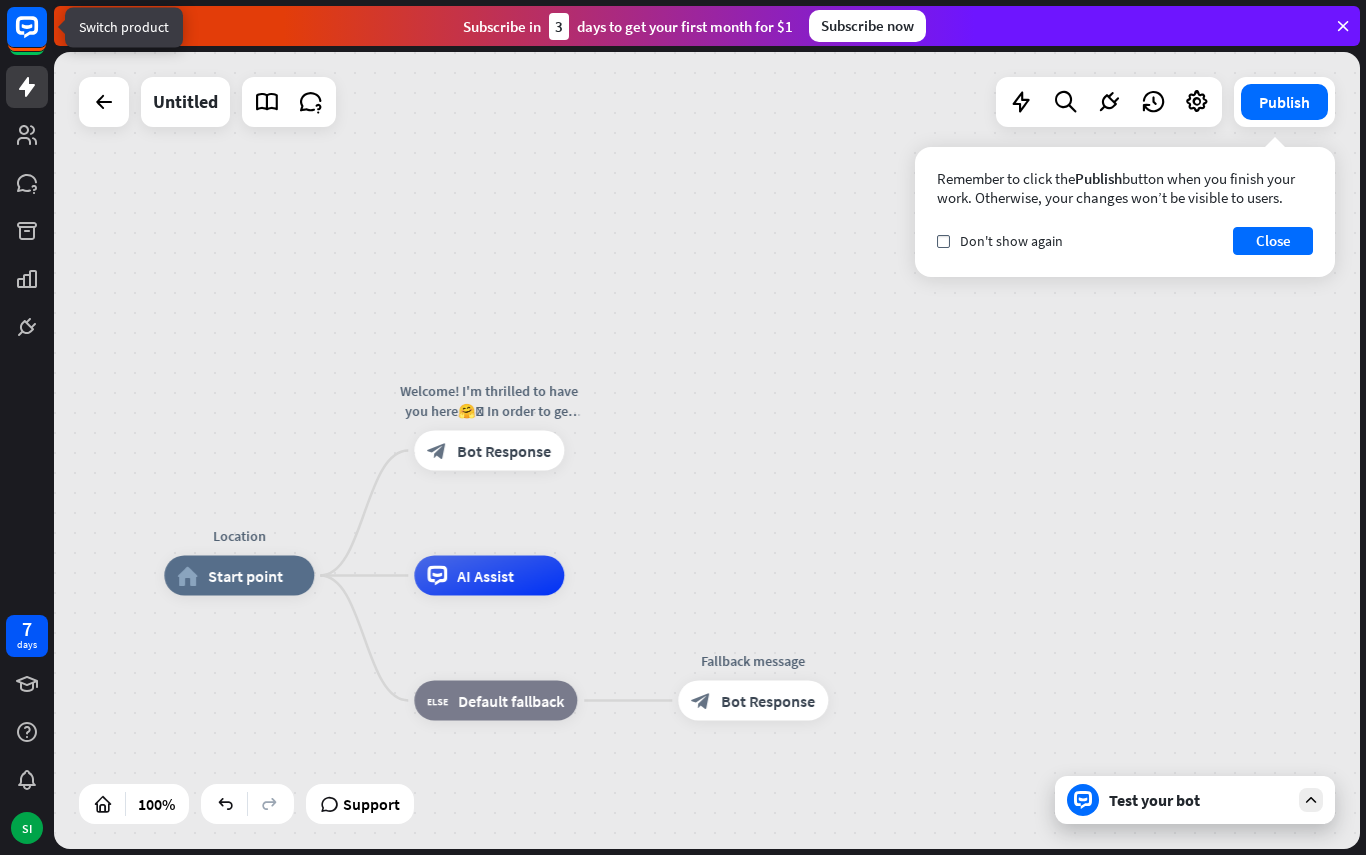 click 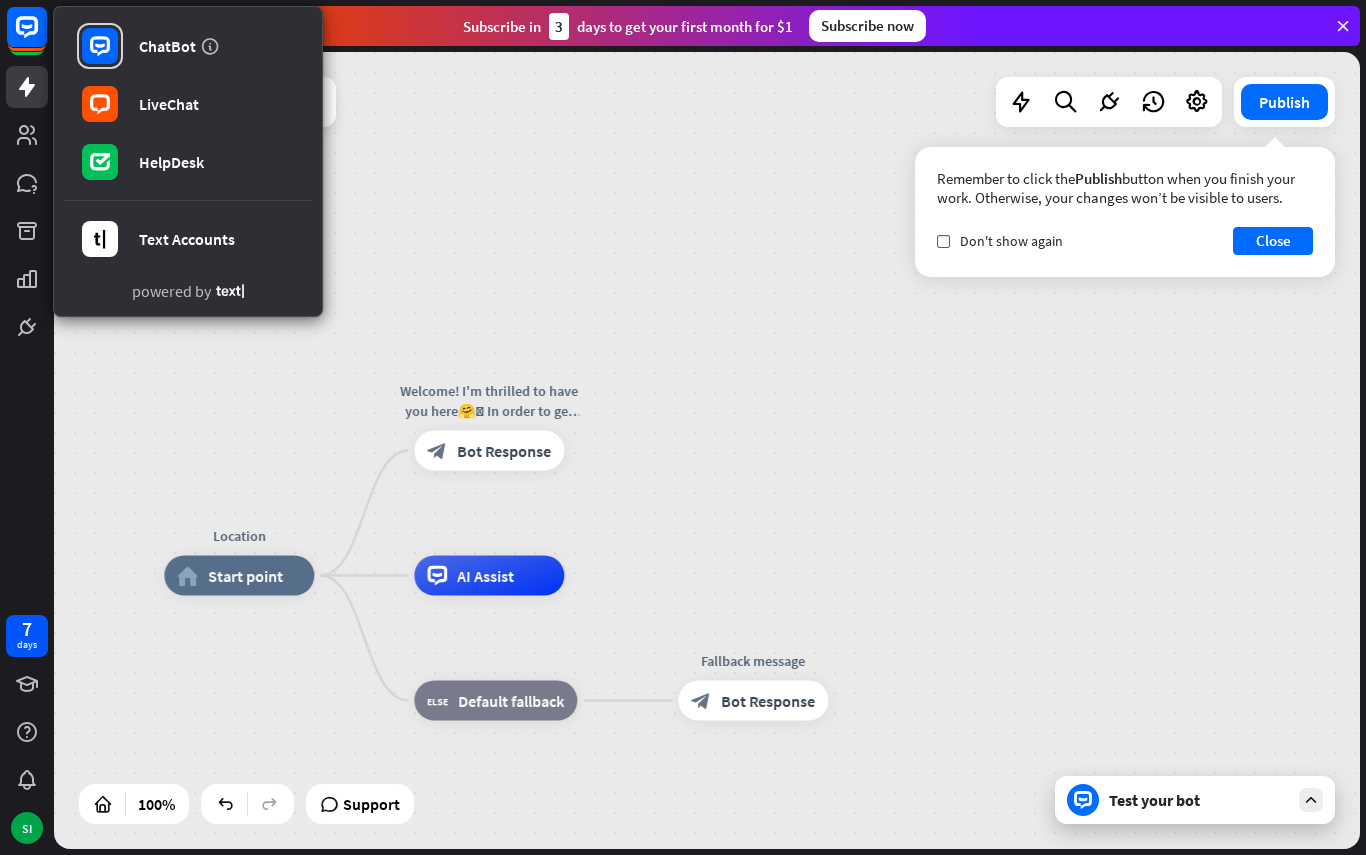 click on "Location   home_2   Start point                 Welcome! I'm thrilled to have you here🤗🩷 In order to get the location please make sure you have followed me!   block_bot_response   Bot Response                     AI Assist                   block_fallback   Default fallback                 Fallback message   block_bot_response   Bot Response" at bounding box center (707, 450) 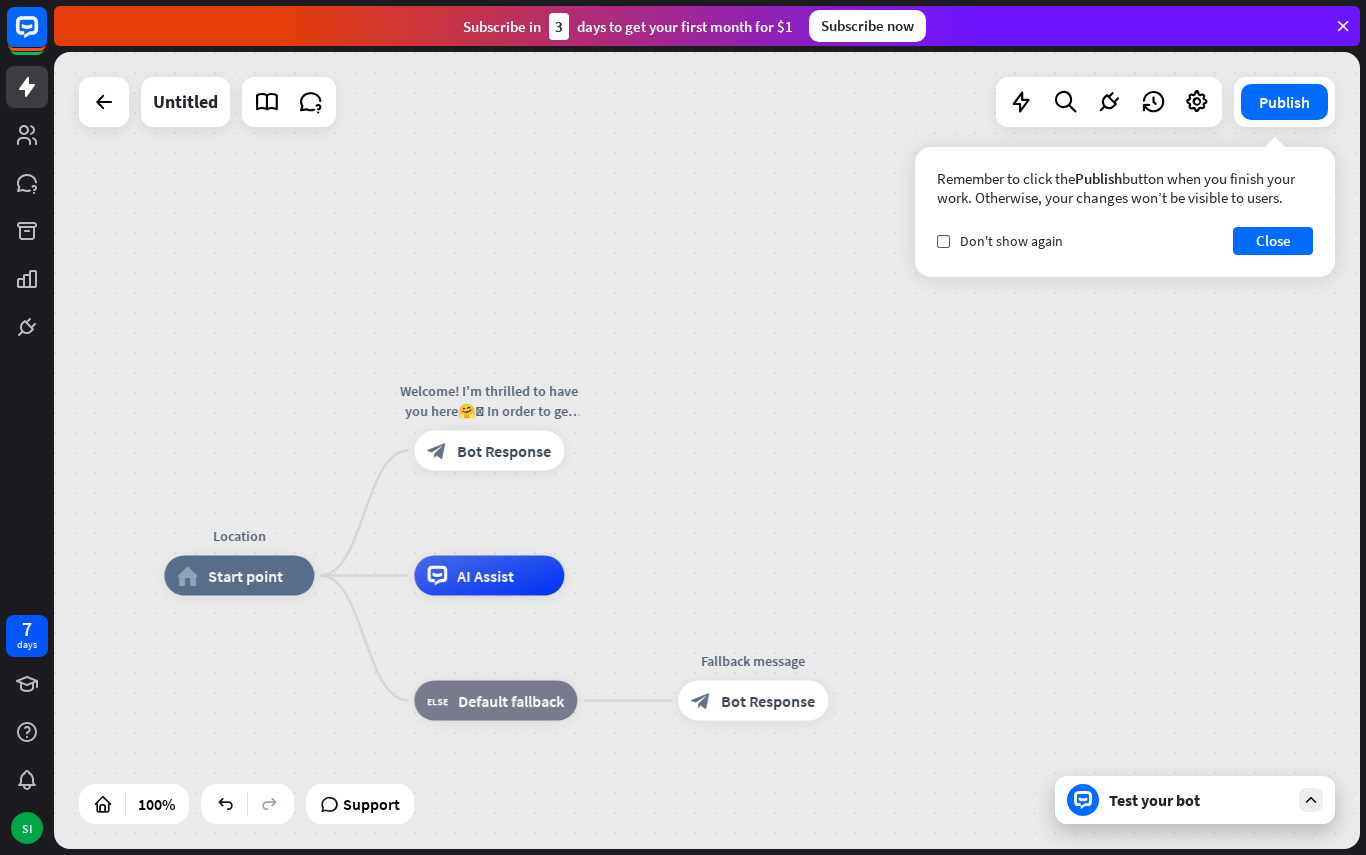 click 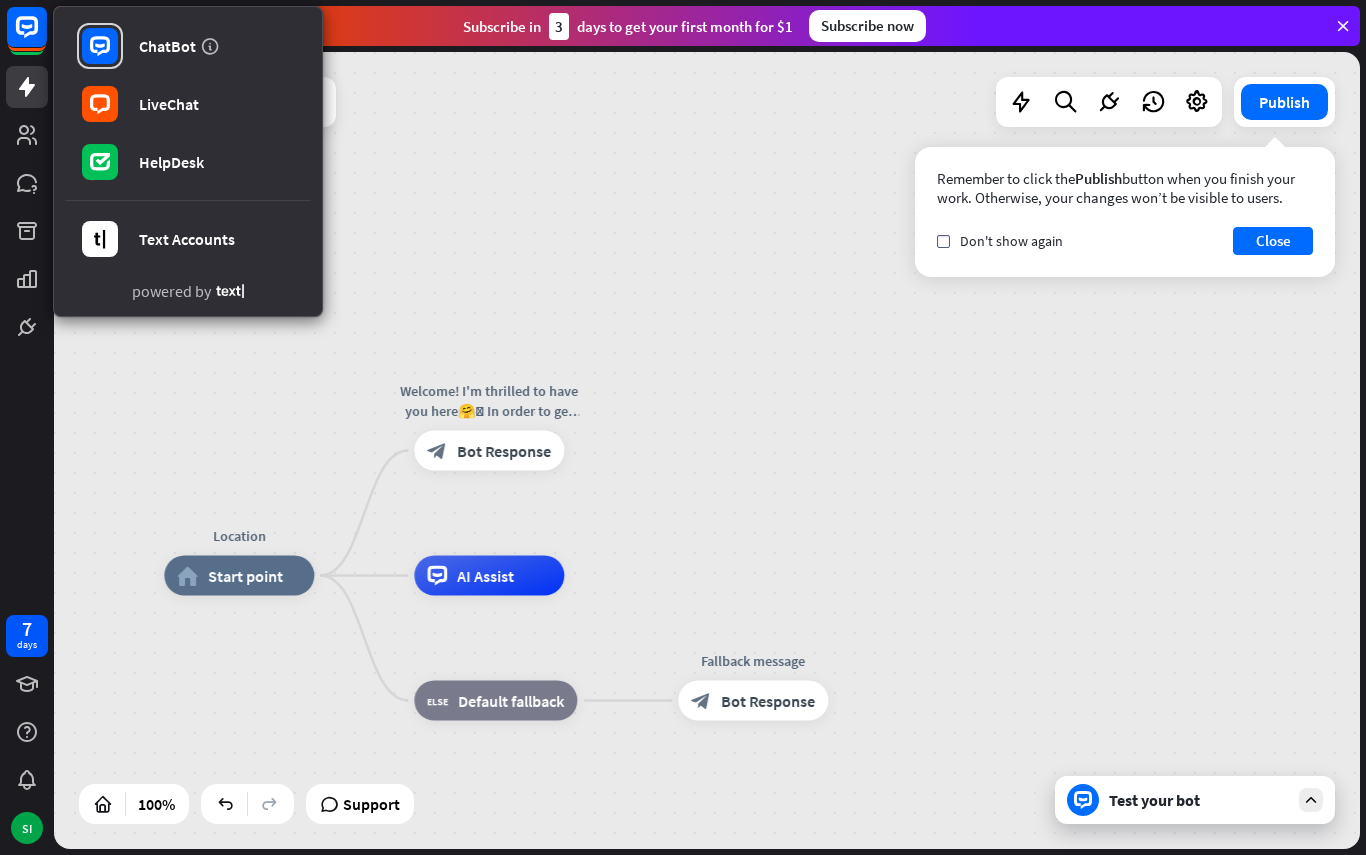 click 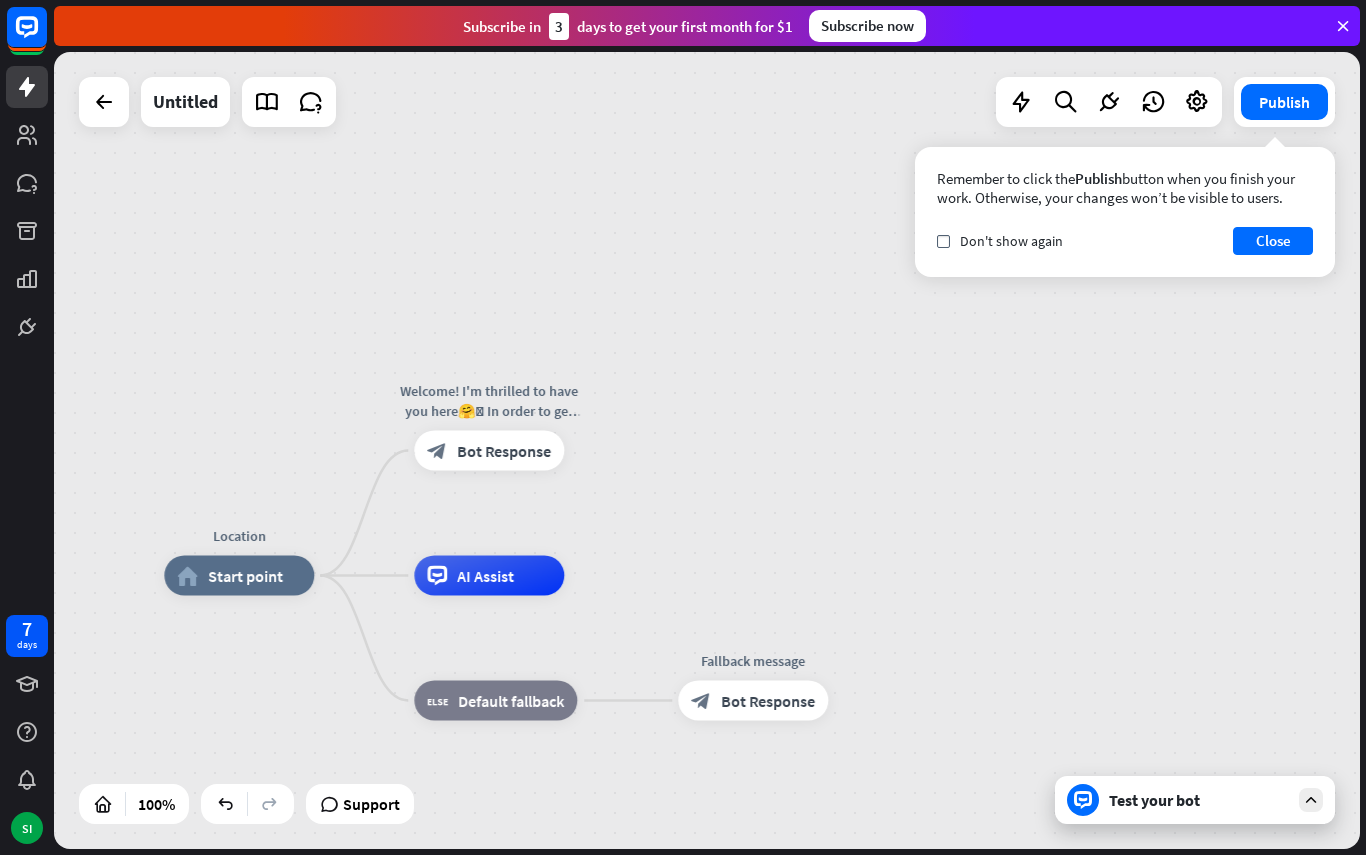 click at bounding box center [1311, 800] 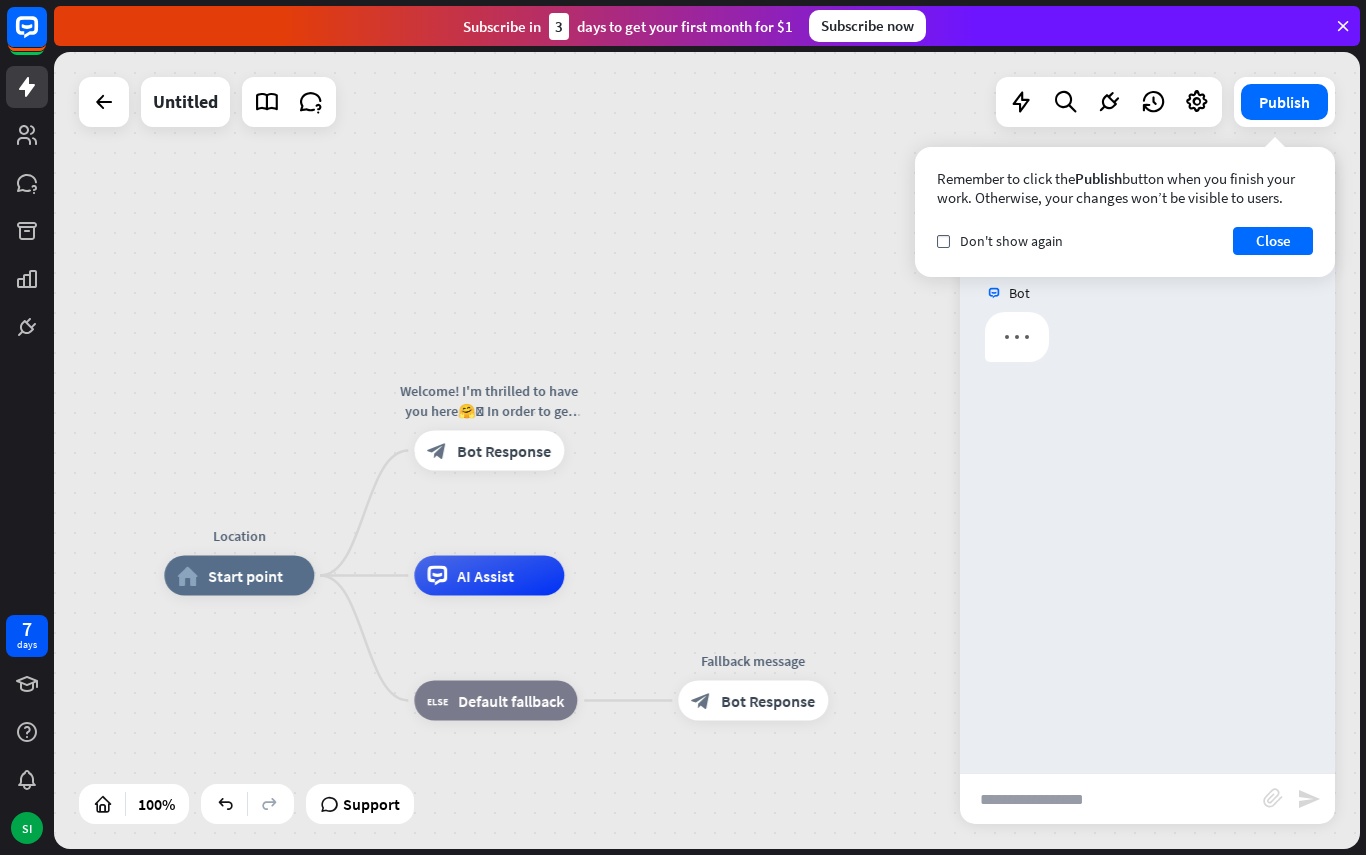 click on "Close" at bounding box center [1273, 241] 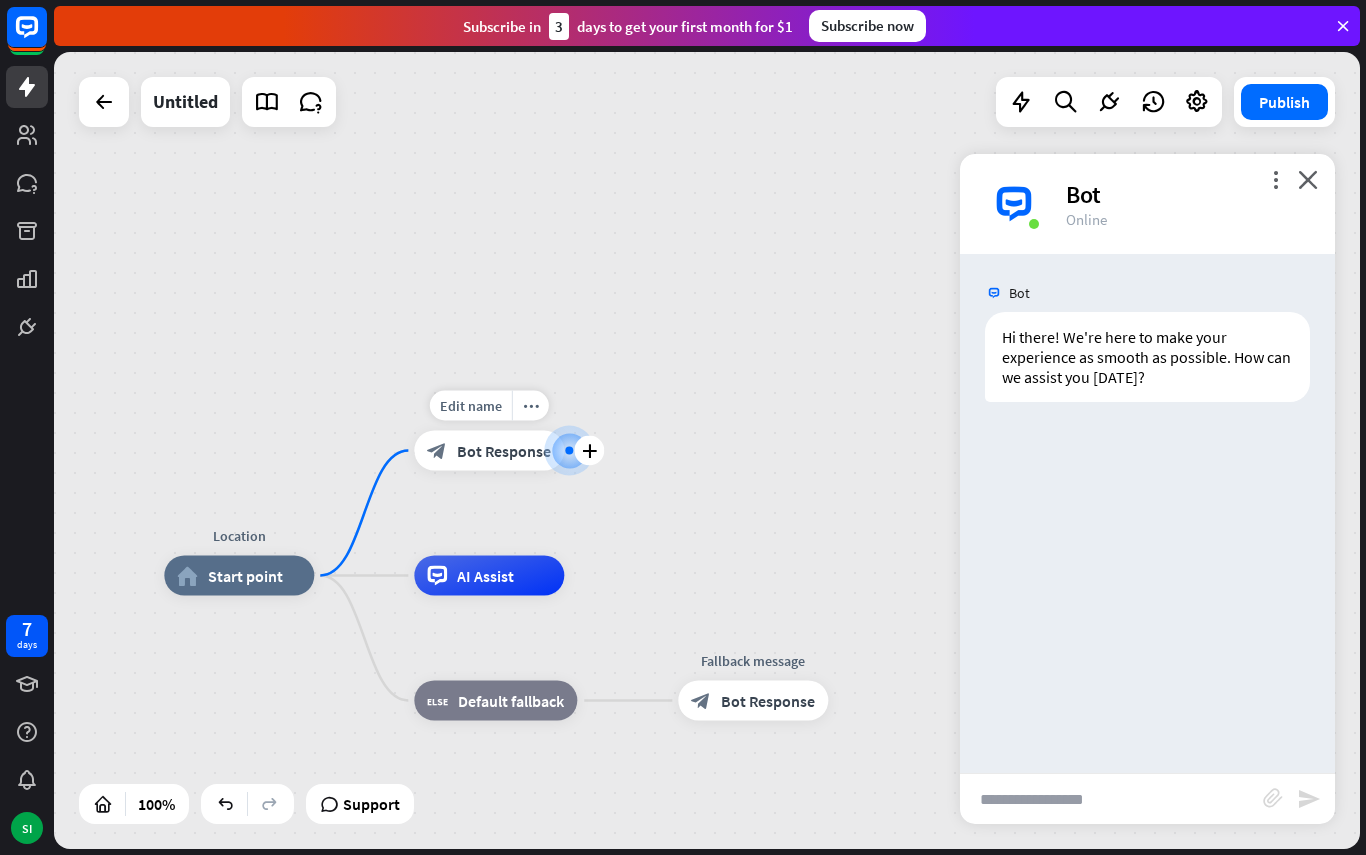 click on "Location   home_2   Start point       Edit name   more_horiz         plus     block_bot_response   Bot Response                         AI Assist                   block_fallback   Default fallback                 Fallback message   block_bot_response   Bot Response" at bounding box center (707, 450) 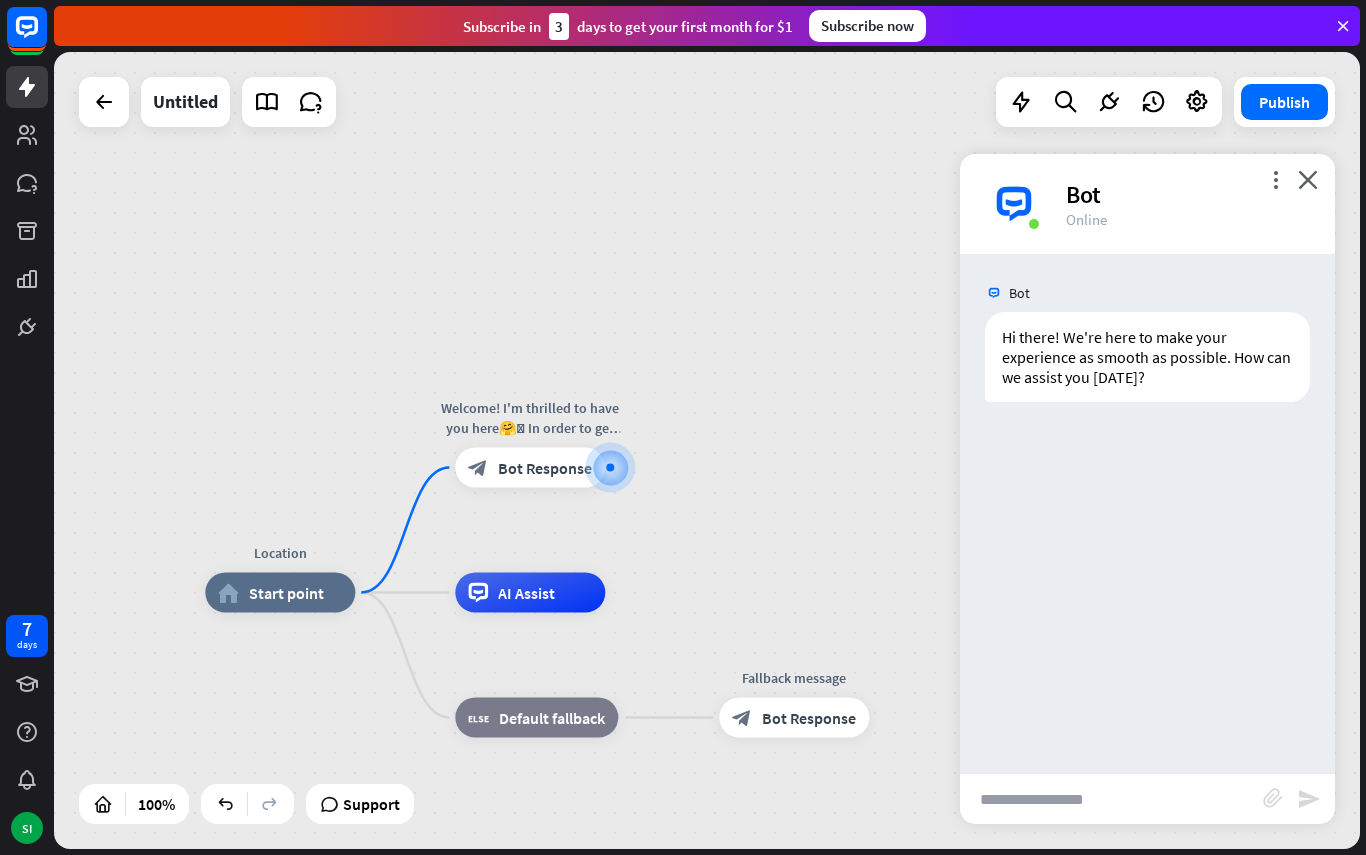 click on "Bot
Hi there! We're here to make your experience as smooth as possible. How can we assist you [DATE]?
[DATE] 11:15 AM
Show JSON" at bounding box center (1147, 513) 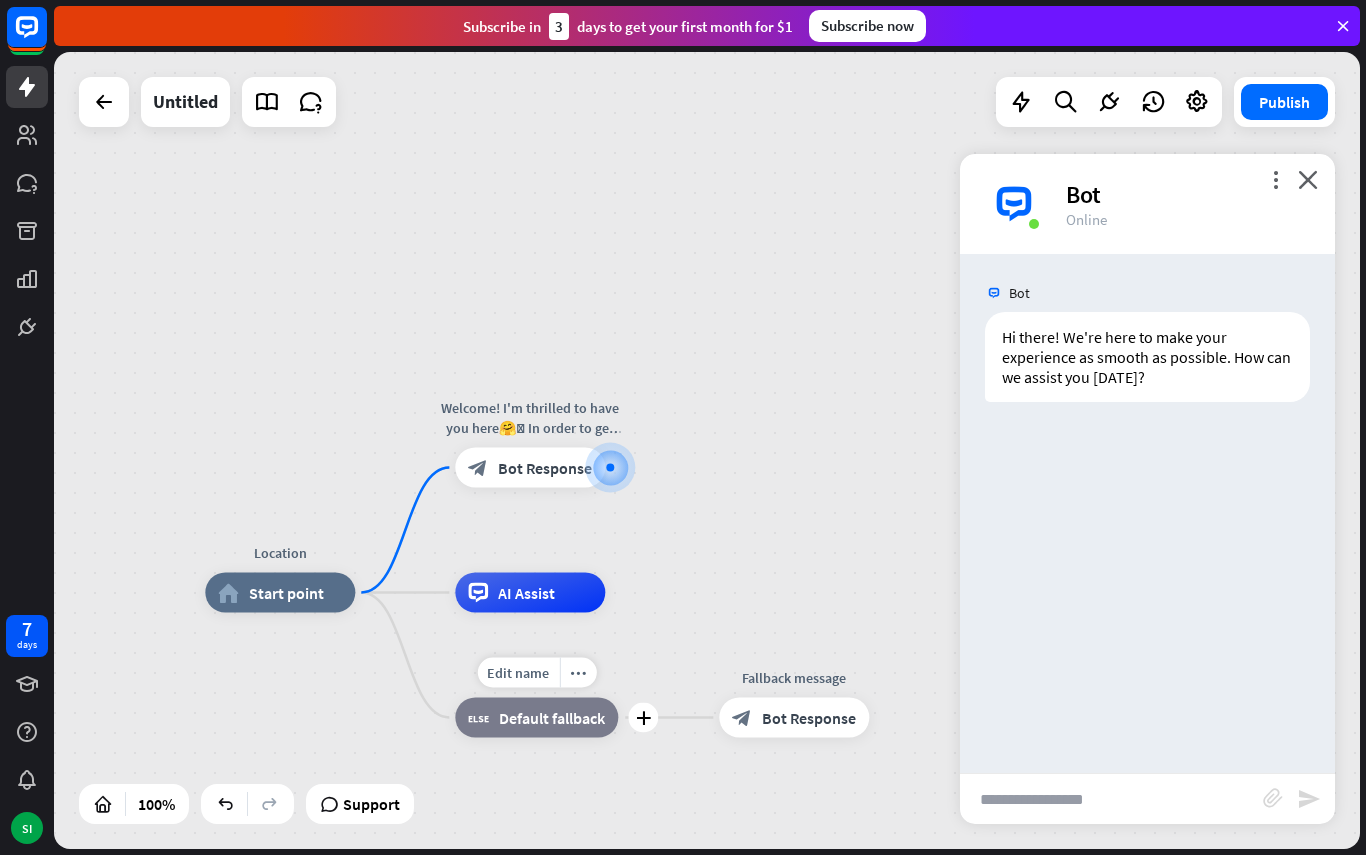 click on "Default fallback" at bounding box center (552, 718) 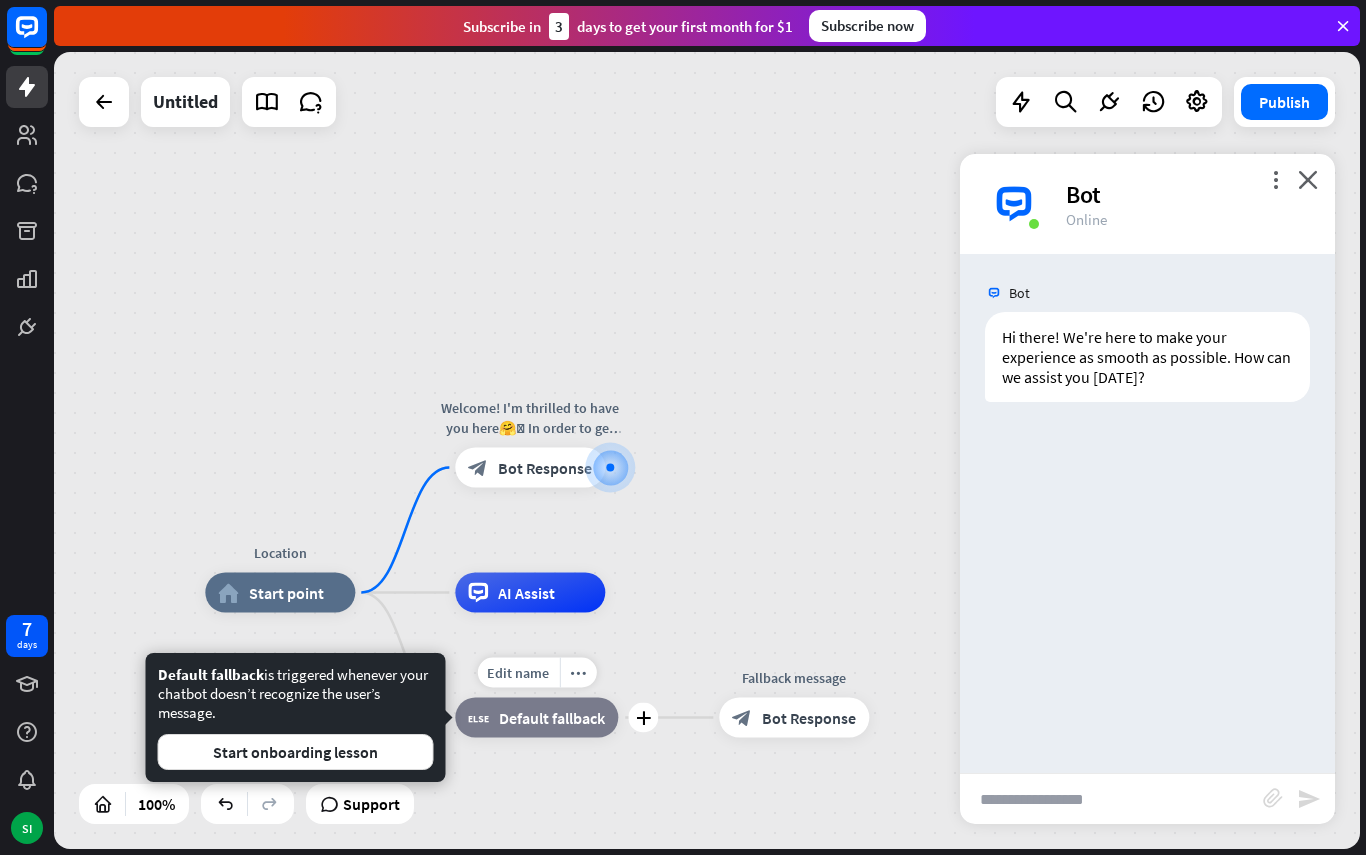 click on "Location   home_2   Start point                 Welcome! I'm thrilled to have you here🤗🩷 In order to get the location please make sure you have followed me!   block_bot_response   Bot Response                         AI Assist       Edit name   more_horiz         plus     block_fallback   Default fallback                 Fallback message   block_bot_response   Bot Response" at bounding box center [707, 450] 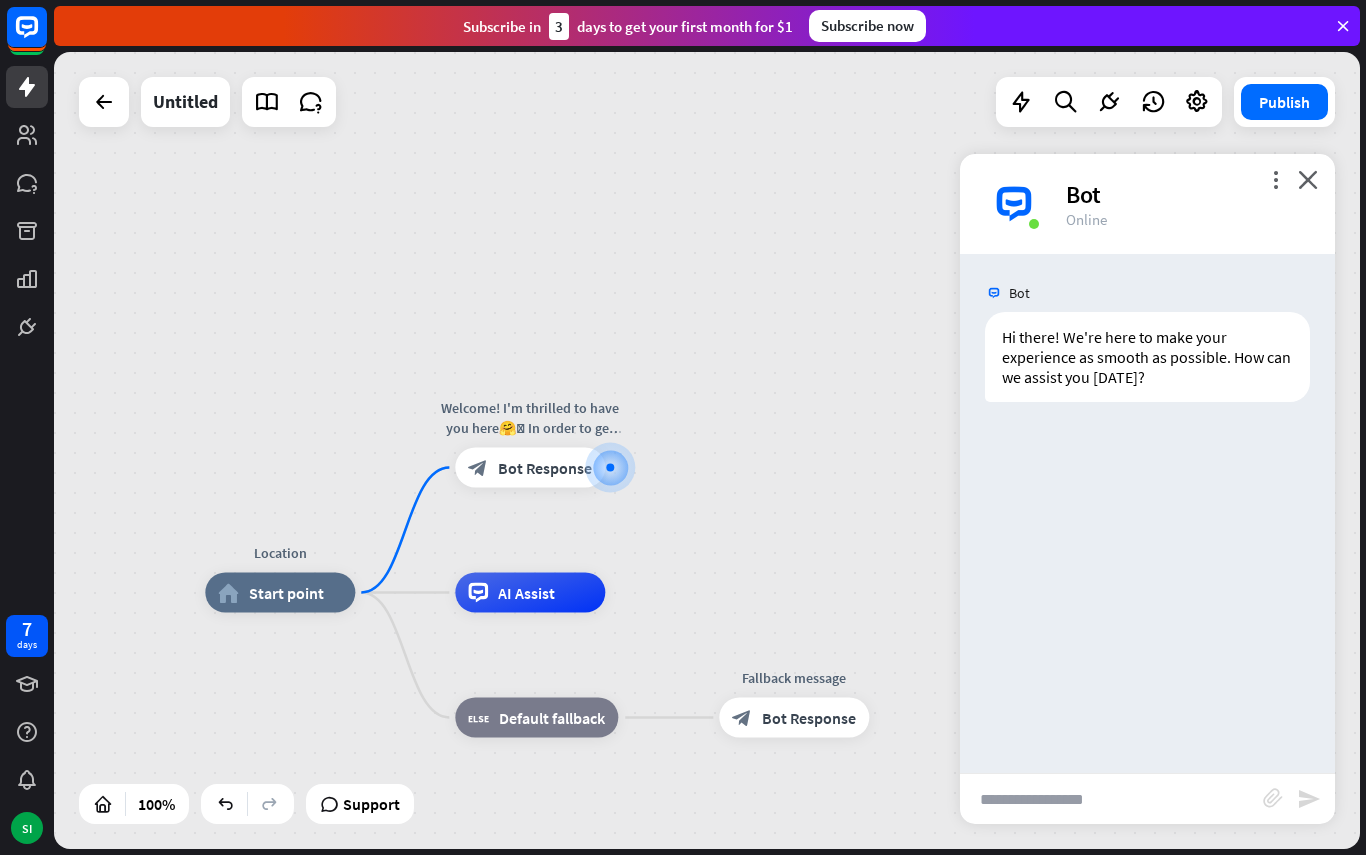 click on "close" at bounding box center [1308, 179] 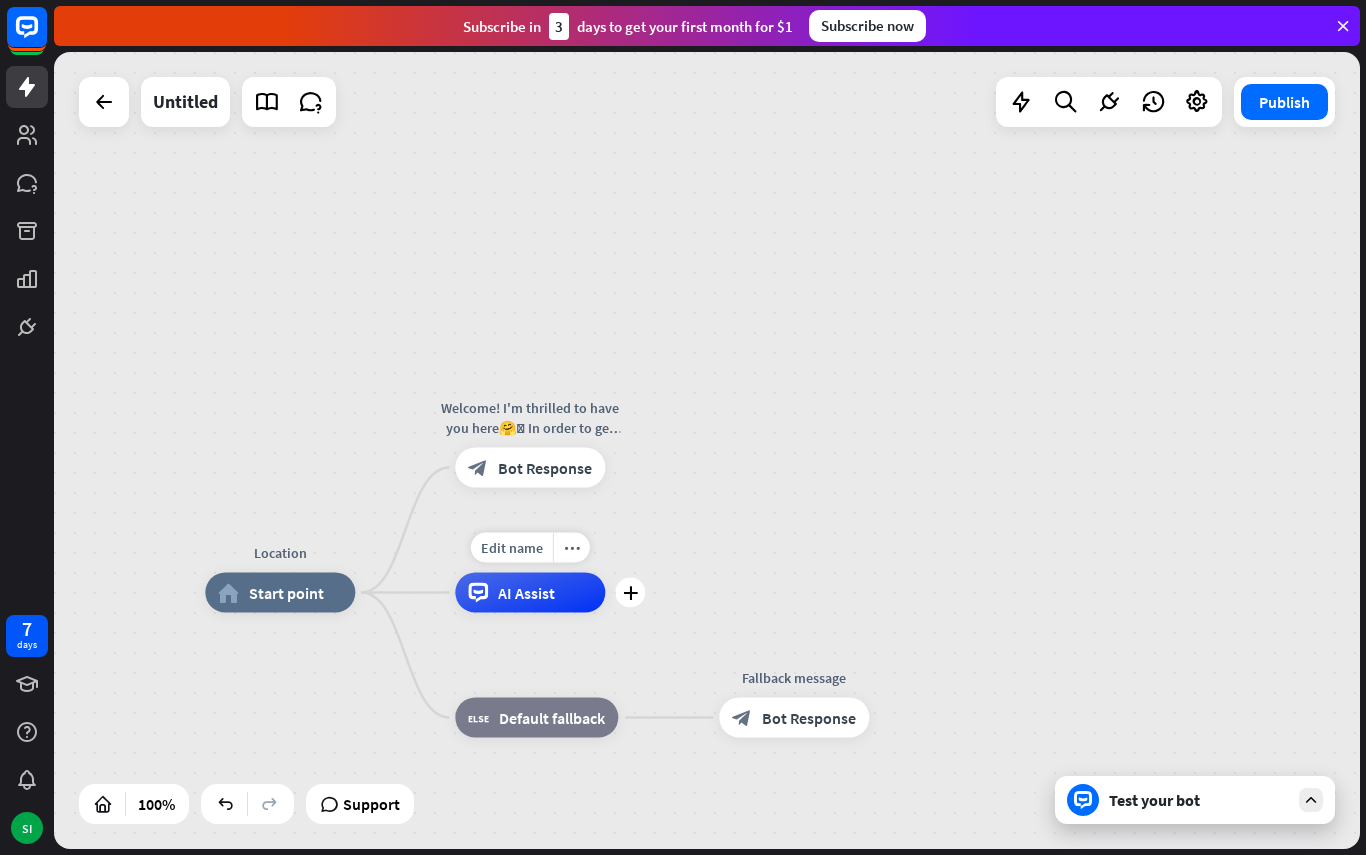 click on "AI Assist" at bounding box center (530, 593) 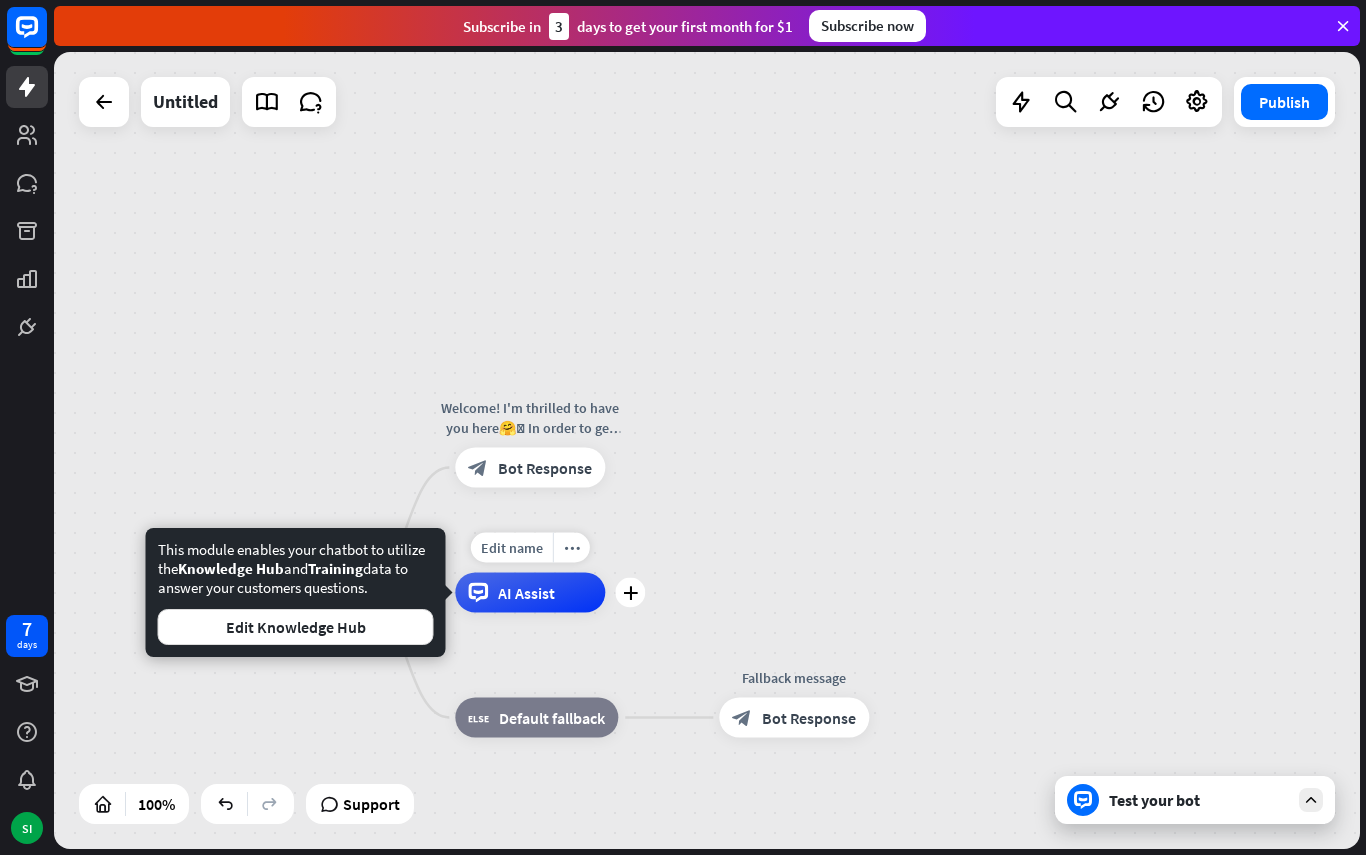 click on "AI Assist" at bounding box center [530, 593] 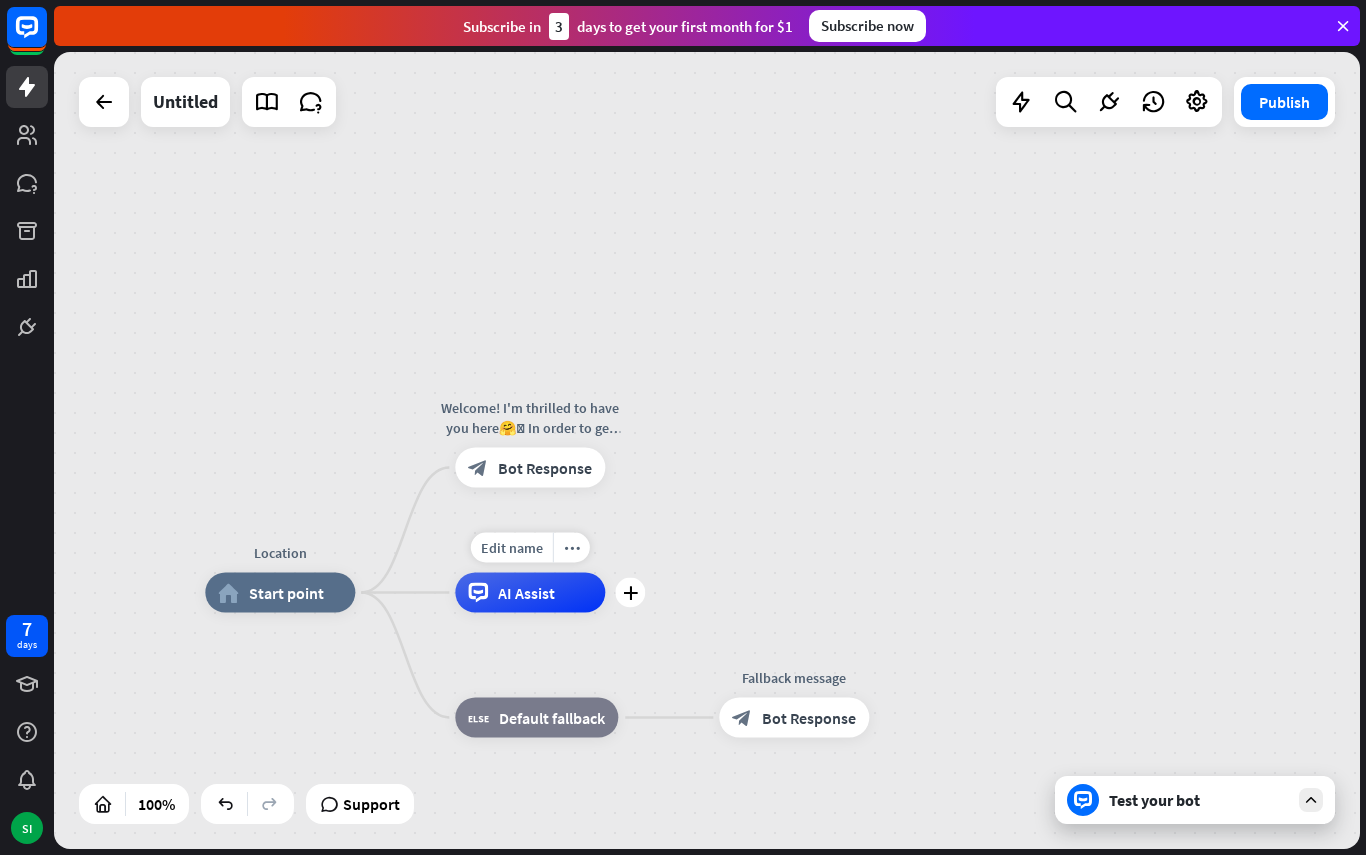 click on "AI Assist" at bounding box center (530, 593) 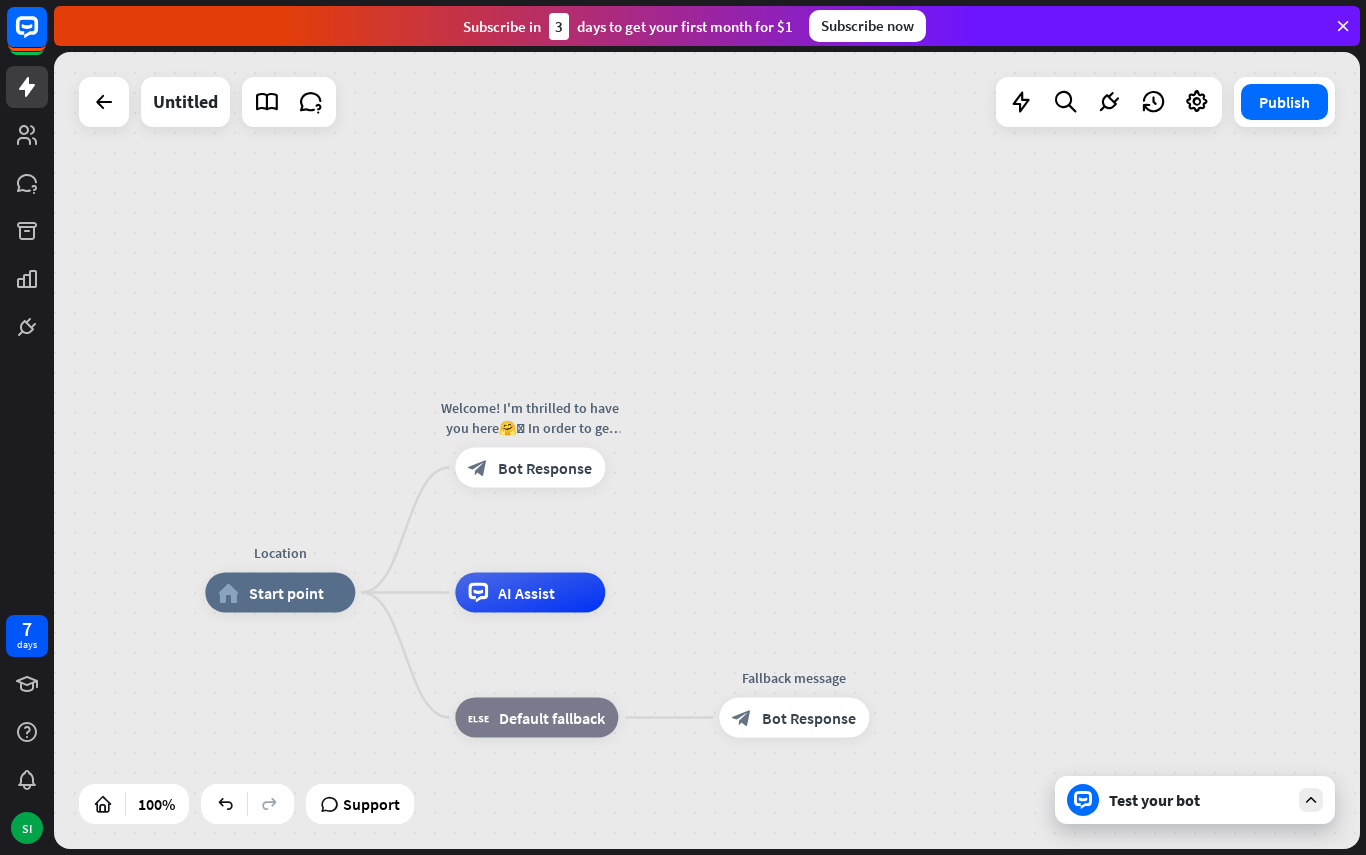 click on "Location   home_2   Start point                 Welcome! I'm thrilled to have you here🤗🩷 In order to get the location please make sure you have followed me!   block_bot_response   Bot Response       Edit name   more_horiz               AI Assist                   block_fallback   Default fallback                 Fallback message   block_bot_response   Bot Response" at bounding box center (858, 991) 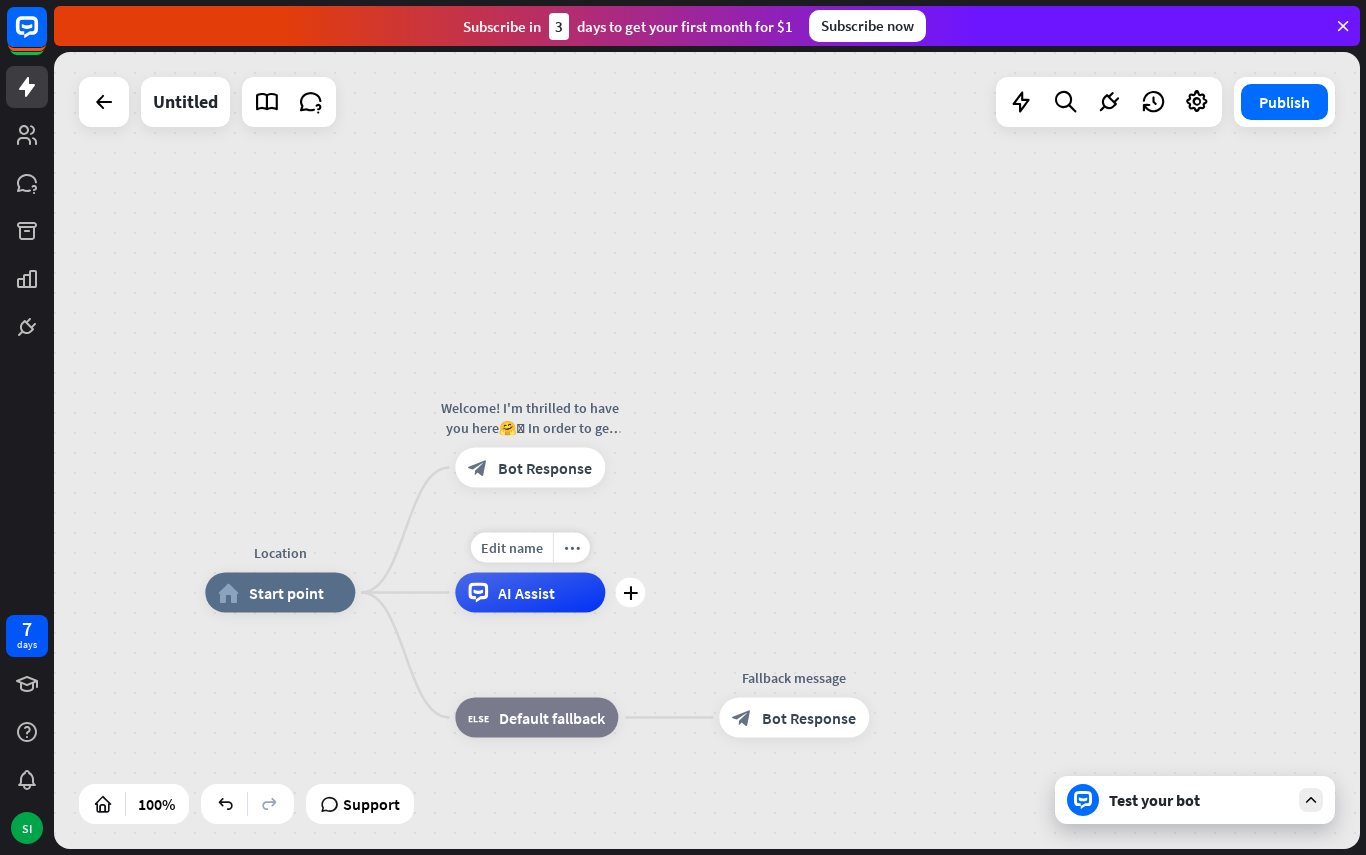 click on "plus" at bounding box center [630, 593] 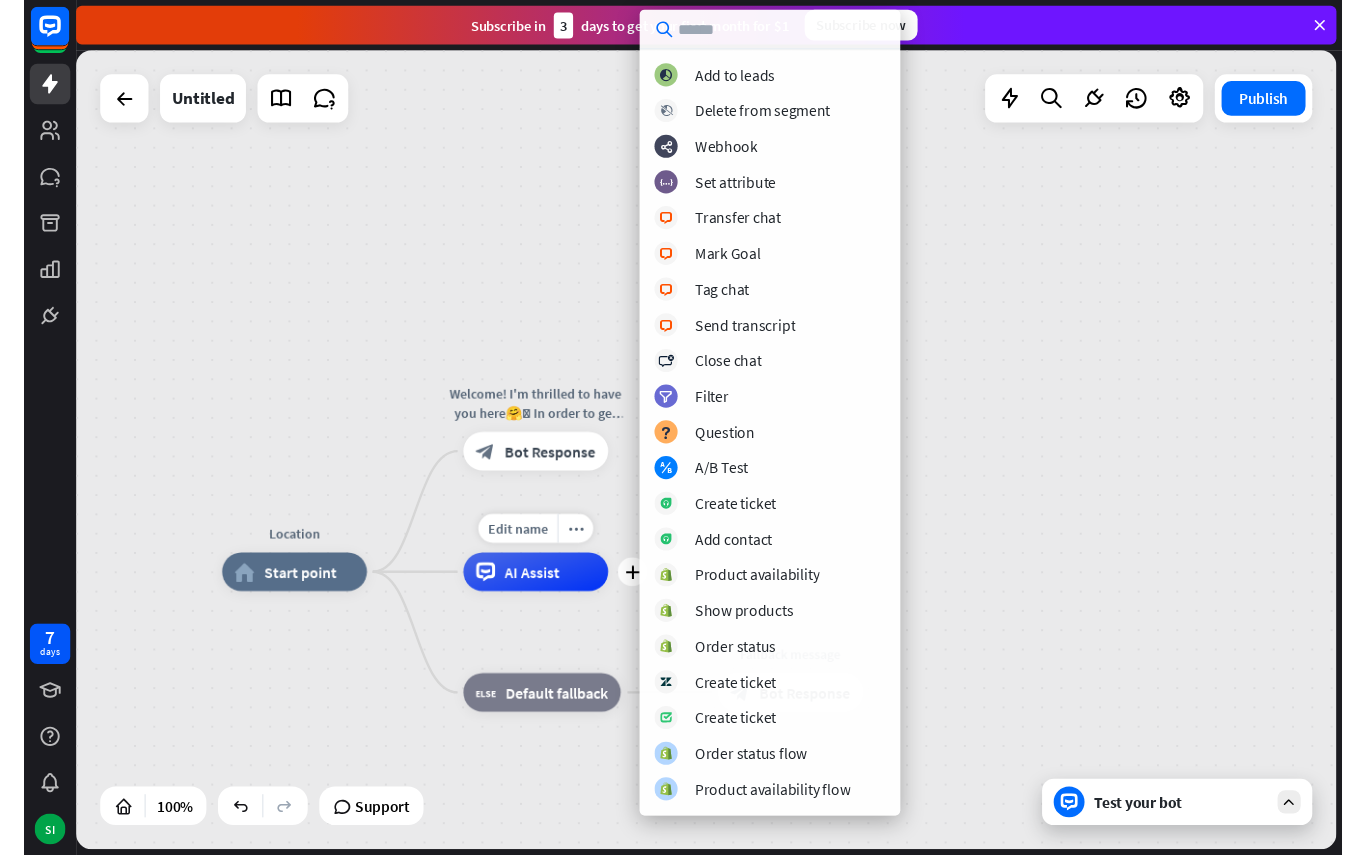 scroll, scrollTop: 223, scrollLeft: 0, axis: vertical 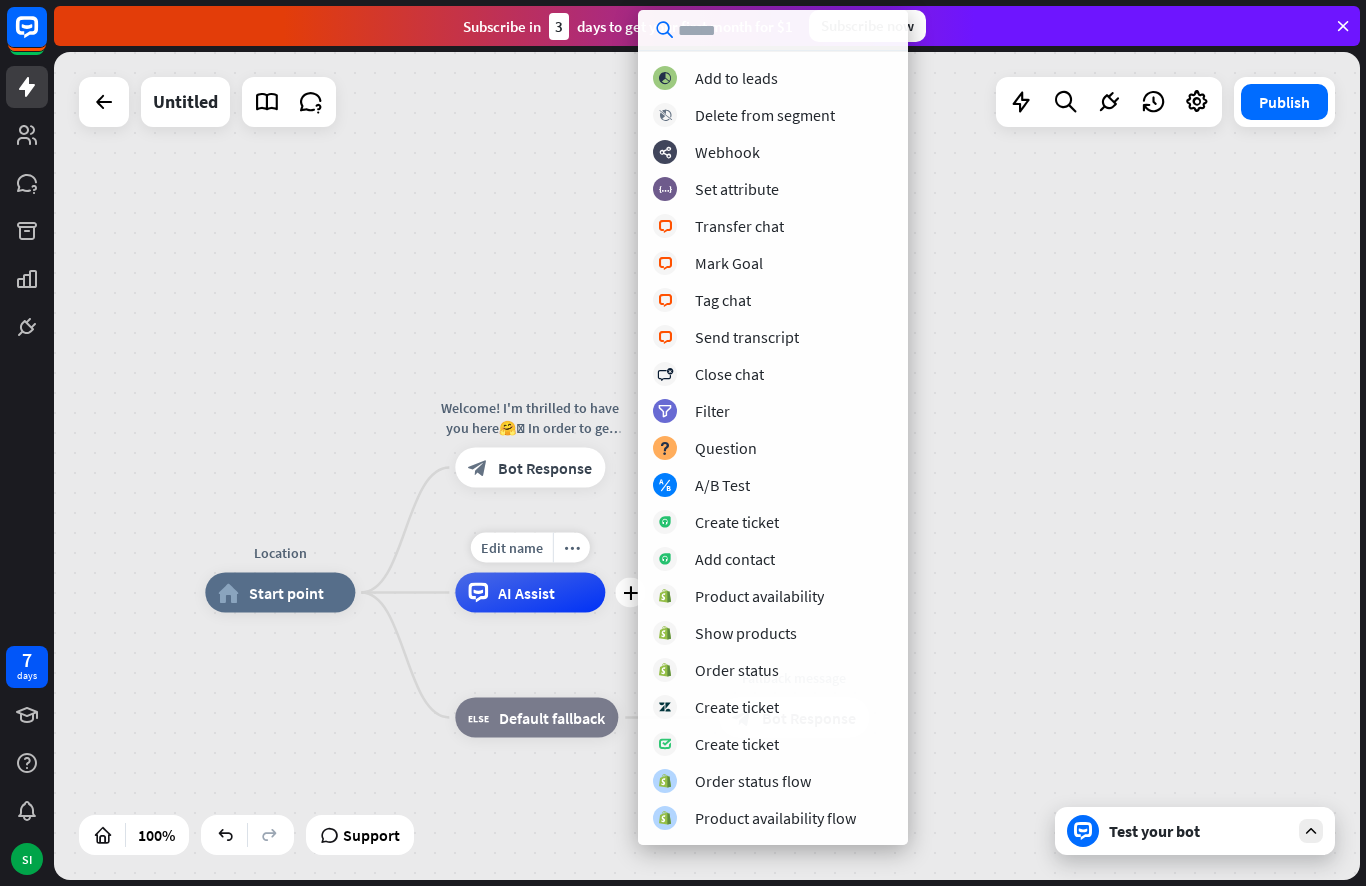 click on "Location   home_2   Start point                 Welcome! I'm thrilled to have you here🤗🩷 In order to get the location please make sure you have followed me!   block_bot_response   Bot Response       Edit name   more_horiz         plus       AI Assist                   block_fallback   Default fallback                 Fallback message   block_bot_response   Bot Response" at bounding box center [707, 466] 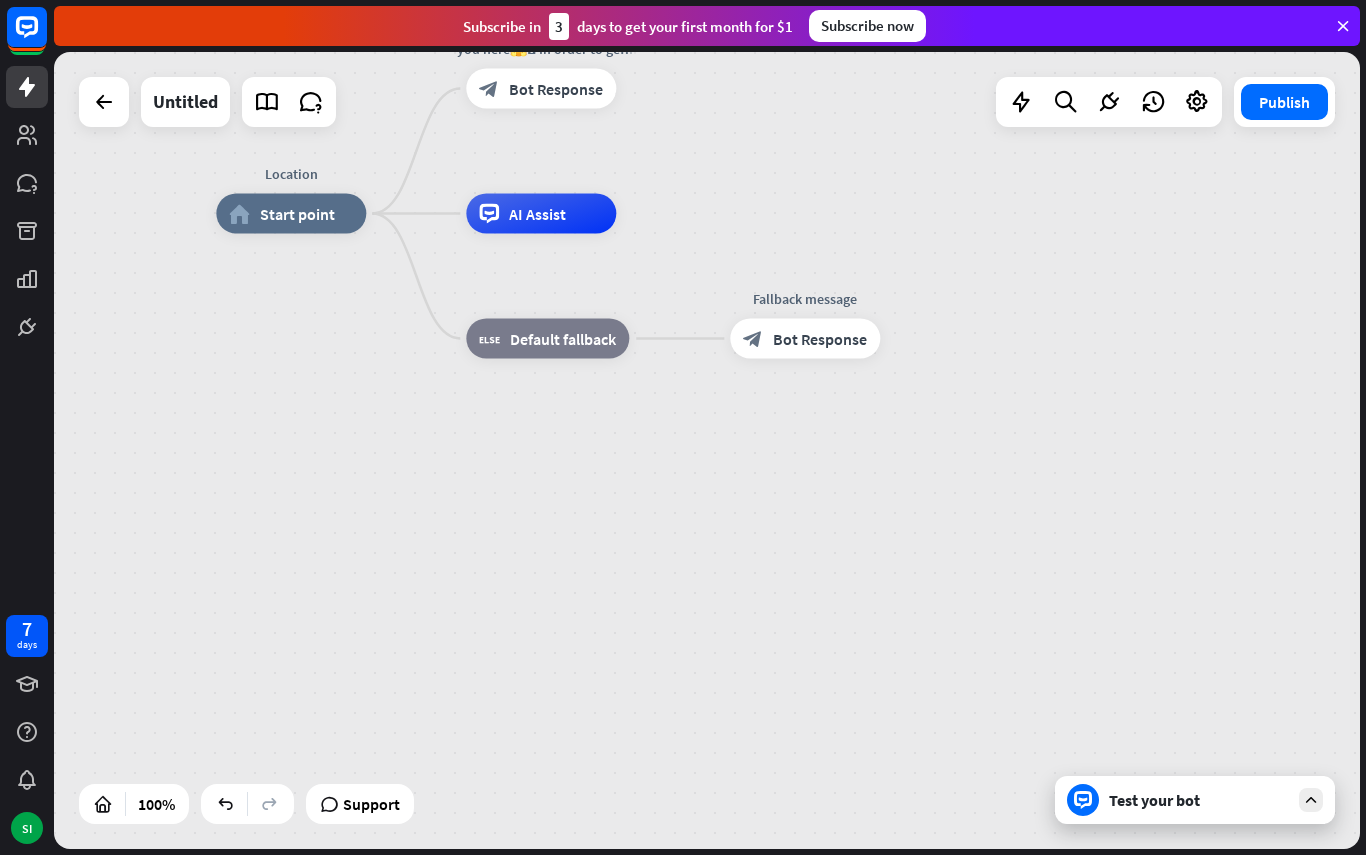 click on "Location   home_2   Start point                 Welcome! I'm thrilled to have you here🤗🩷 In order to get the location please make sure you have followed me!   block_bot_response   Bot Response                     AI Assist                   block_fallback   Default fallback                 Fallback message   block_bot_response   Bot Response" at bounding box center [707, 450] 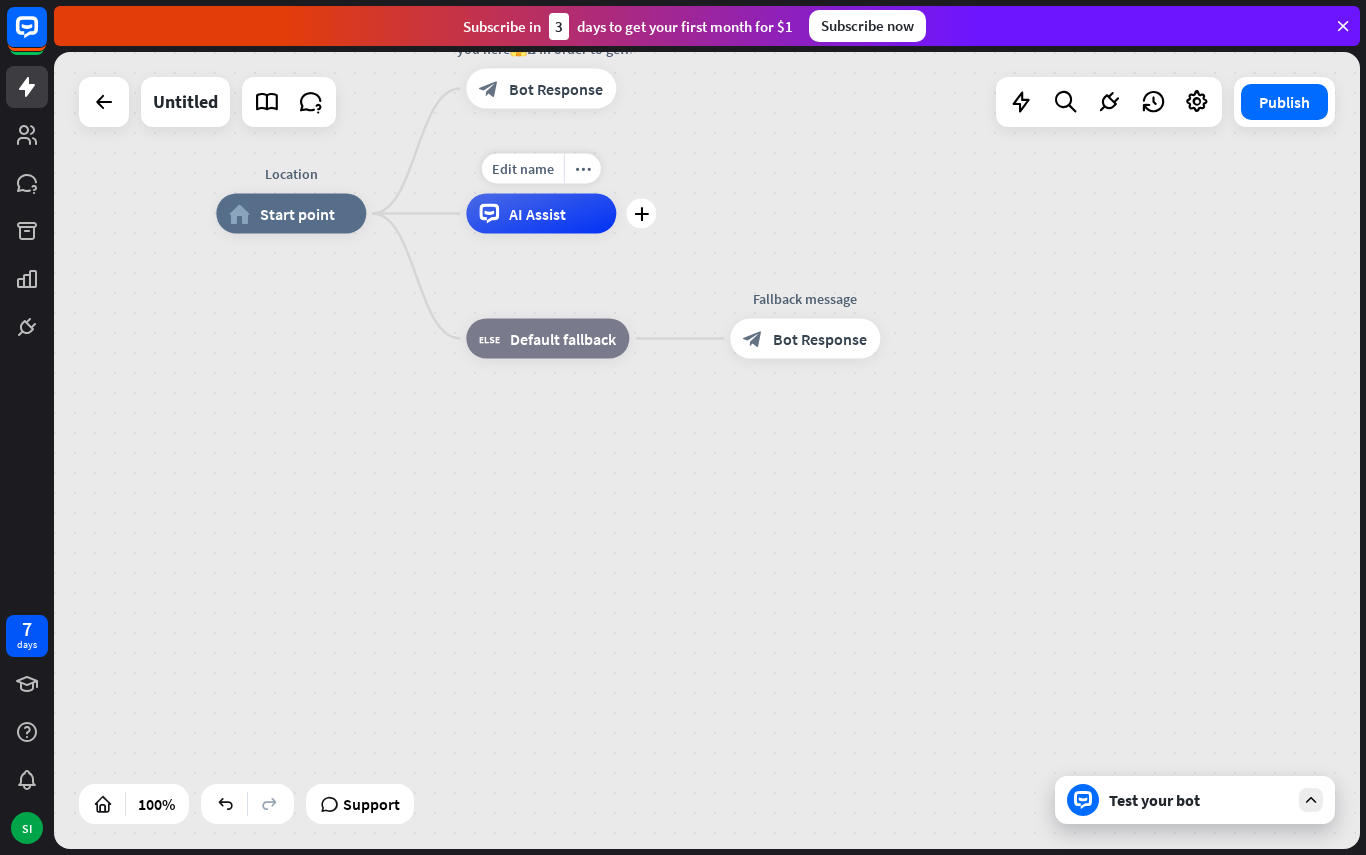 click on "plus" at bounding box center (641, 214) 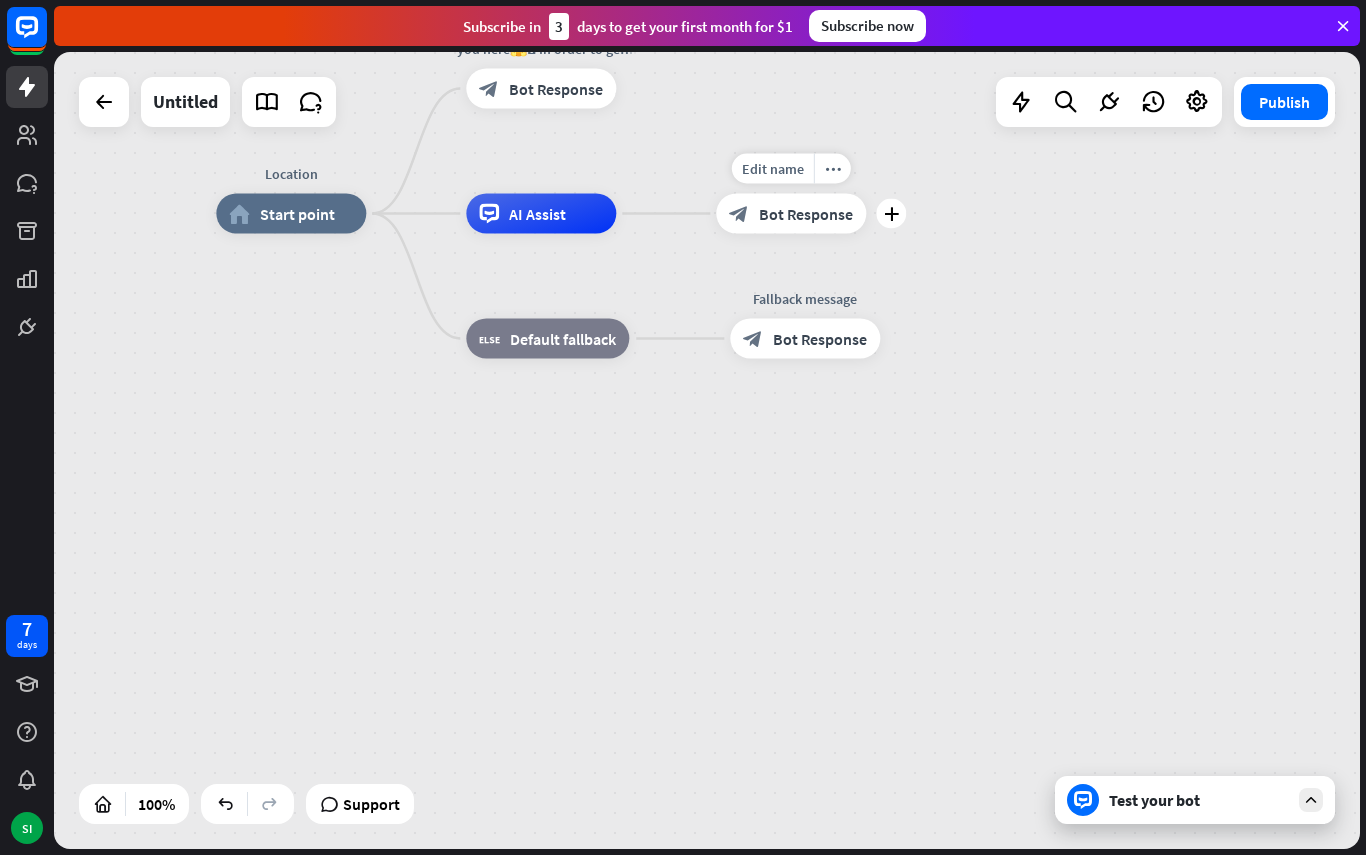 click on "more_horiz" at bounding box center (832, 169) 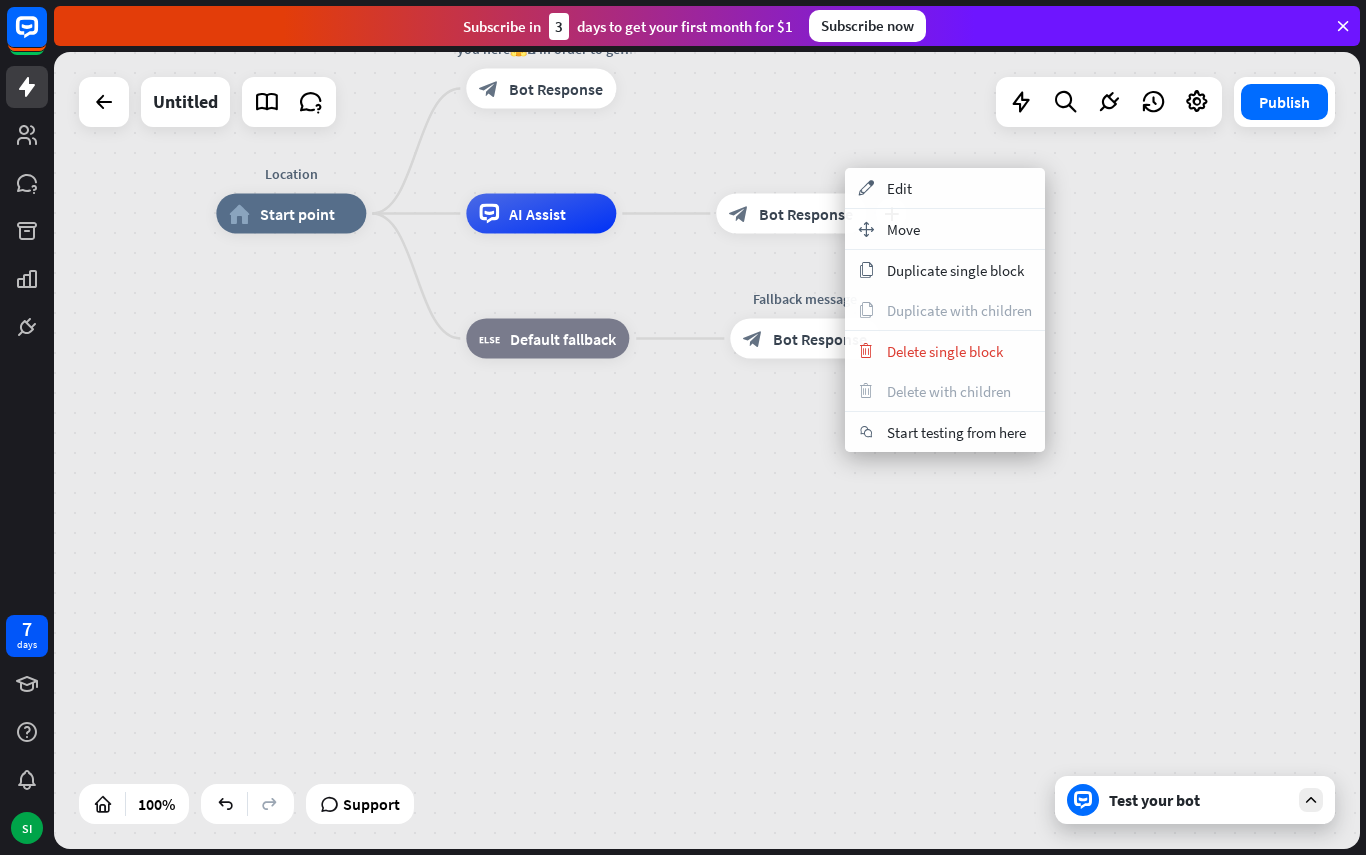 click on "trash   Delete single block" at bounding box center [945, 351] 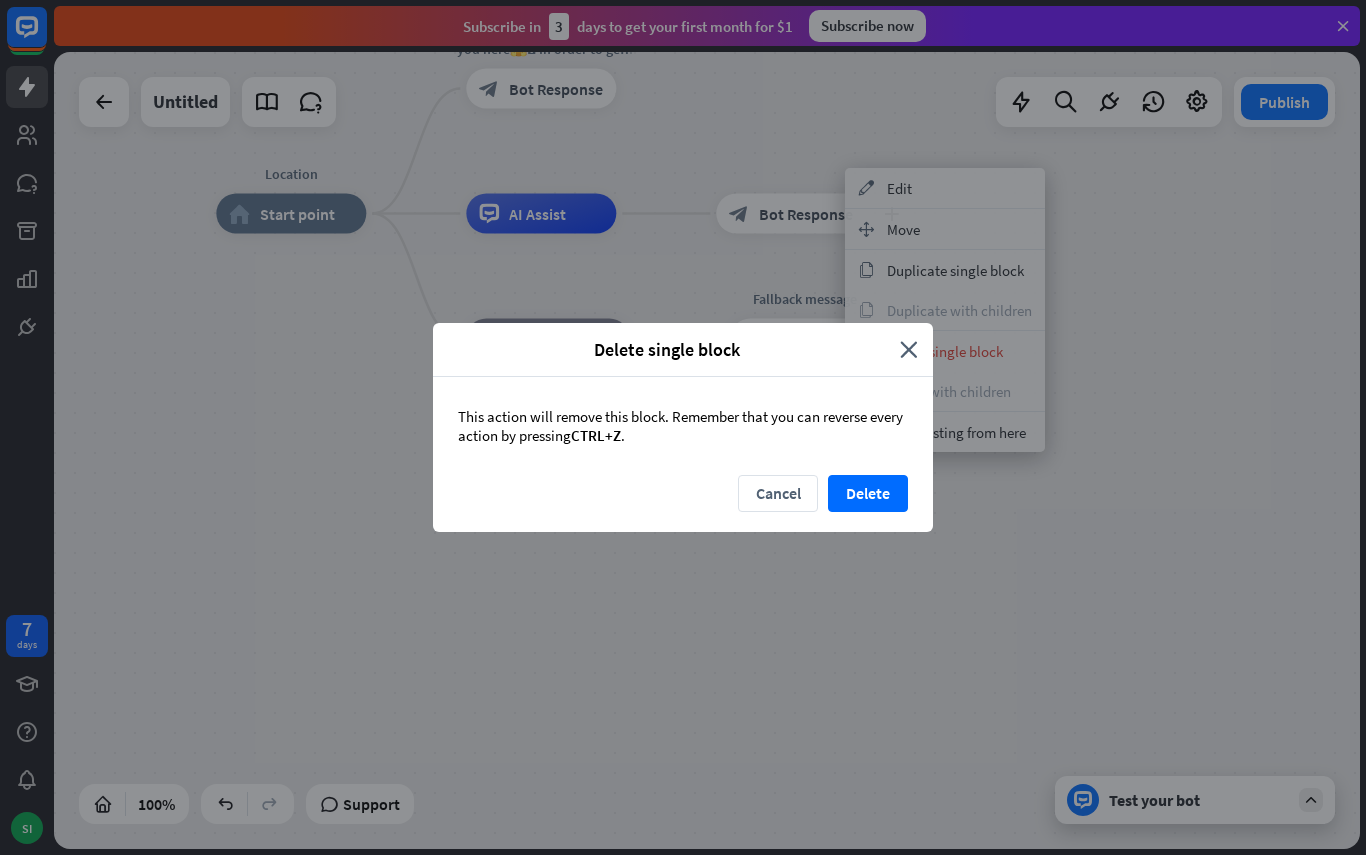click on "Delete" at bounding box center [868, 493] 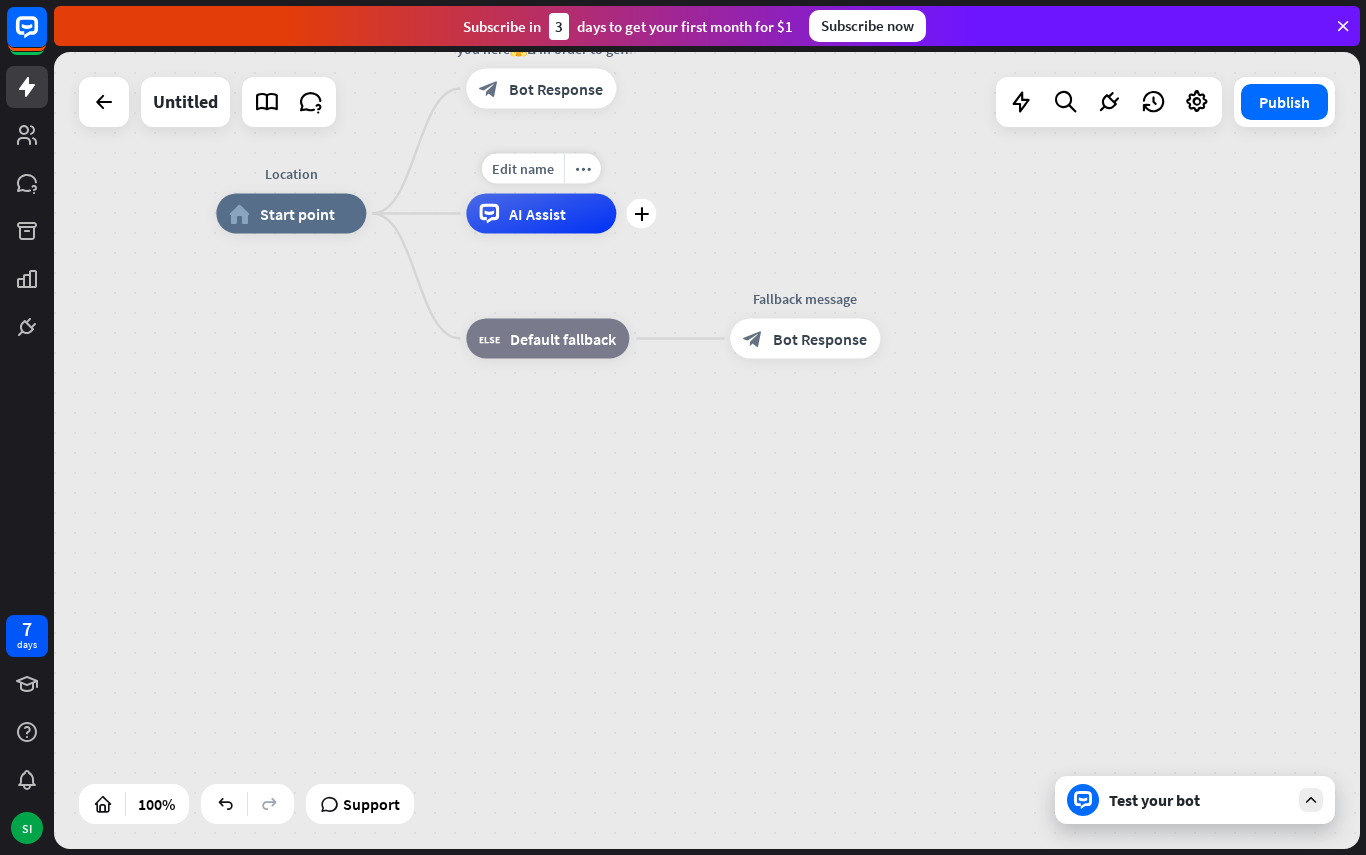 click on "plus" at bounding box center [641, 214] 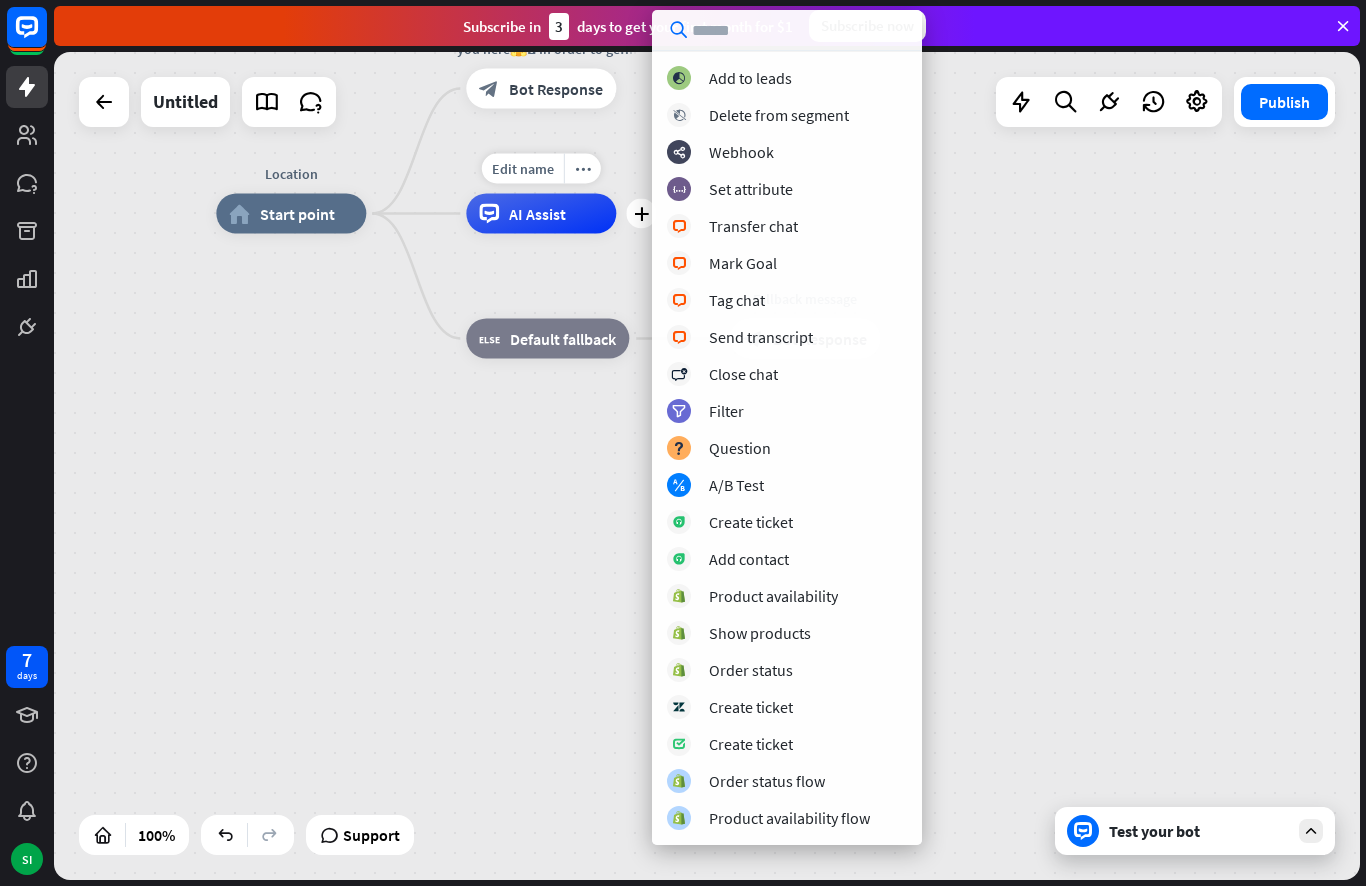 scroll, scrollTop: 222, scrollLeft: 0, axis: vertical 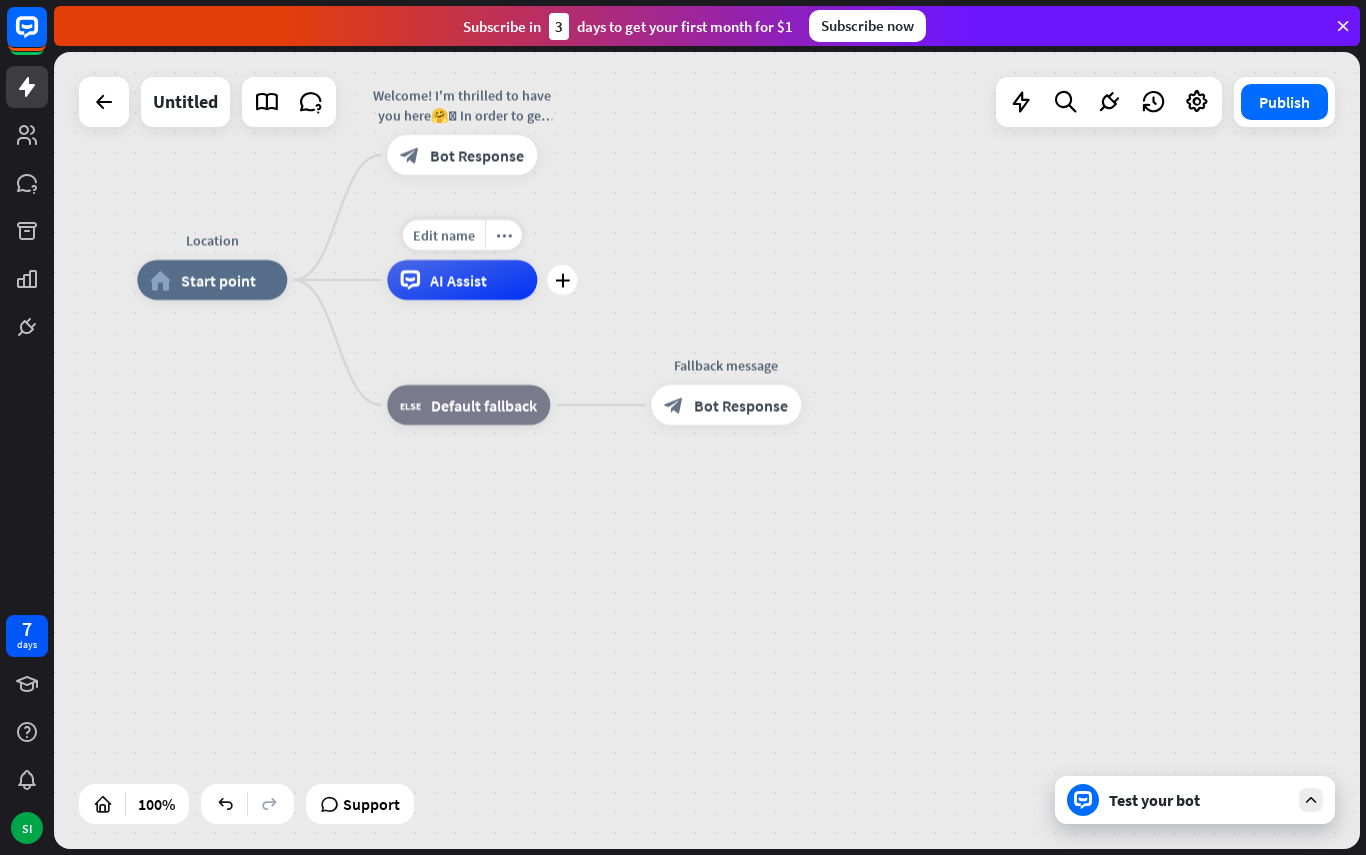 click on "plus" at bounding box center (562, 280) 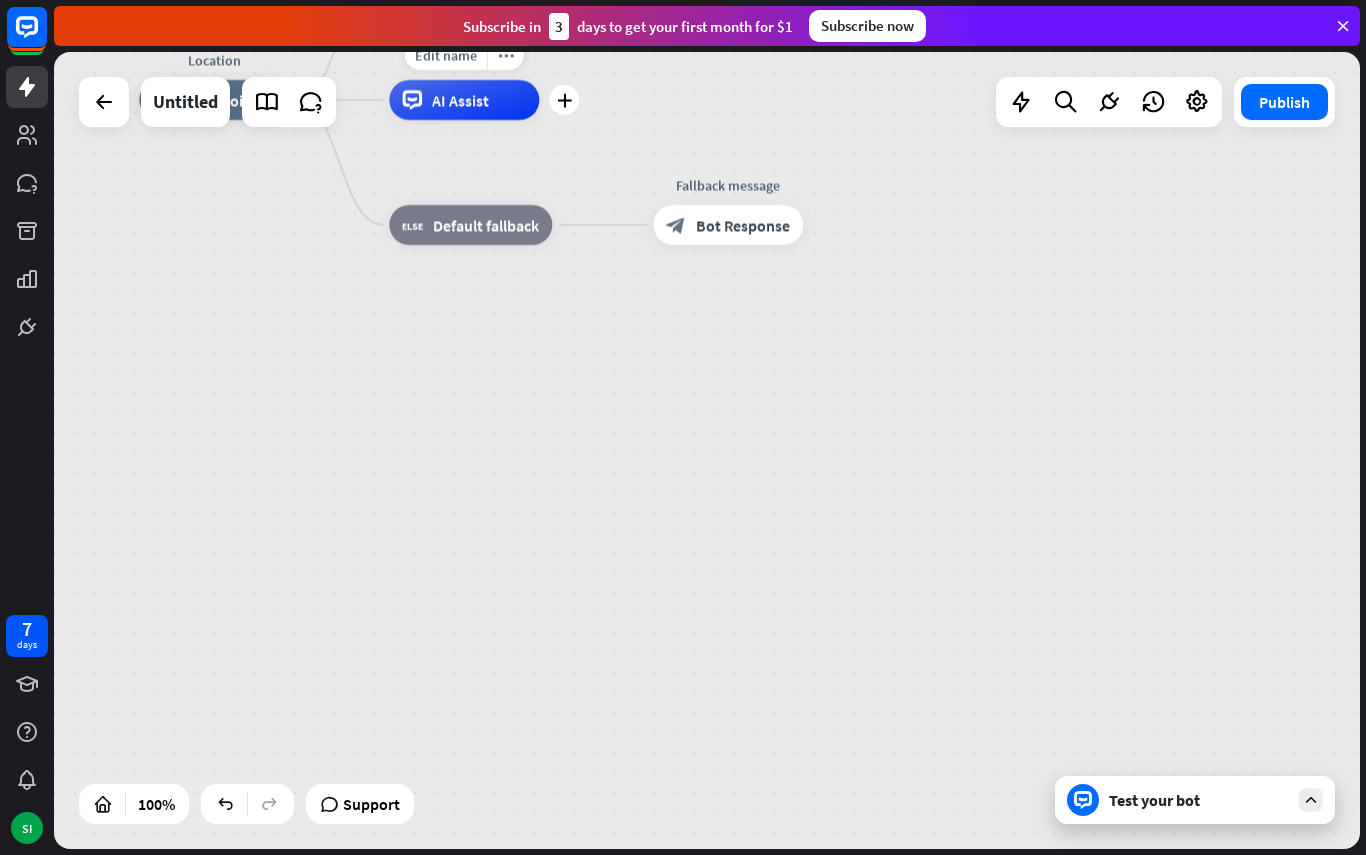 click on "plus" at bounding box center [564, 100] 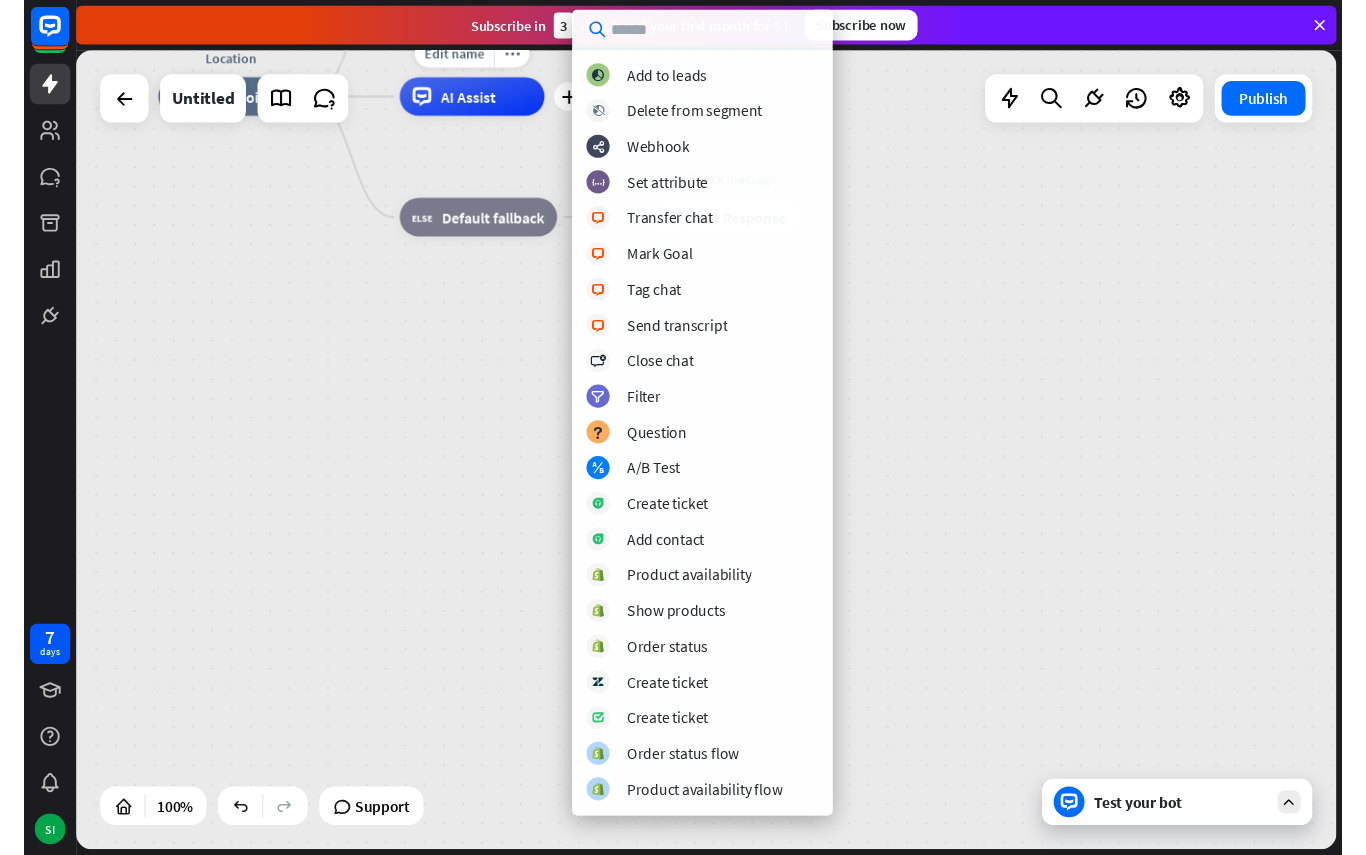 scroll, scrollTop: 222, scrollLeft: 0, axis: vertical 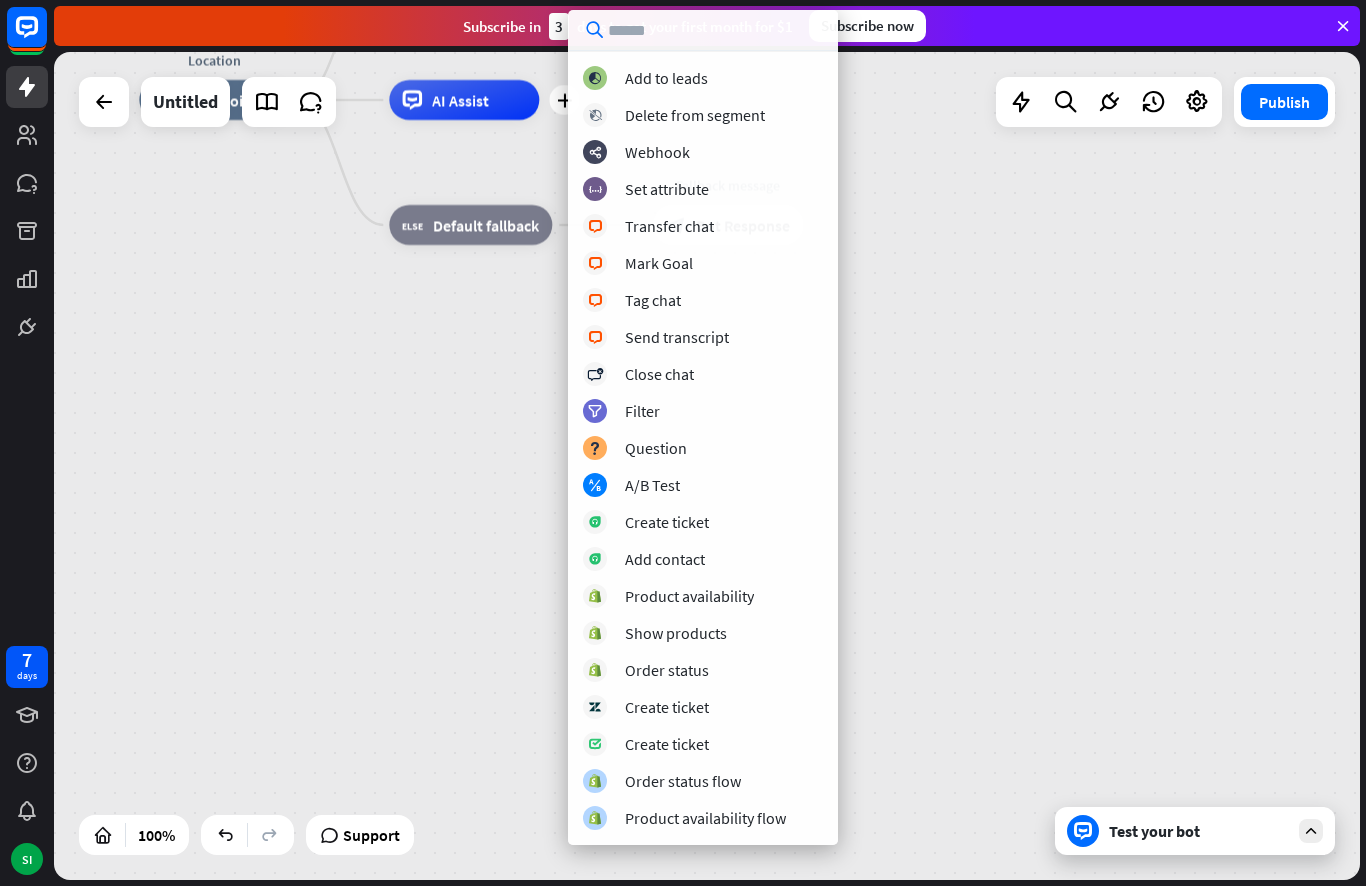 click on "Location   home_2   Start point                 Welcome! I'm thrilled to have you here🤗🩷 In order to get the location please make sure you have followed me!   block_bot_response   Bot Response       Edit name   more_horiz         plus       AI Assist                   block_fallback   Default fallback                 Fallback message   block_bot_response   Bot Response" at bounding box center (792, 514) 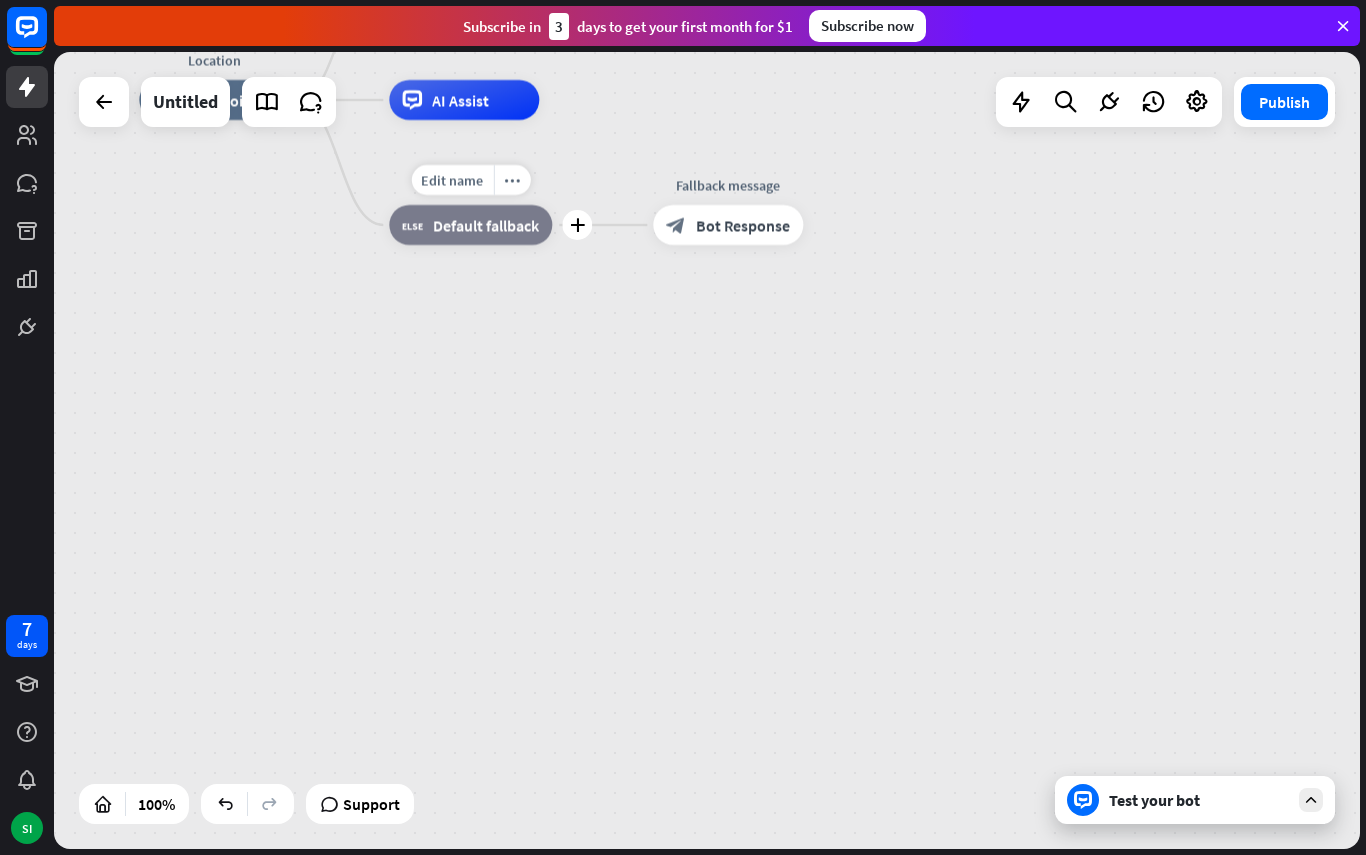 click on "plus" at bounding box center (577, 225) 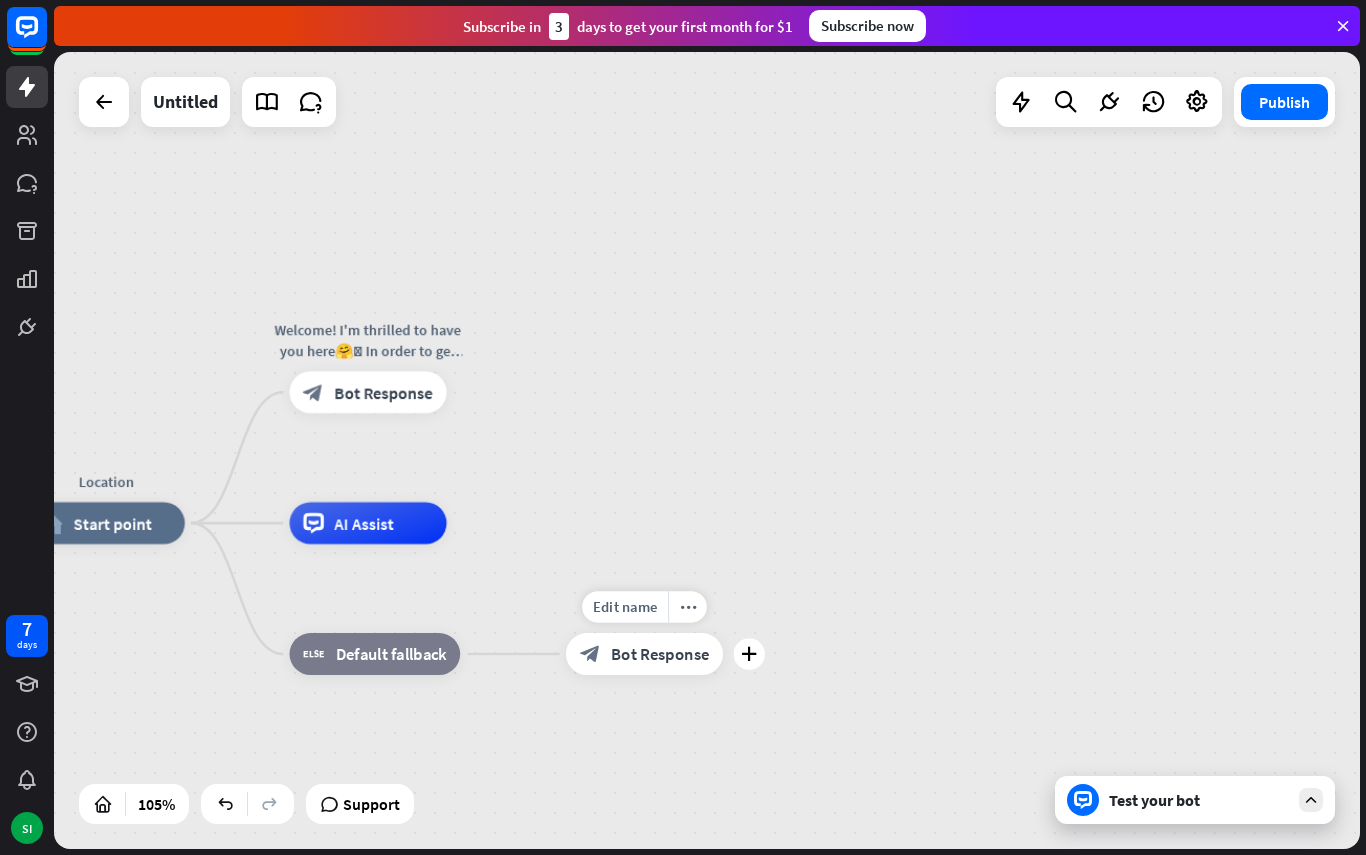 click on "plus" at bounding box center (749, 654) 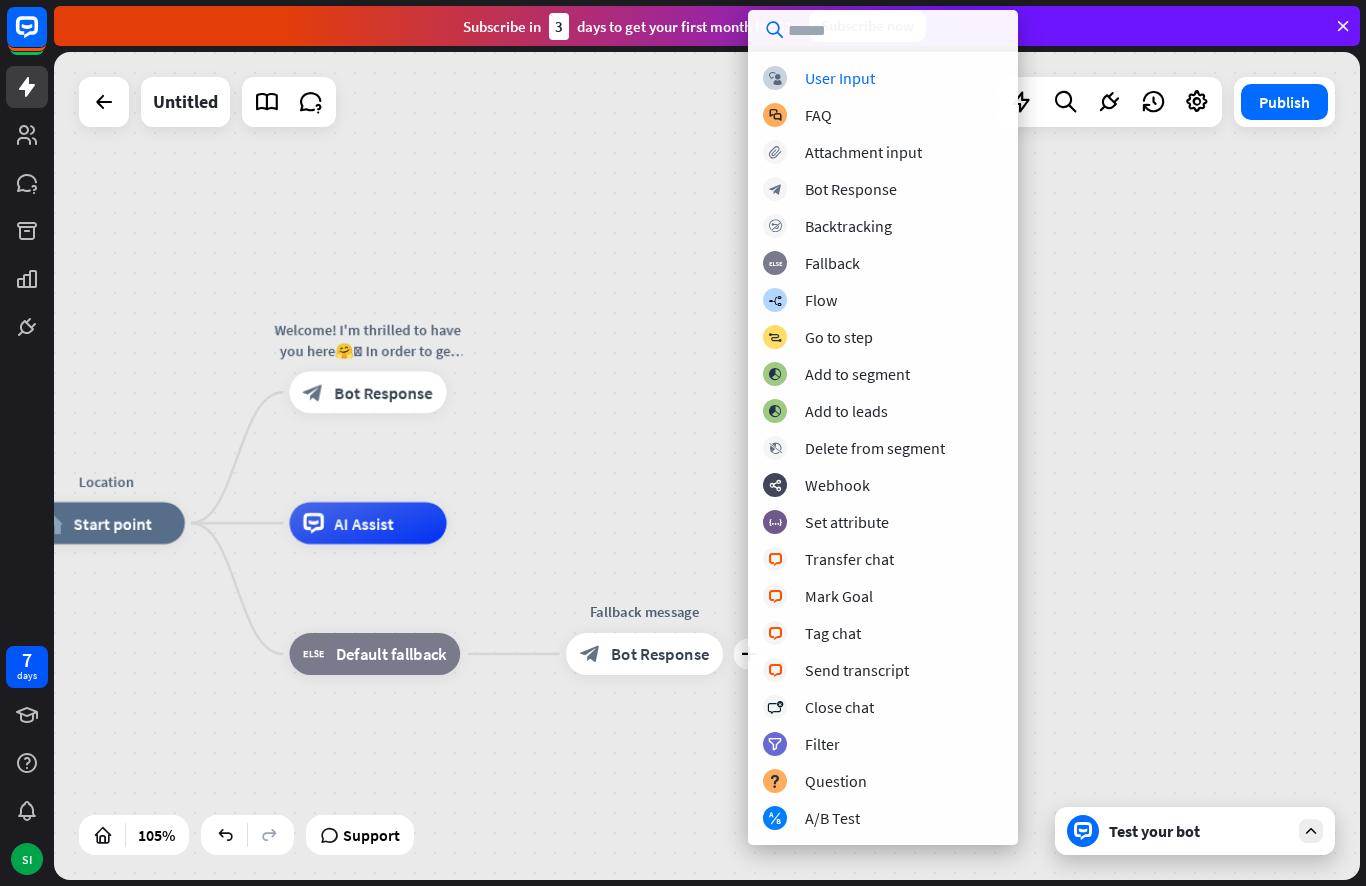 click on "Location   home_2   Start point                 Welcome! I'm thrilled to have you here🤗🩷 In order to get the location please make sure you have followed me!   block_bot_response   Bot Response                     AI Assist                   block_fallback   Default fallback       Edit name   more_horiz         plus   Fallback message   block_bot_response   Bot Response" at bounding box center (707, 466) 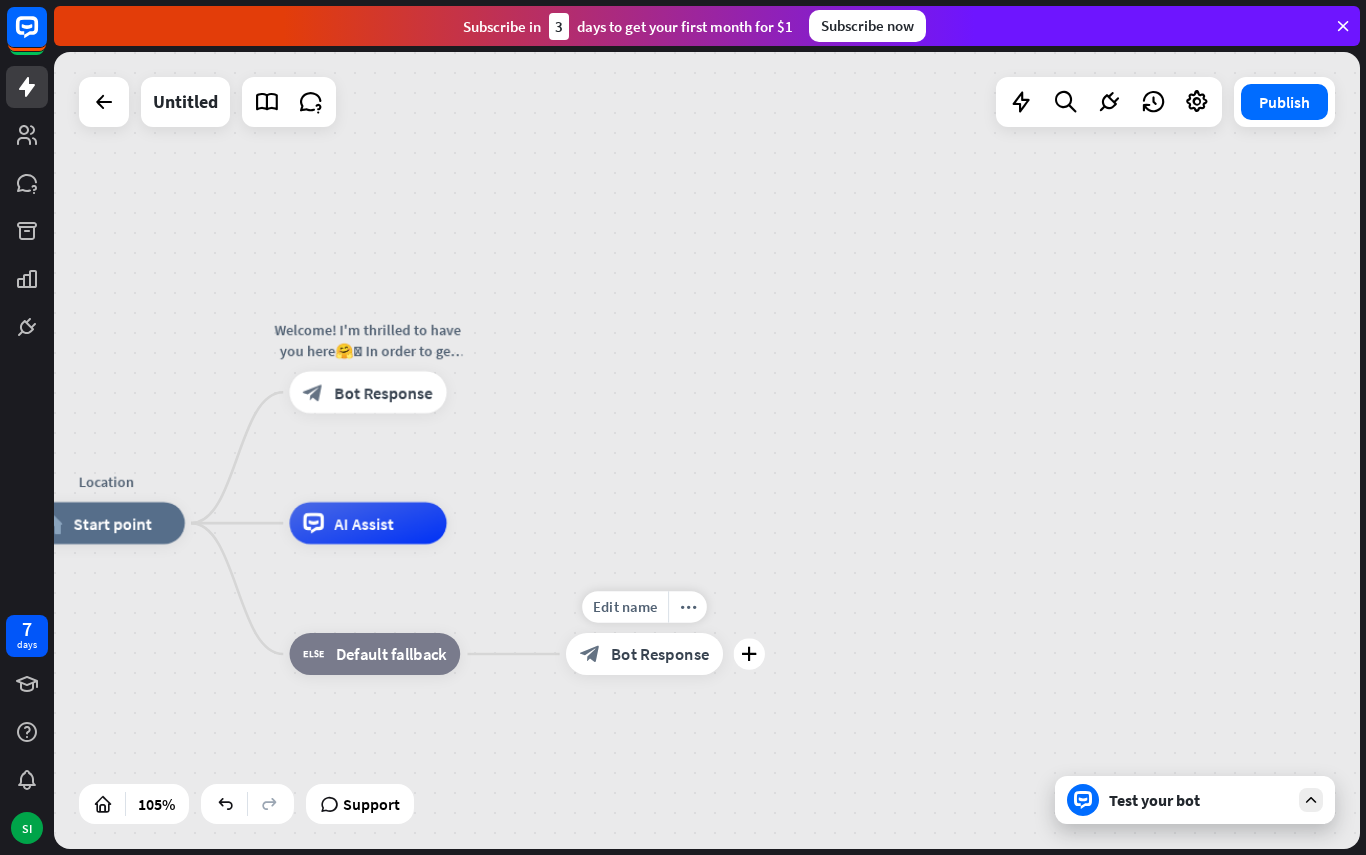 click on "more_horiz" at bounding box center [688, 607] 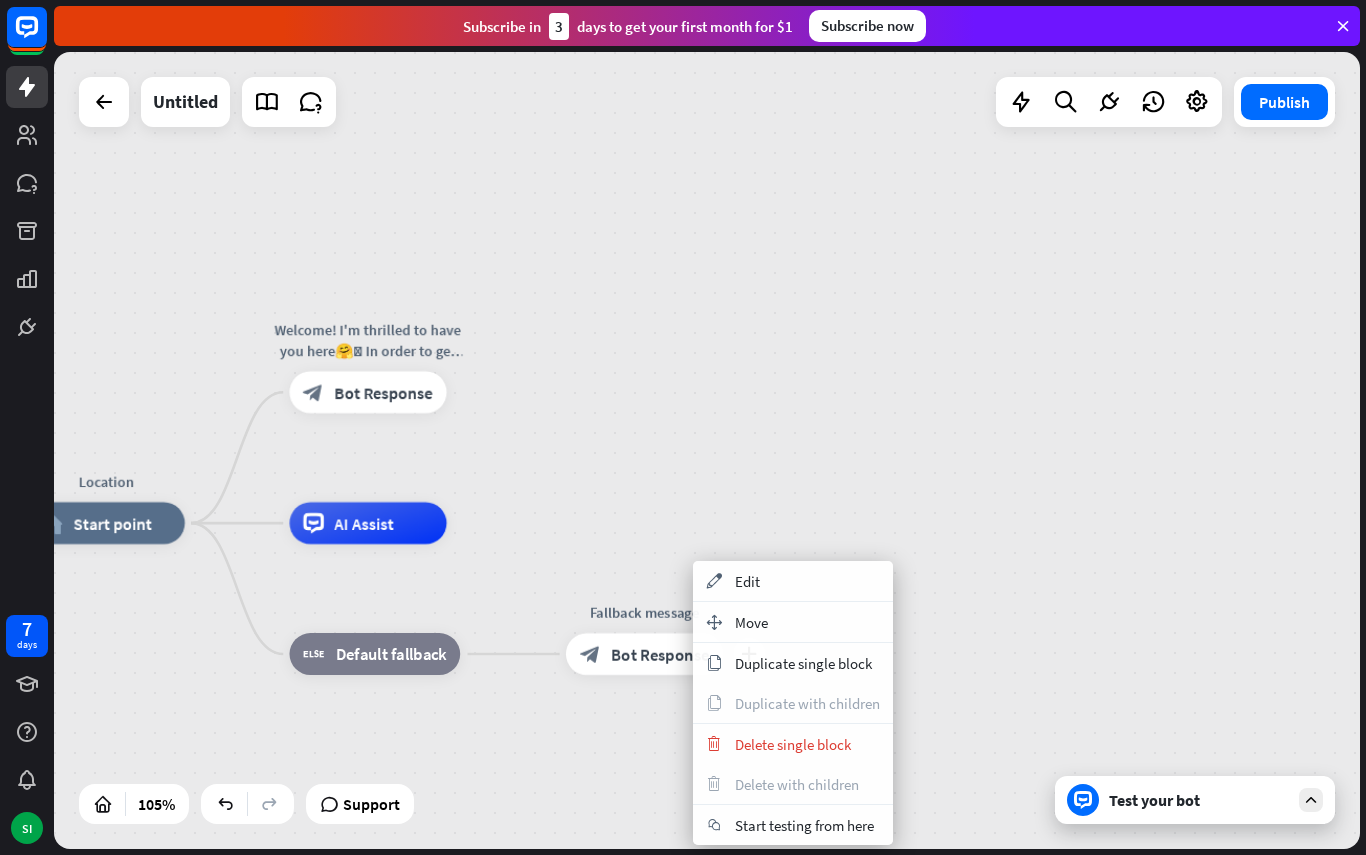 click on "Delete single block" at bounding box center [793, 744] 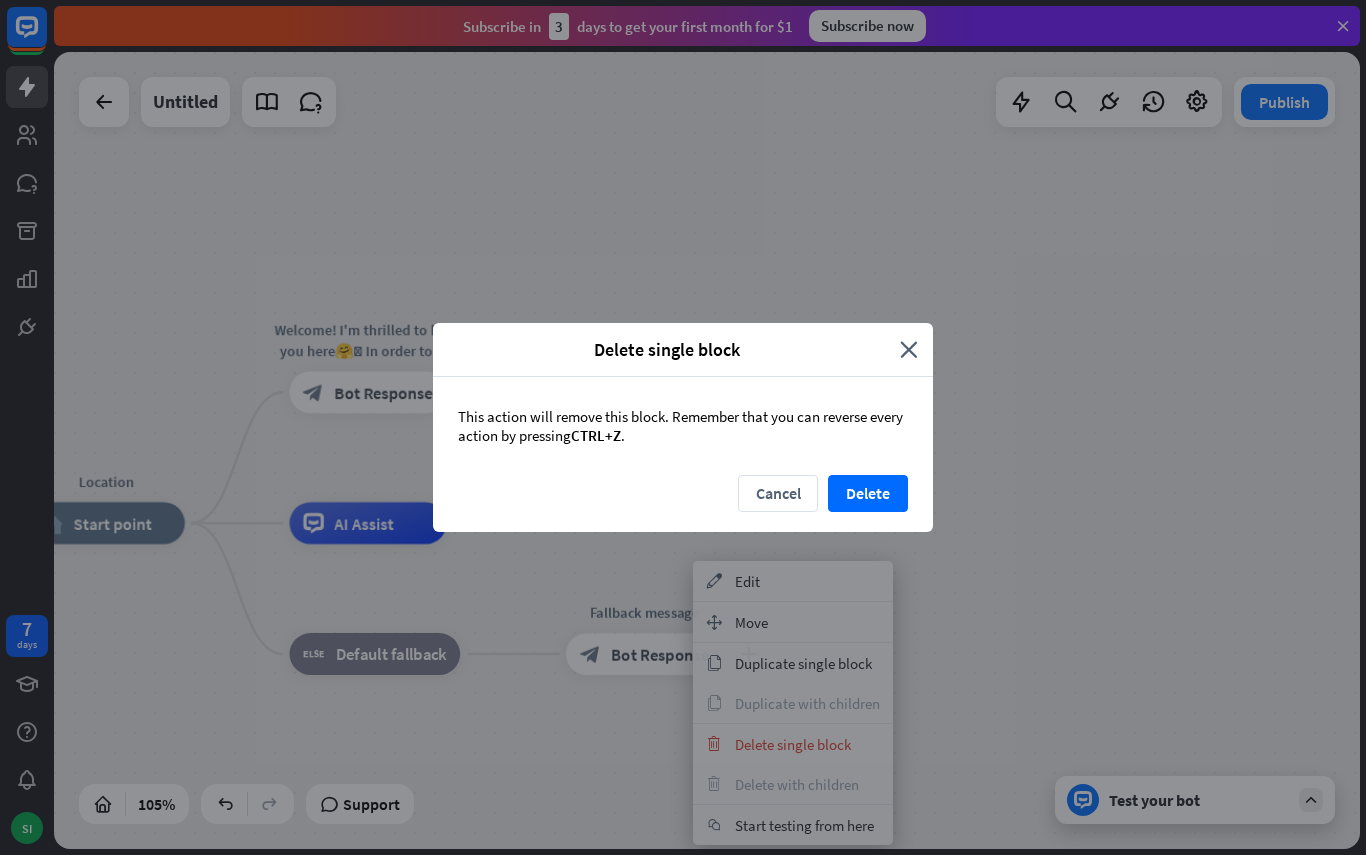 click on "Delete" at bounding box center (868, 493) 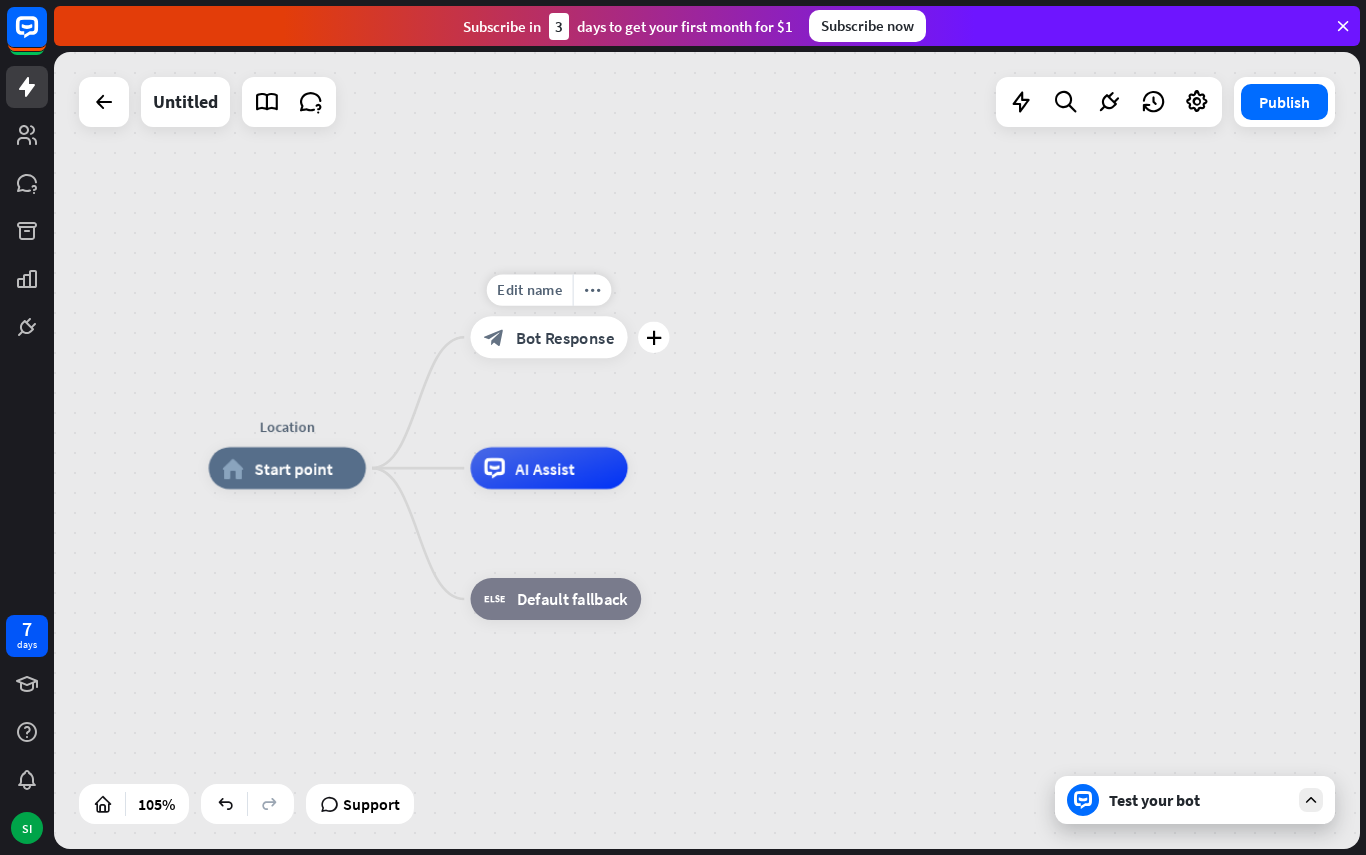 click on "more_horiz" at bounding box center [592, 290] 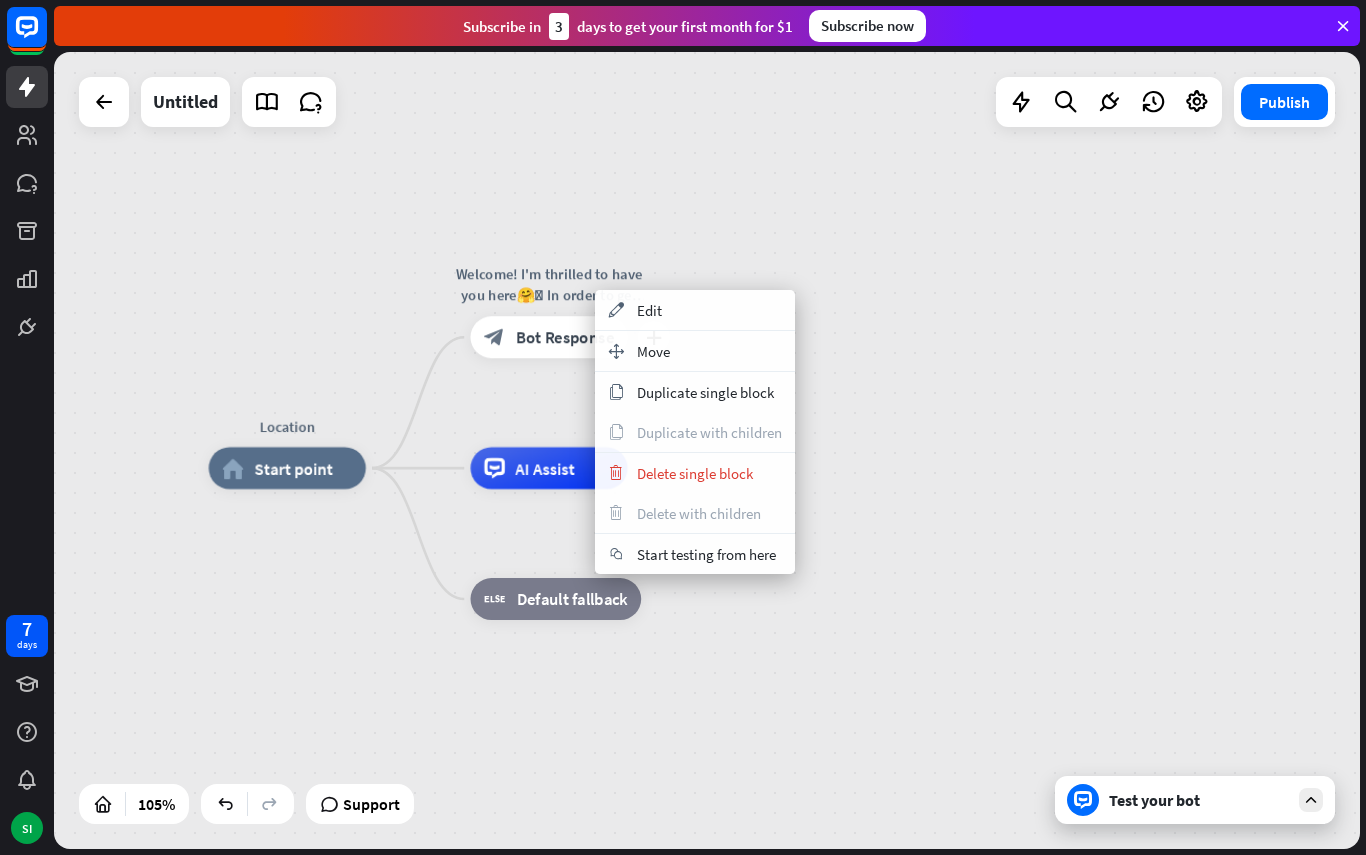 click on "appearance   Edit" at bounding box center (695, 310) 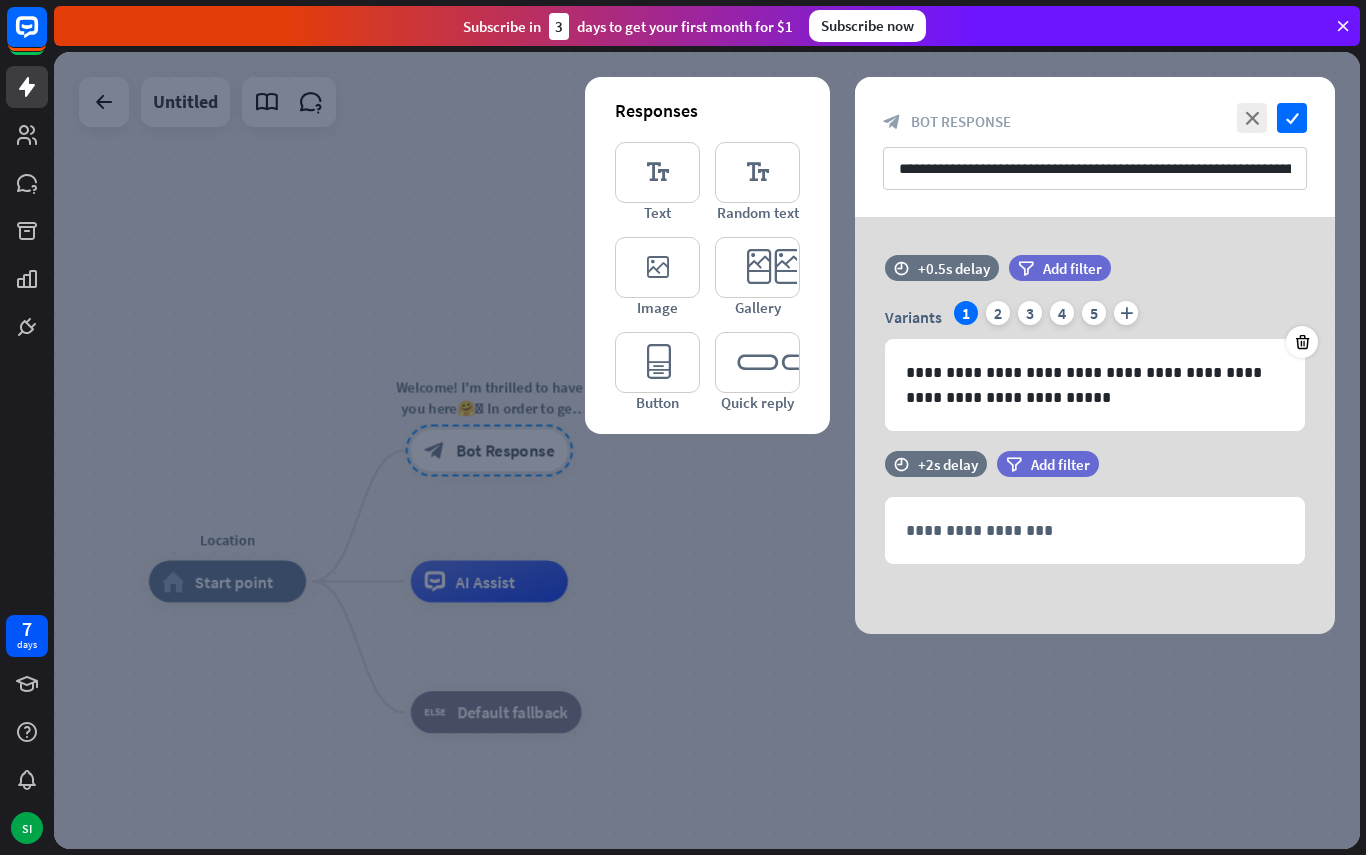 click on "**********" at bounding box center [1095, 168] 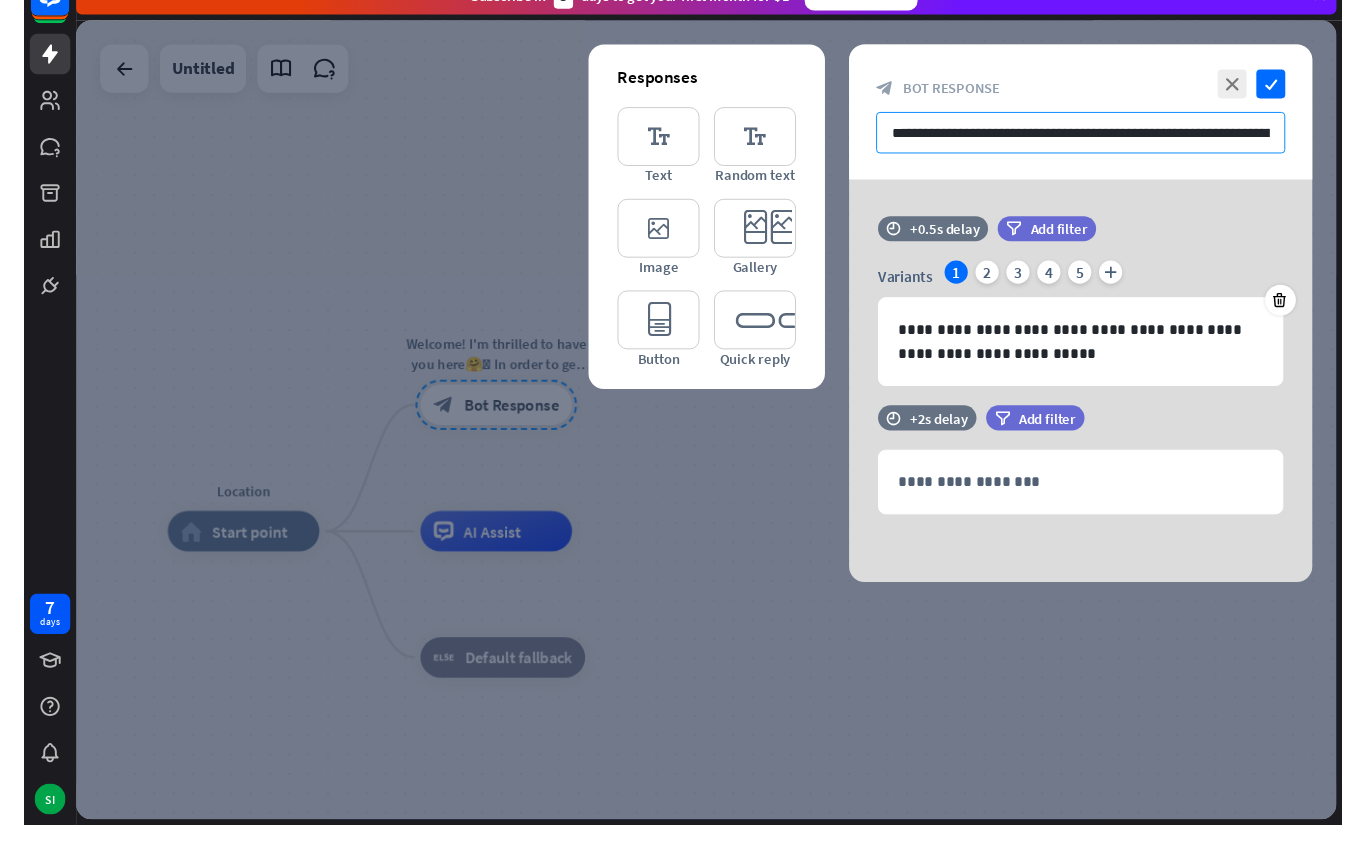 scroll, scrollTop: 0, scrollLeft: 0, axis: both 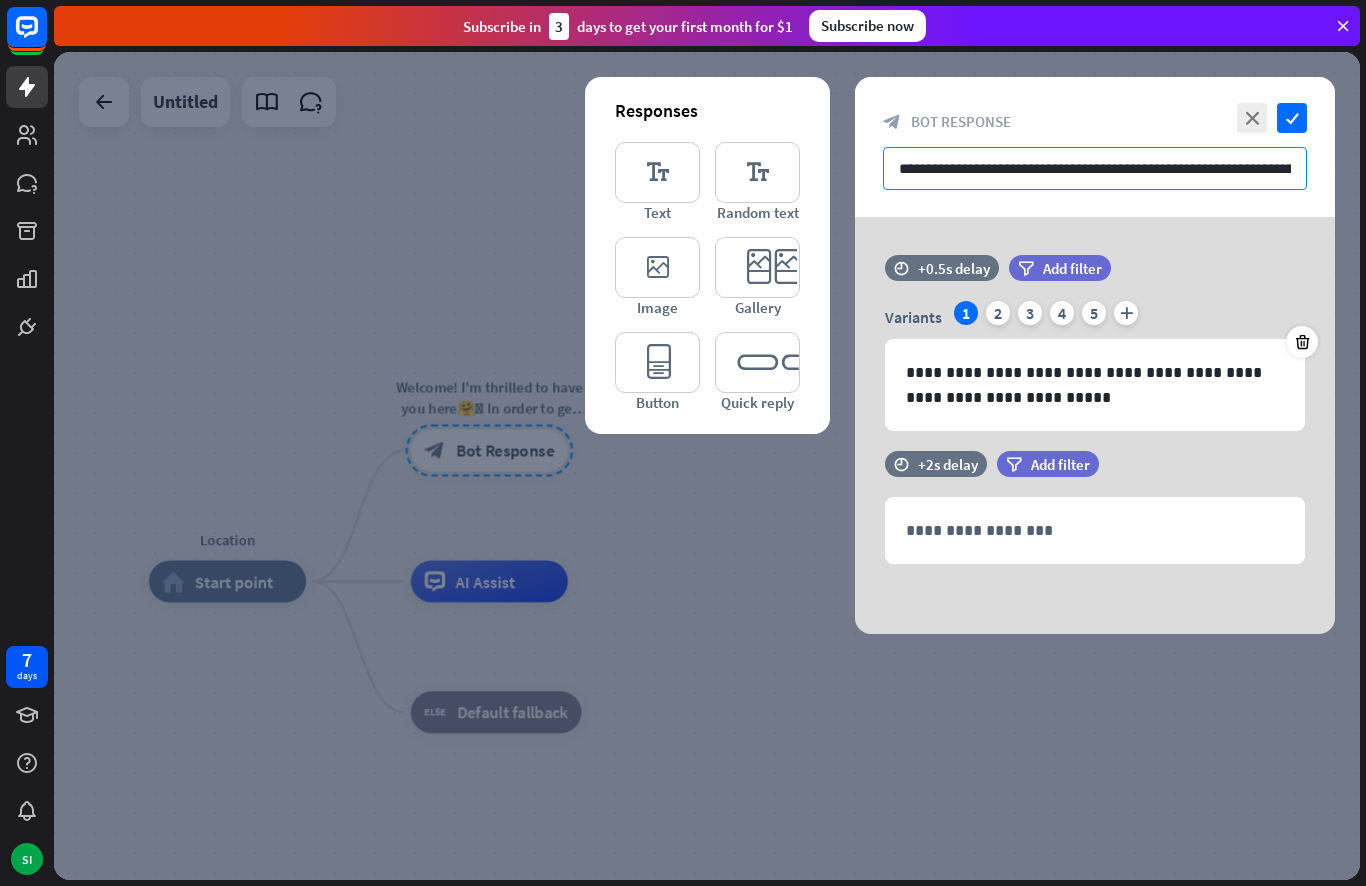 click on "**********" at bounding box center [1095, 168] 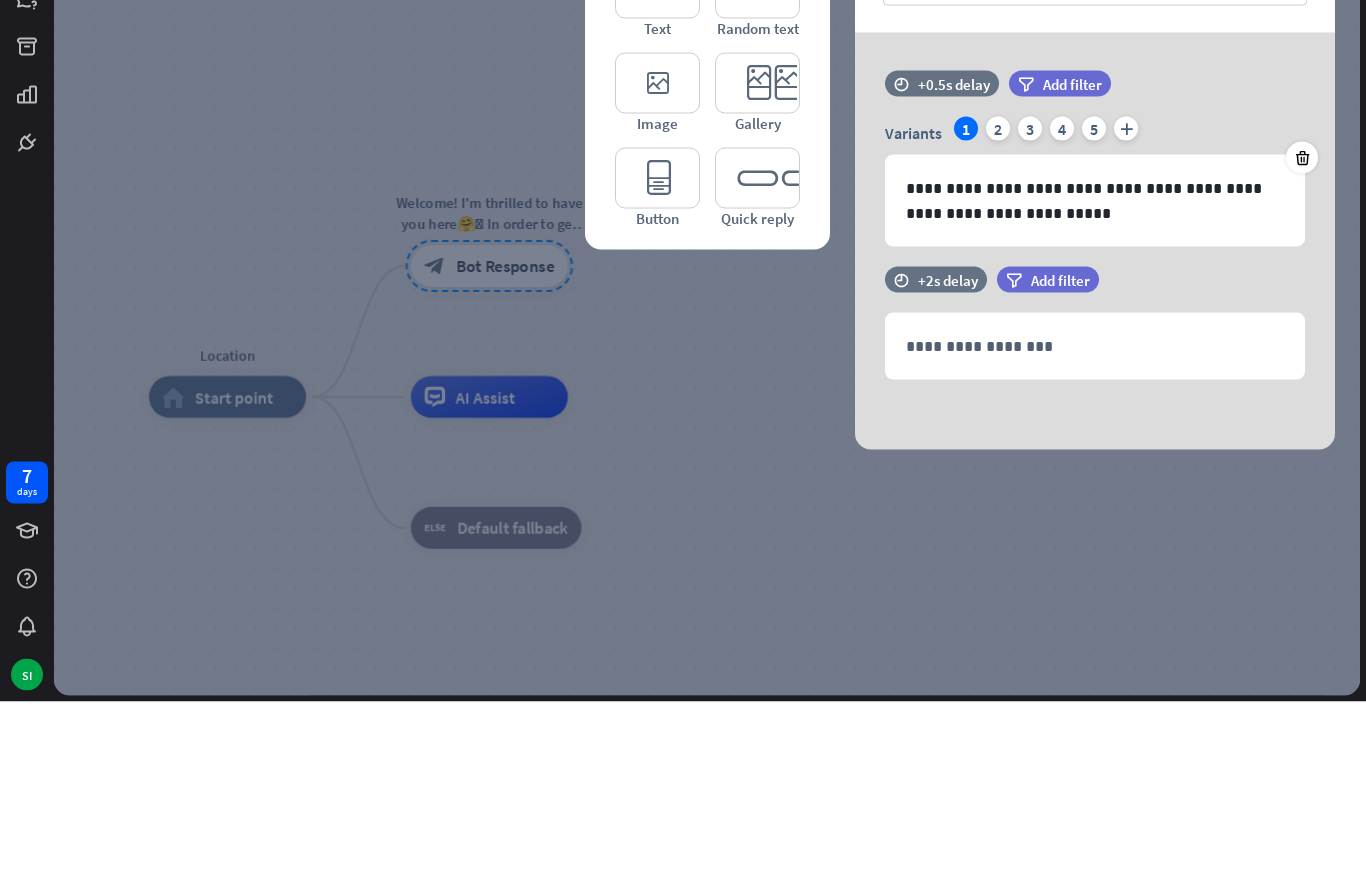 click on "**********" at bounding box center [1095, 530] 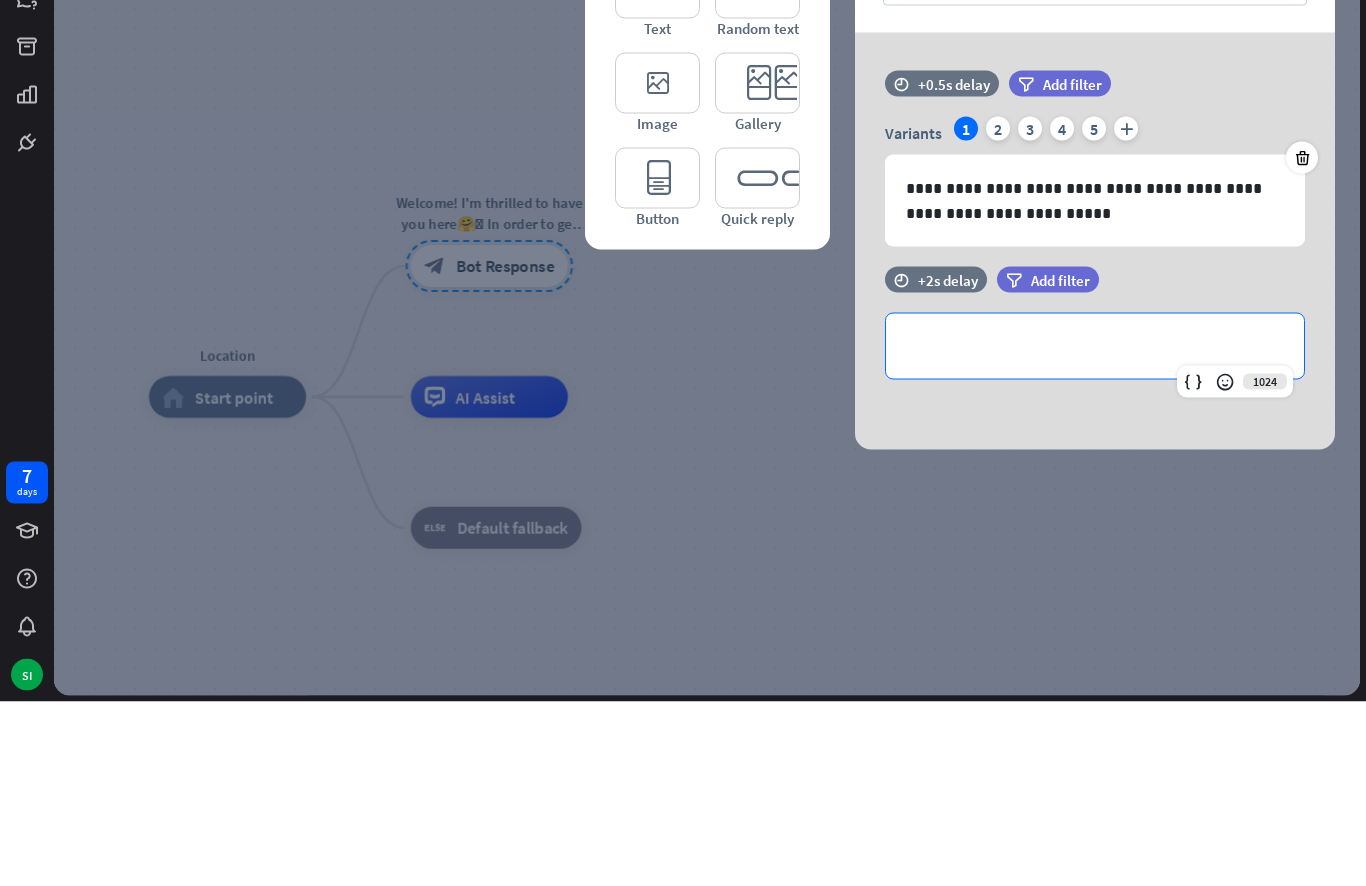 click on "**********" at bounding box center (1095, 530) 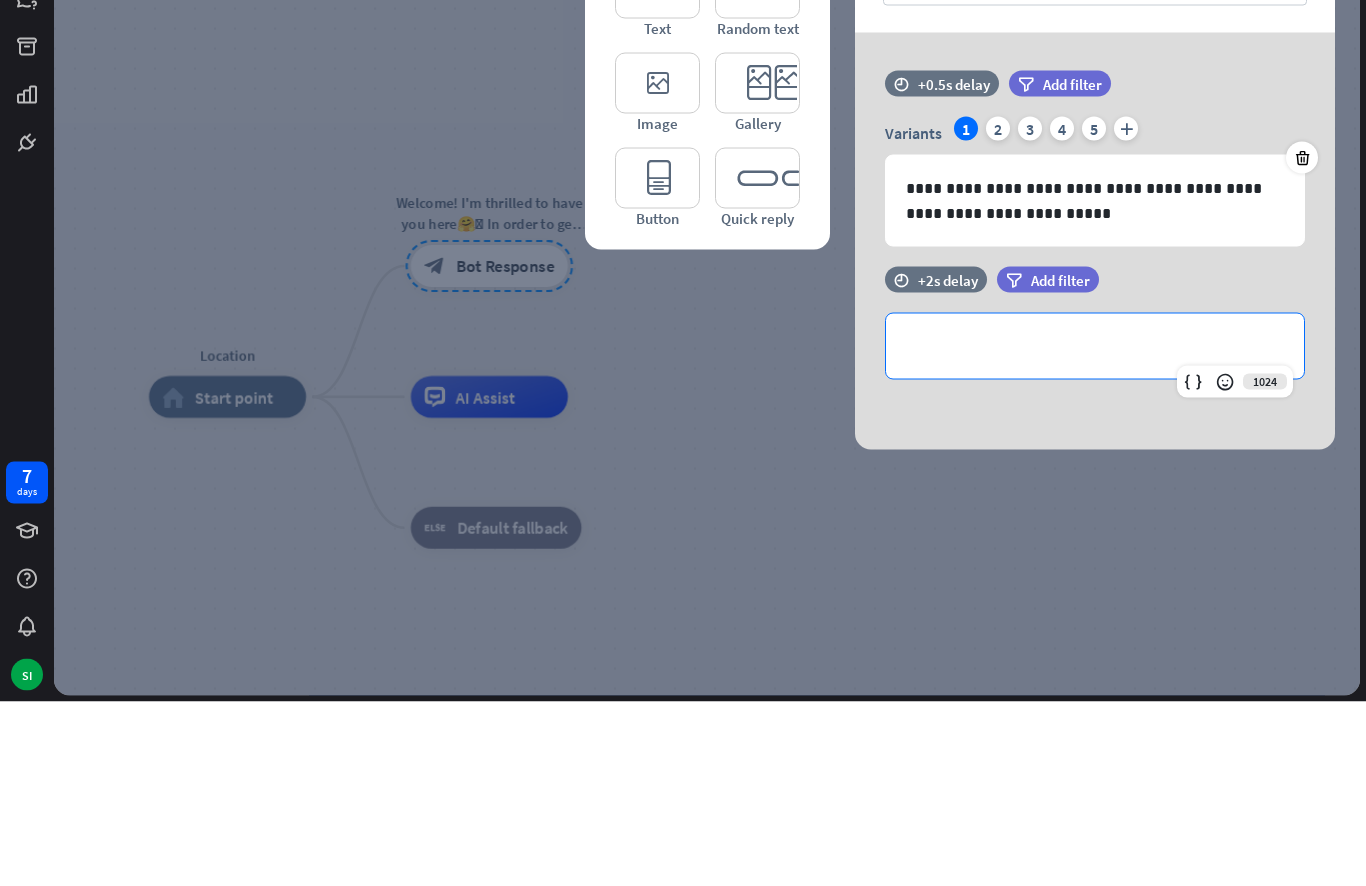 click on "**********" at bounding box center (1095, 530) 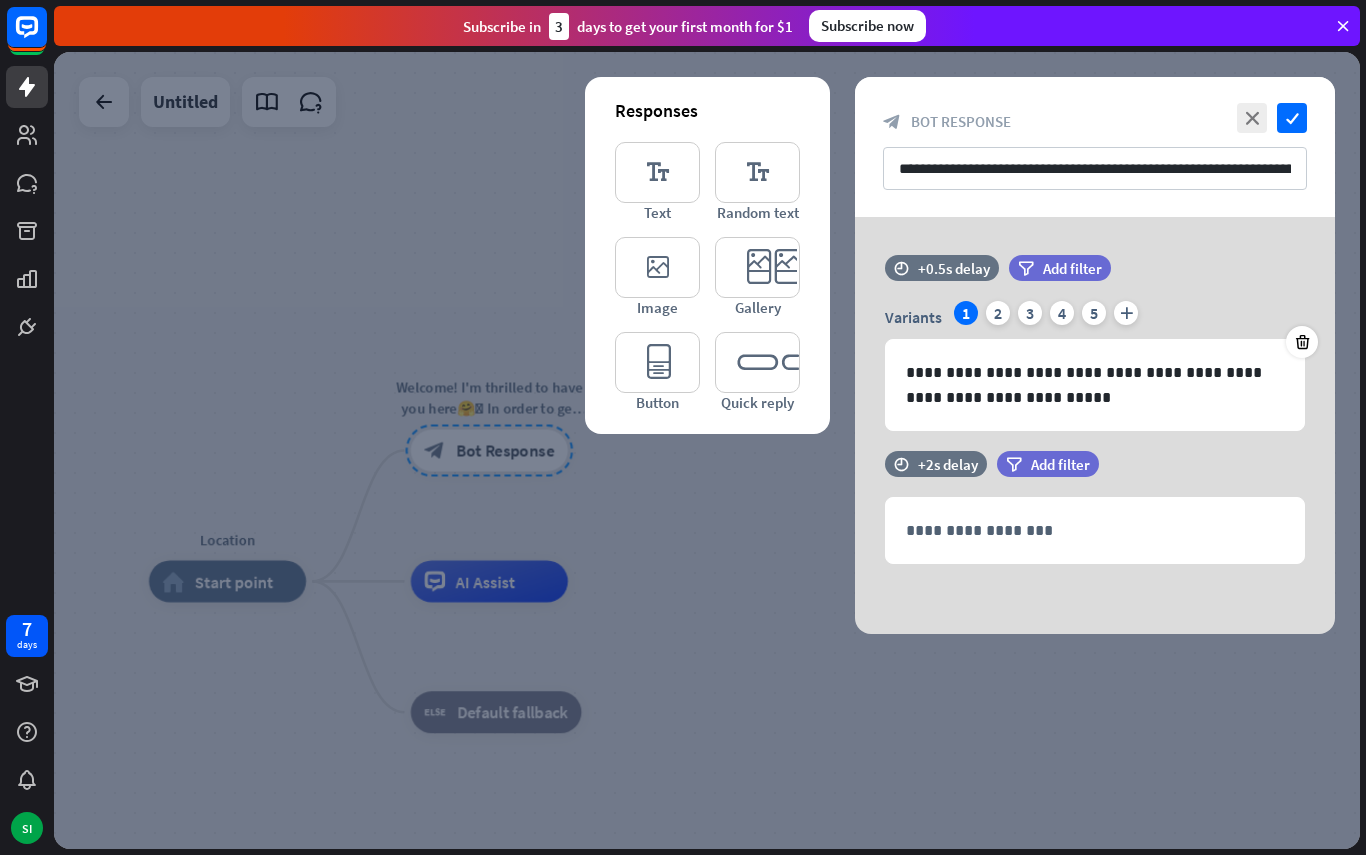 click on "**********" at bounding box center (1095, 530) 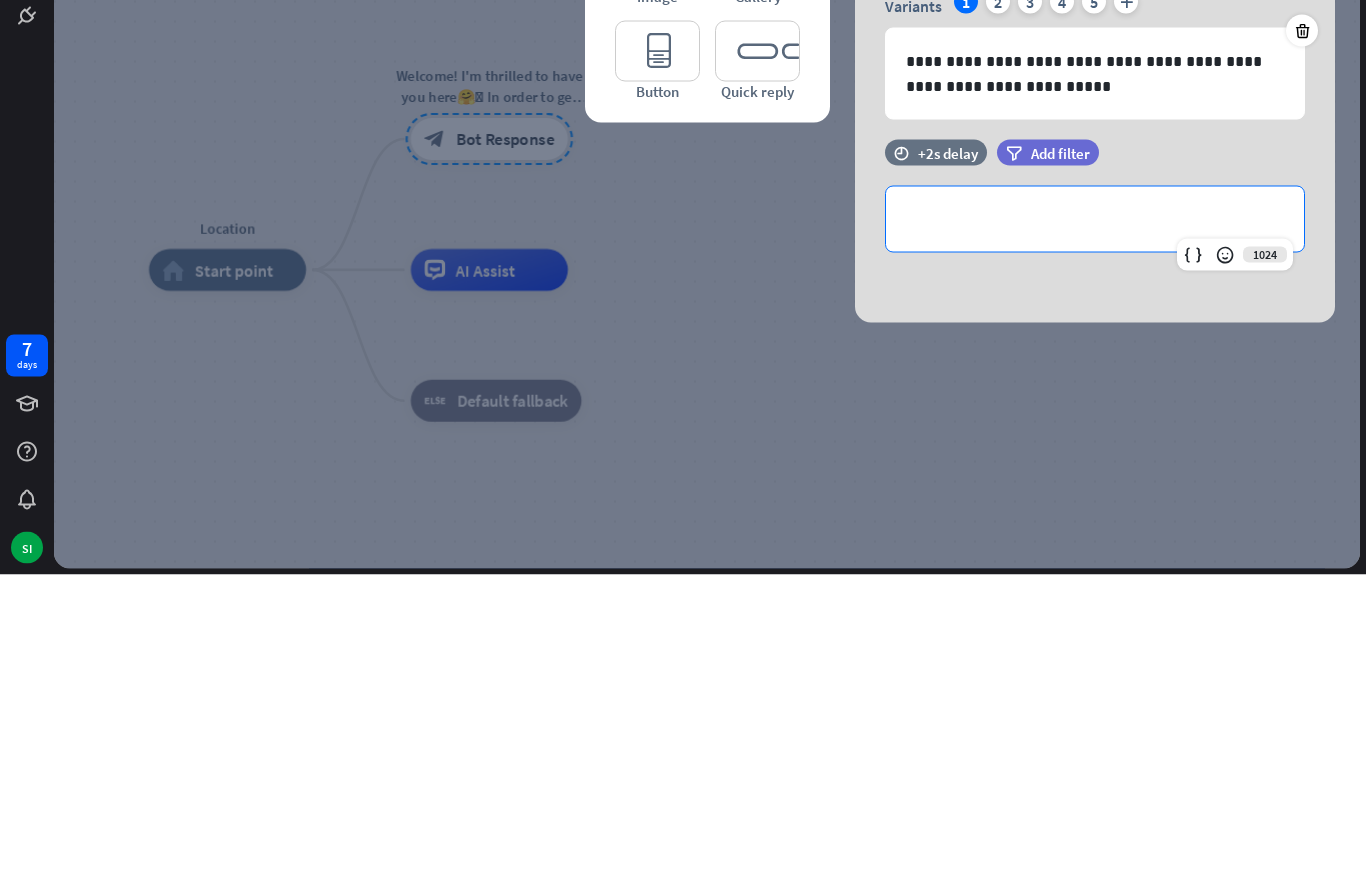 click on "**********" at bounding box center (1095, 530) 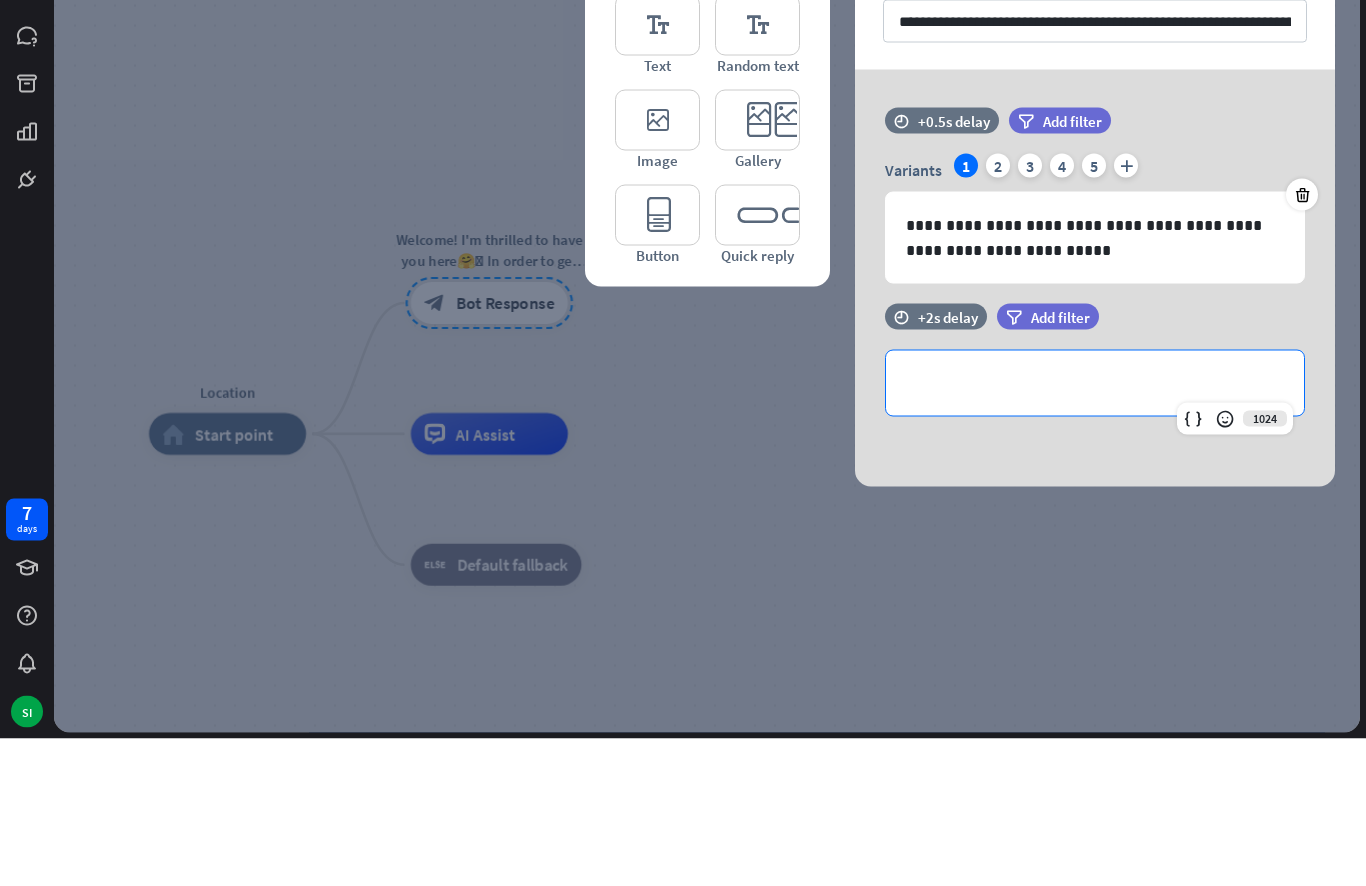 type 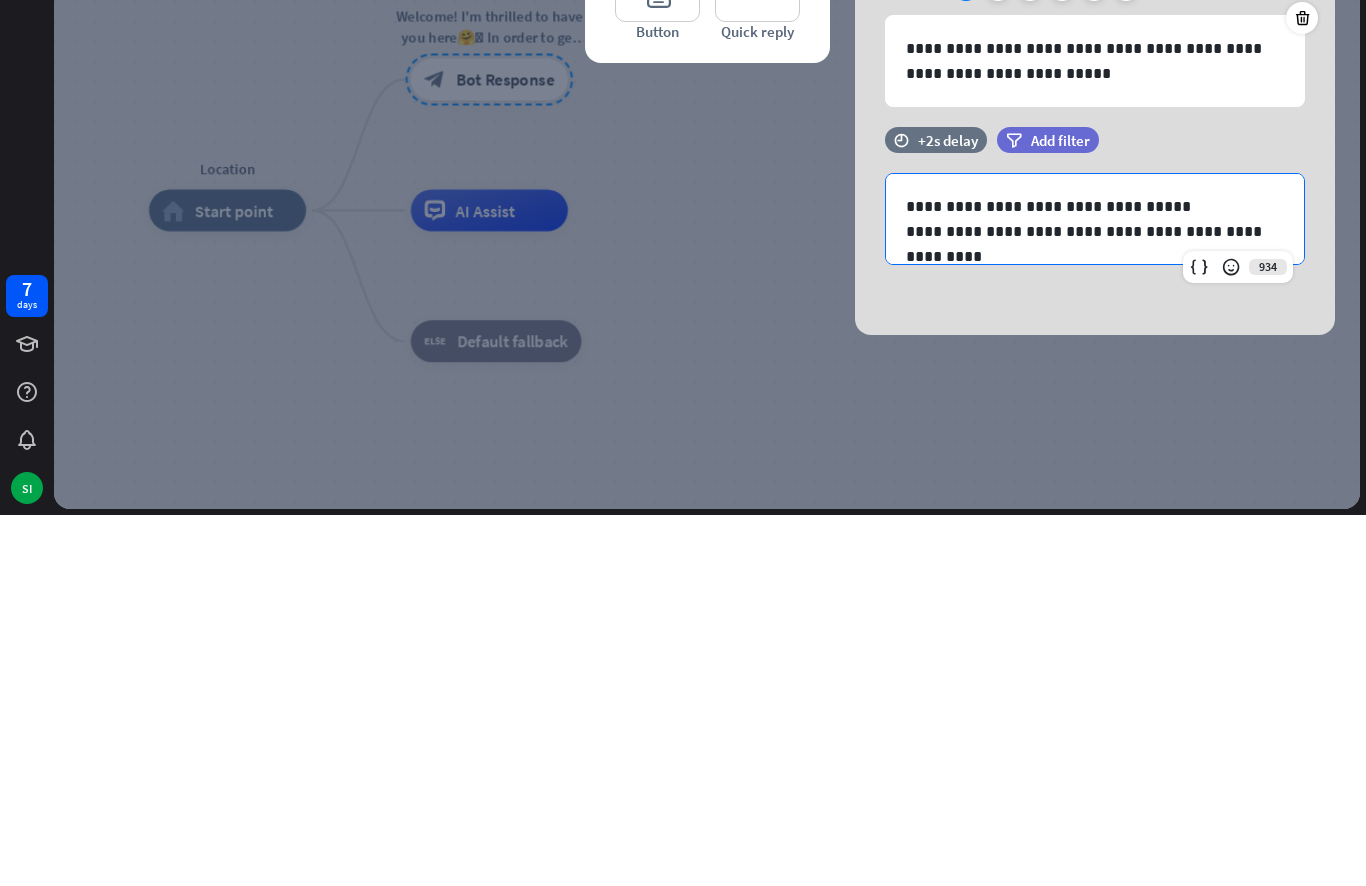 click on "**********" at bounding box center [1095, 602] 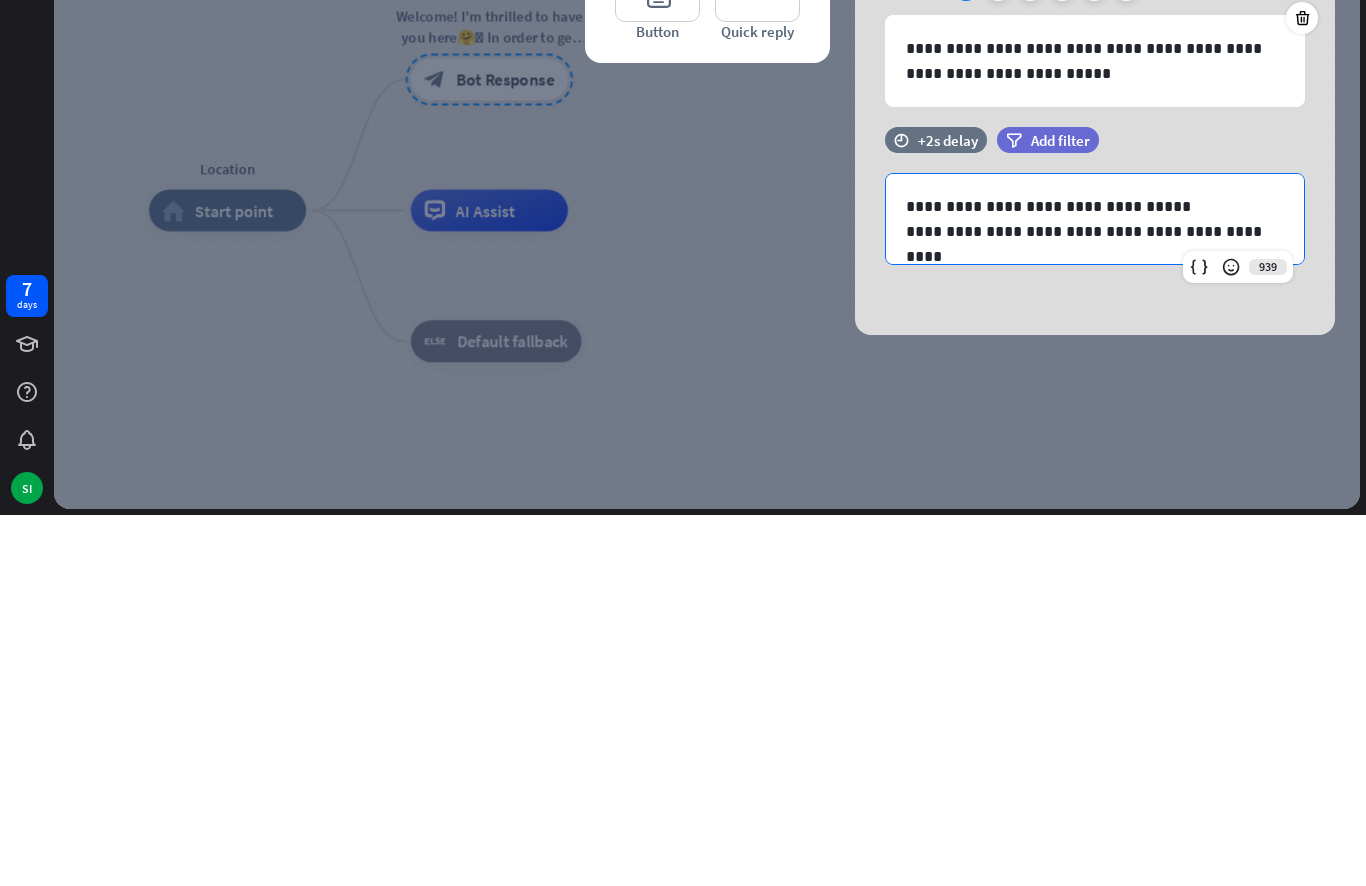 click on "**********" at bounding box center [1095, 577] 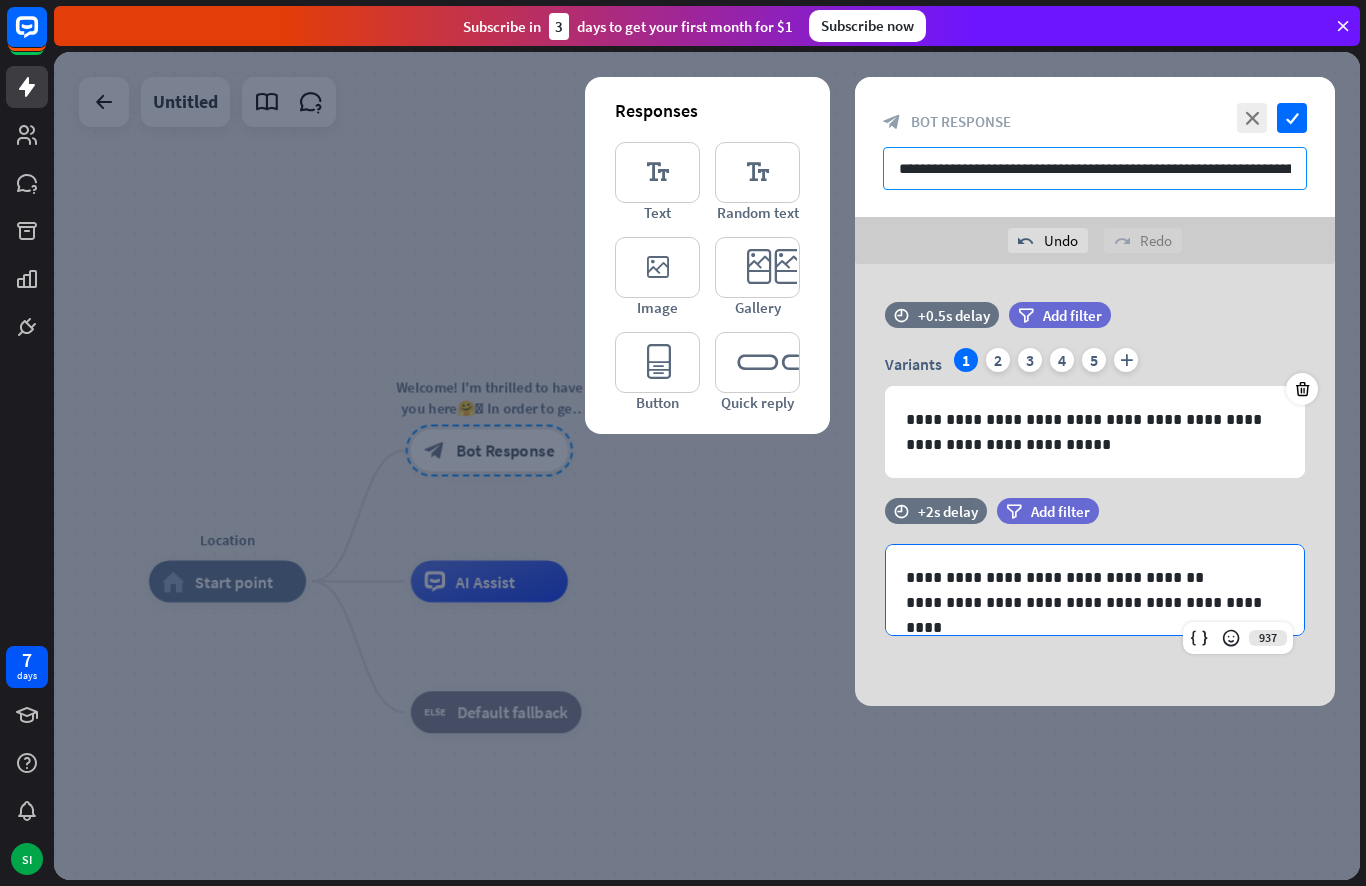 click on "**********" at bounding box center [1095, 168] 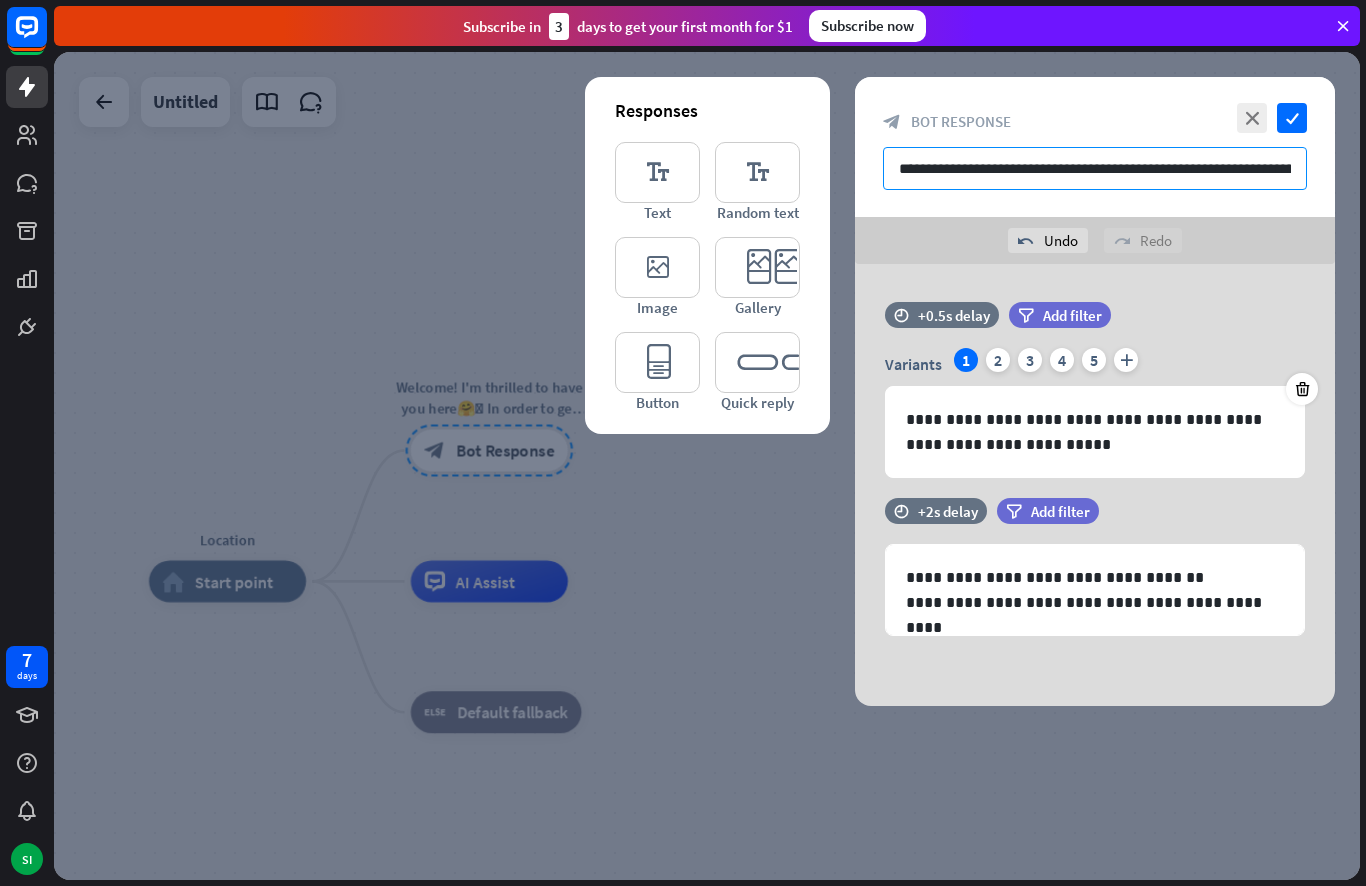 click on "**********" at bounding box center (1095, 168) 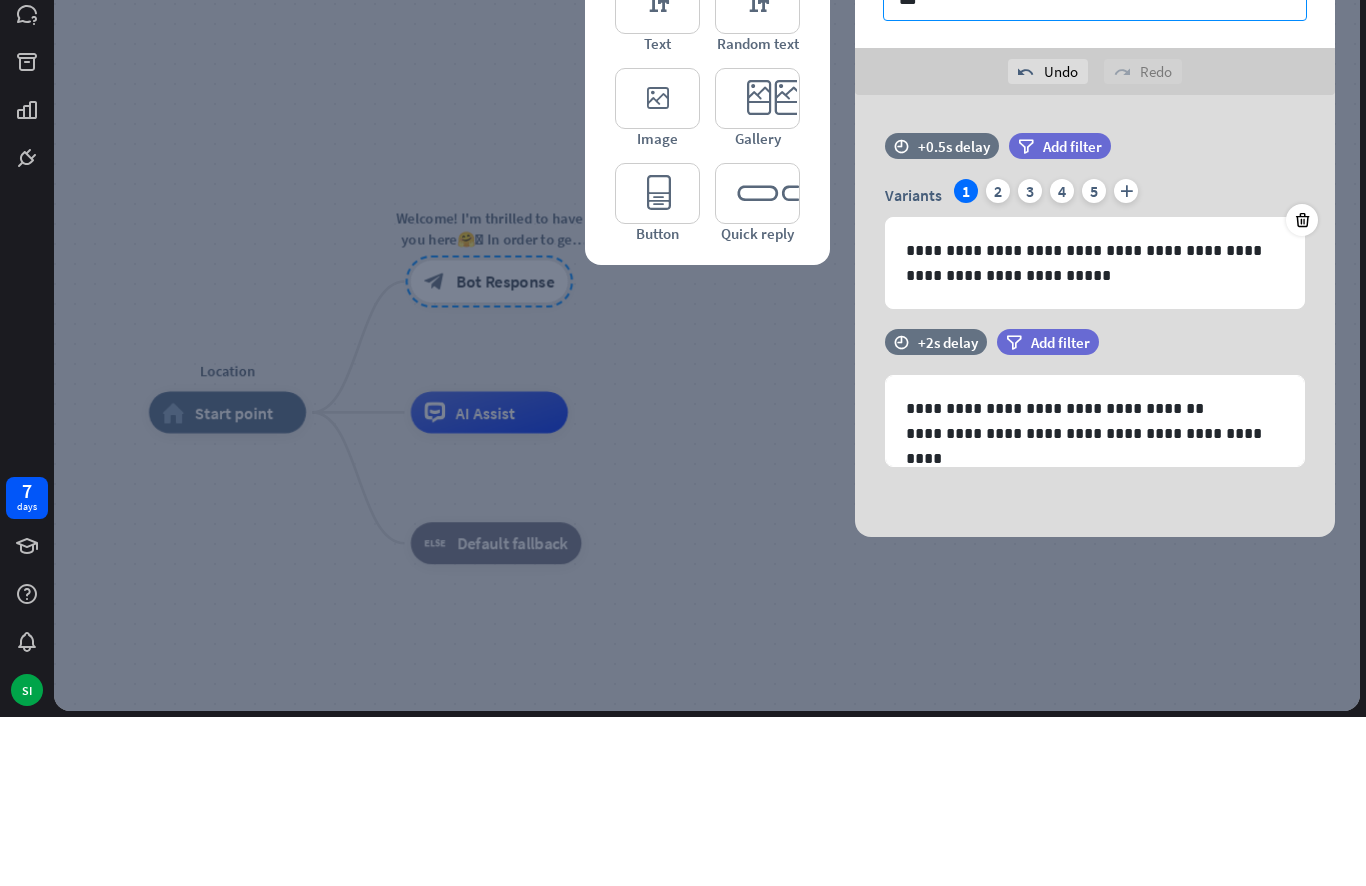 type on "***" 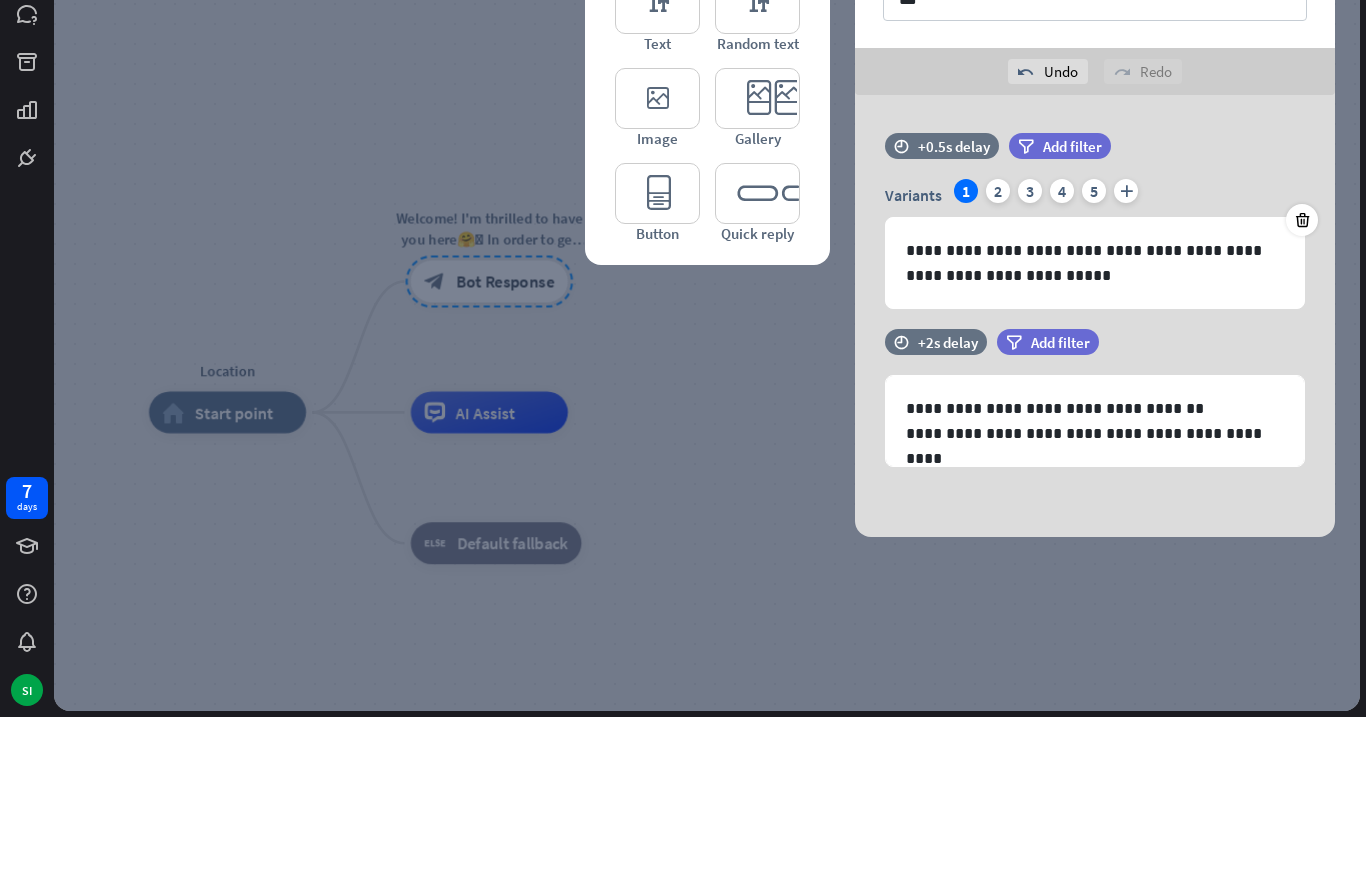 click on "Add filter" at bounding box center [1072, 315] 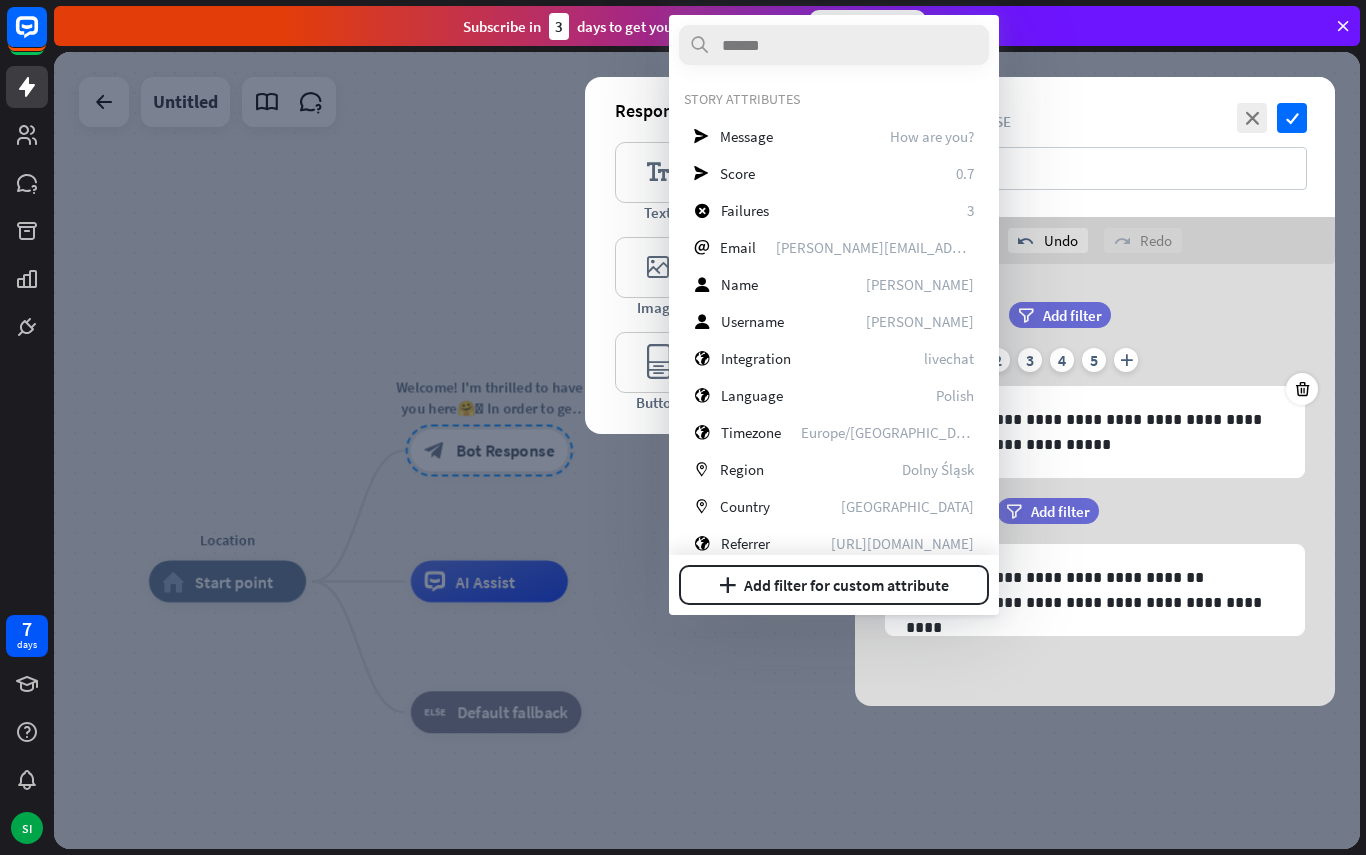 scroll, scrollTop: 0, scrollLeft: 0, axis: both 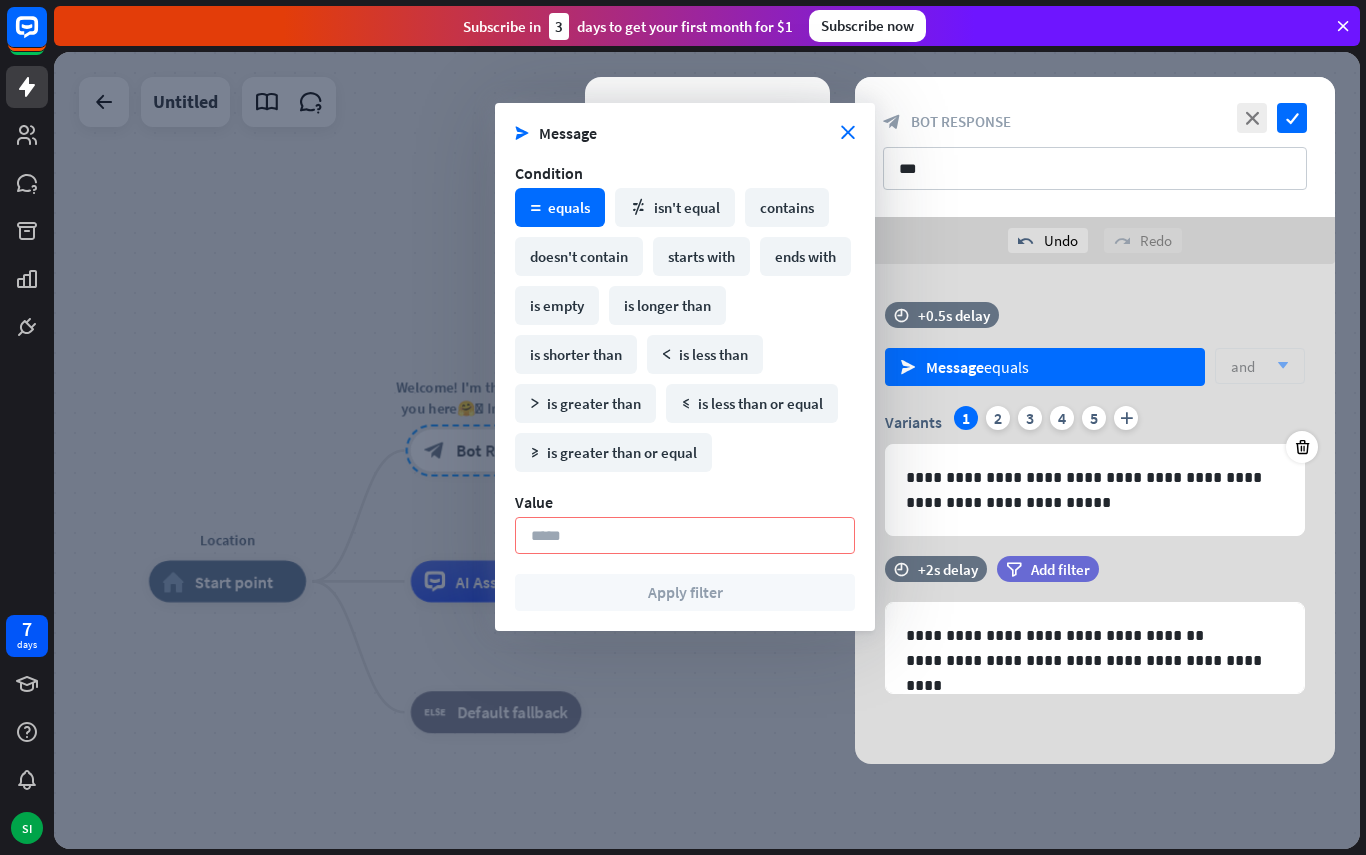 click on "contains" at bounding box center (787, 207) 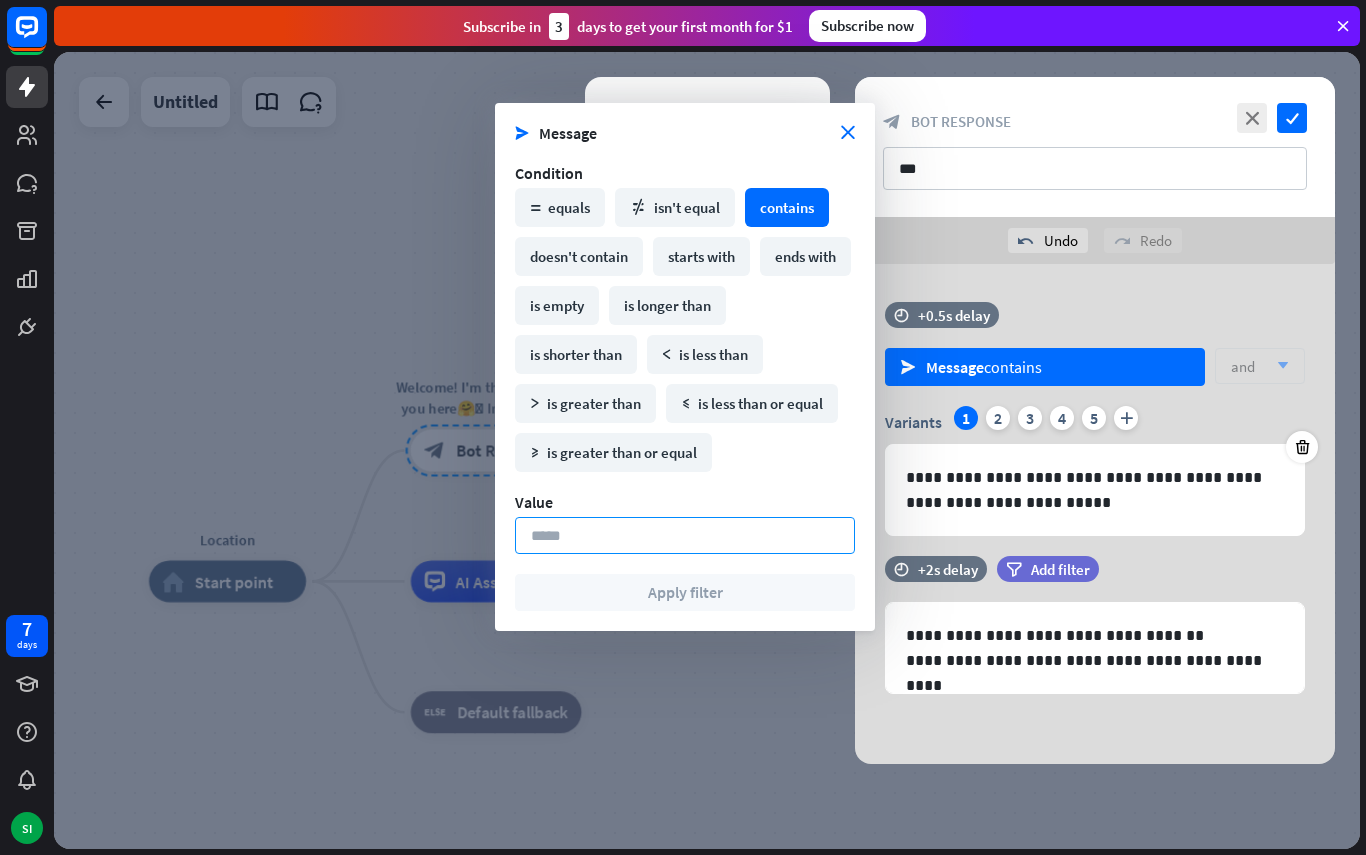 click at bounding box center (685, 535) 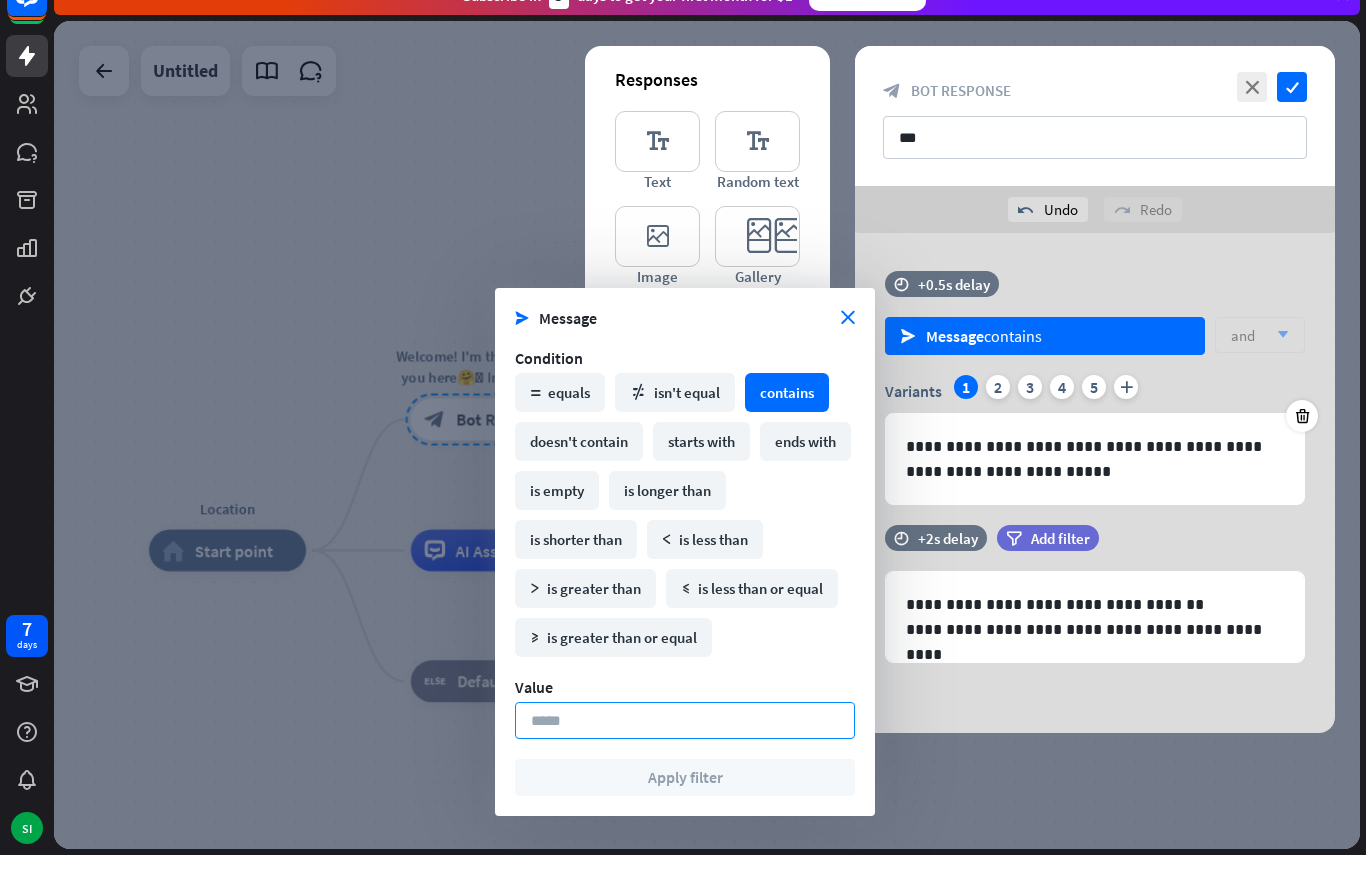 scroll, scrollTop: 0, scrollLeft: 0, axis: both 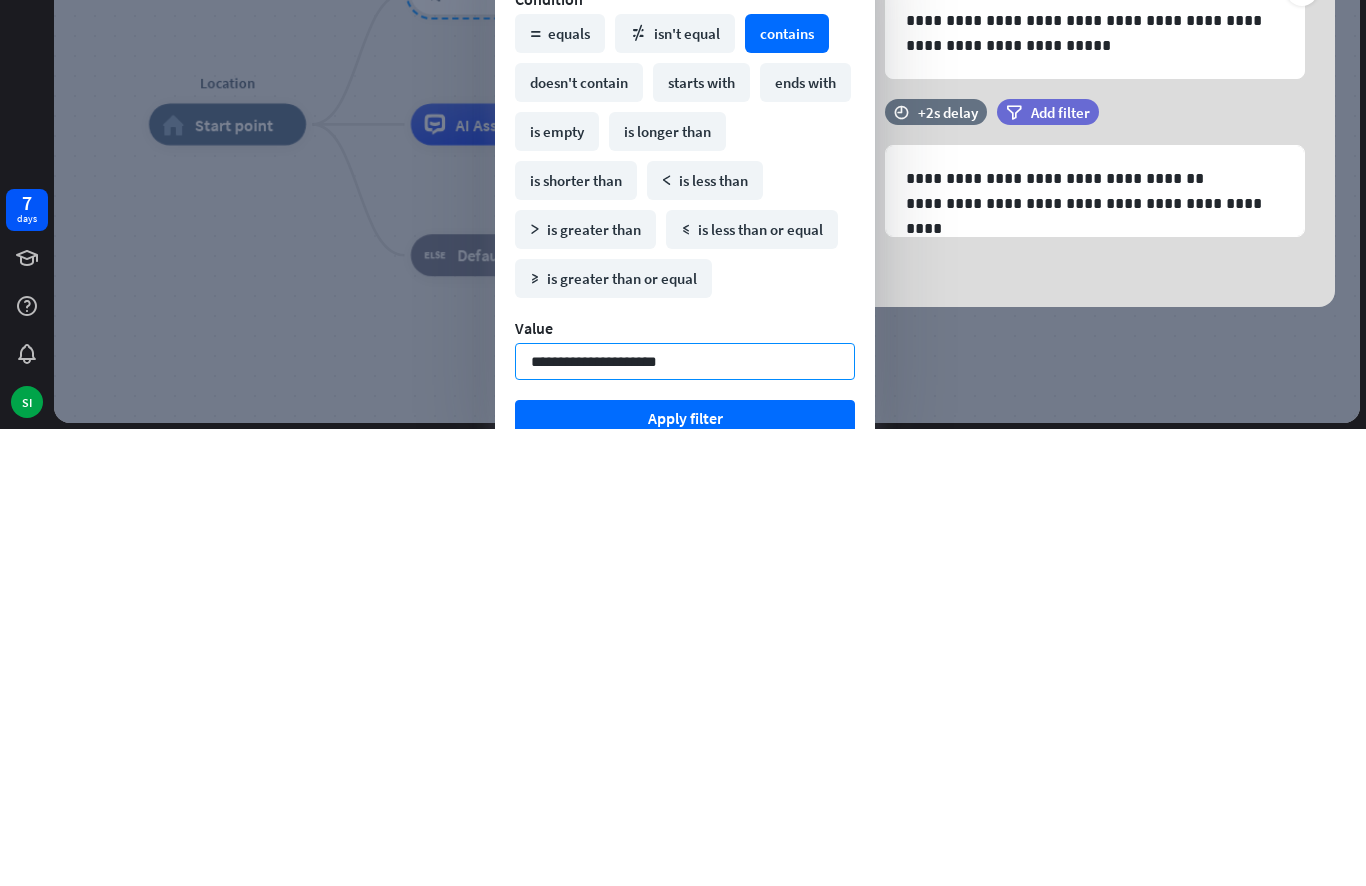 click on "**********" at bounding box center [685, 818] 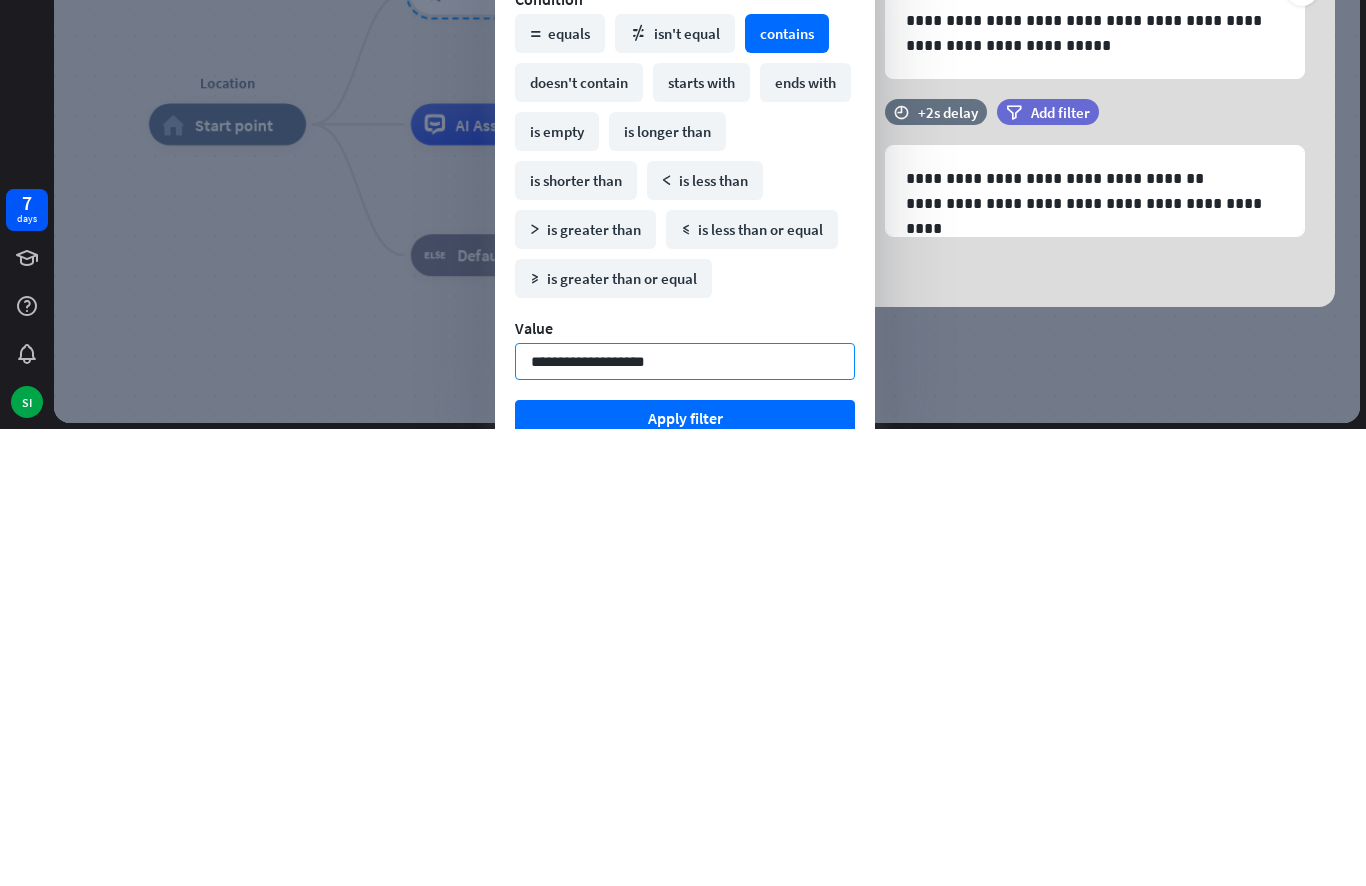 scroll, scrollTop: 9, scrollLeft: 0, axis: vertical 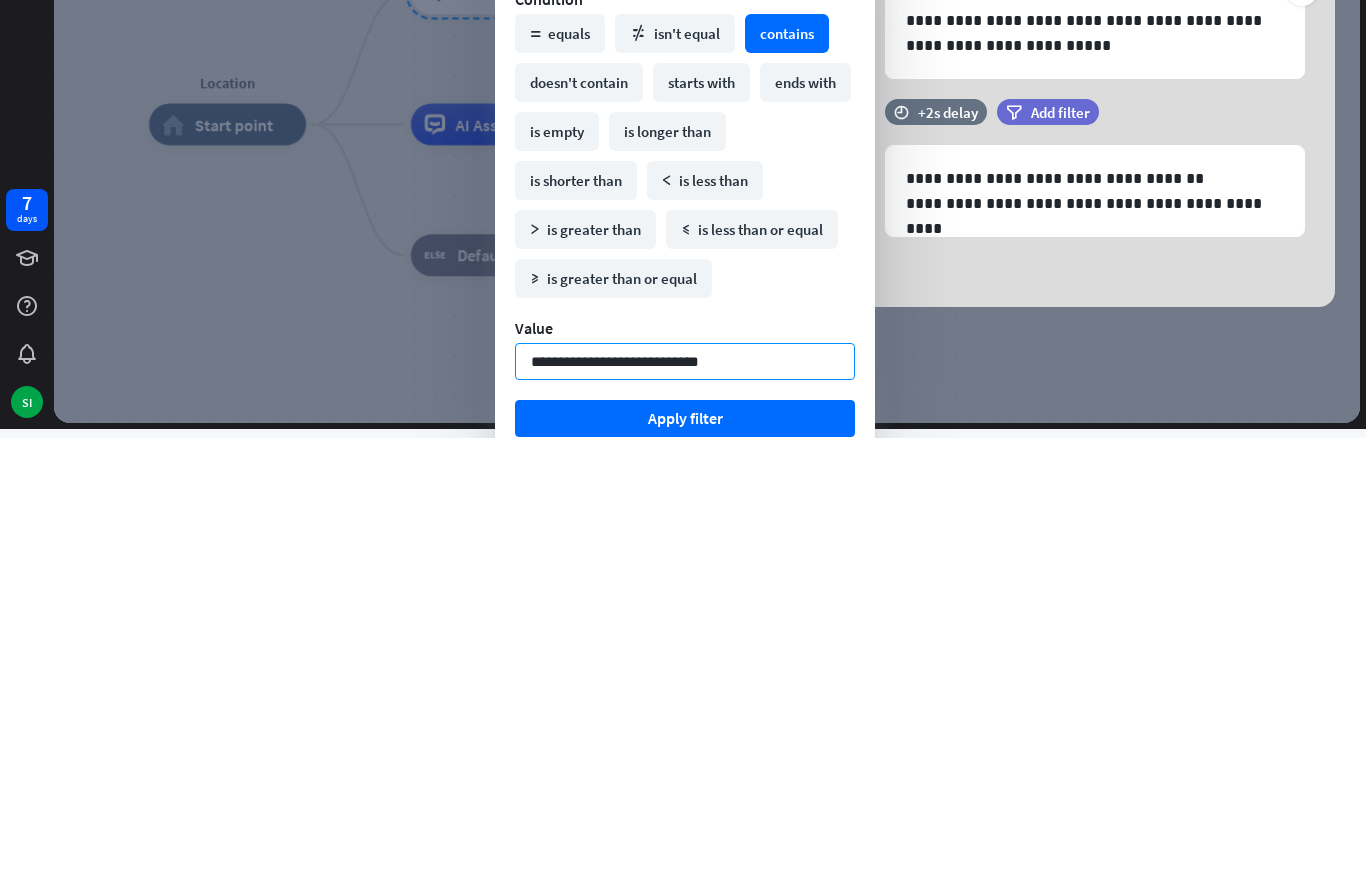 type on "**********" 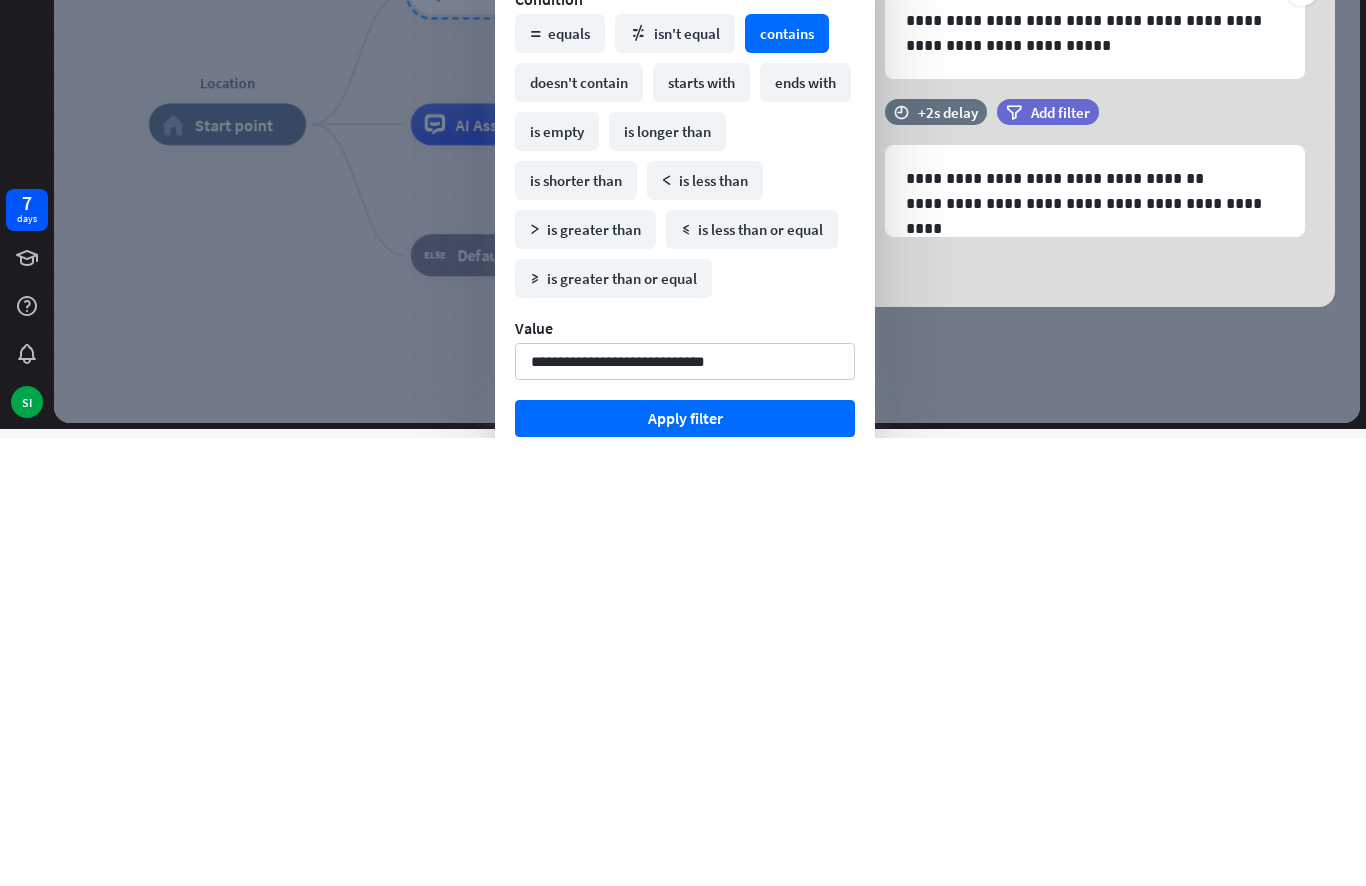 click on "Apply filter" at bounding box center (685, 866) 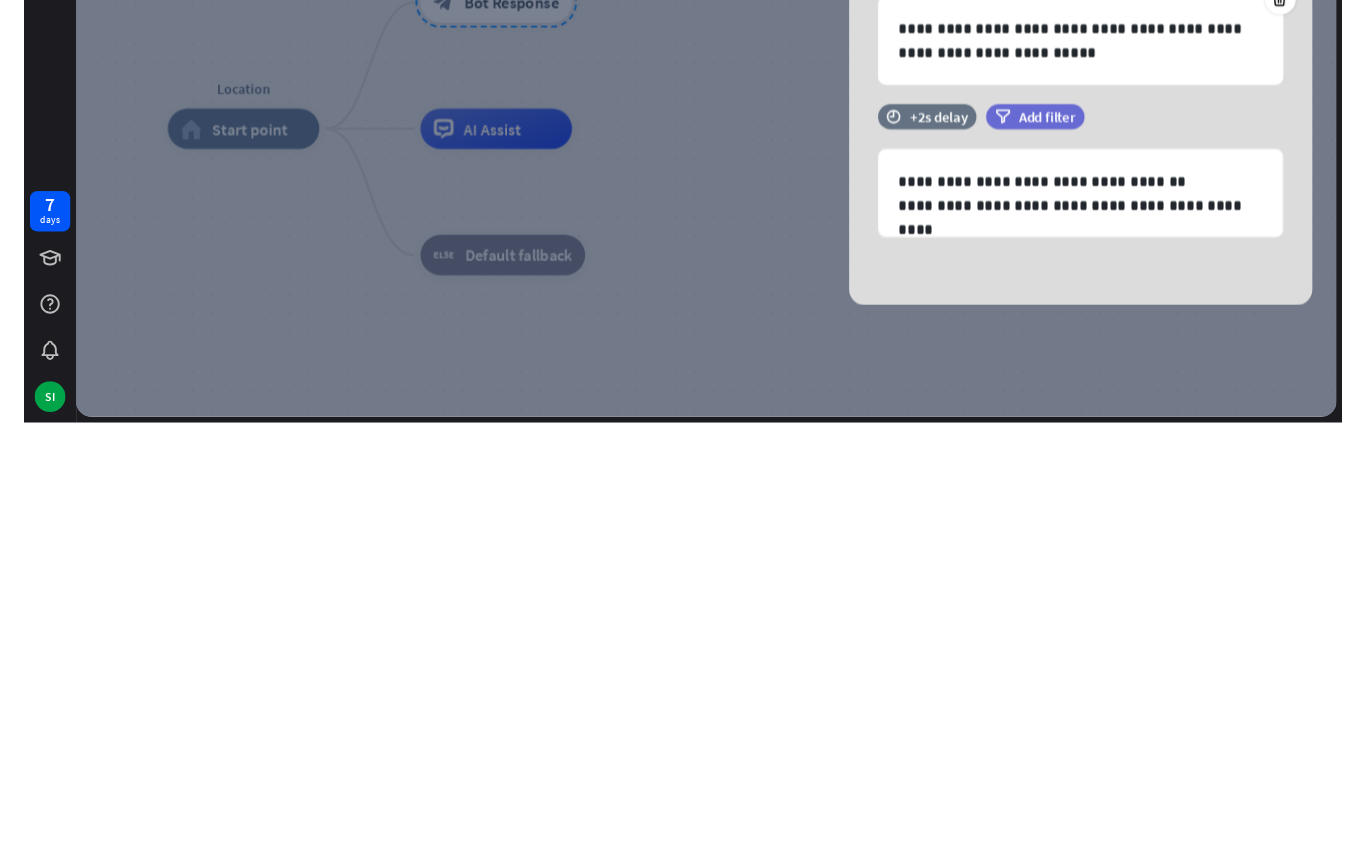 scroll, scrollTop: 0, scrollLeft: 0, axis: both 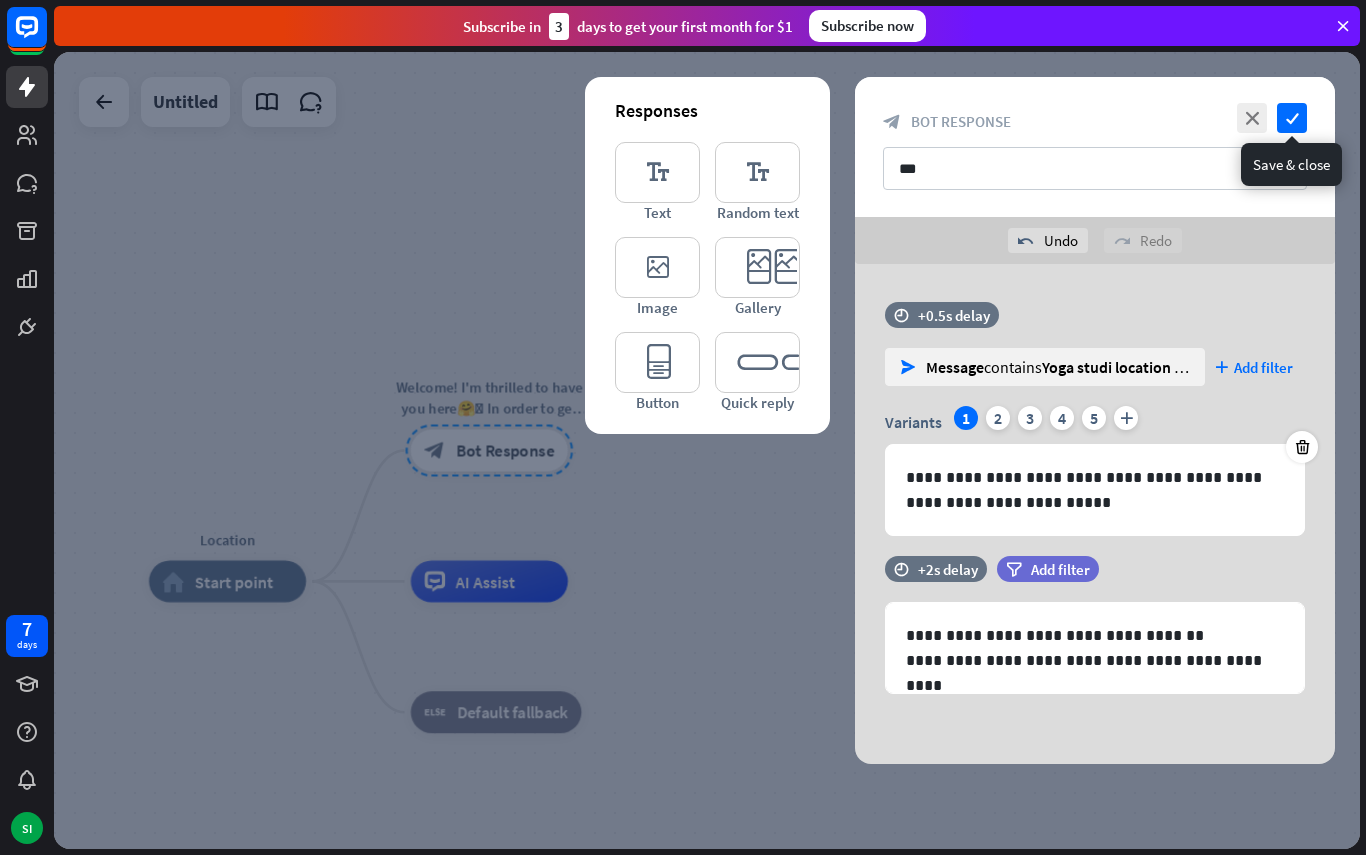 click on "check" at bounding box center [1292, 118] 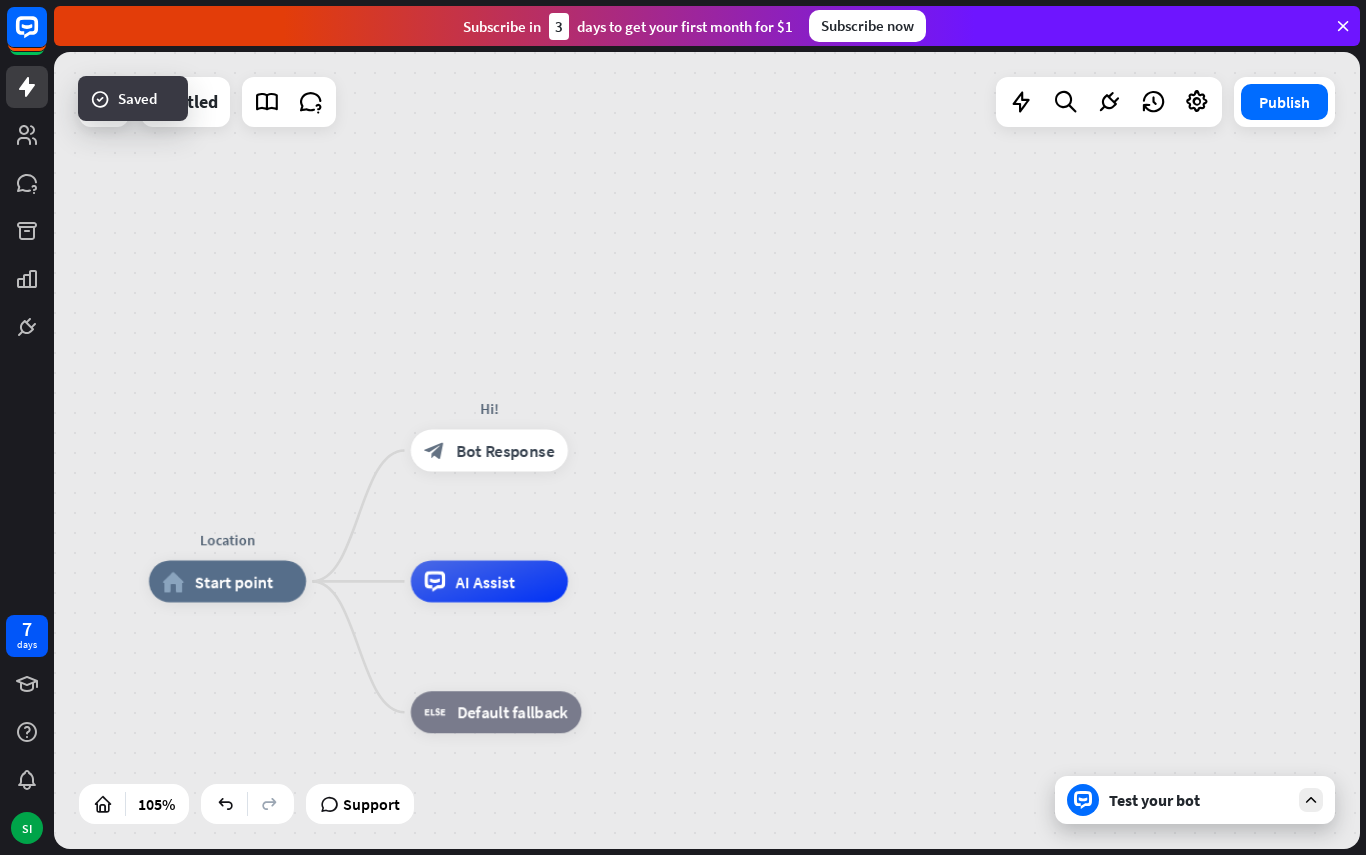 click on "Test your bot" at bounding box center [1199, 800] 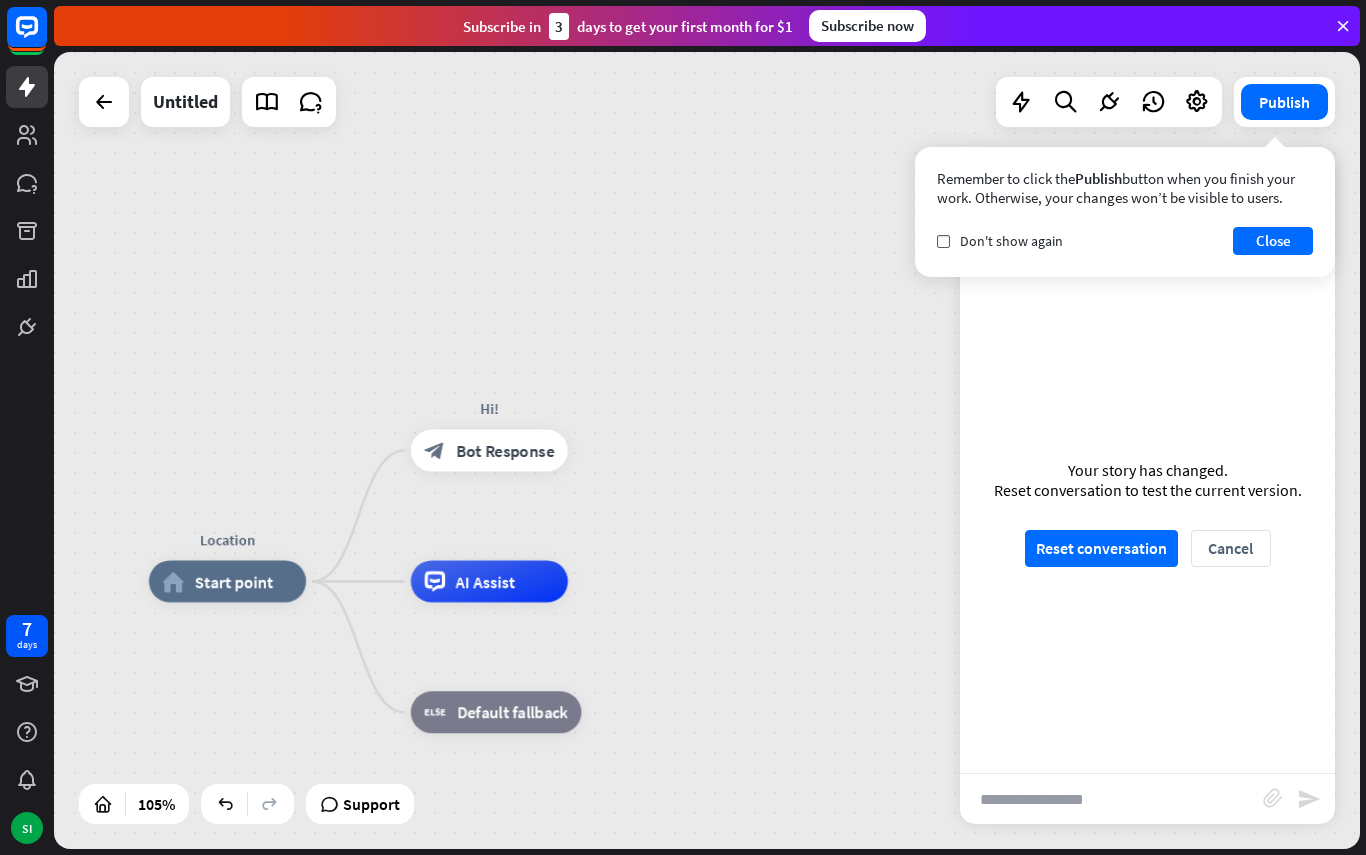 click on "Close" at bounding box center (1273, 241) 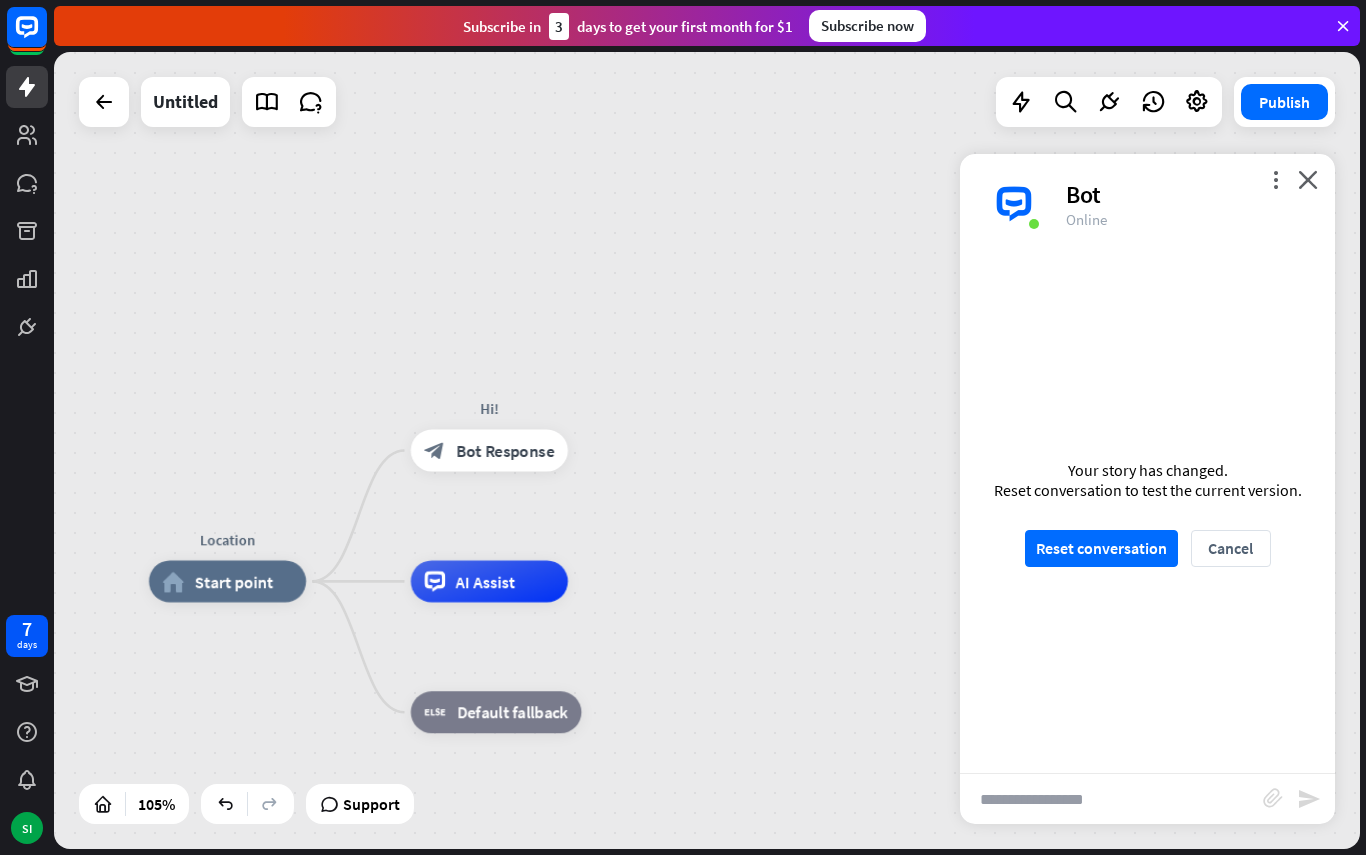 click on "Reset conversation" at bounding box center [1101, 548] 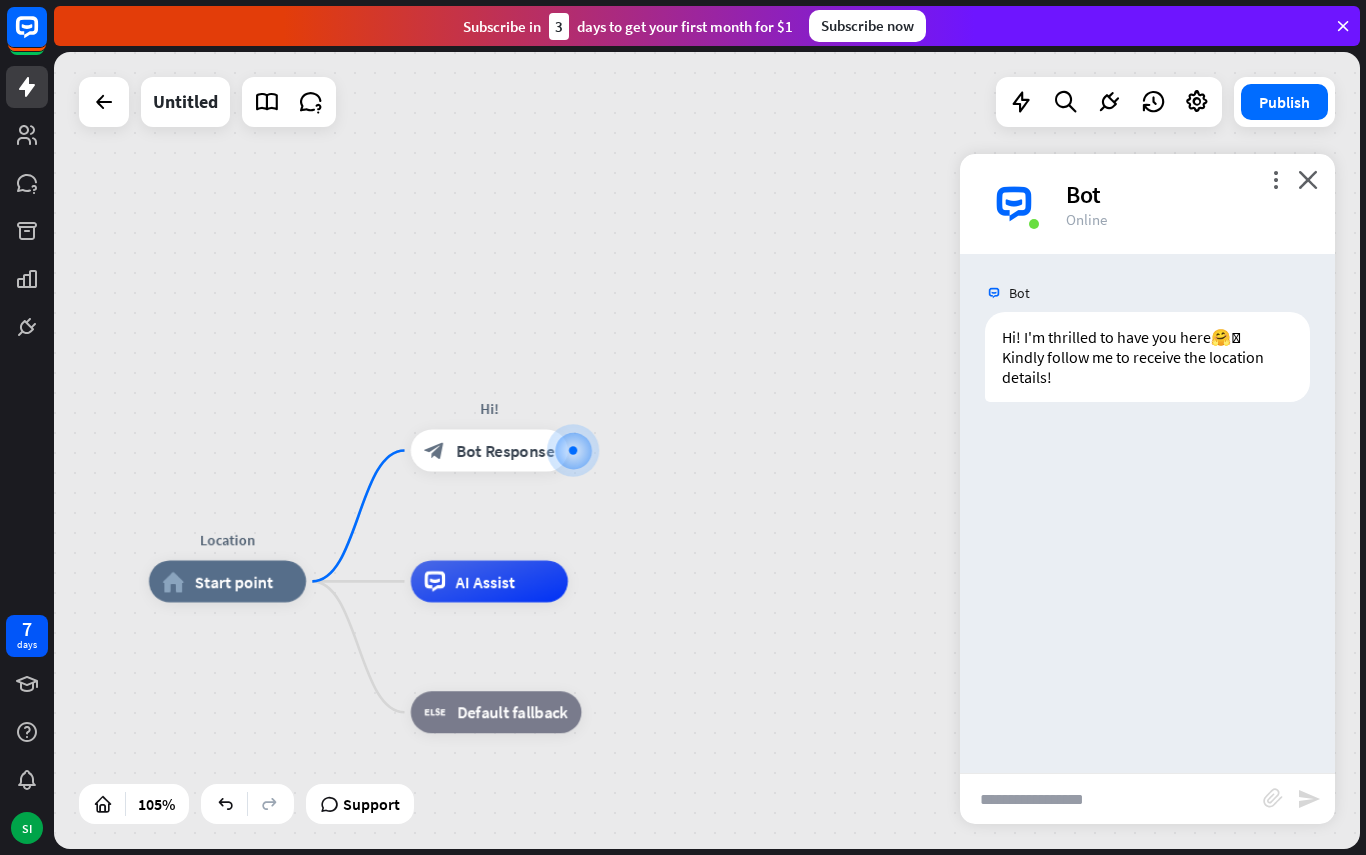 click on "Bot
Hi! I'm thrilled to have you here🤗🩷
Kindly follow me to receive the location details!
[DATE] 11:20 AM
Show JSON" at bounding box center (1147, 513) 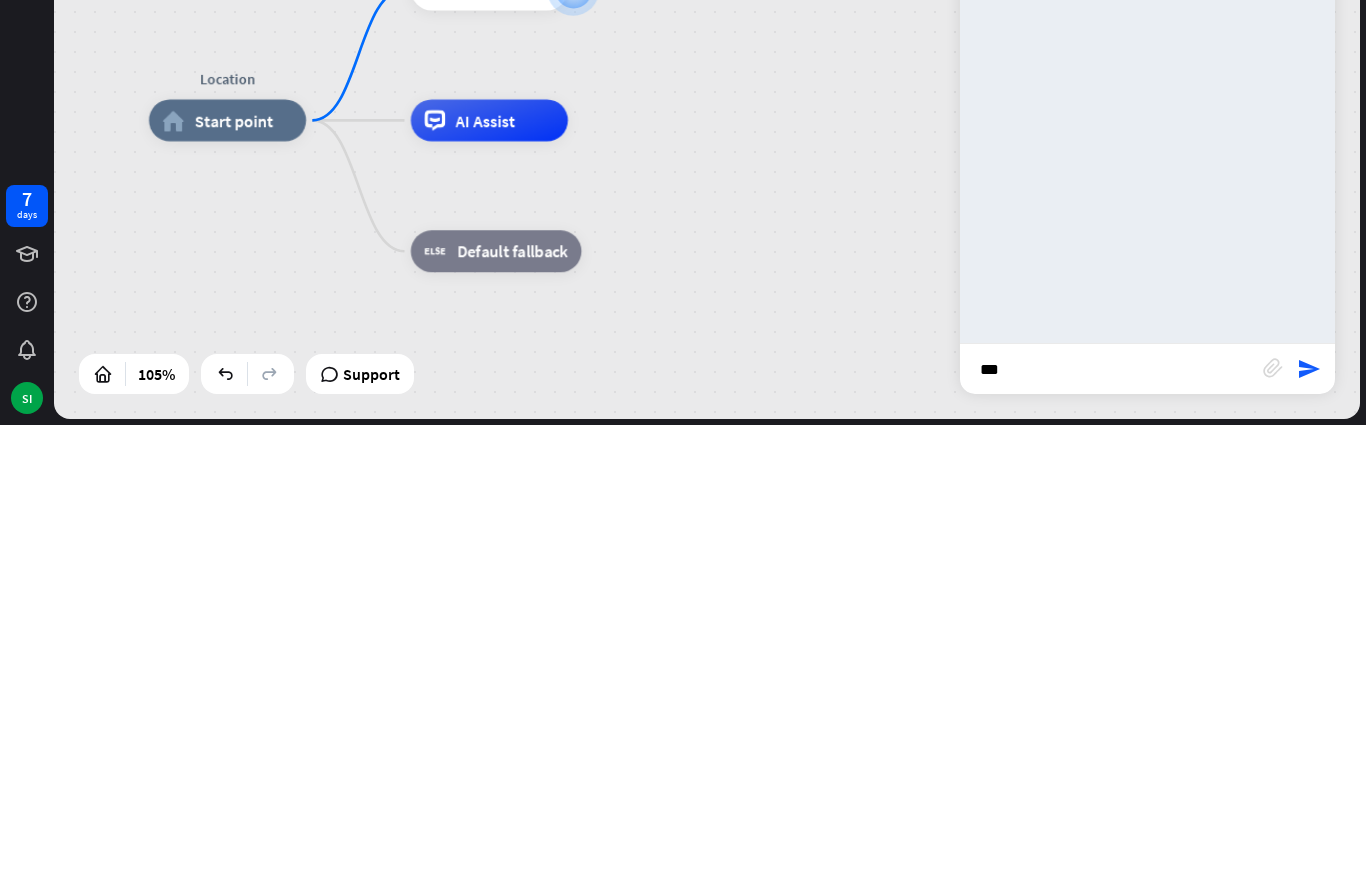 type on "***" 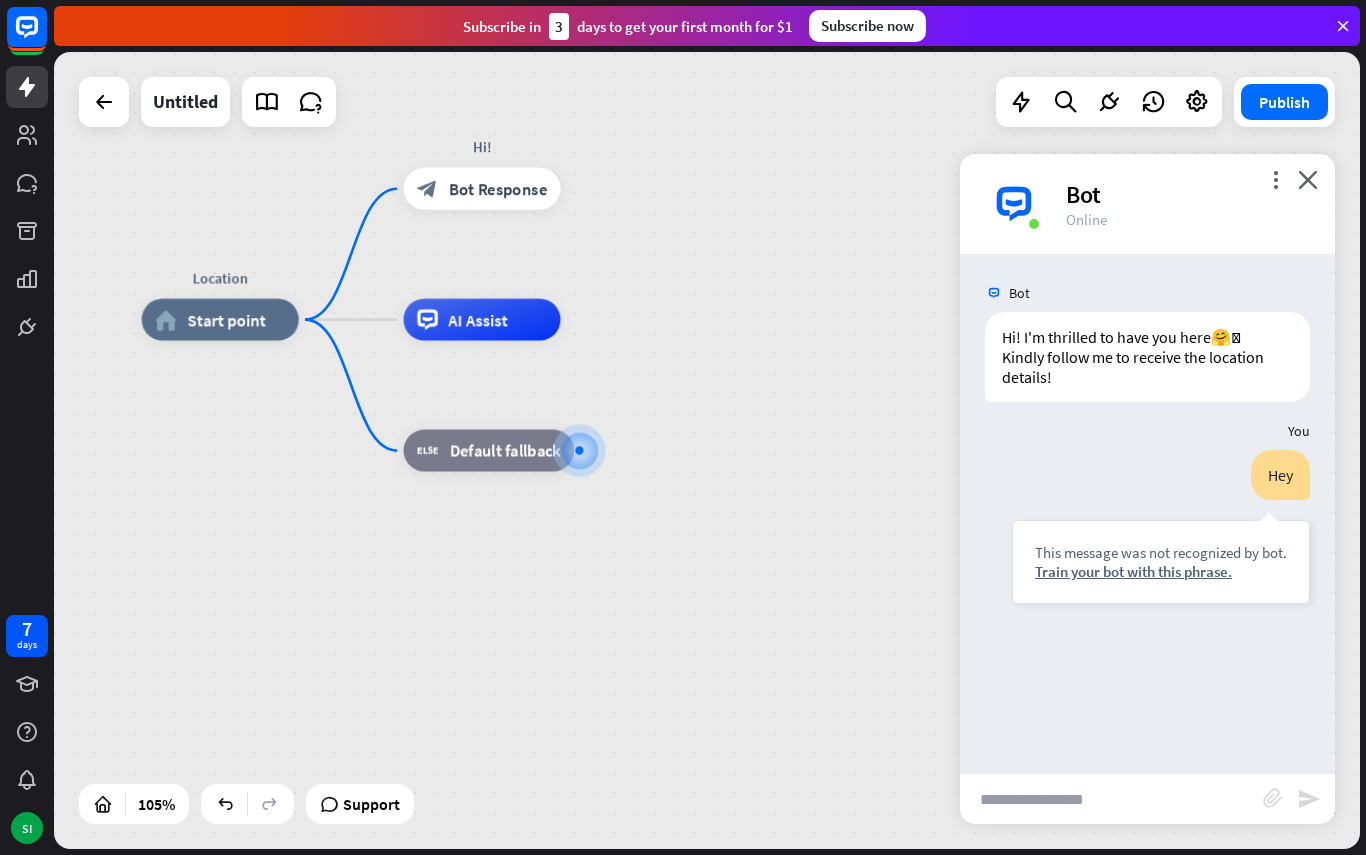 click at bounding box center [1111, 799] 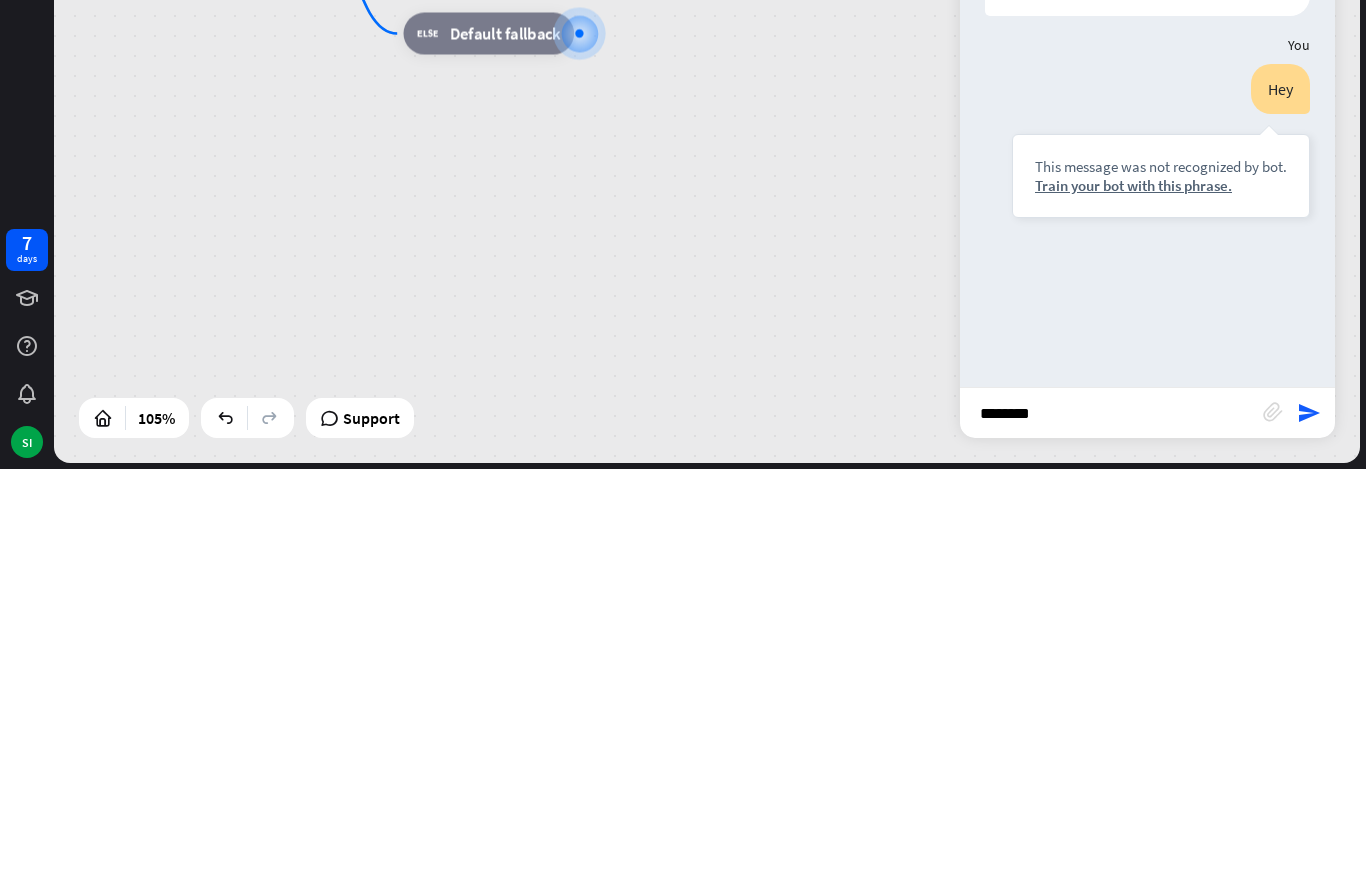 type on "********" 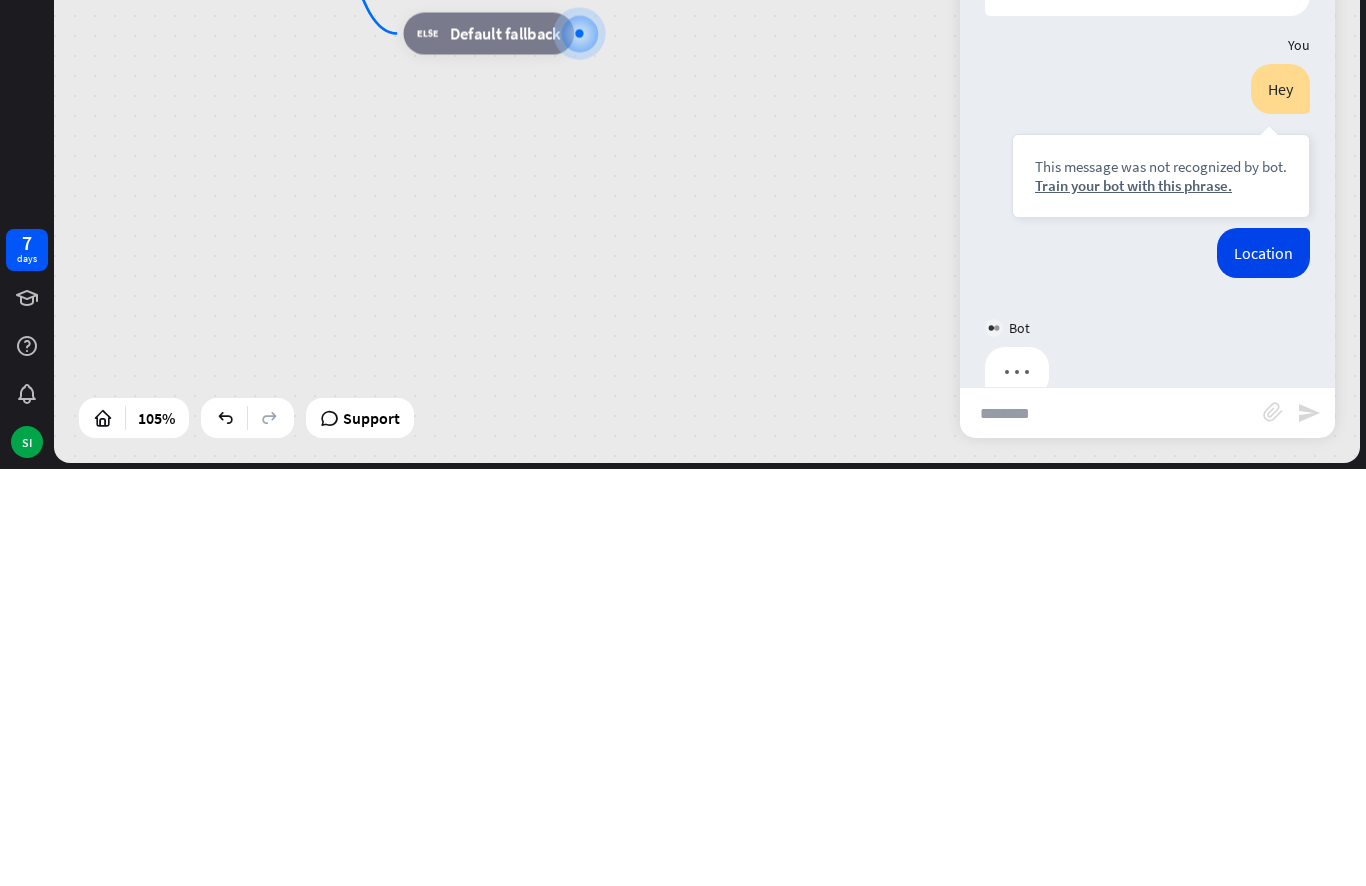 type 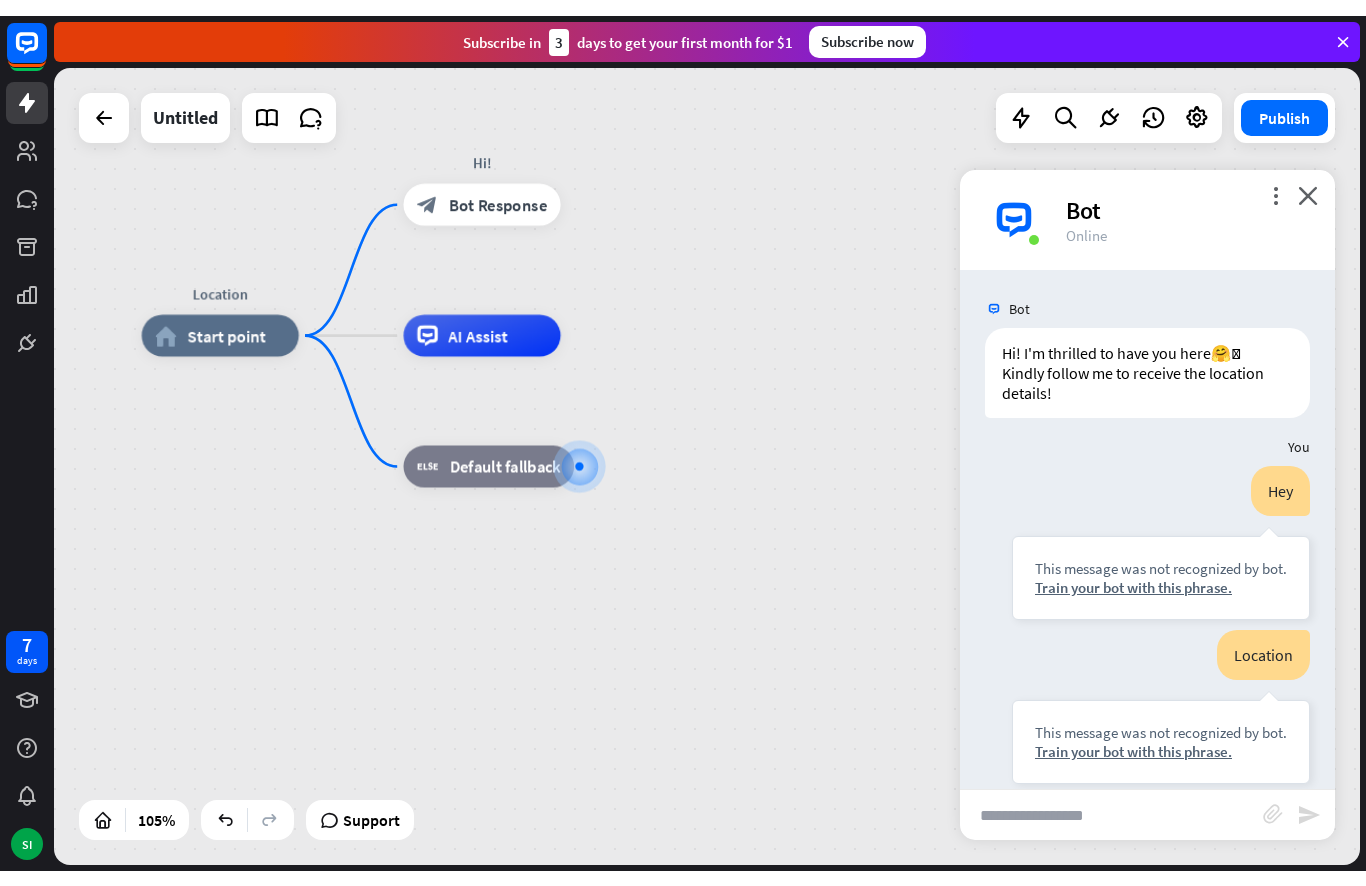 scroll, scrollTop: 0, scrollLeft: 0, axis: both 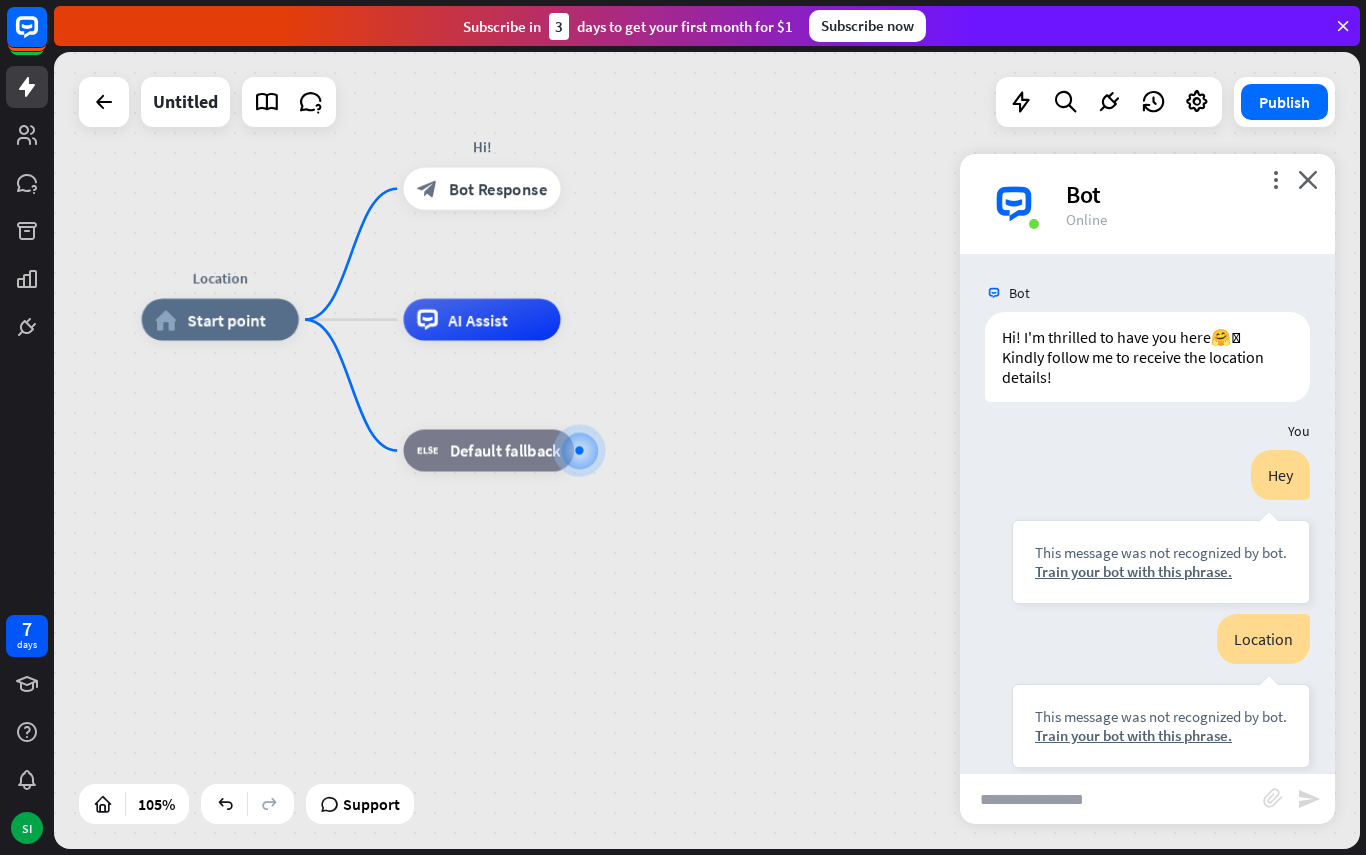 click on "Train your bot with this phrase." at bounding box center [1161, 571] 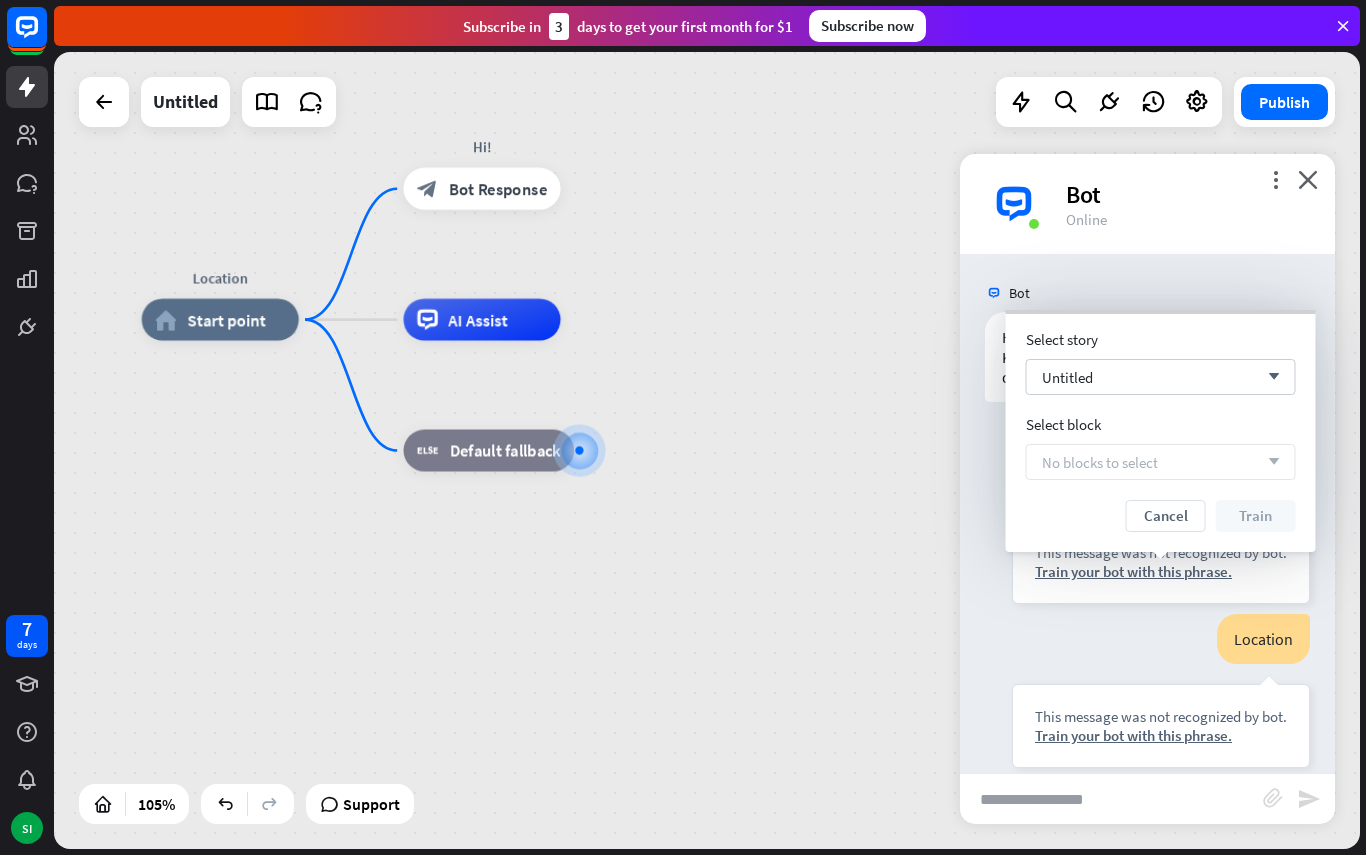 click on "arrow_down" at bounding box center (1269, 462) 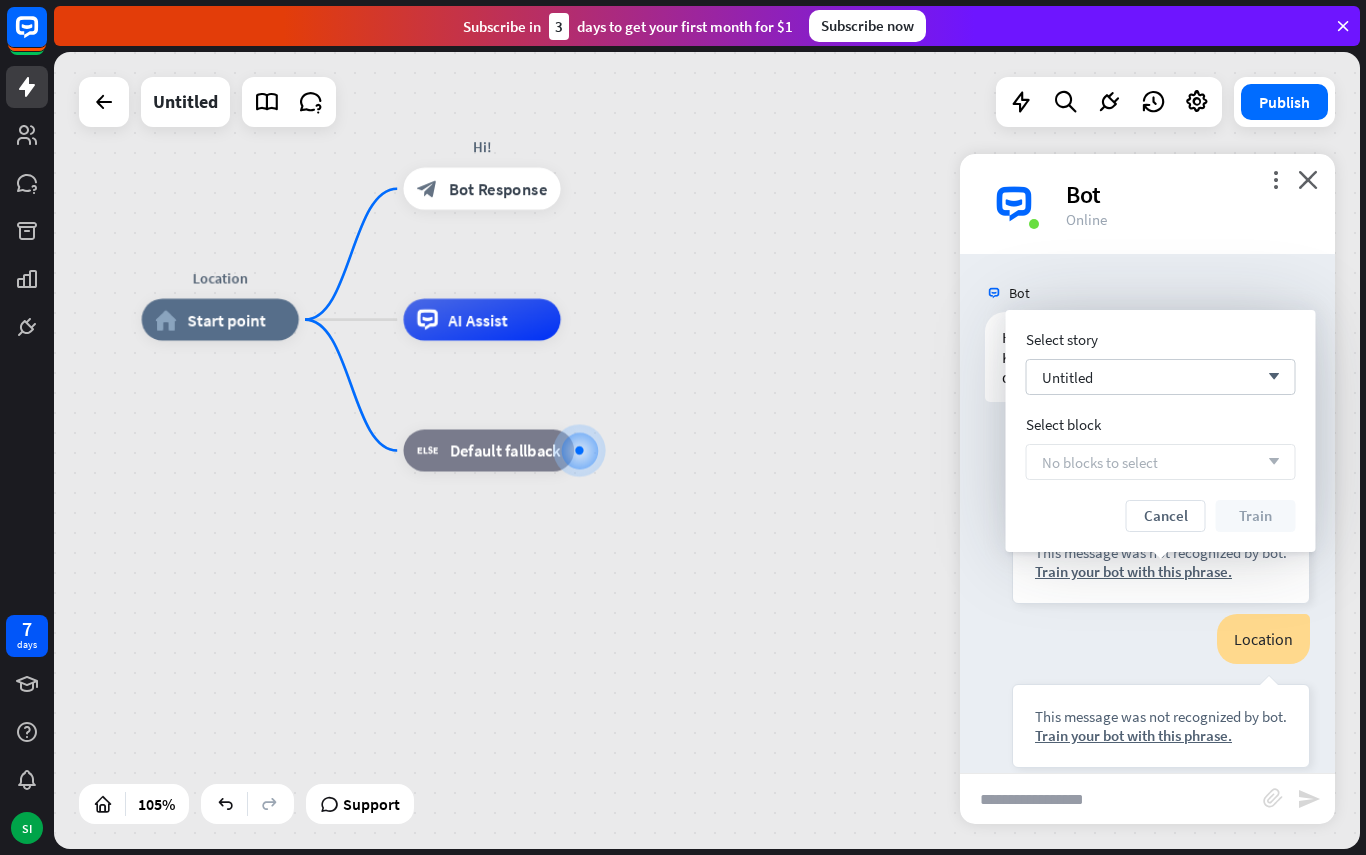 click on "arrow_down" at bounding box center [1269, 377] 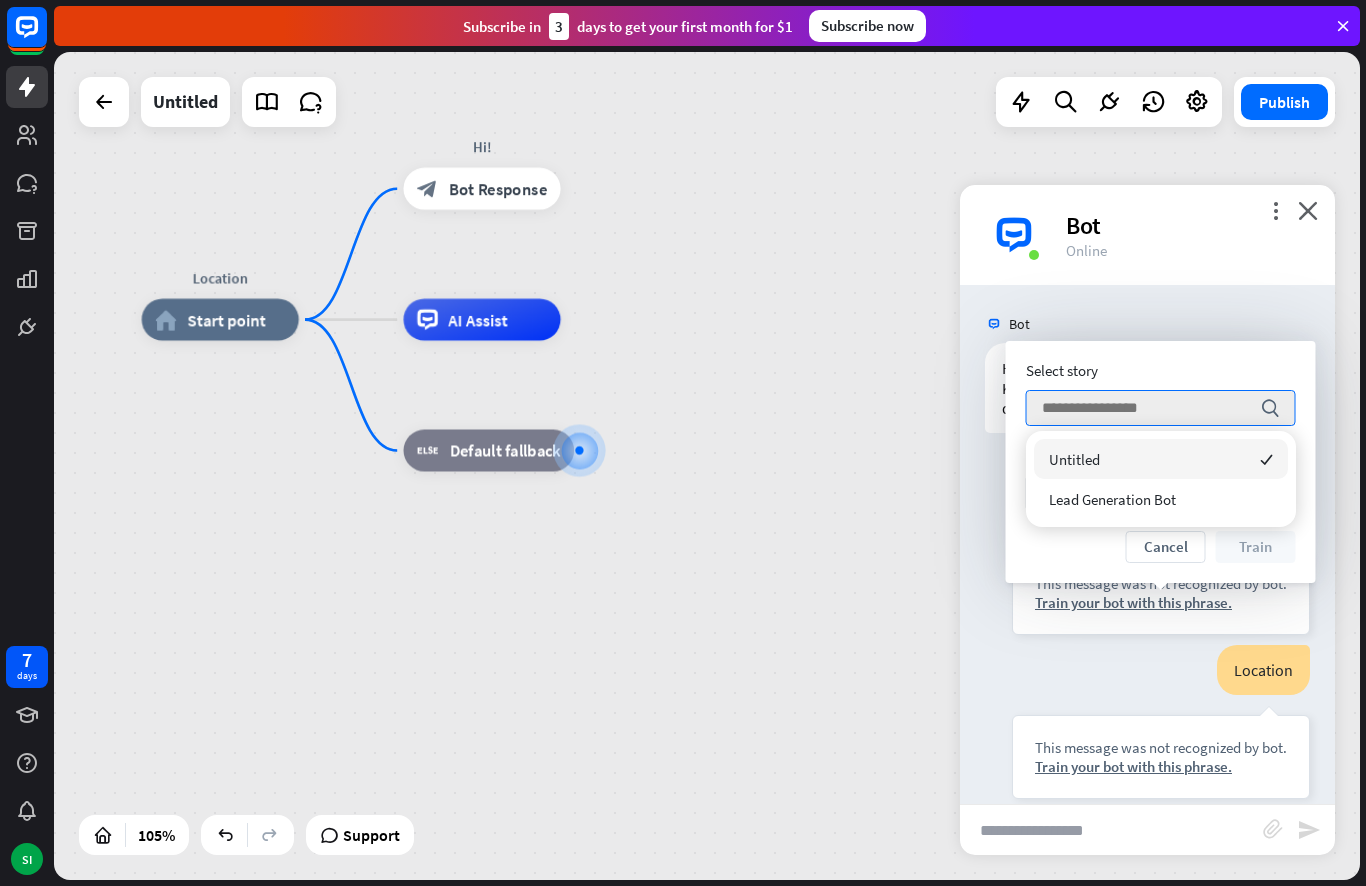 click on "Select story" at bounding box center (1161, 370) 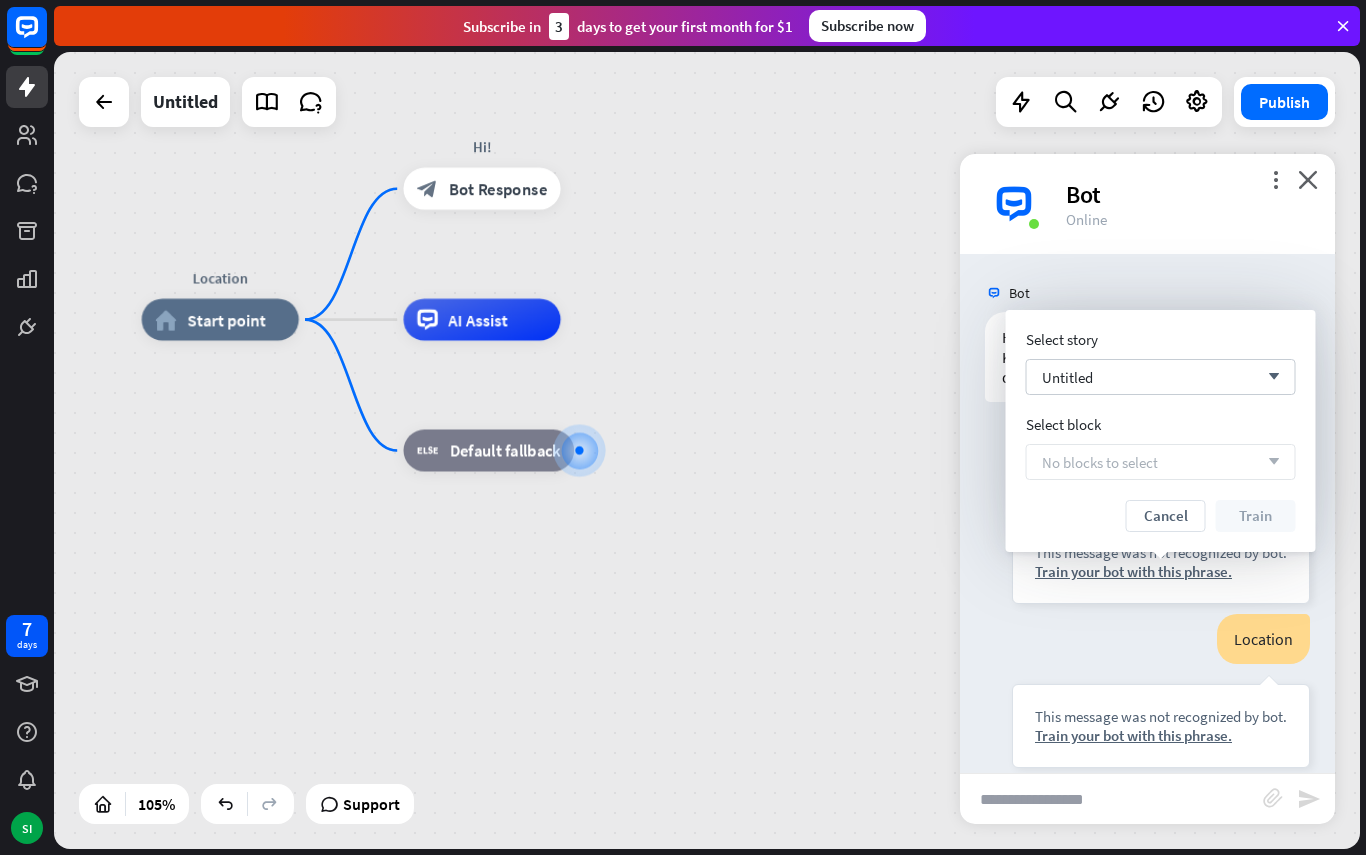click on "arrow_down" at bounding box center [1269, 377] 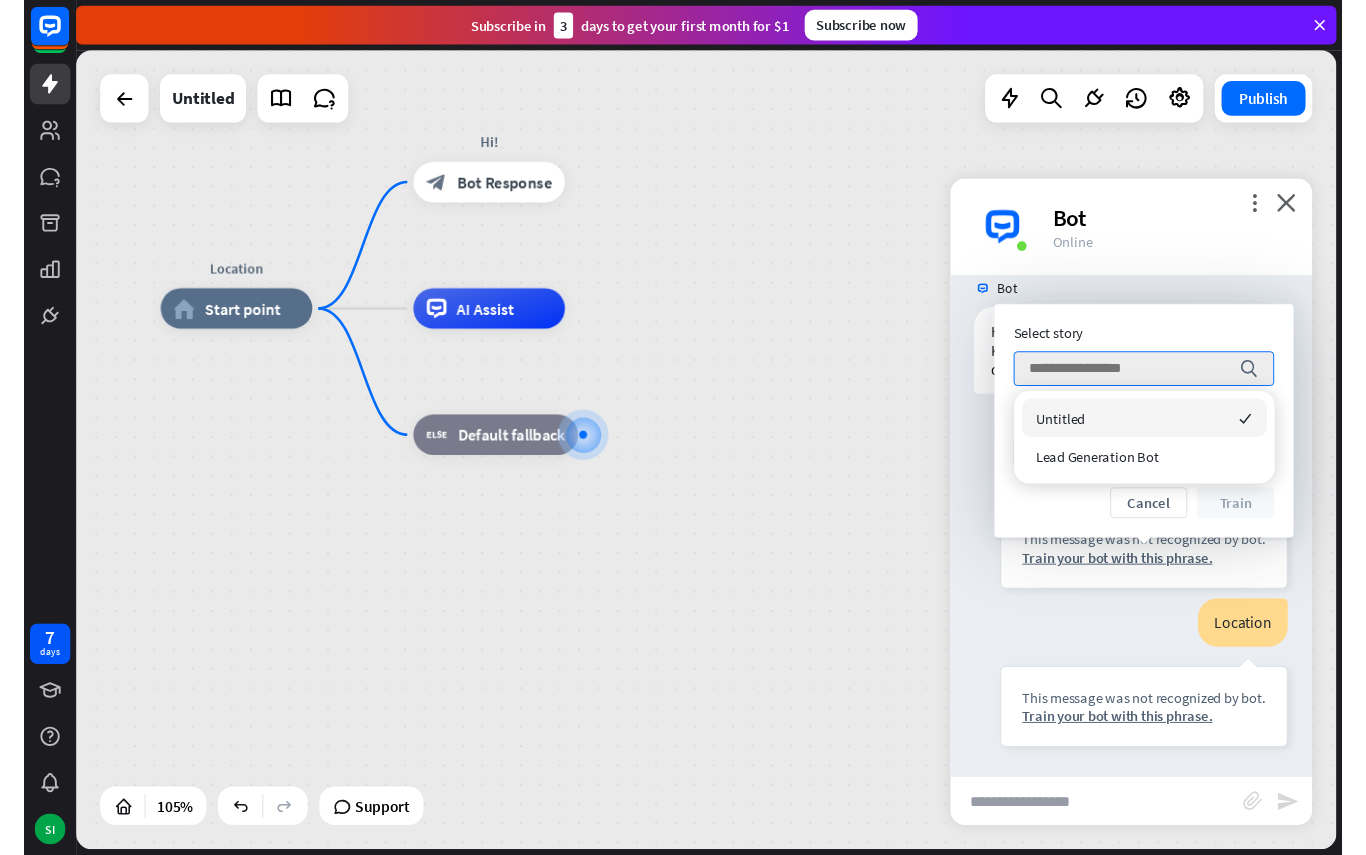 scroll, scrollTop: 25, scrollLeft: 0, axis: vertical 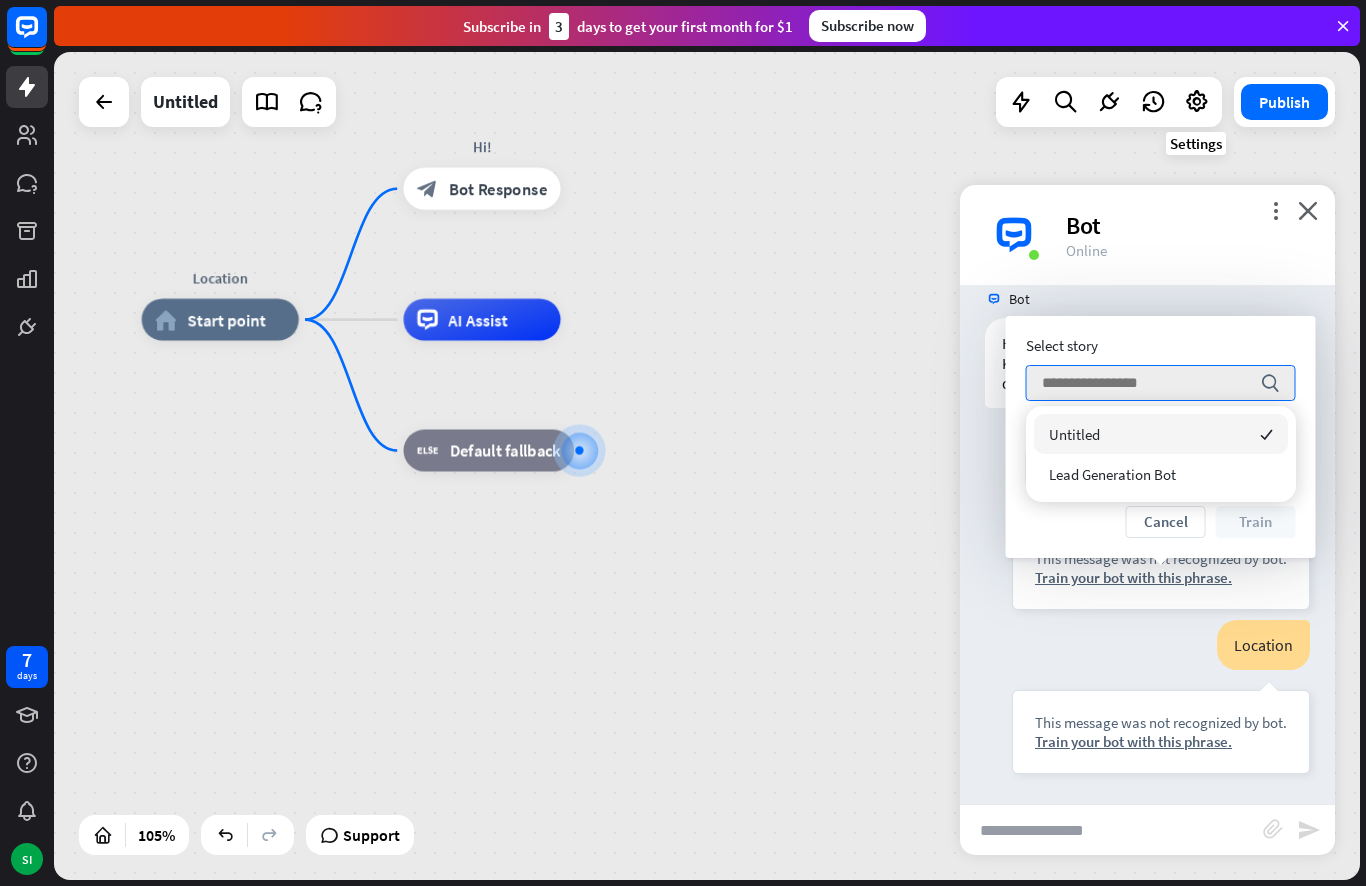 click at bounding box center (1197, 102) 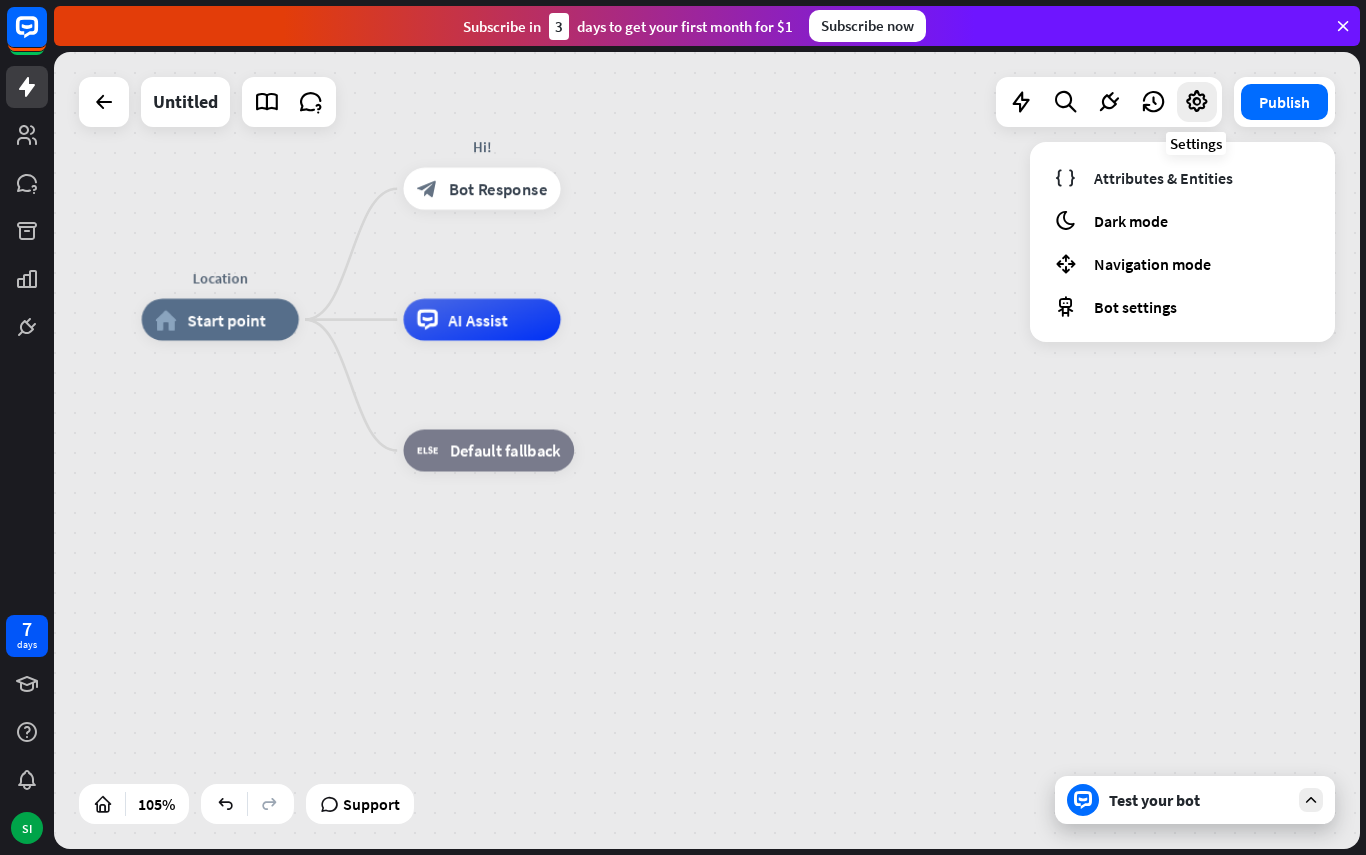 click on "Location   home_2   Start point                 Hi!   block_bot_response   Bot Response                     AI Assist                   block_fallback   Default fallback" at bounding box center [826, 737] 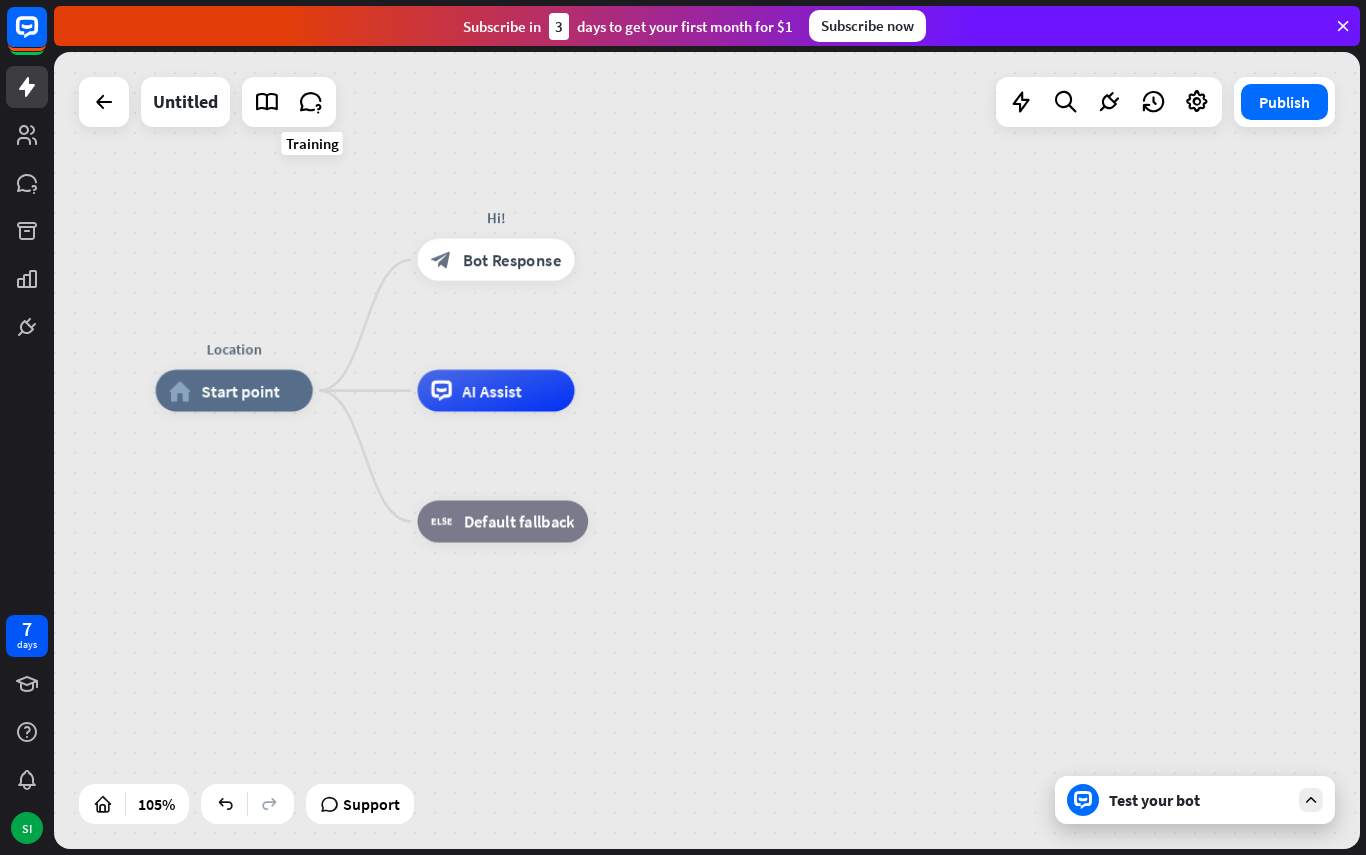click at bounding box center [311, 102] 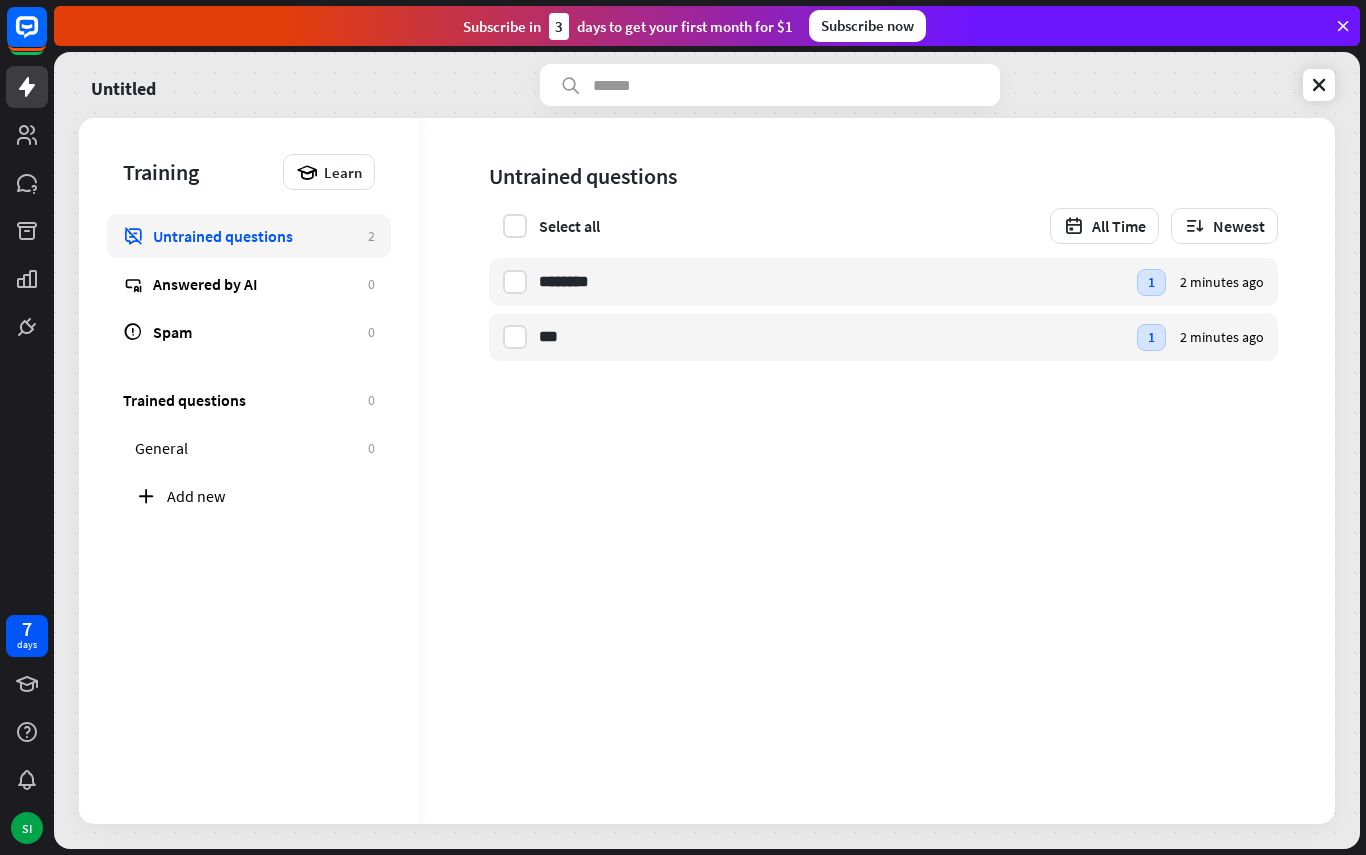 click on "7   days
SI" at bounding box center [27, 427] 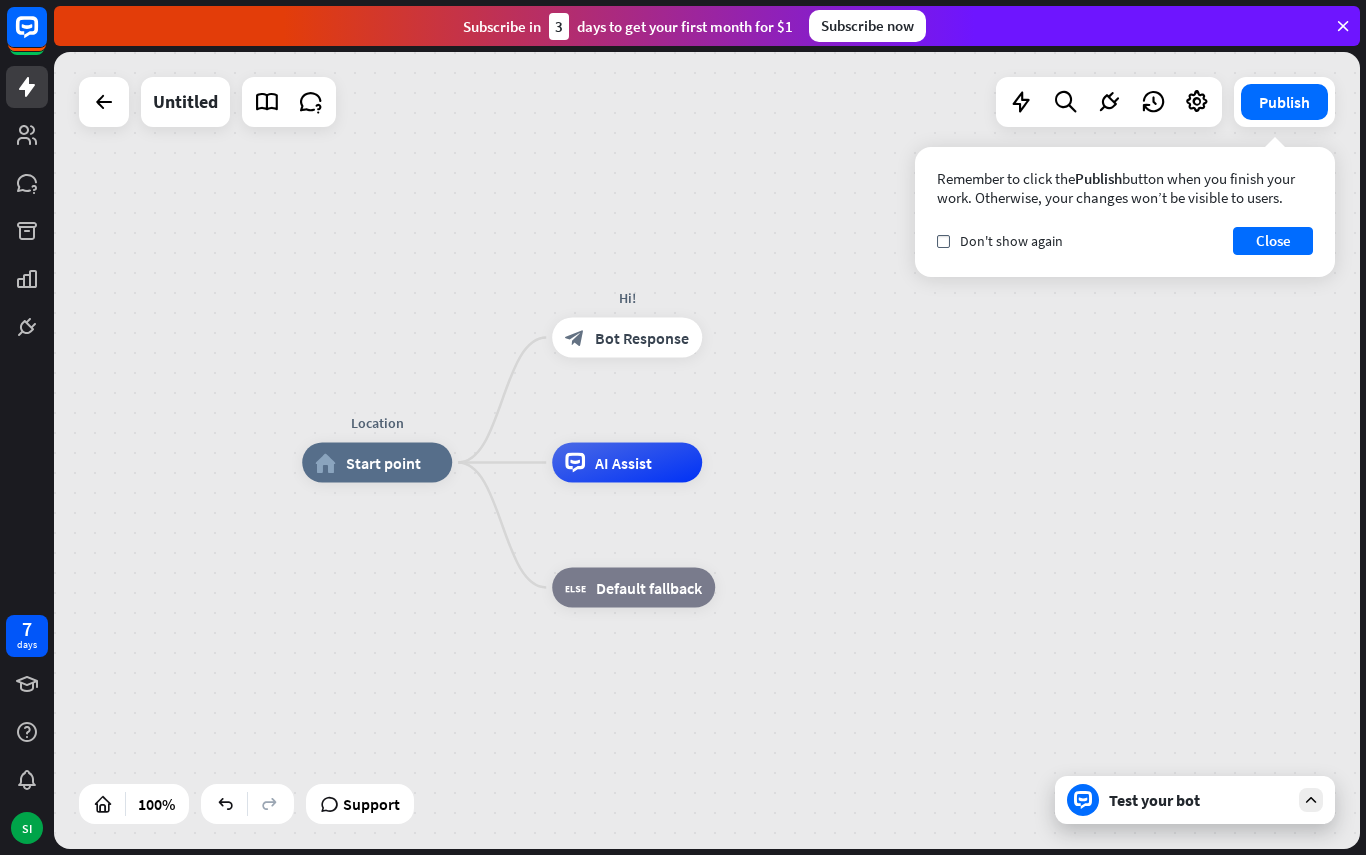 click on "Close" at bounding box center (1273, 241) 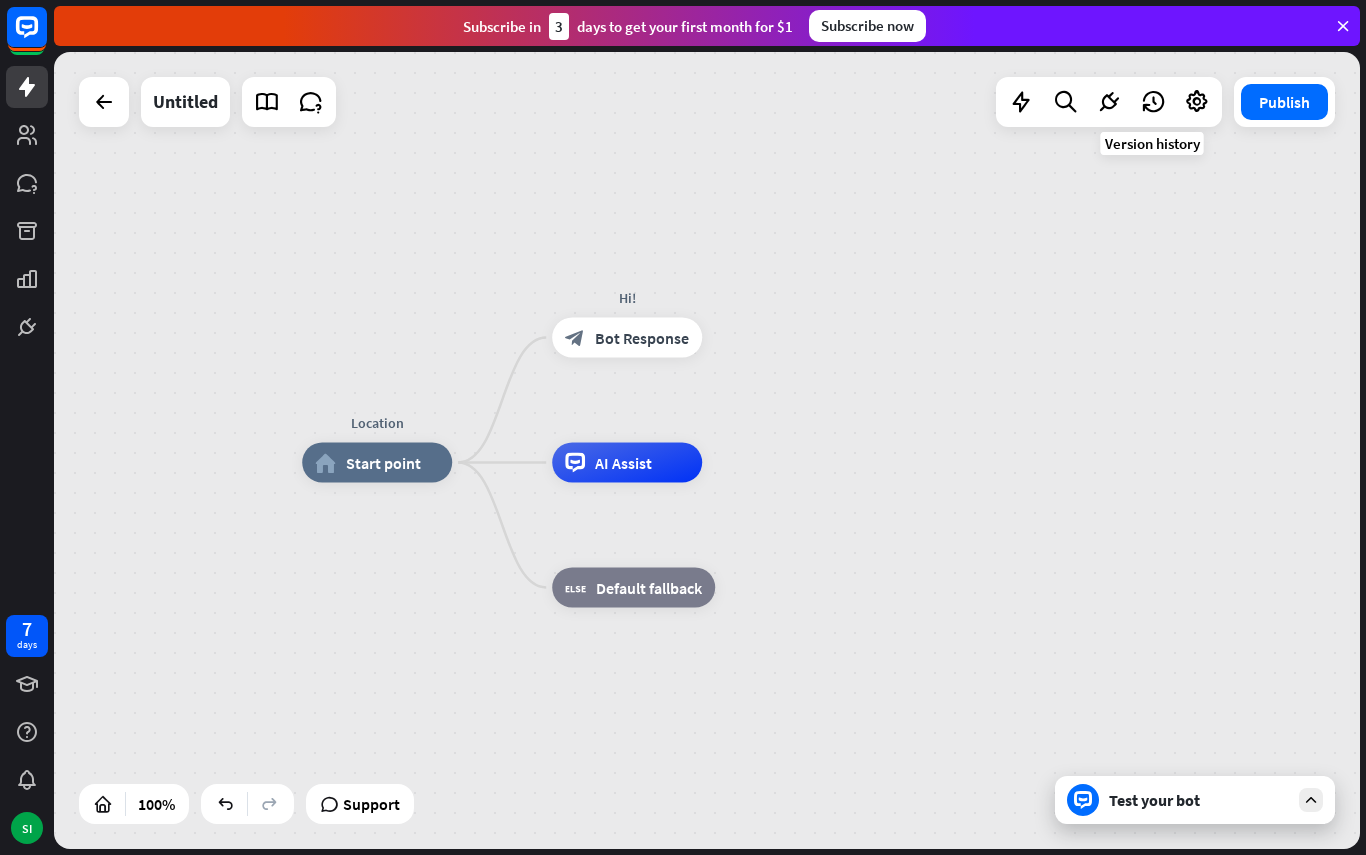 click at bounding box center [1153, 102] 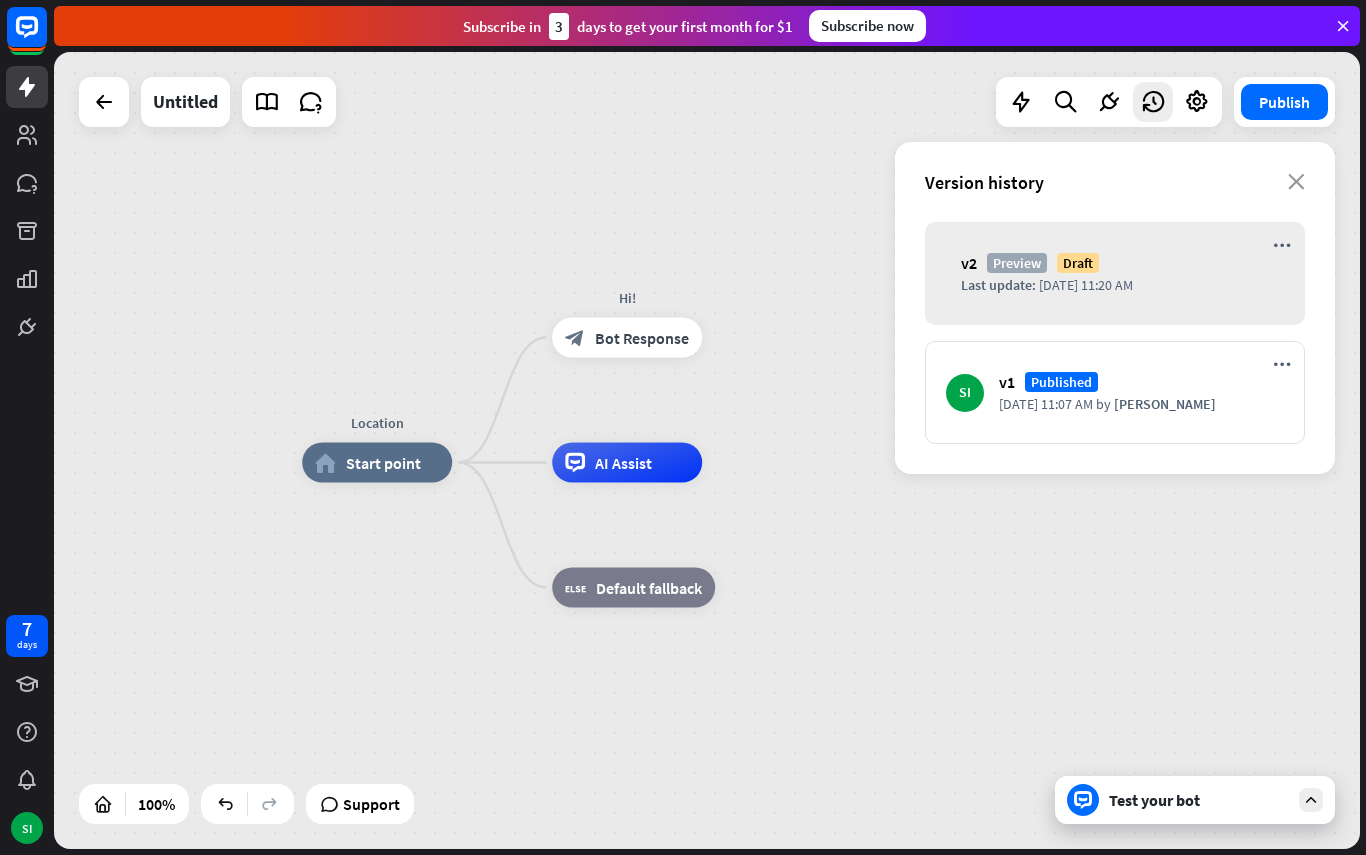 click on "Version history   close" at bounding box center (1115, 182) 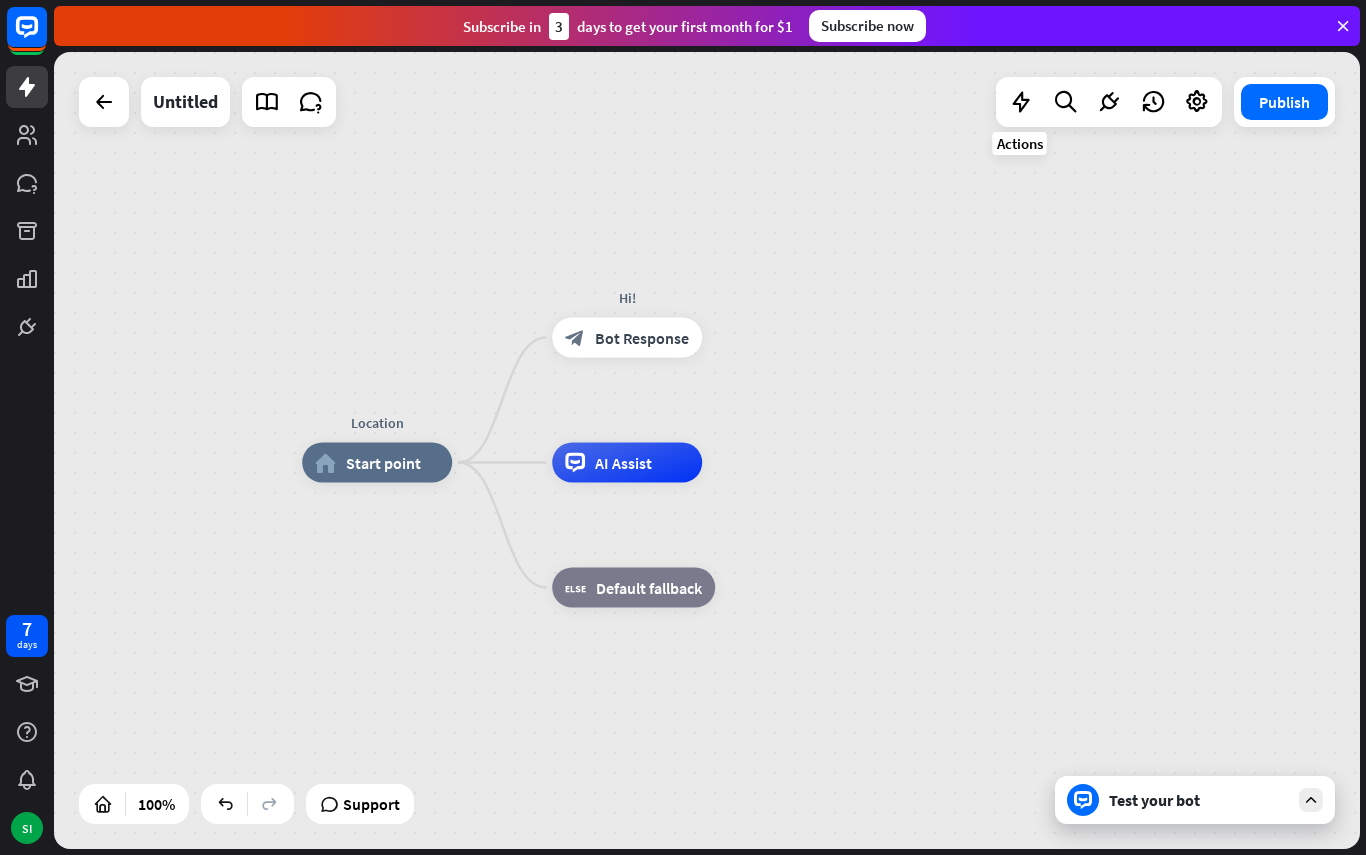 click at bounding box center (1021, 102) 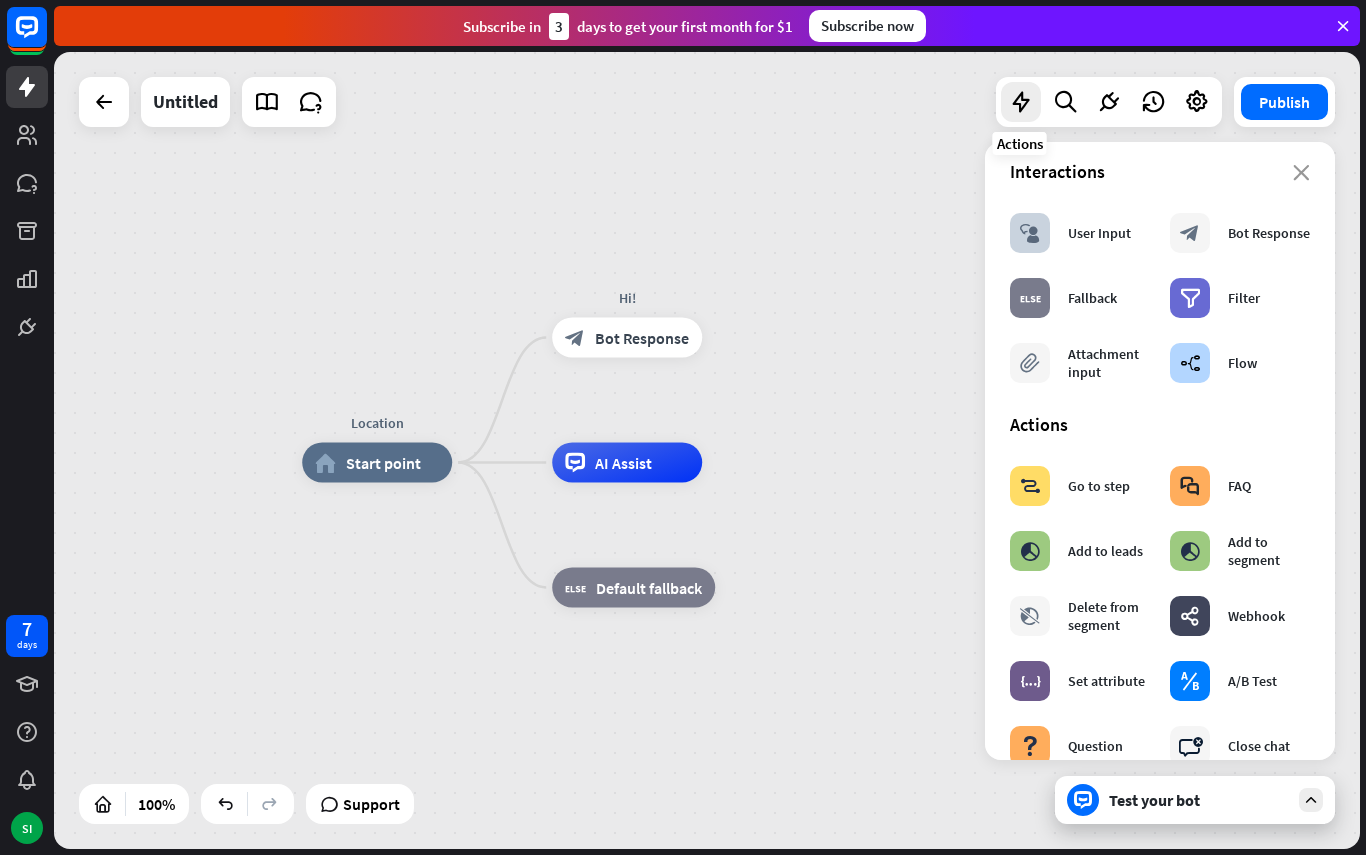scroll, scrollTop: 9, scrollLeft: 0, axis: vertical 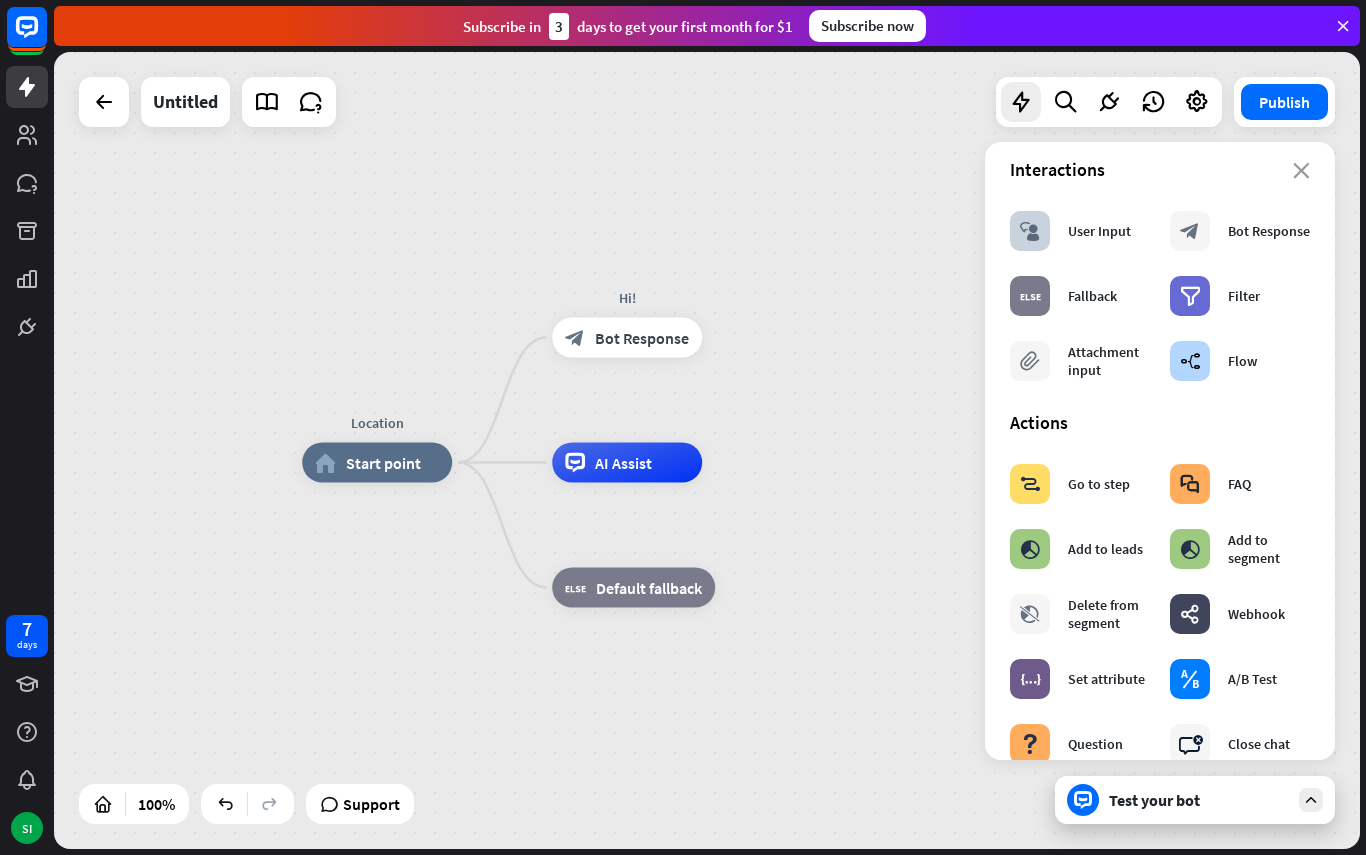 click on "Location   home_2   Start point                 Hi!   block_bot_response   Bot Response                     AI Assist                   block_fallback   Default fallback" at bounding box center (955, 861) 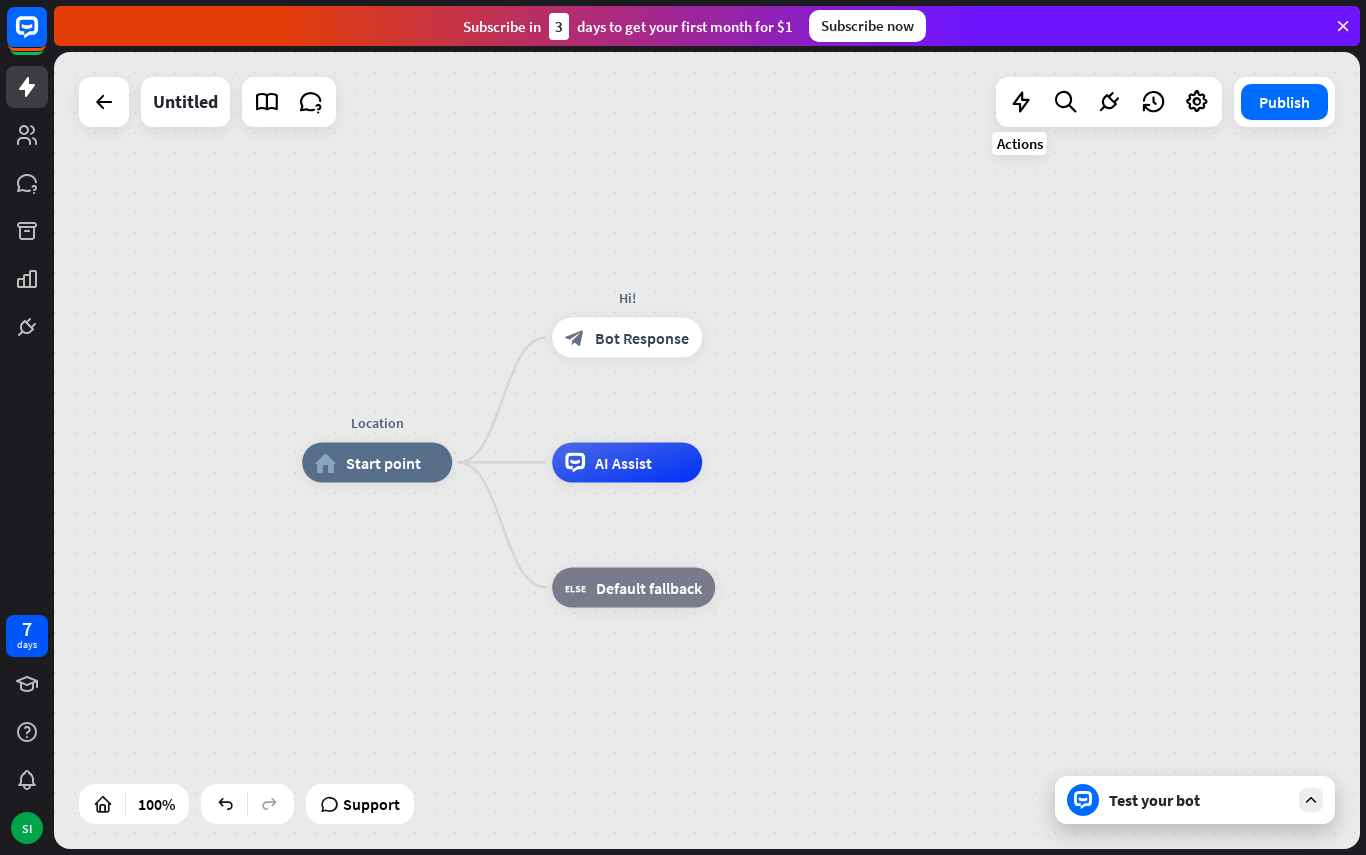 click at bounding box center (1021, 102) 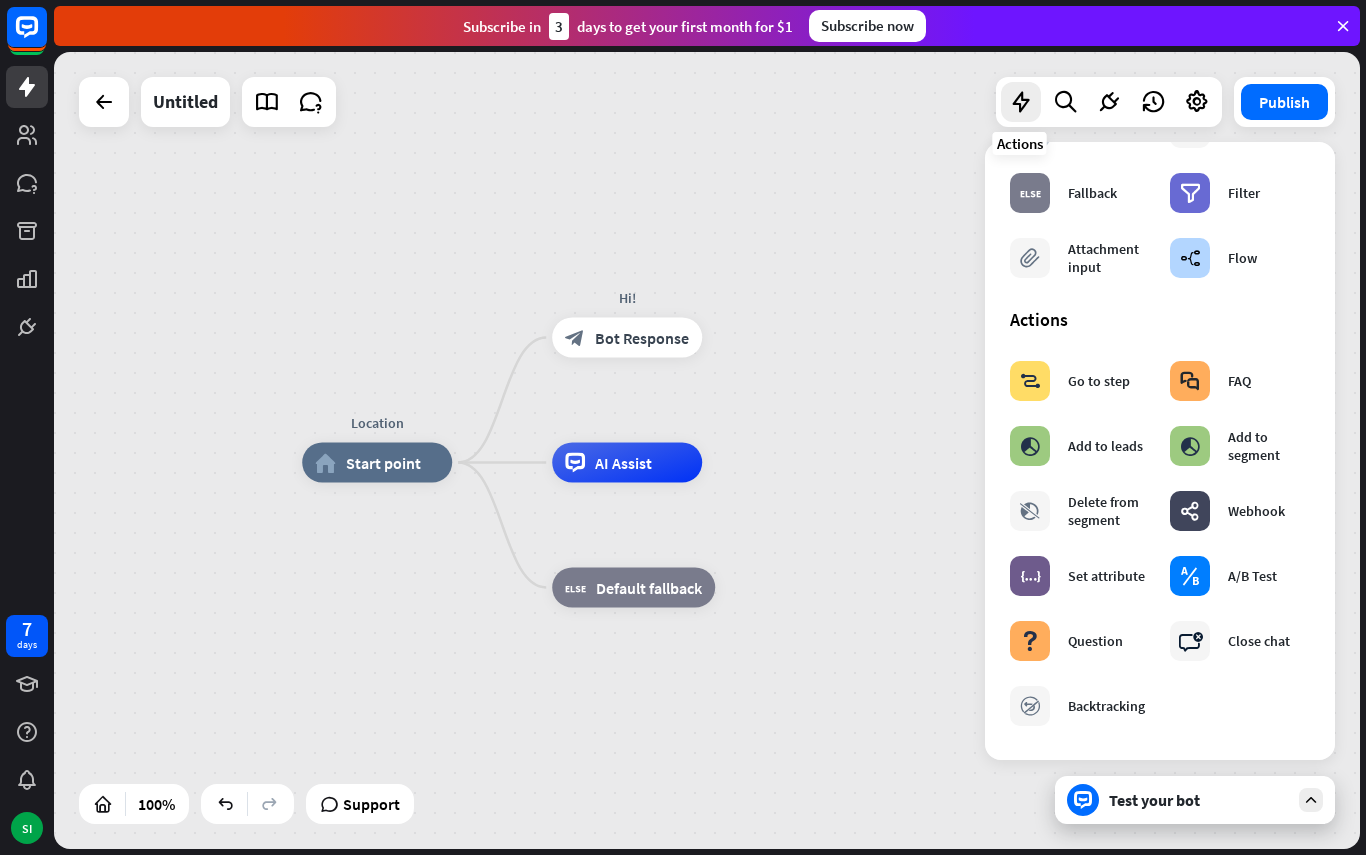 scroll, scrollTop: 109, scrollLeft: 0, axis: vertical 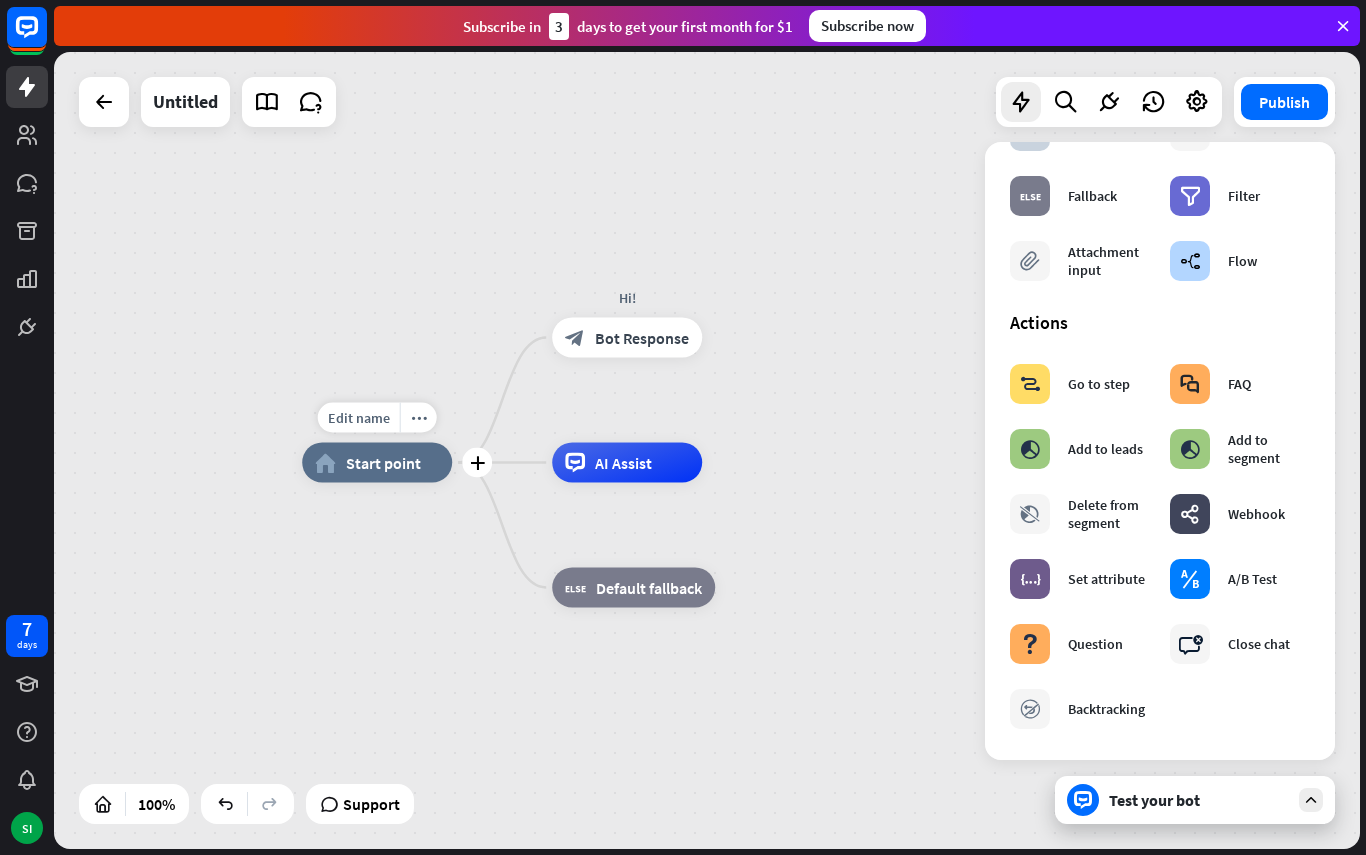 click on "Start point" at bounding box center [383, 463] 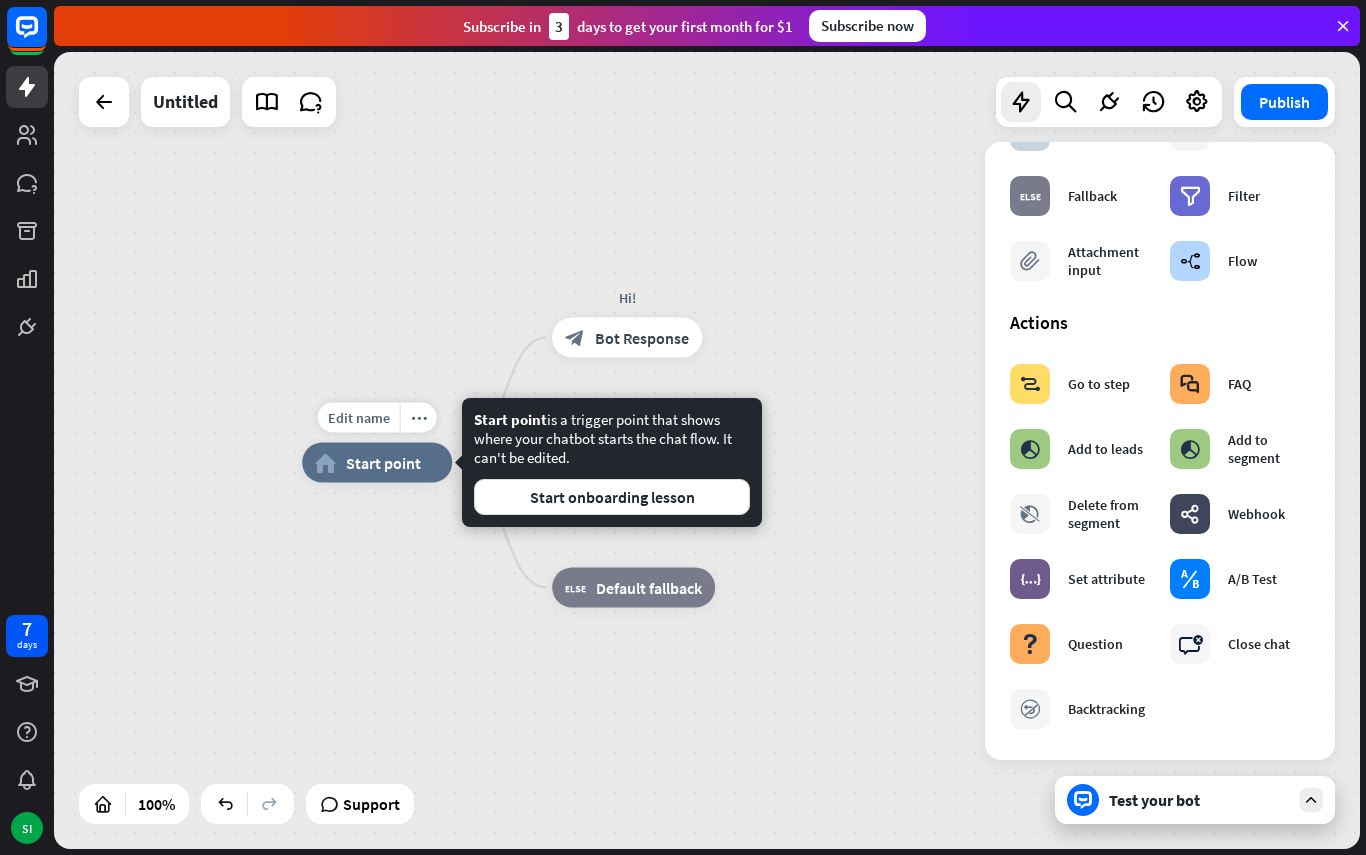 click on "Start onboarding lesson" at bounding box center (612, 497) 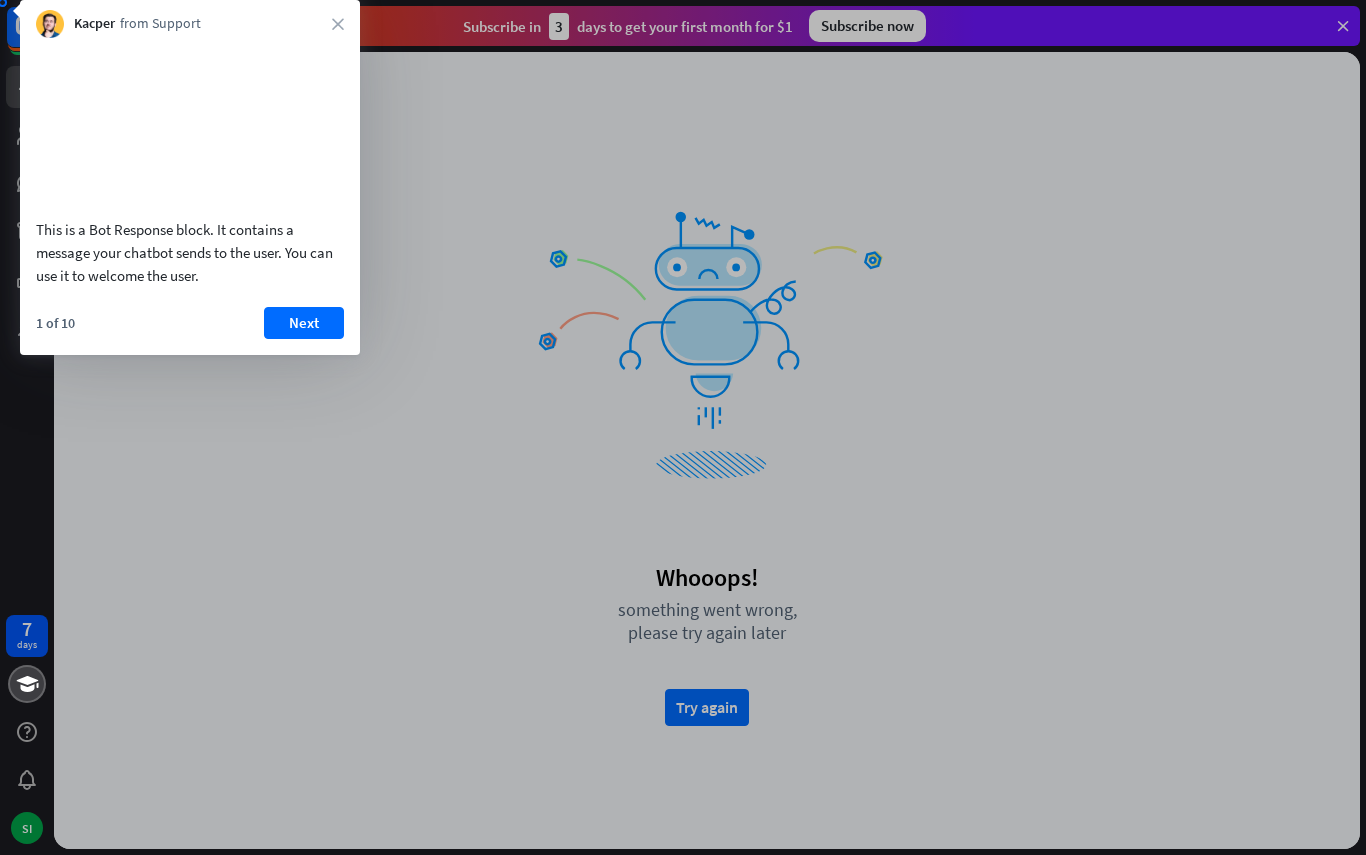 click on "close" at bounding box center (338, 24) 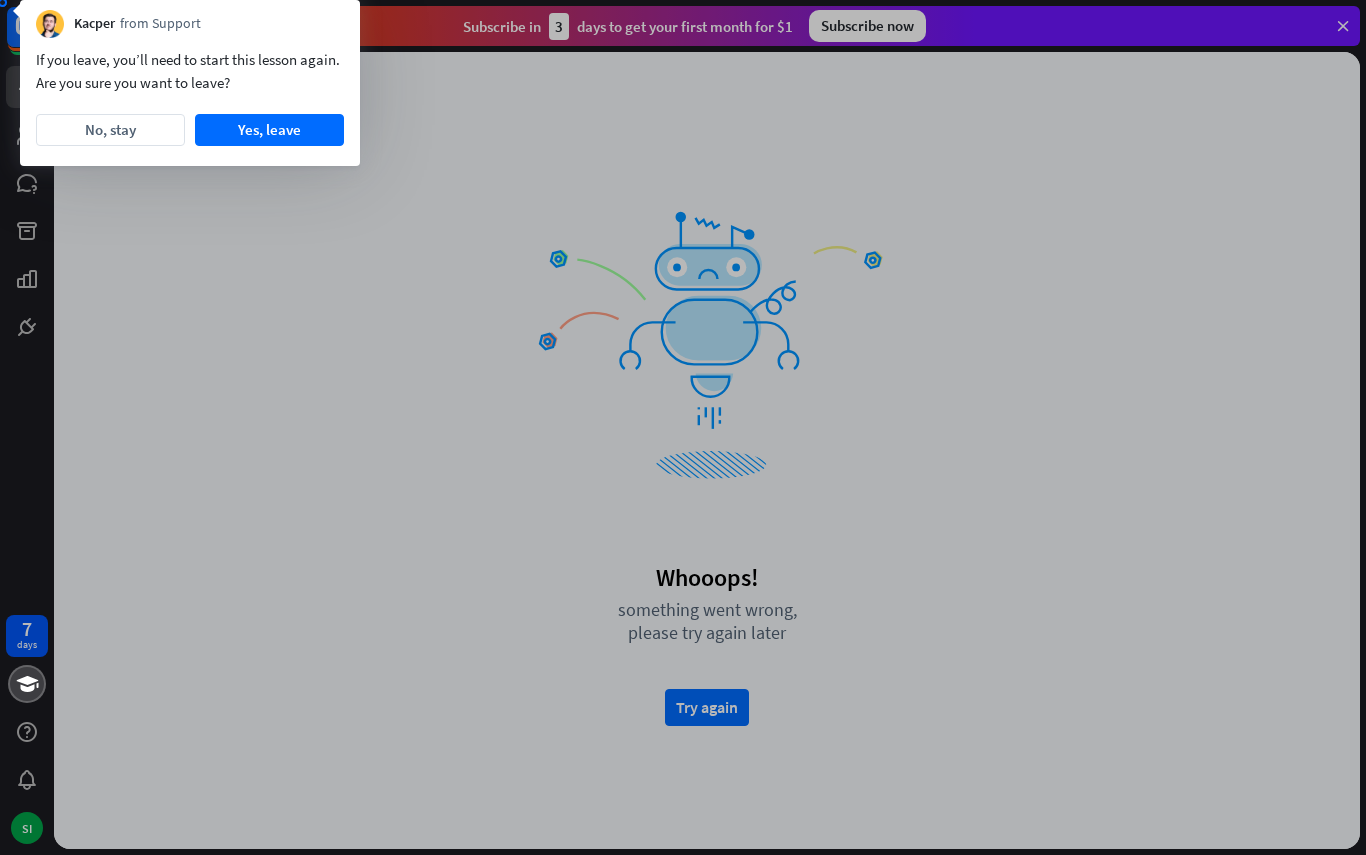 click at bounding box center [683, 430] 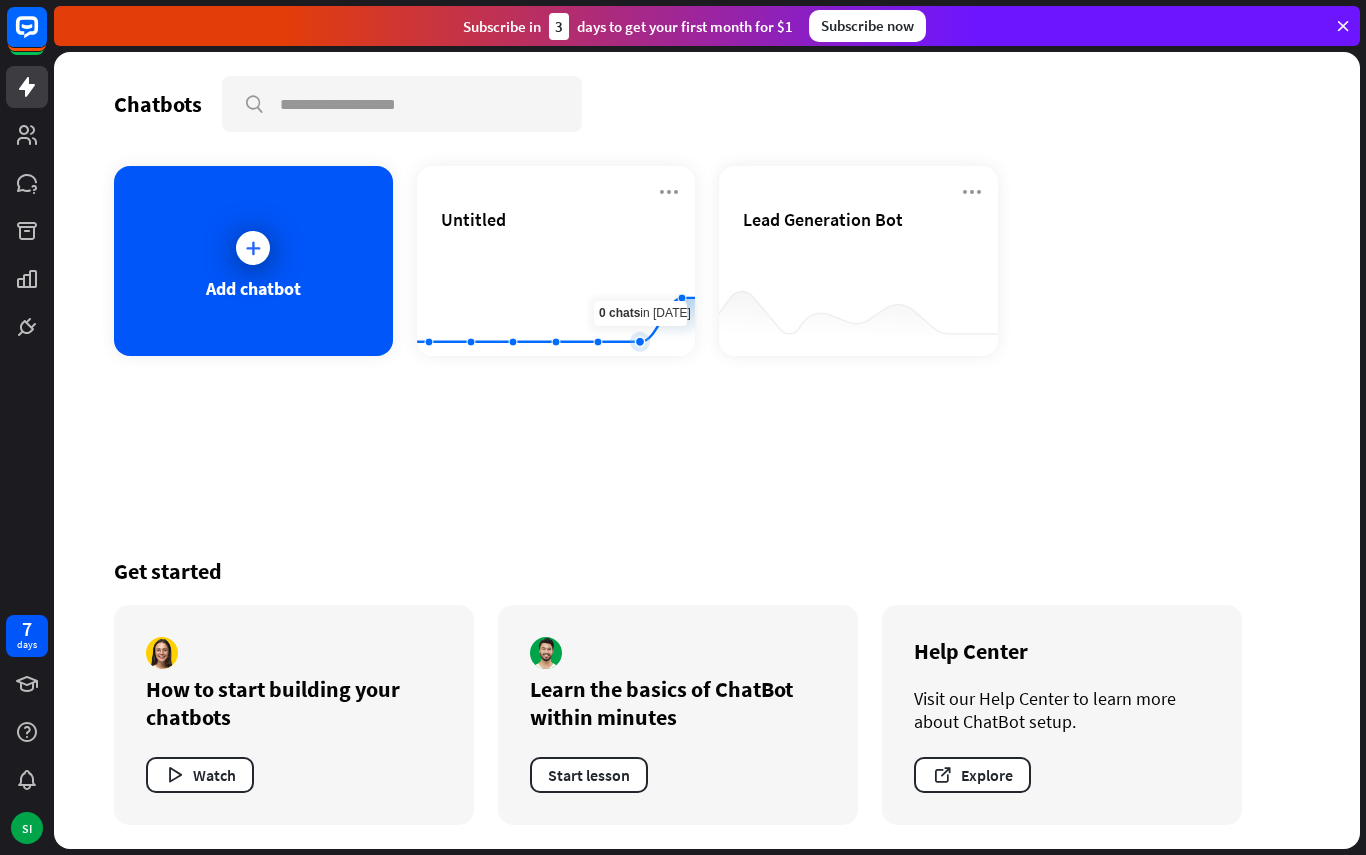 click 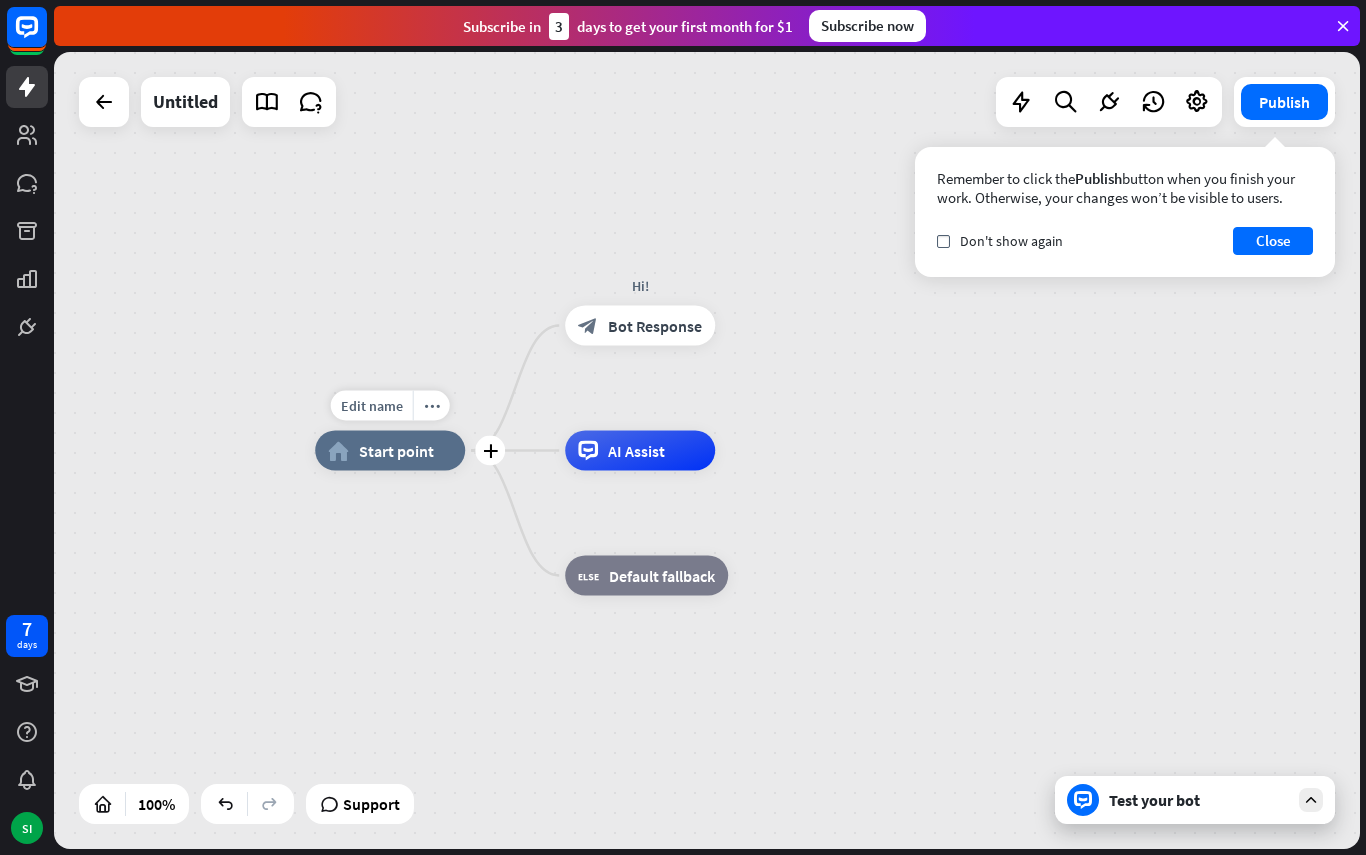 click on "more_horiz" at bounding box center (432, 405) 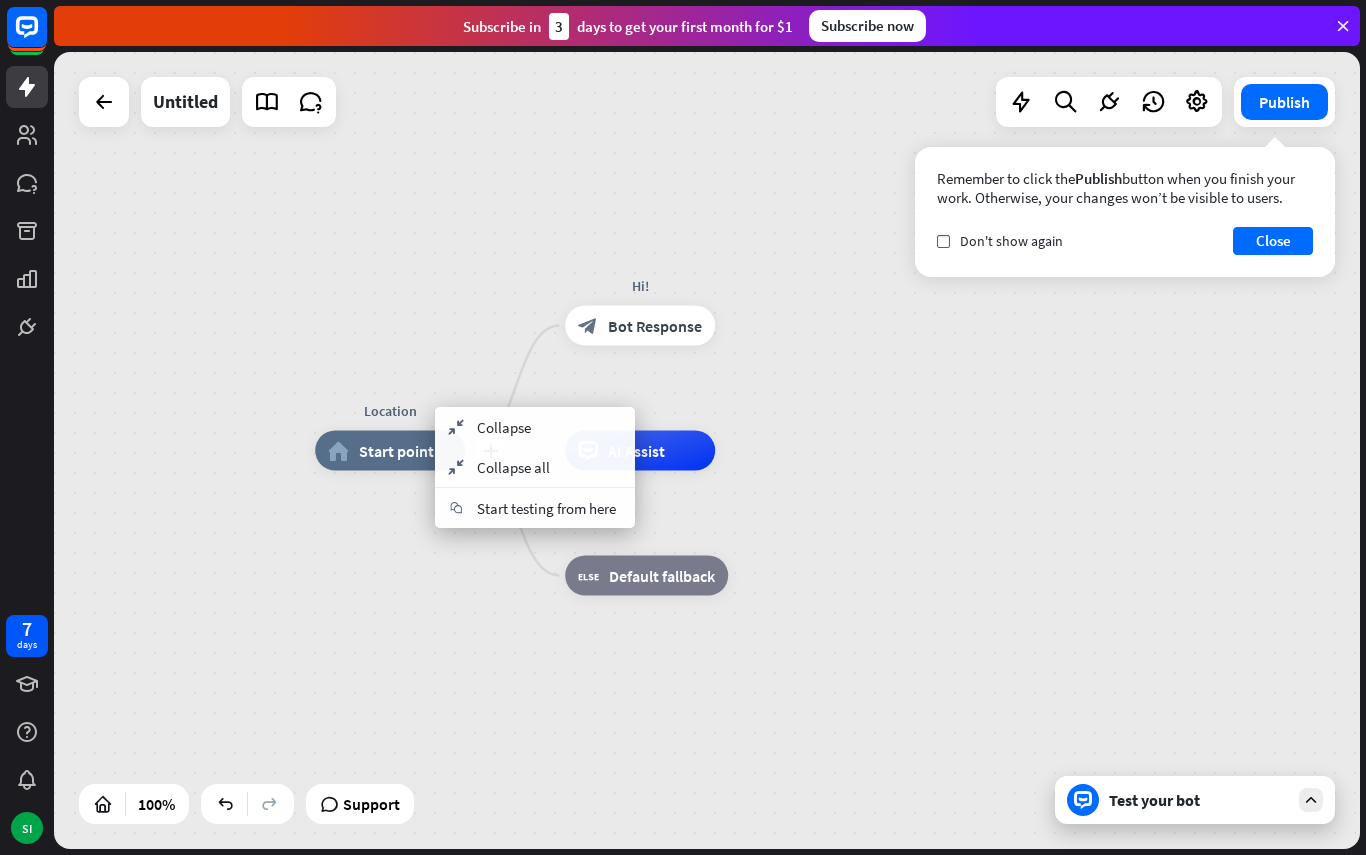 click on "Start point" at bounding box center [396, 451] 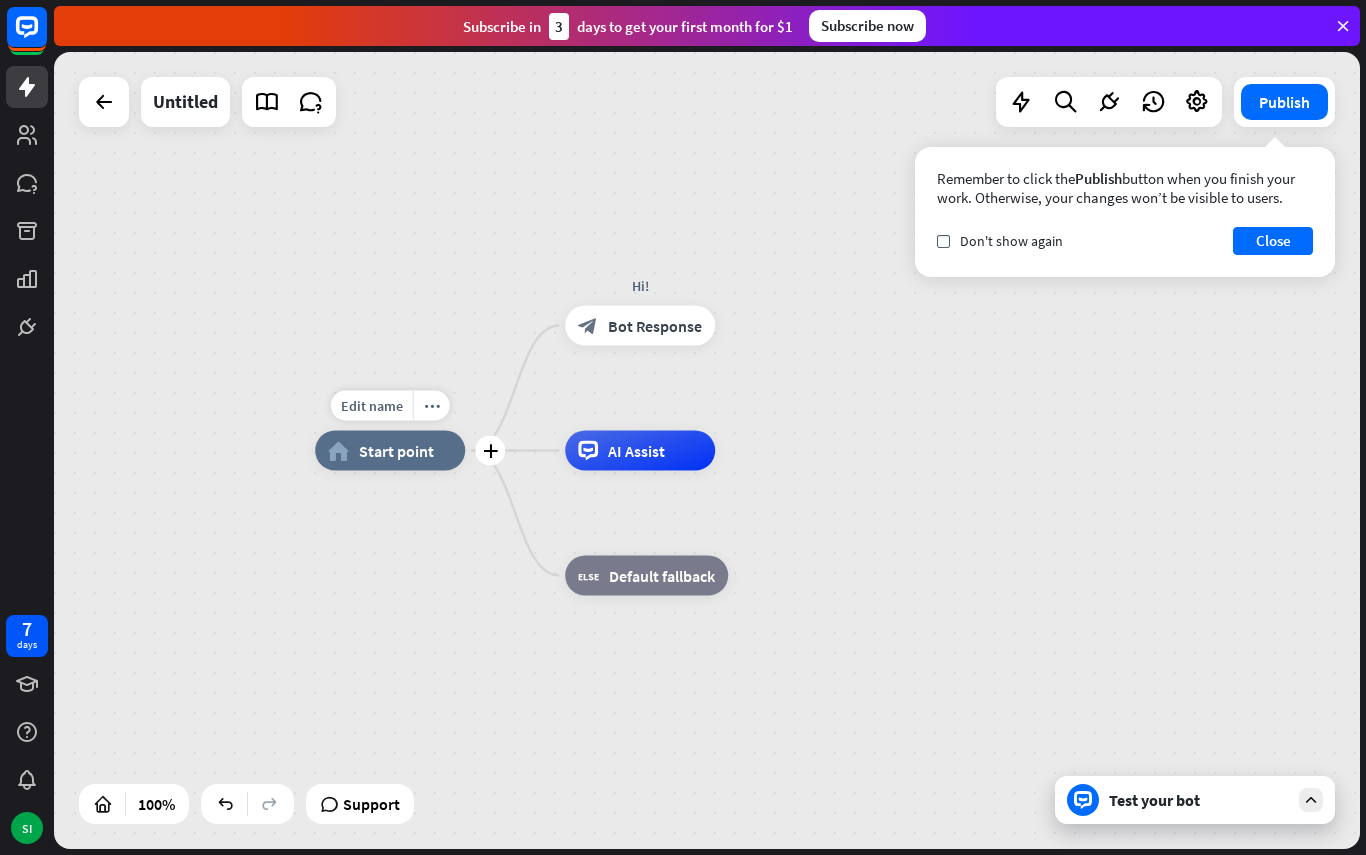click on "Edit name" at bounding box center [372, 406] 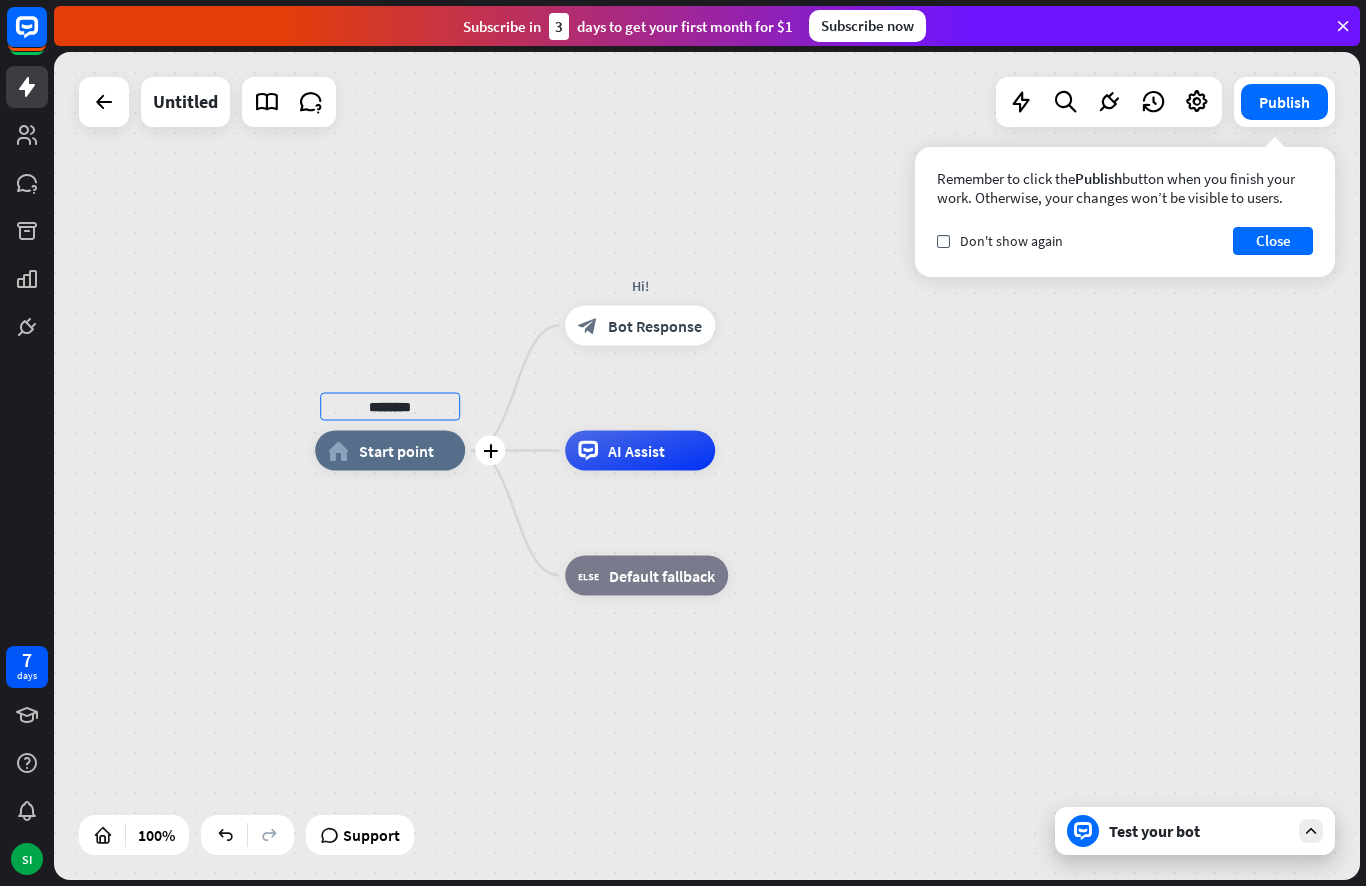 click on "********       plus     home_2   Start point                 Hi!   block_bot_response   Bot Response                     AI Assist                   block_fallback   Default fallback" at bounding box center (707, 466) 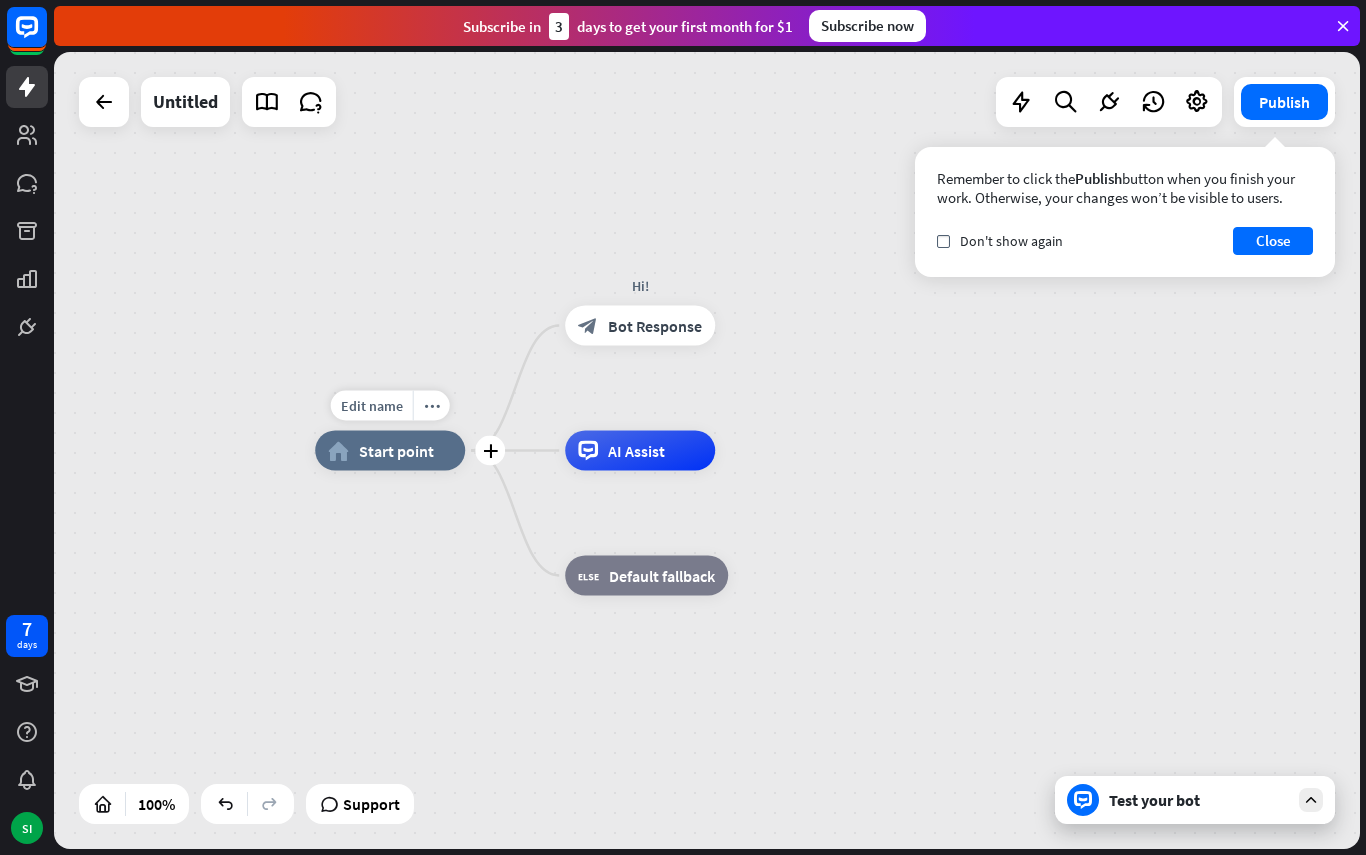 click on "Start point" at bounding box center [396, 451] 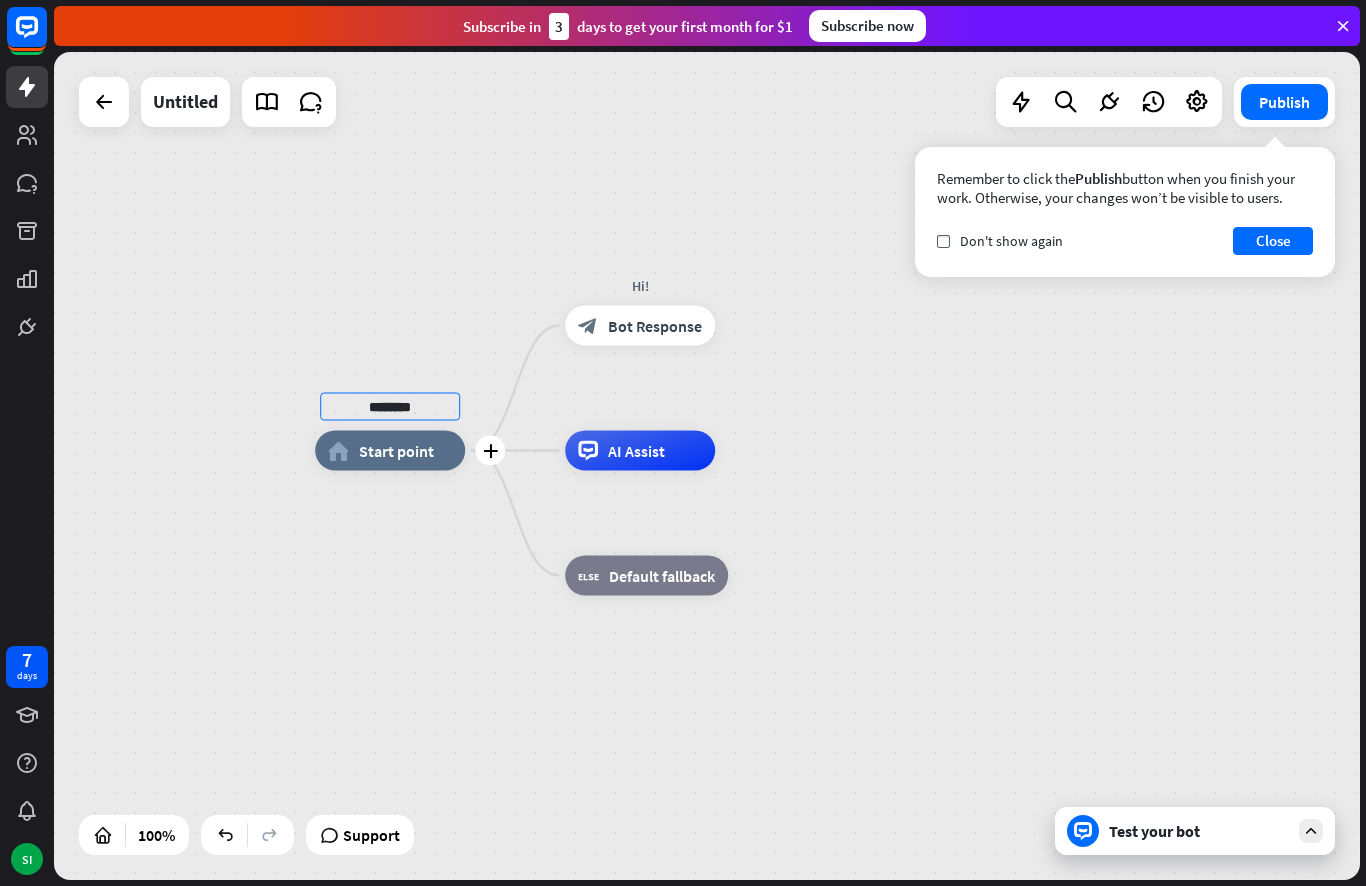 click on "********       plus     home_2   Start point                 Hi!   block_bot_response   Bot Response                     AI Assist                   block_fallback   Default fallback" at bounding box center (707, 466) 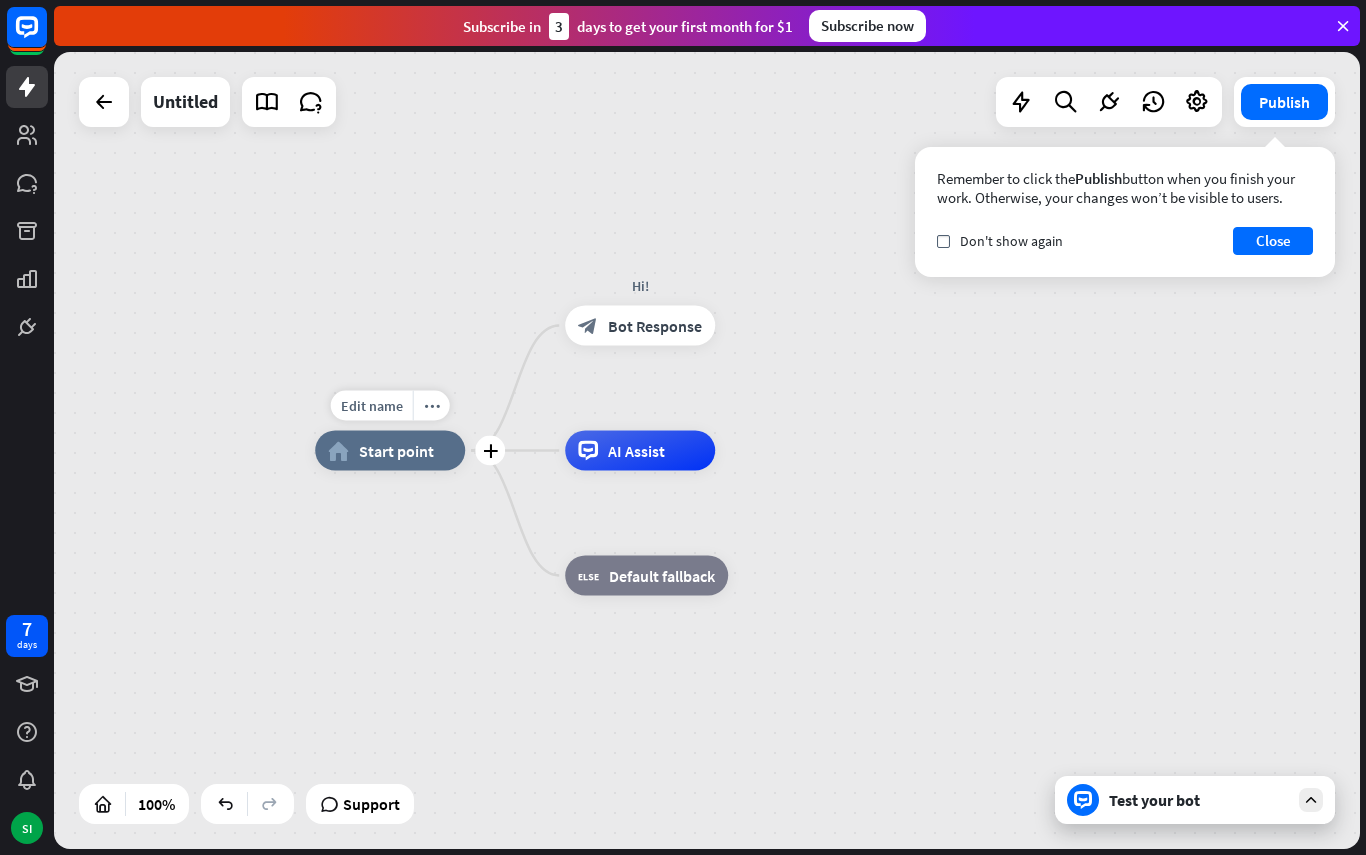 click on "more_horiz" at bounding box center (432, 405) 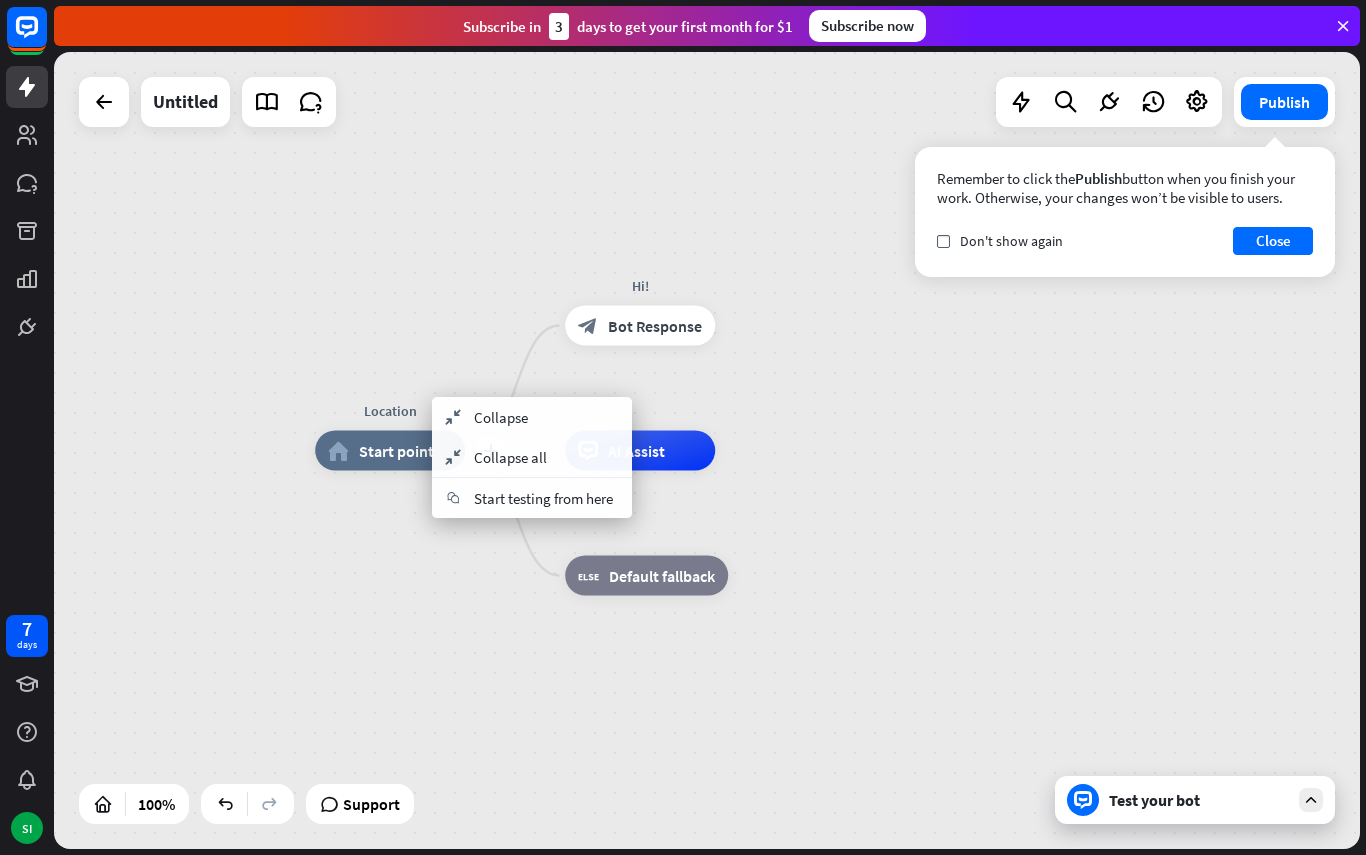 click on "Start point" at bounding box center (396, 451) 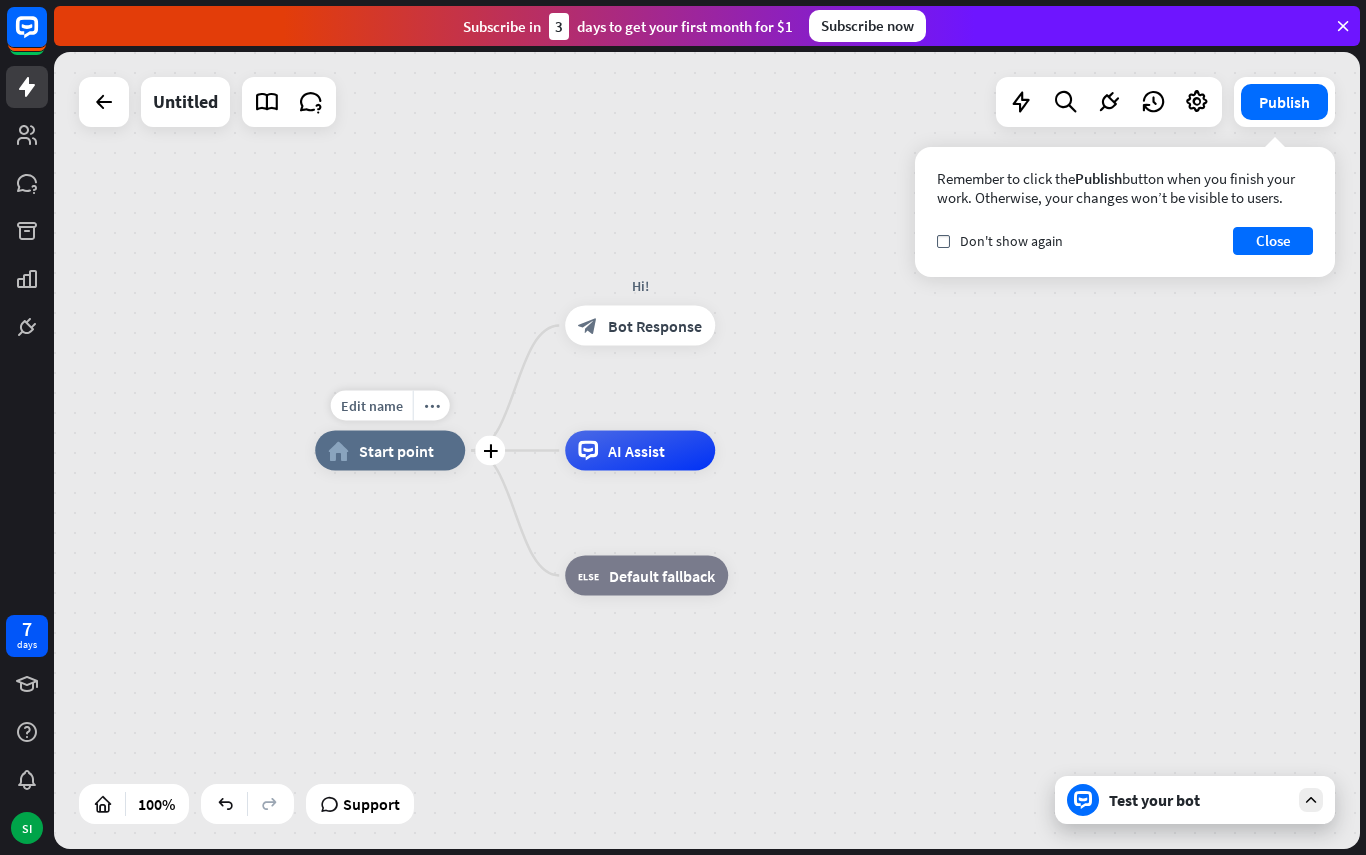 click on "Start point" at bounding box center (396, 451) 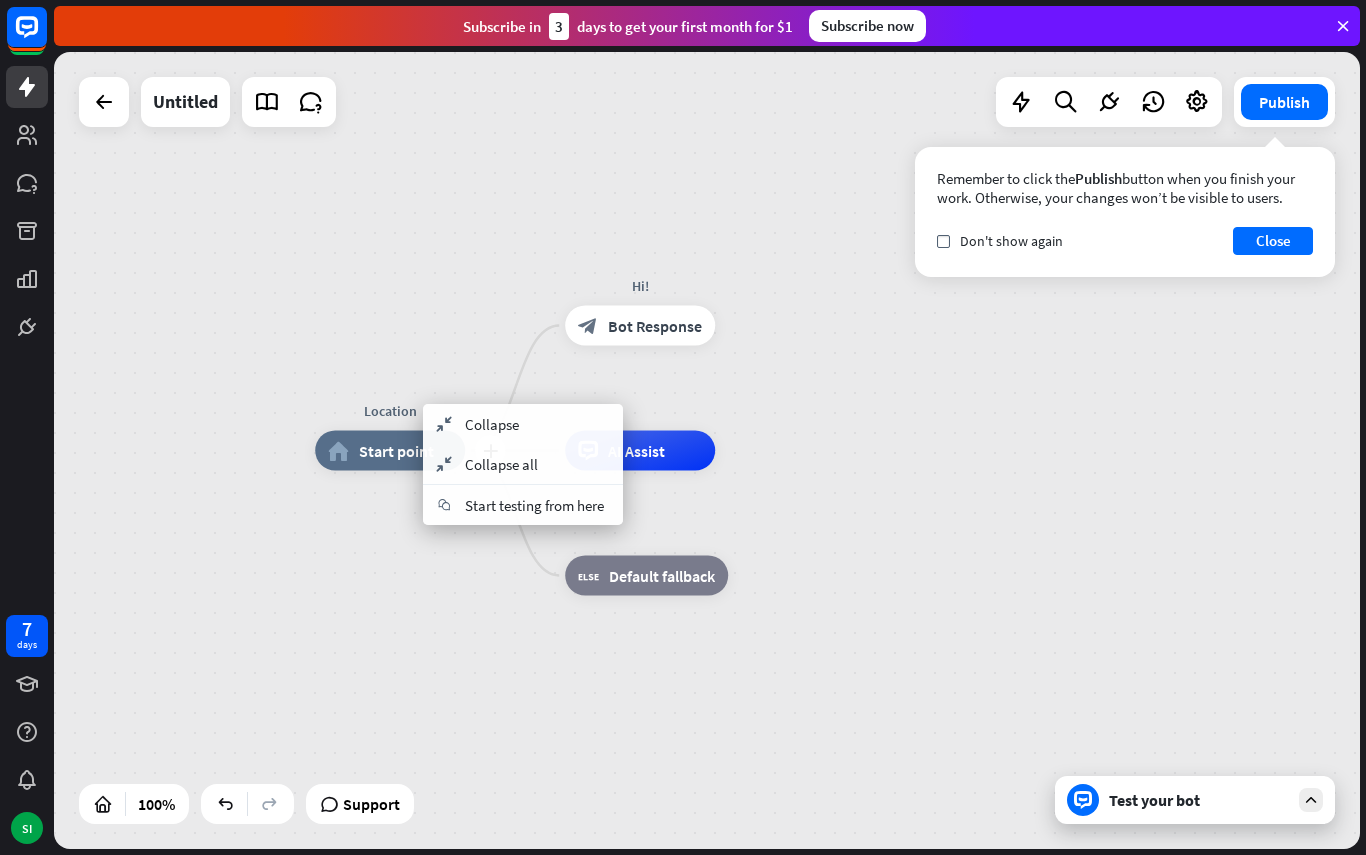 click on "plus   Location   home_2   Start point                 Hi!   block_bot_response   Bot Response                     AI Assist                   block_fallback   Default fallback" at bounding box center [968, 849] 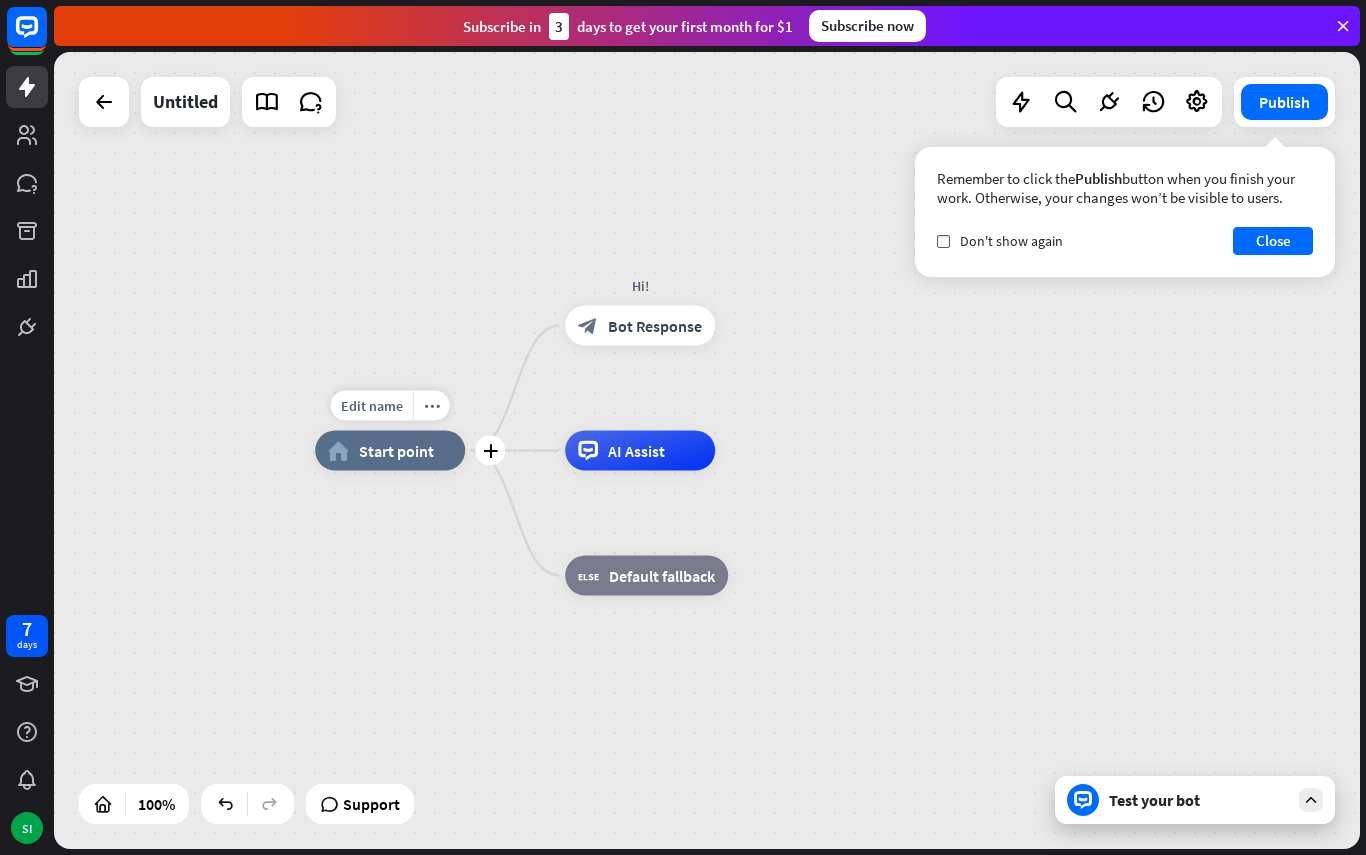 click on "plus" at bounding box center (490, 451) 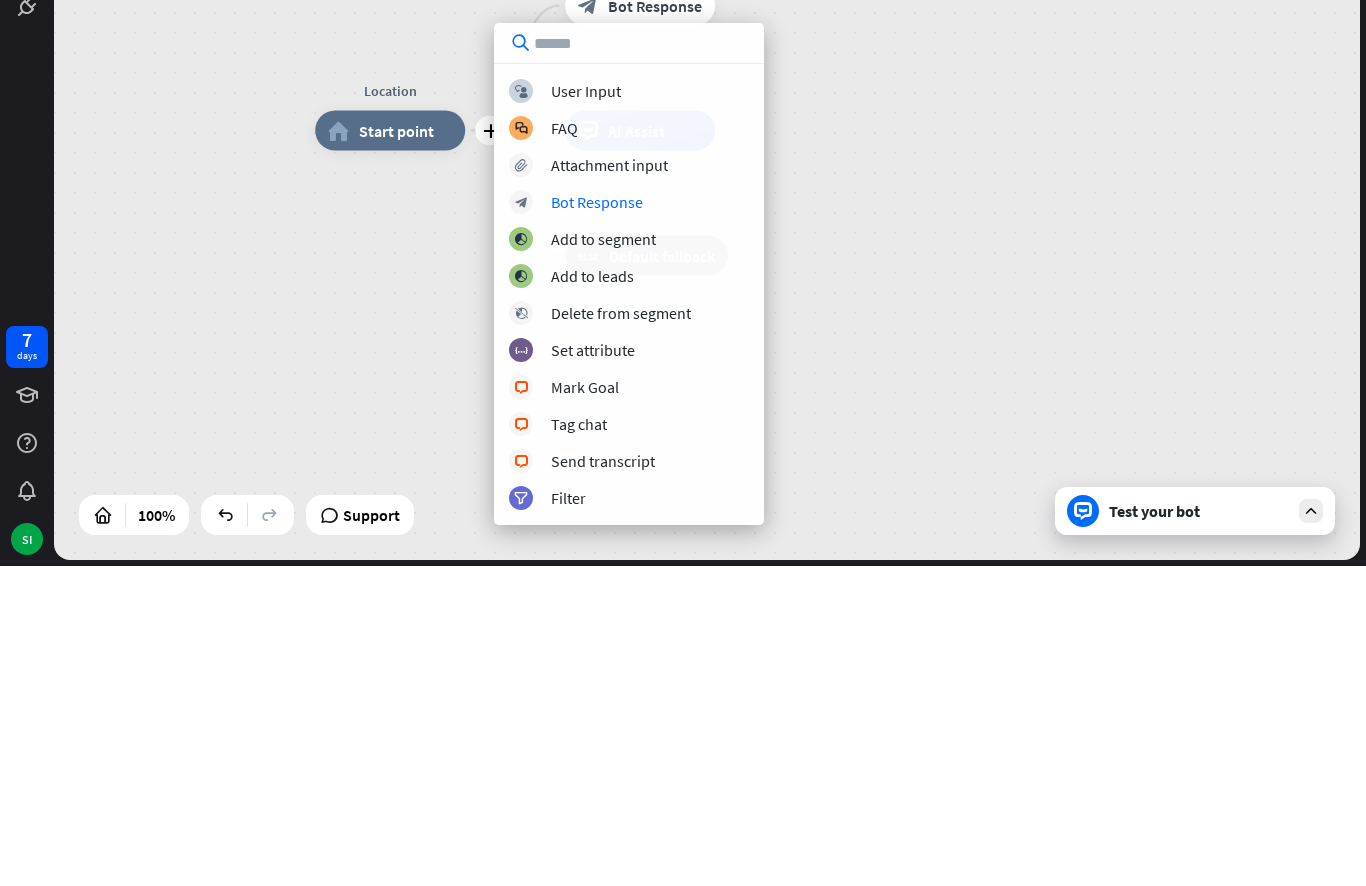 click on "Bot Response" at bounding box center (597, 522) 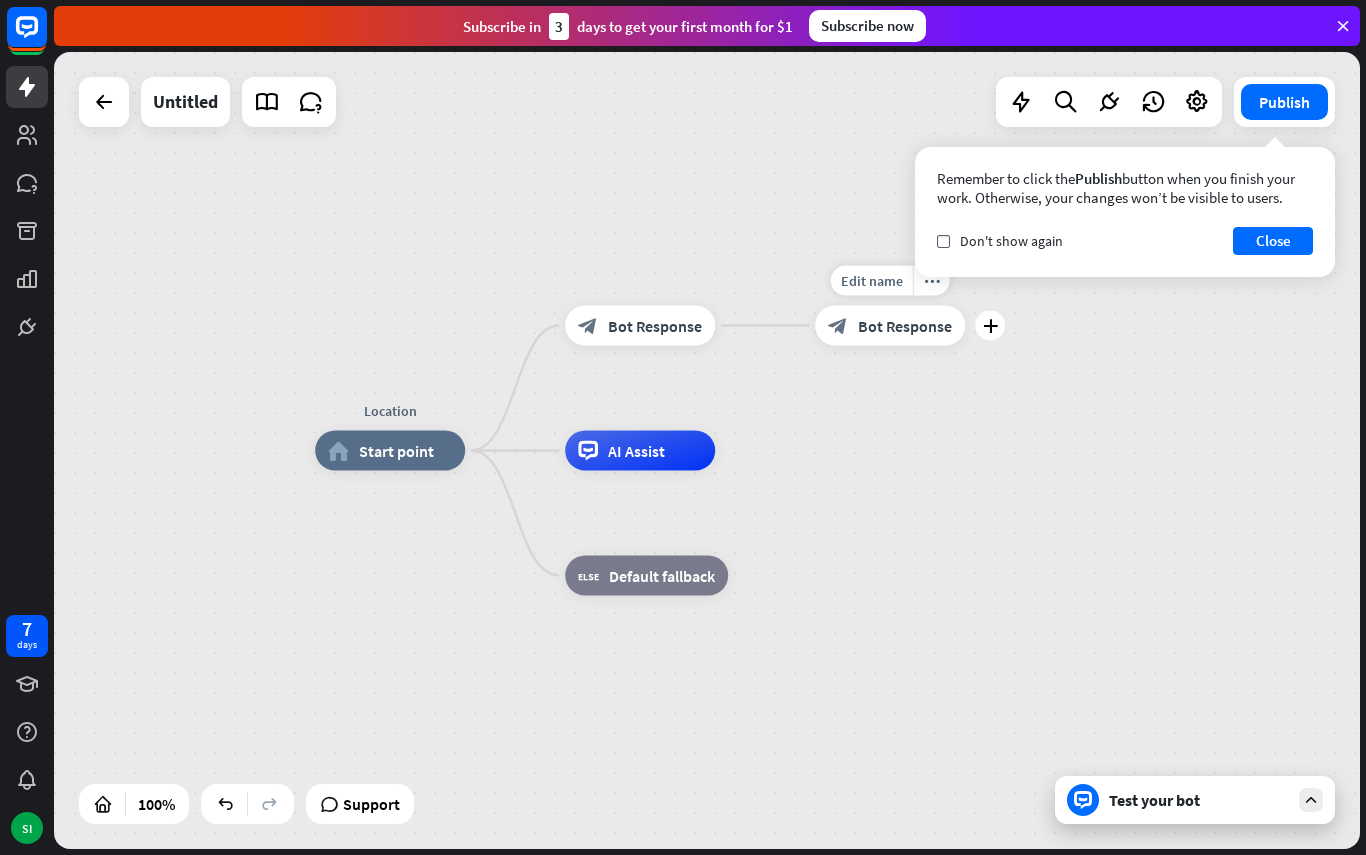 click on "Edit name" at bounding box center [872, 281] 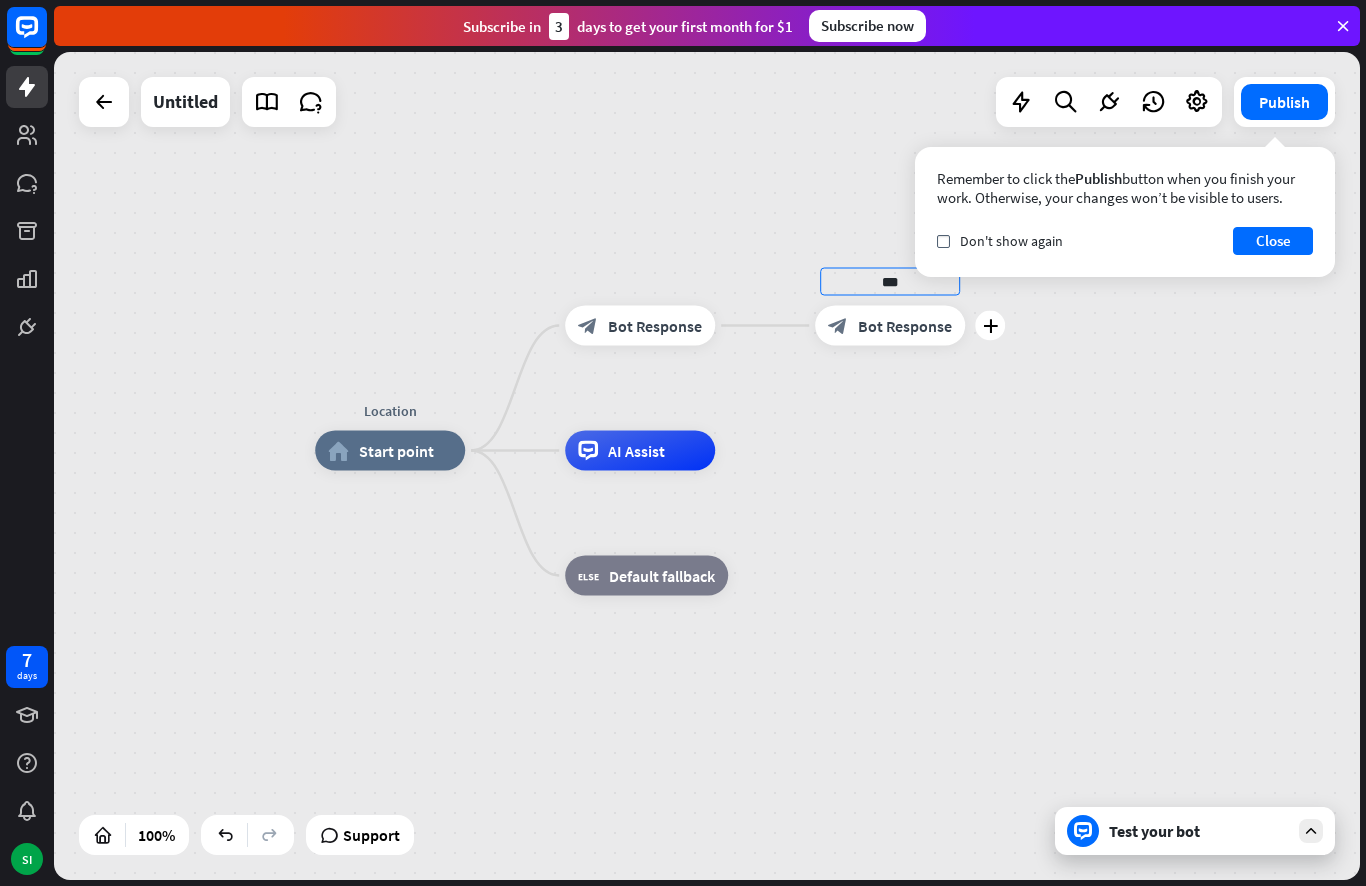 click on "Location   home_2   Start point                   block_bot_response   Bot Response         ***       plus     block_bot_response   Bot Response                     AI Assist                   block_fallback   Default fallback" at bounding box center (707, 466) 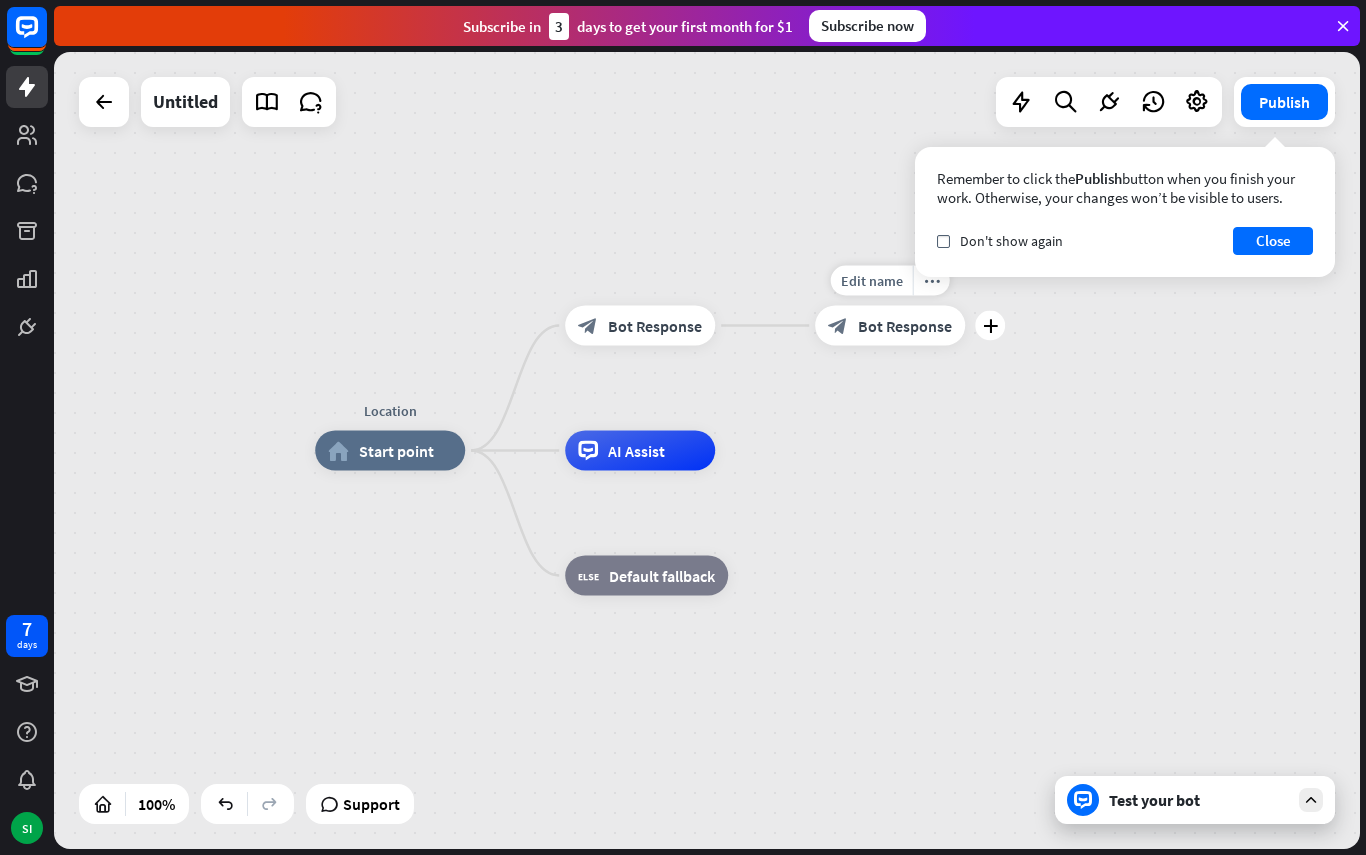 click on "Bot Response" at bounding box center [905, 326] 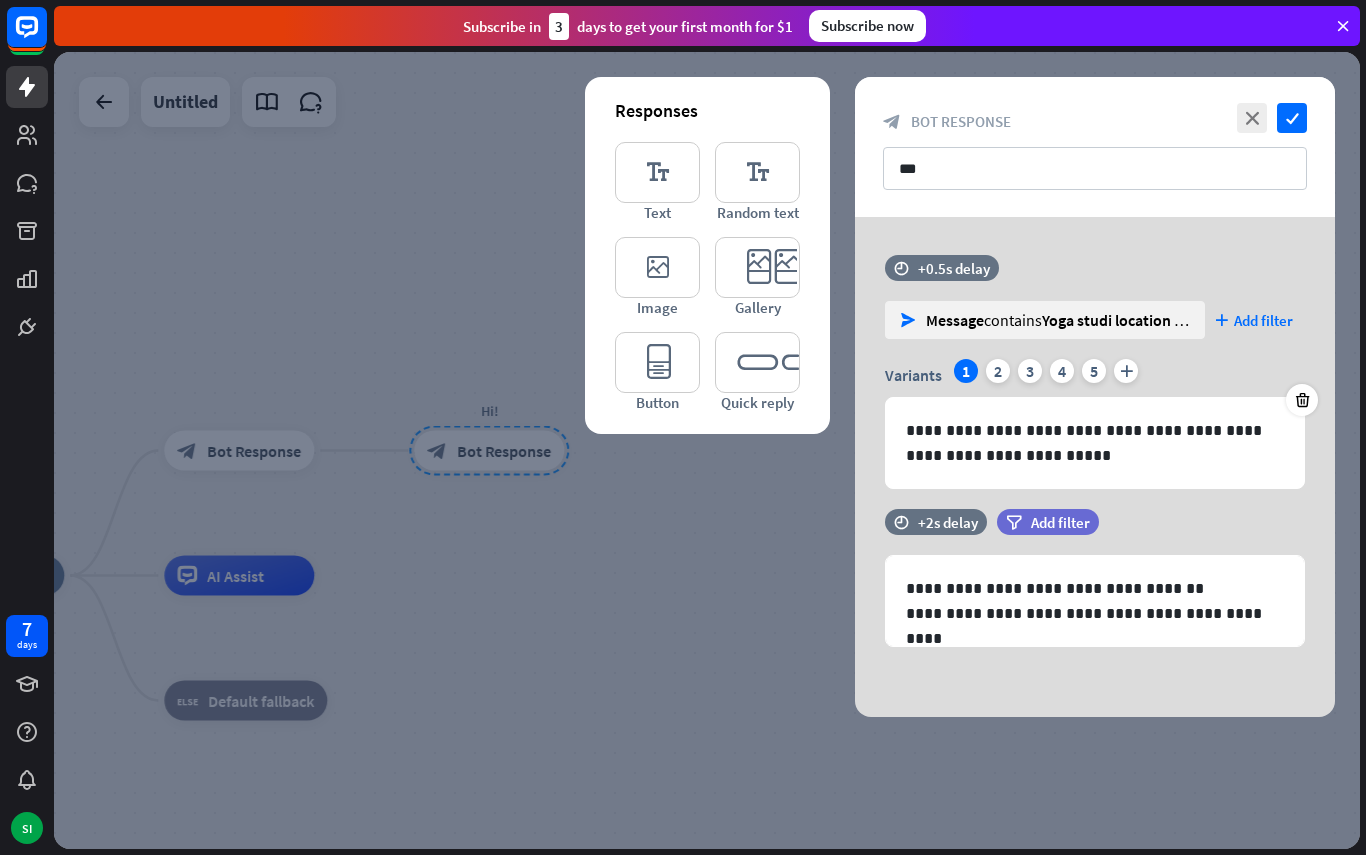 click on "**********" at bounding box center (1095, 588) 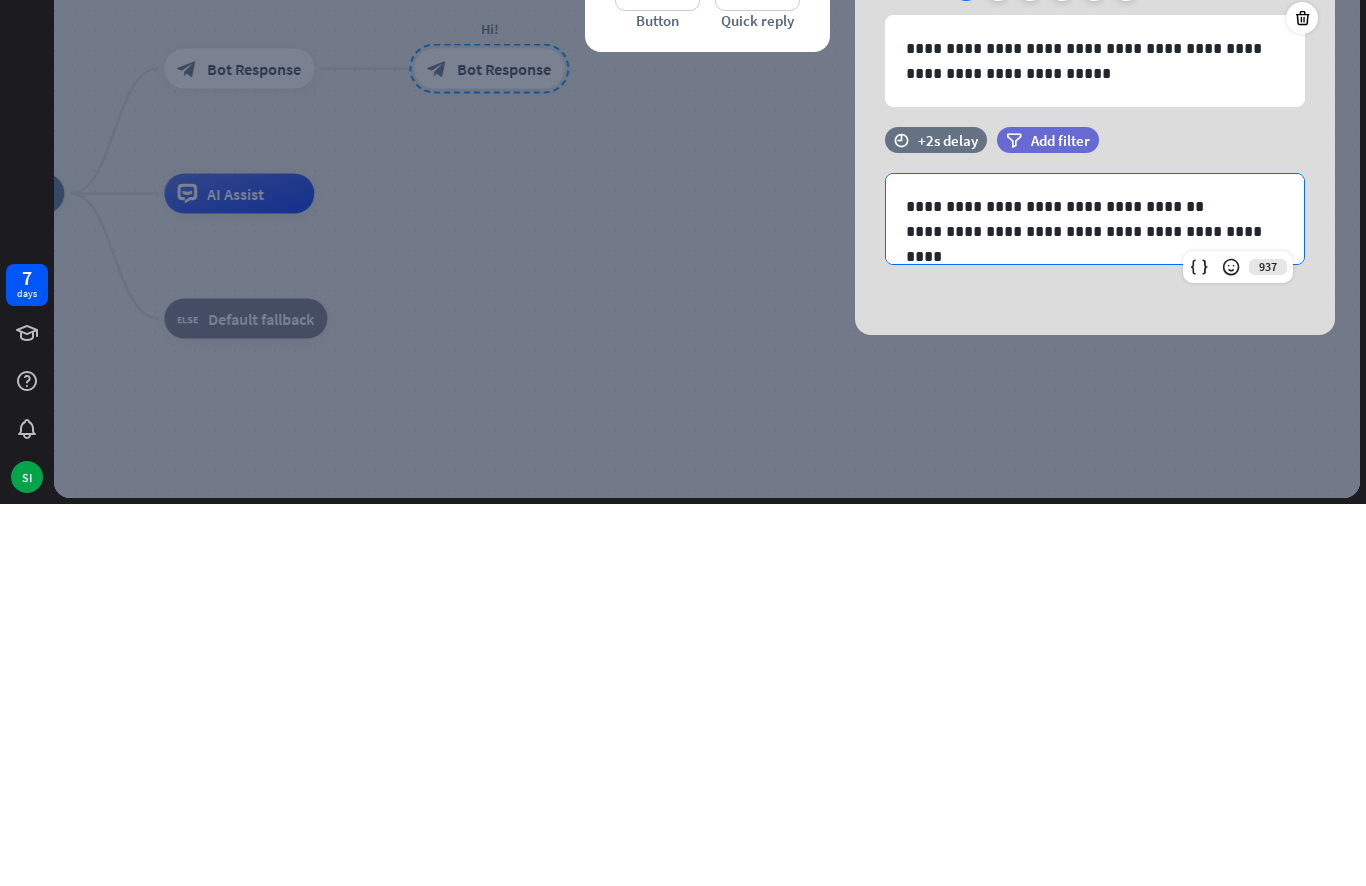click on "**********" at bounding box center (1095, 601) 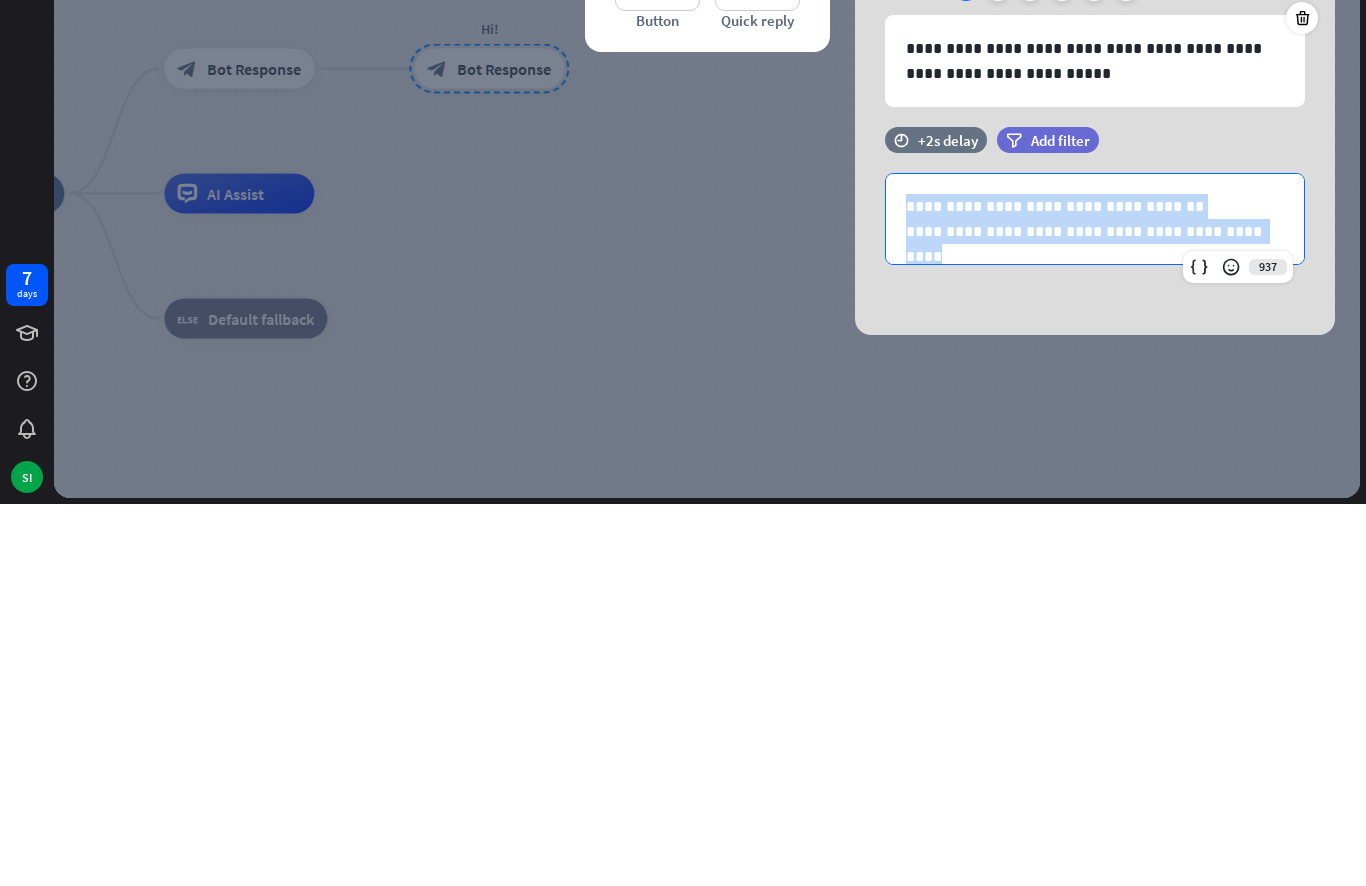 copy on "**********" 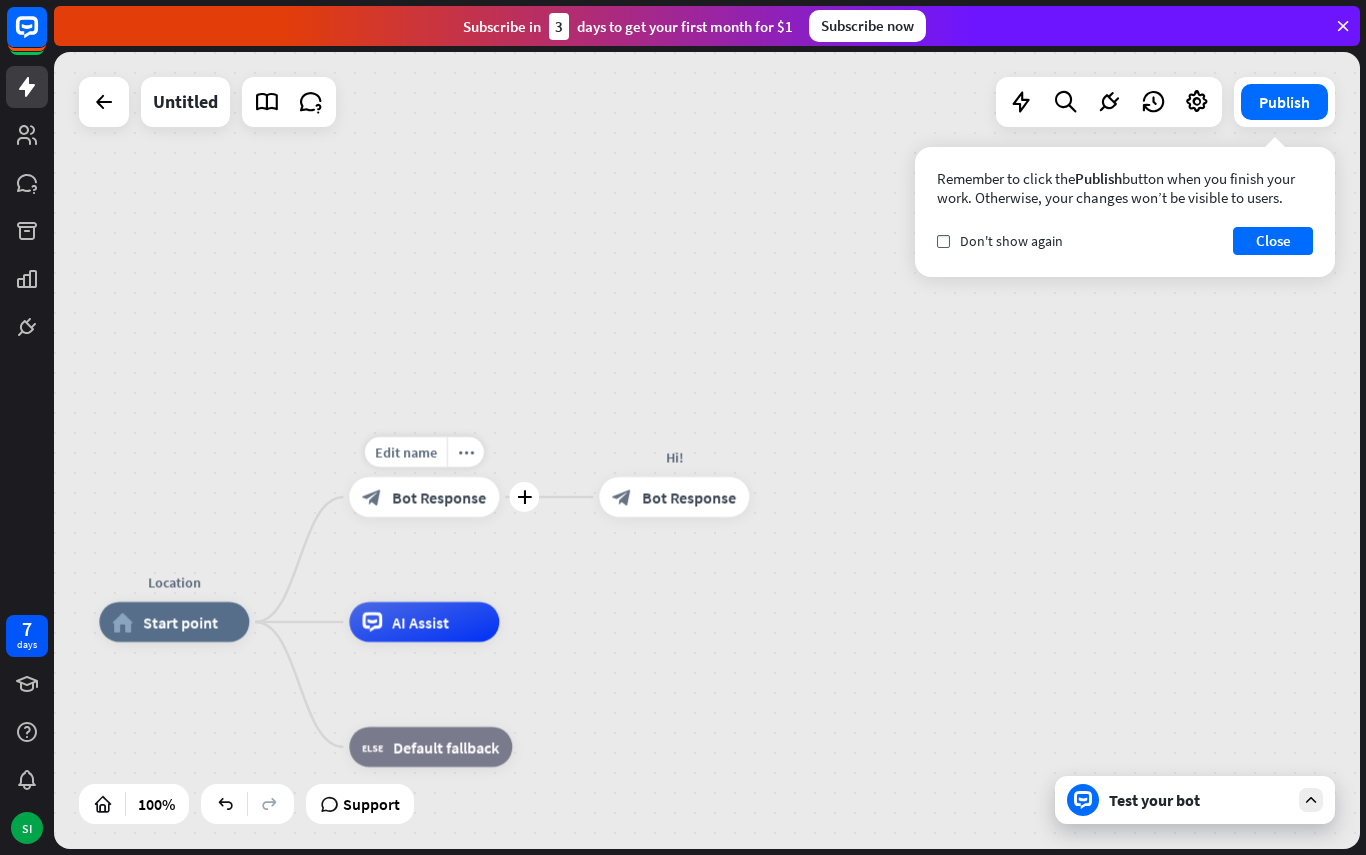 click on "more_horiz" at bounding box center (466, 452) 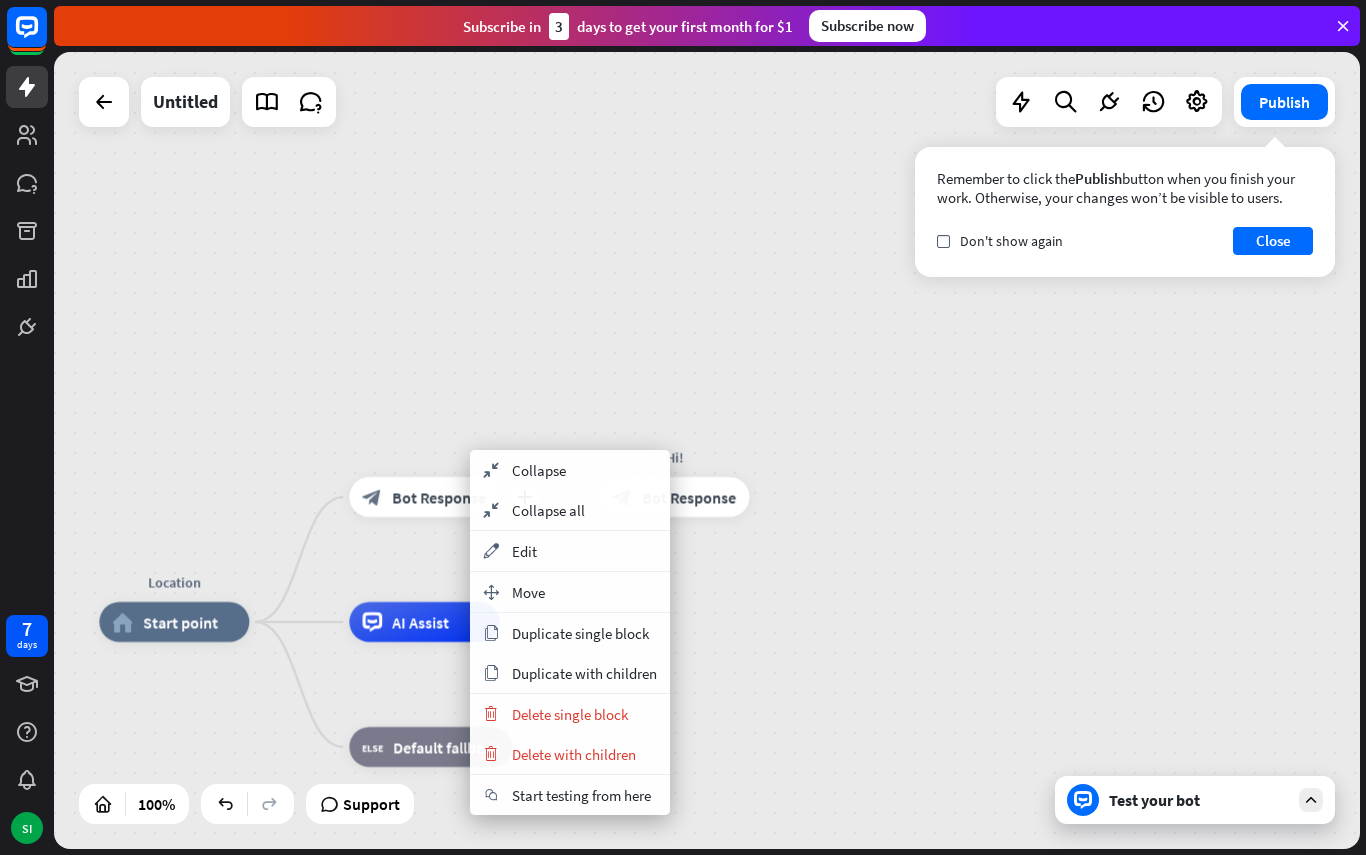 click on "appearance   Edit" at bounding box center [570, 551] 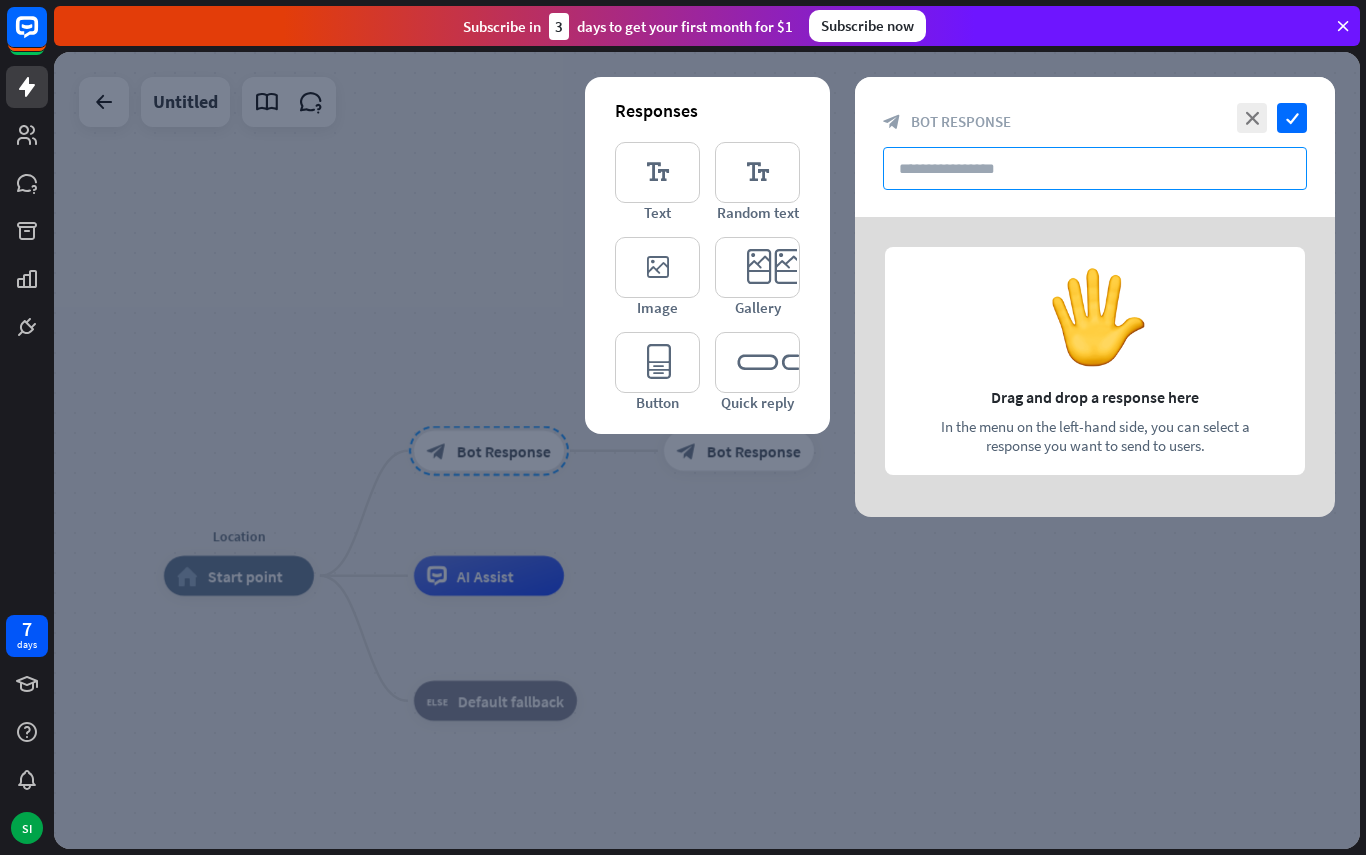 click at bounding box center [1095, 168] 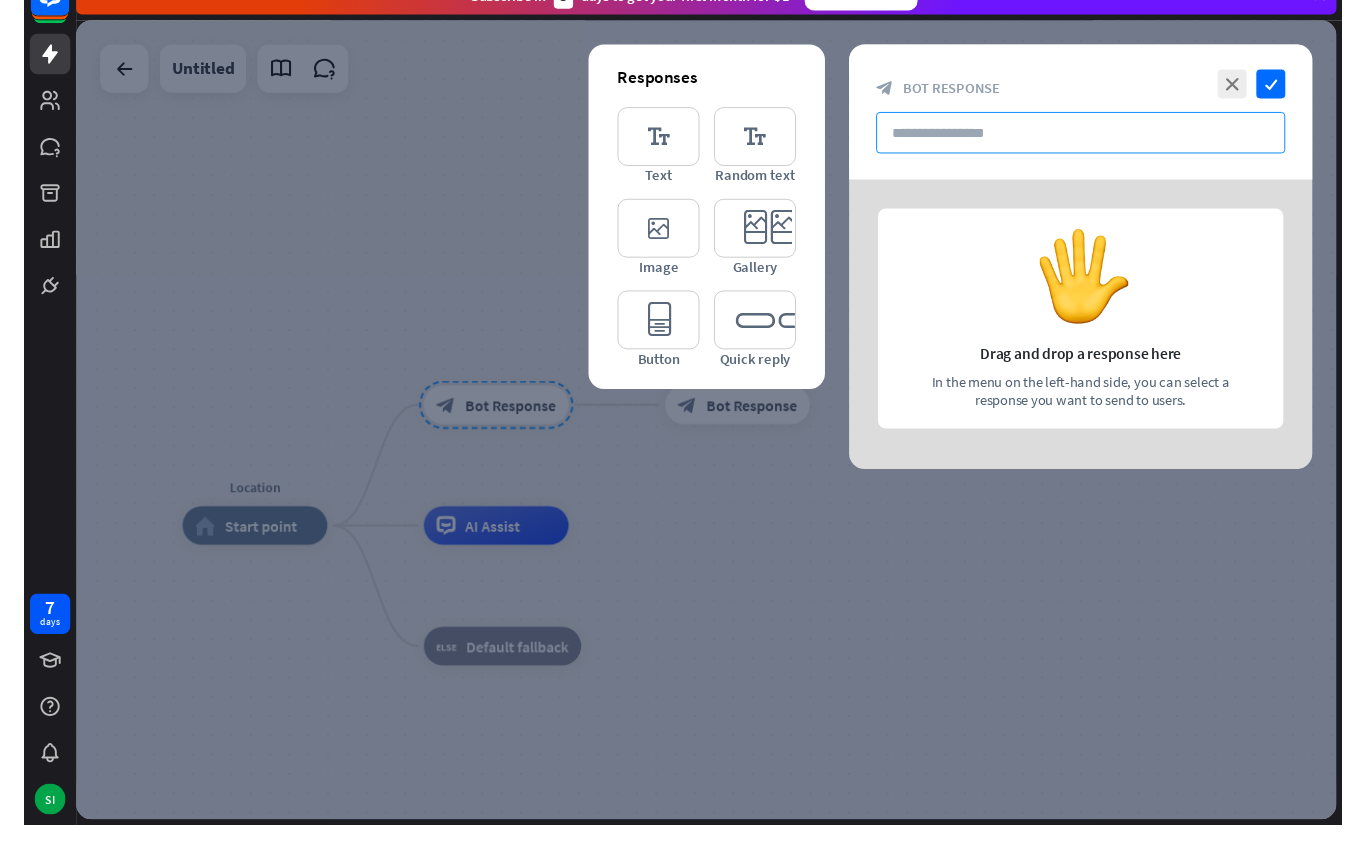 scroll, scrollTop: 0, scrollLeft: 0, axis: both 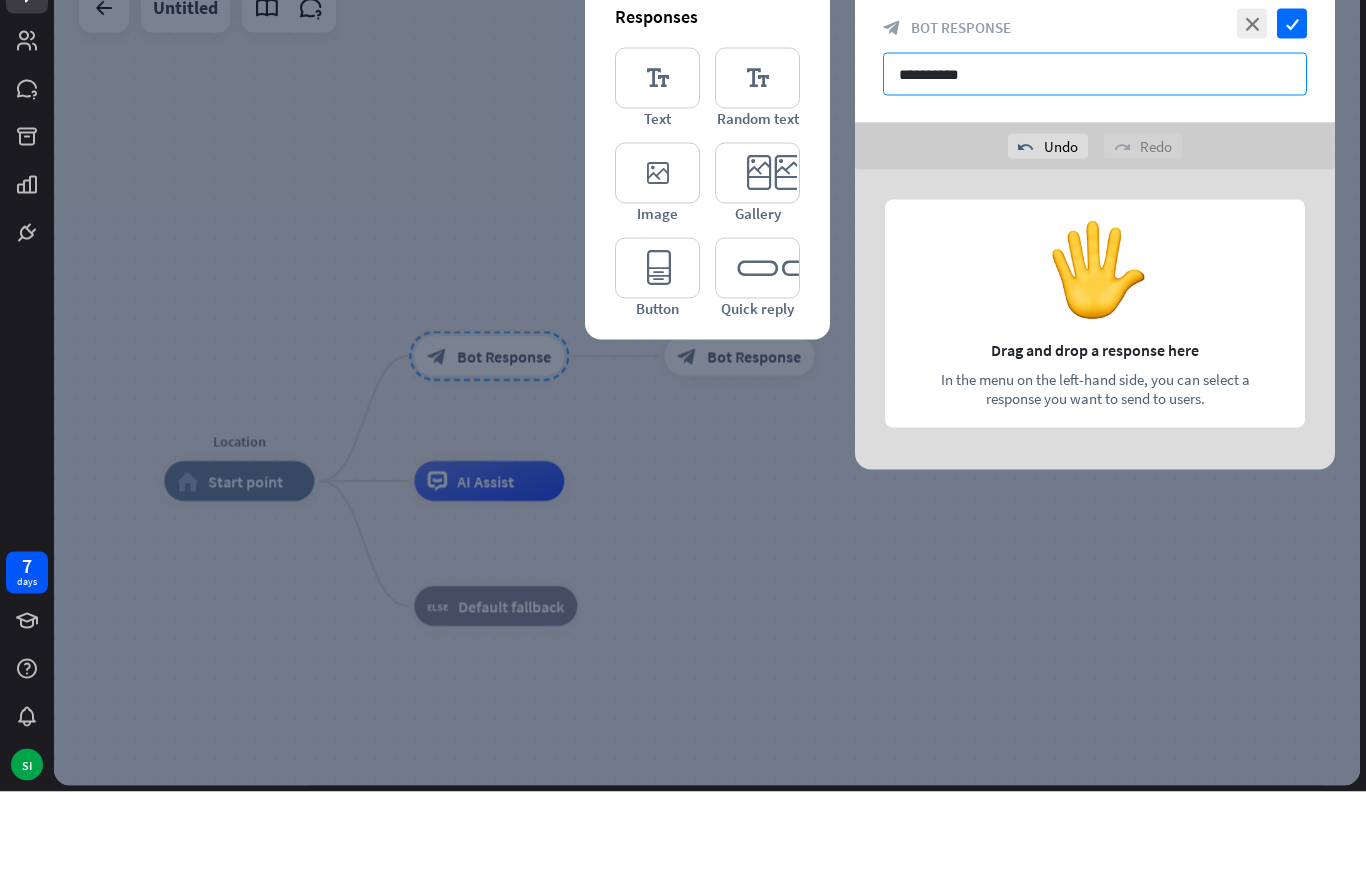 type on "**********" 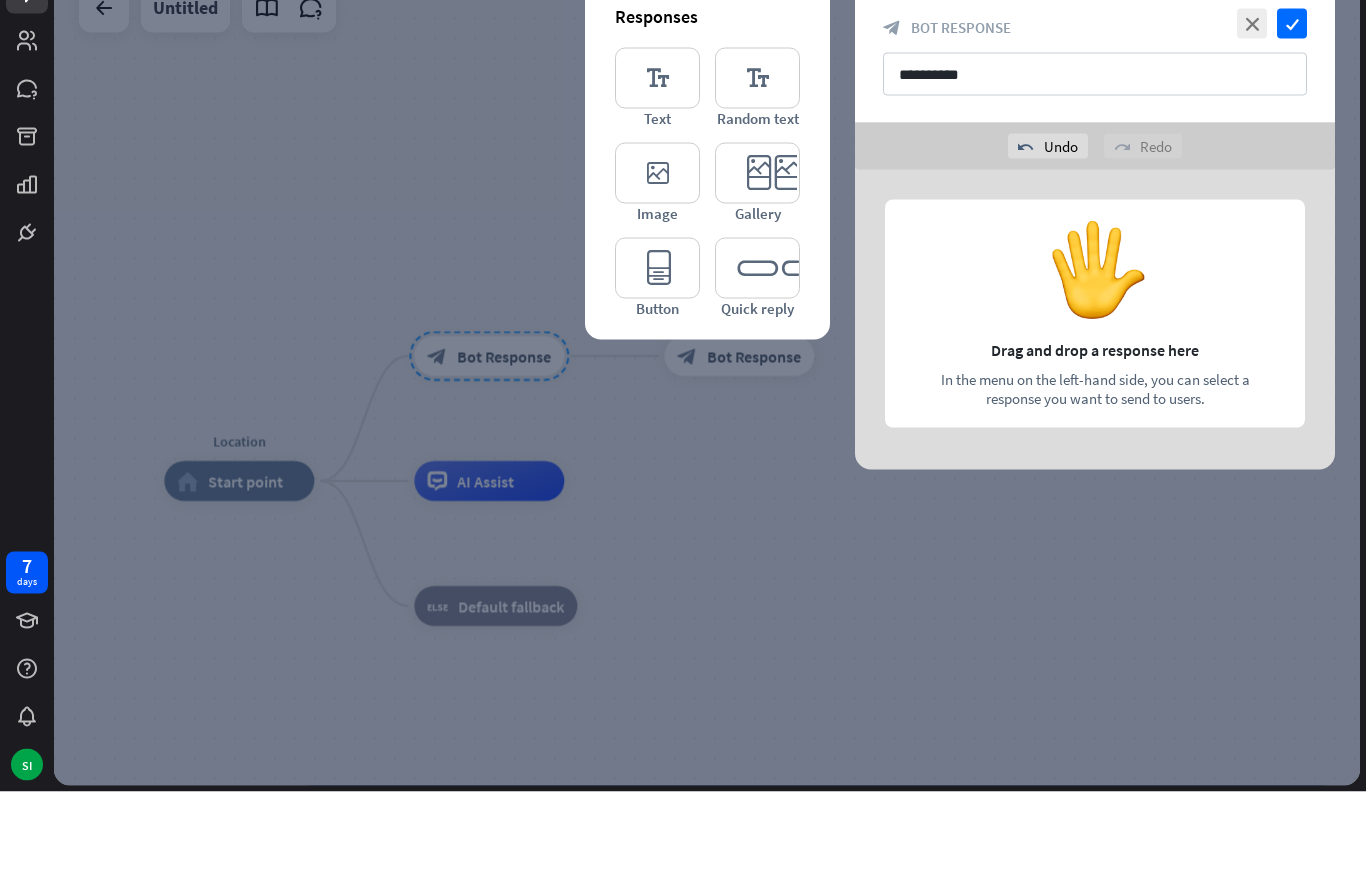 click at bounding box center [1095, 414] 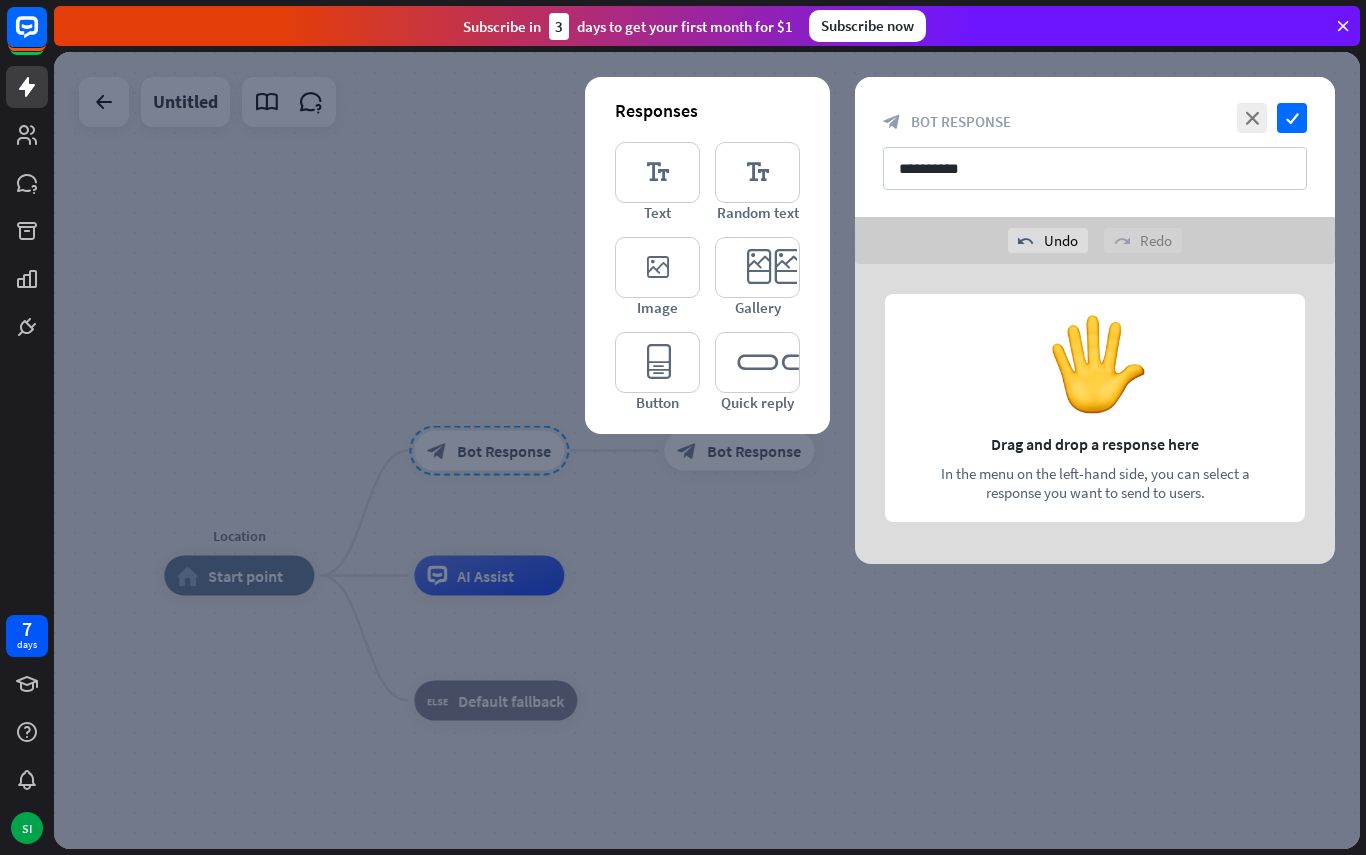 click at bounding box center (1095, 414) 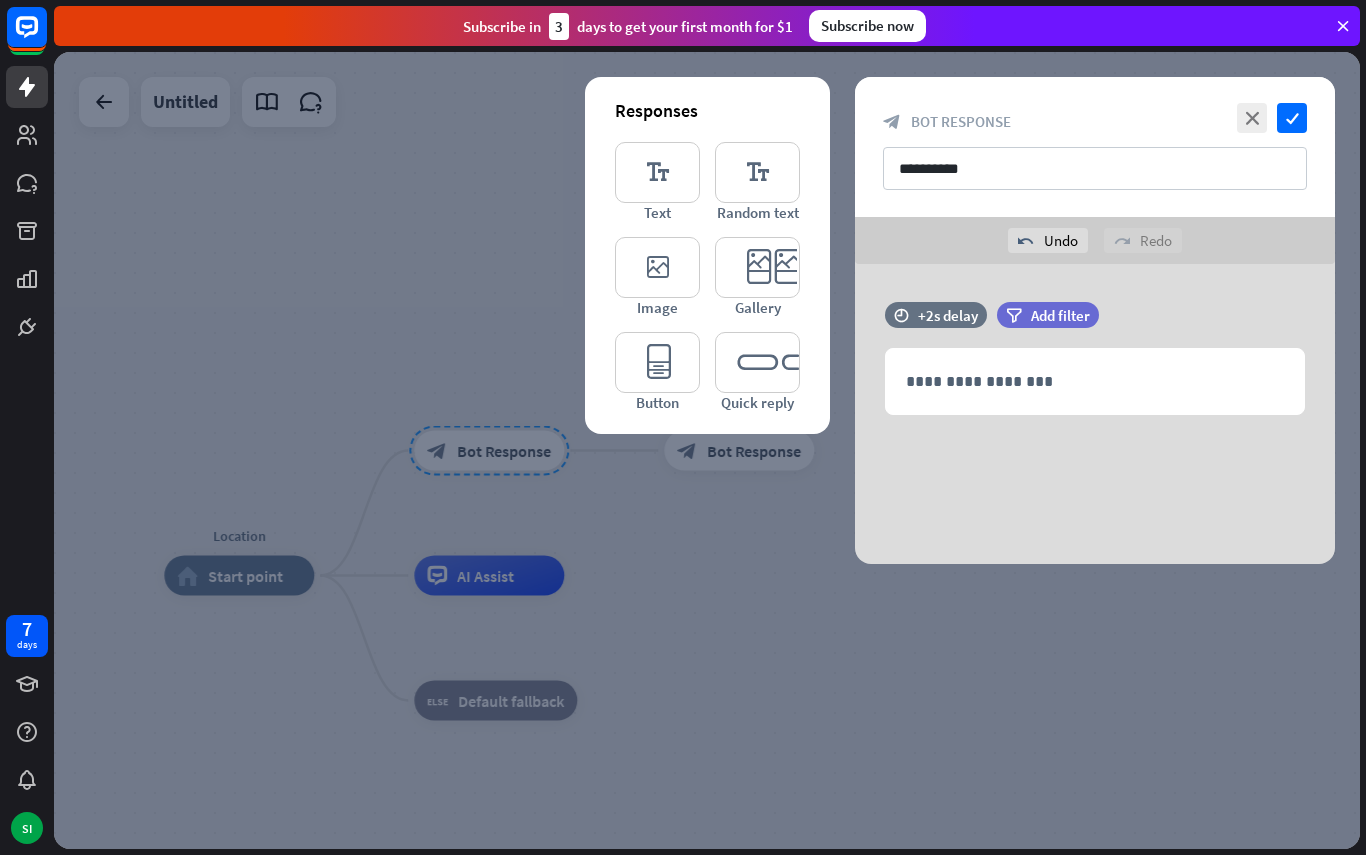 click on "**********" at bounding box center [1095, 381] 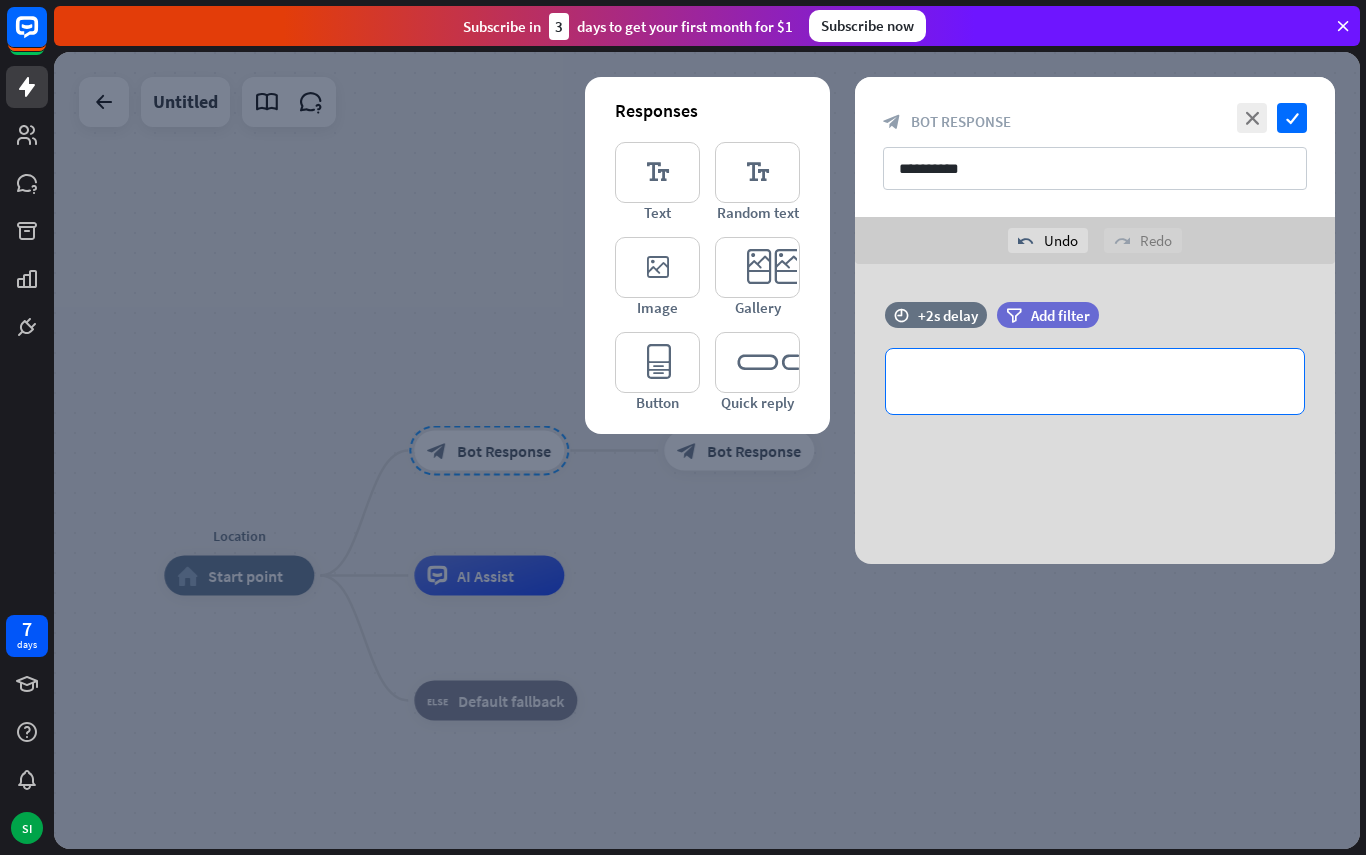 scroll, scrollTop: 0, scrollLeft: 0, axis: both 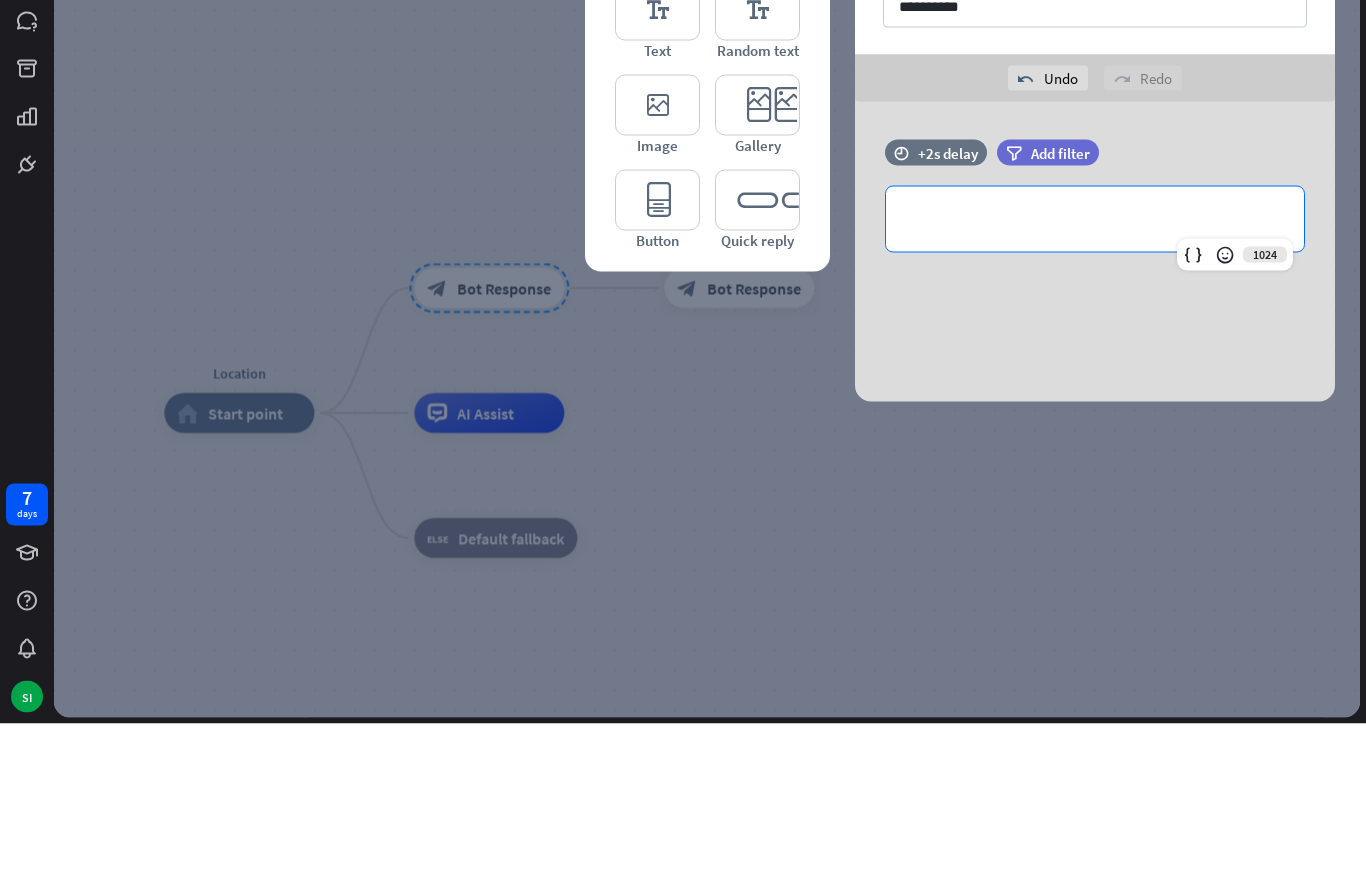 click on "**********" at bounding box center [1095, 381] 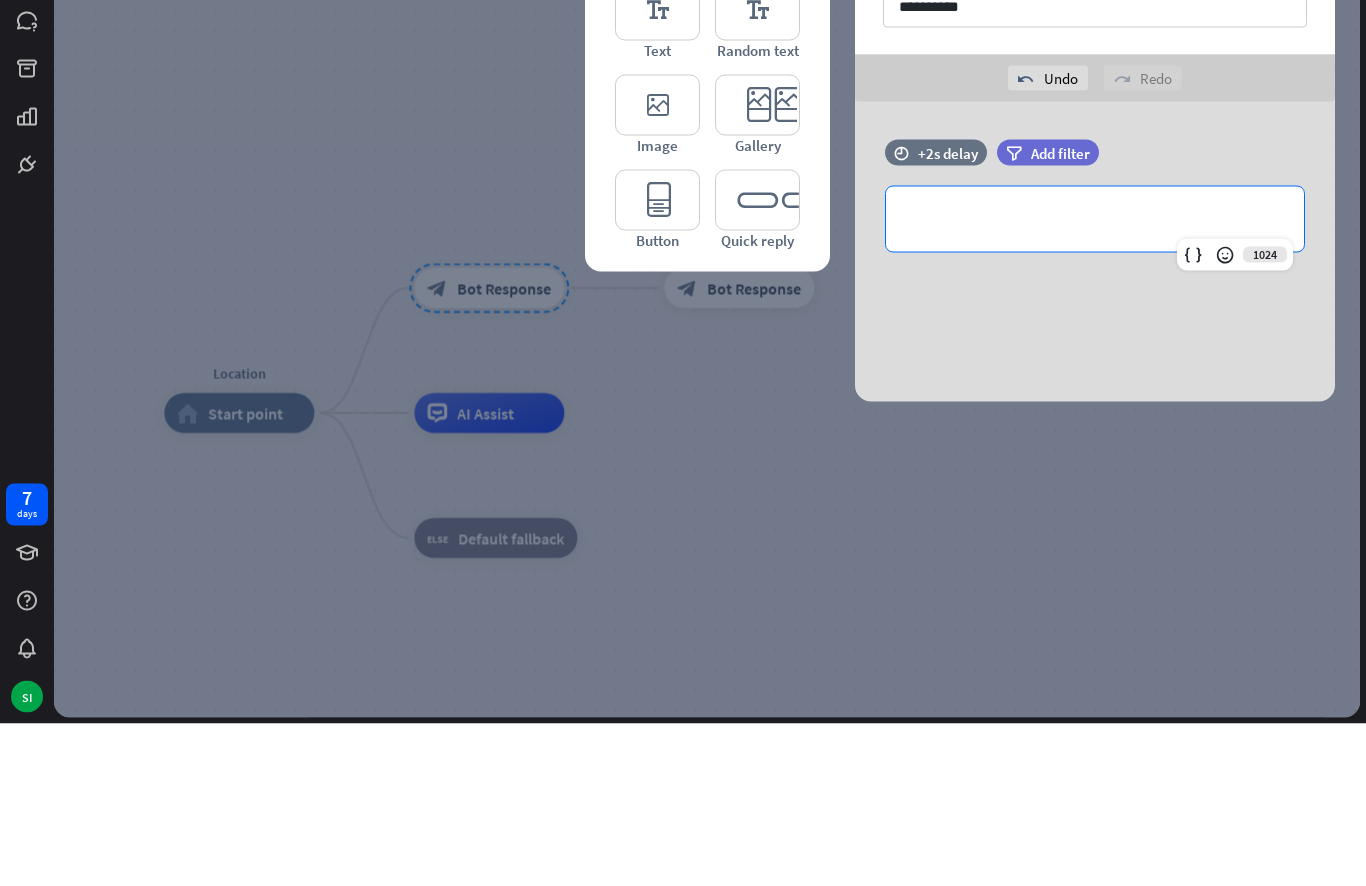 click on "**********" at bounding box center (1095, 381) 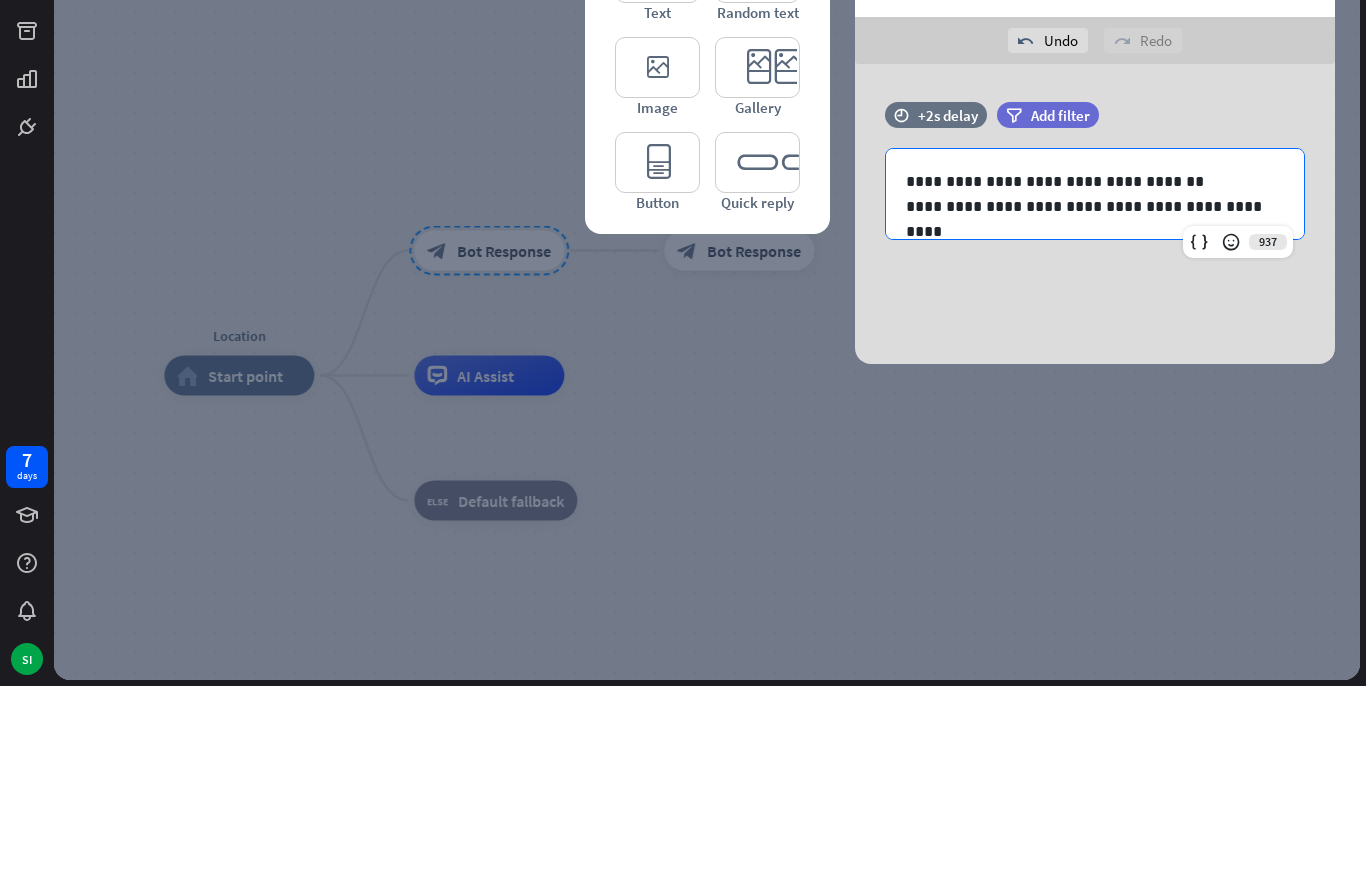 click at bounding box center [1231, 442] 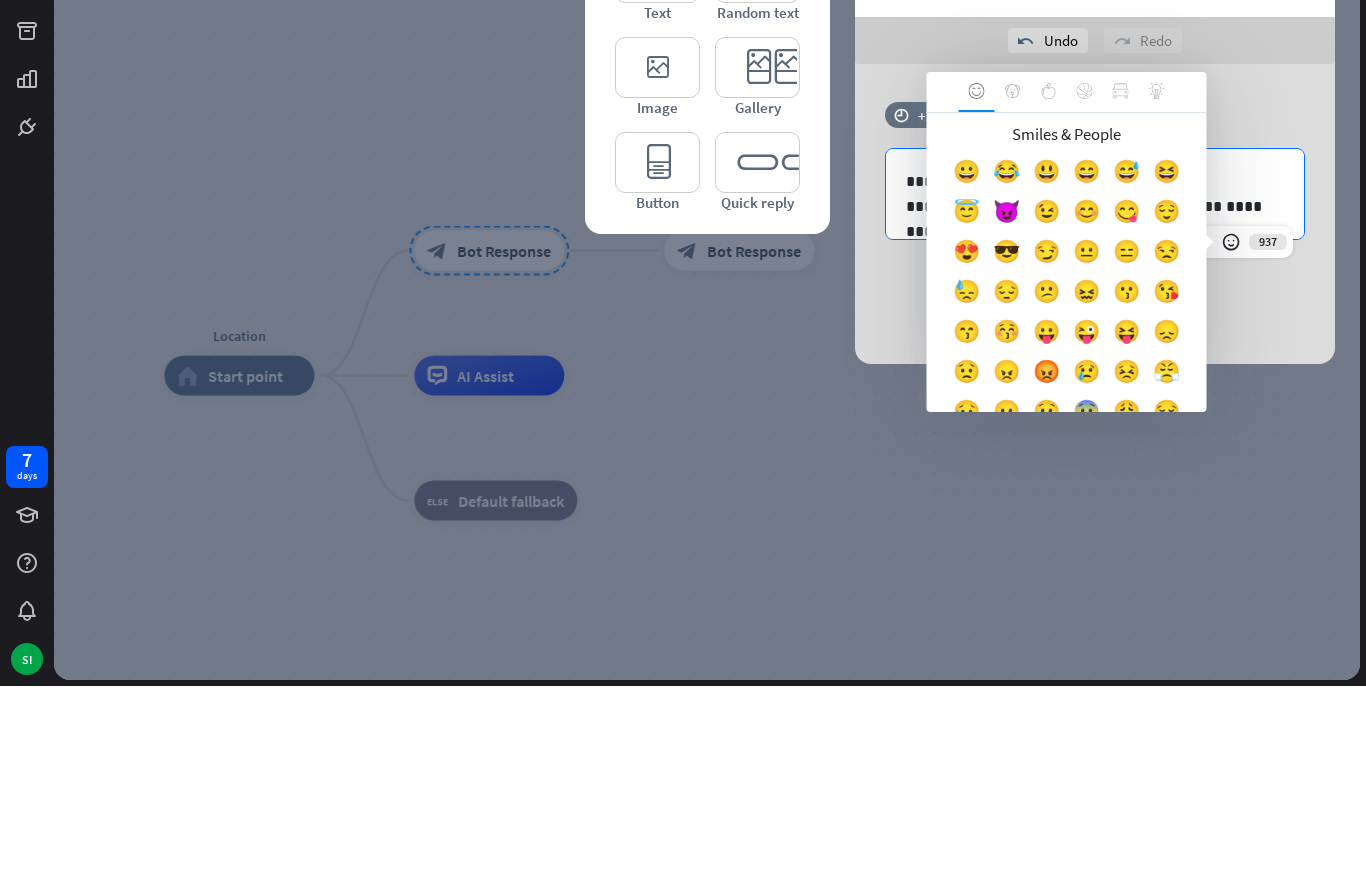 click on "**********" at bounding box center (1095, 414) 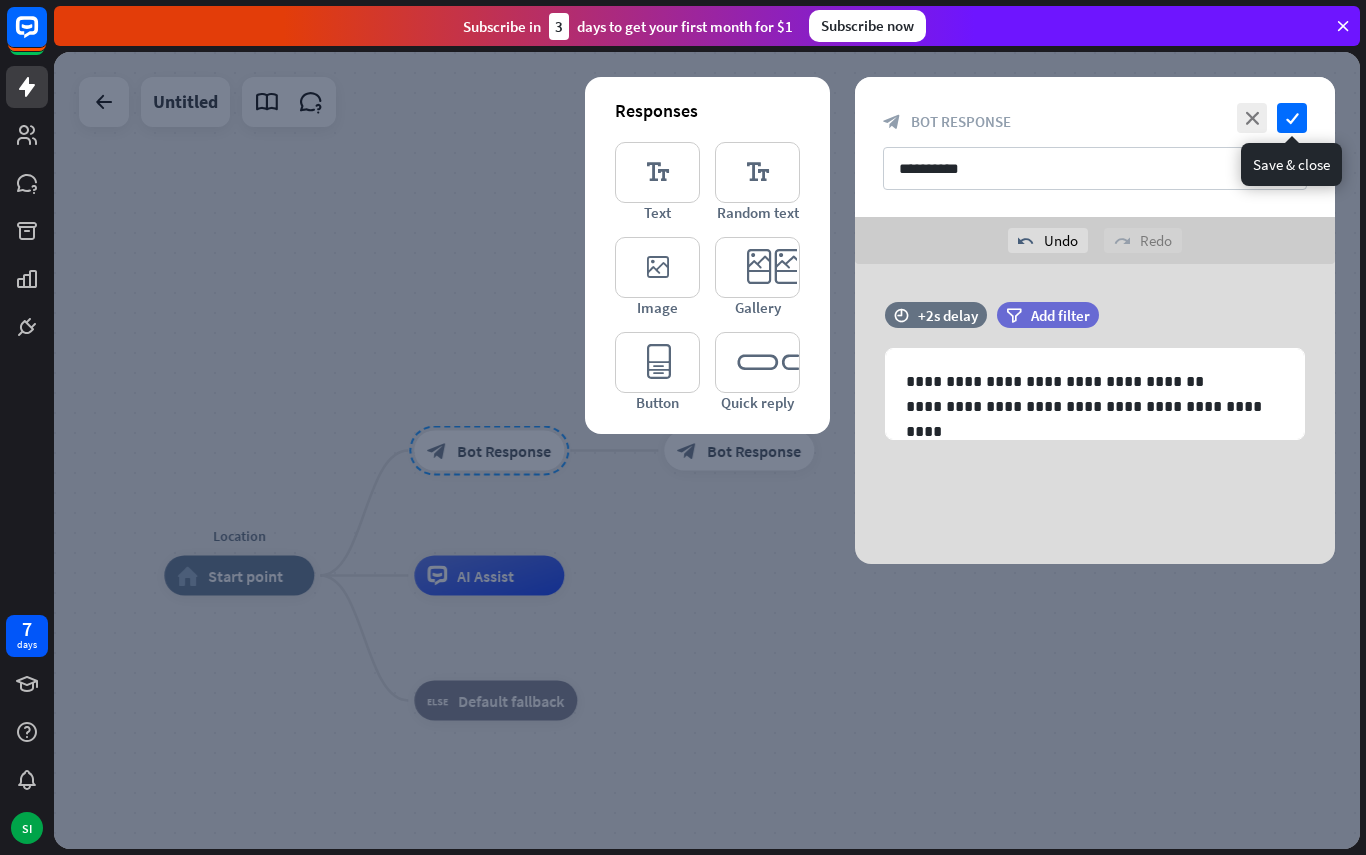 click on "check" at bounding box center [1292, 118] 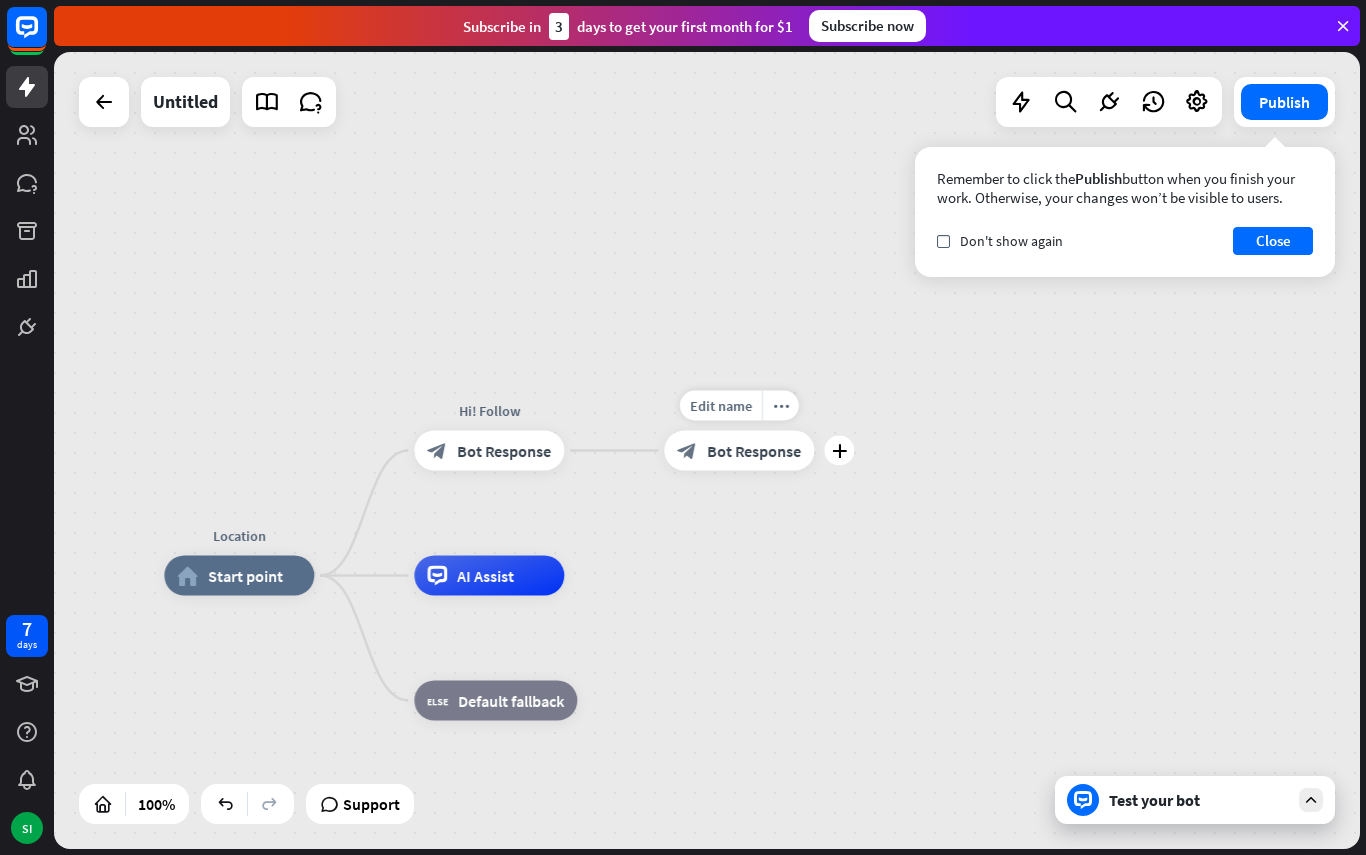 click on "more_horiz" at bounding box center [781, 405] 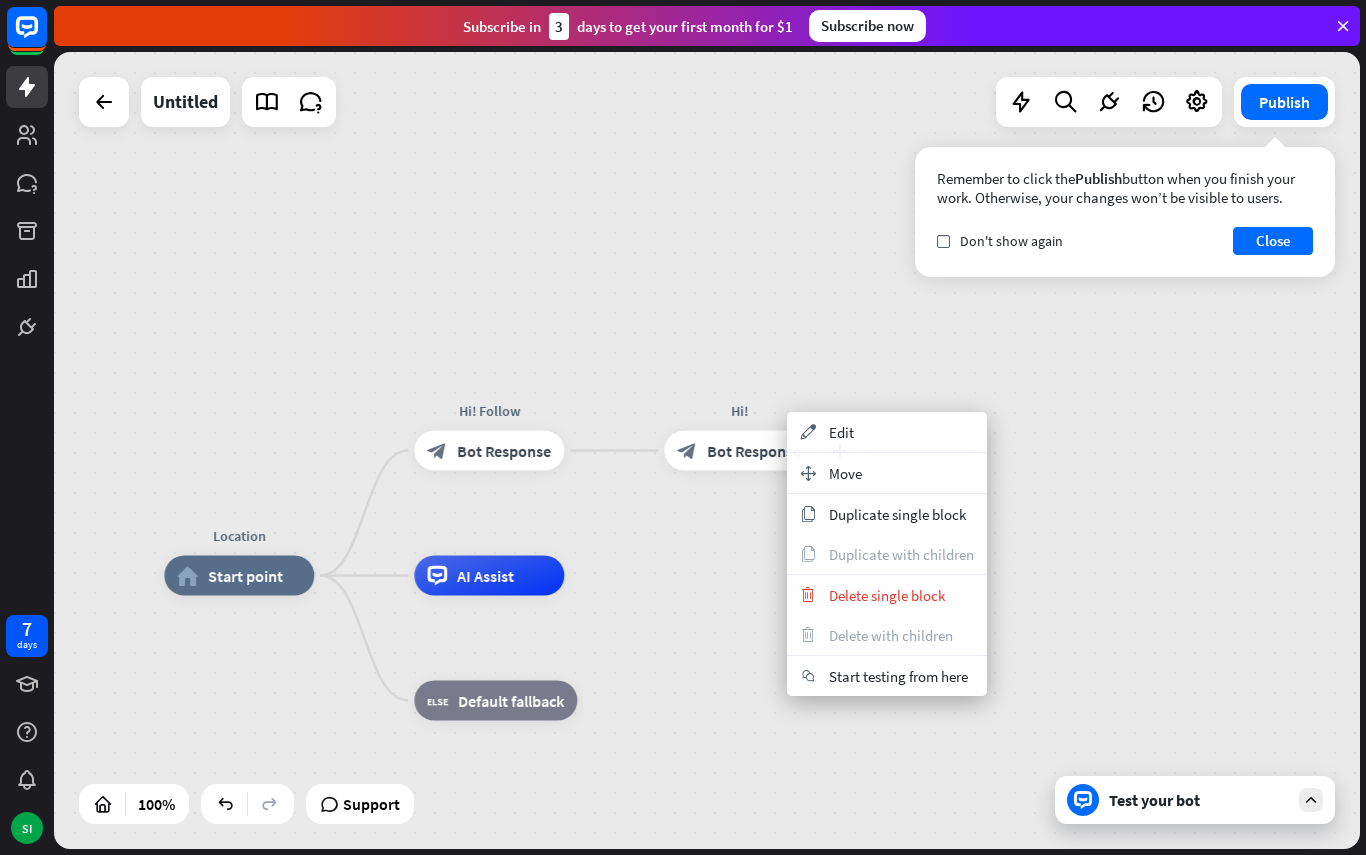click on "appearance   Edit" at bounding box center [887, 432] 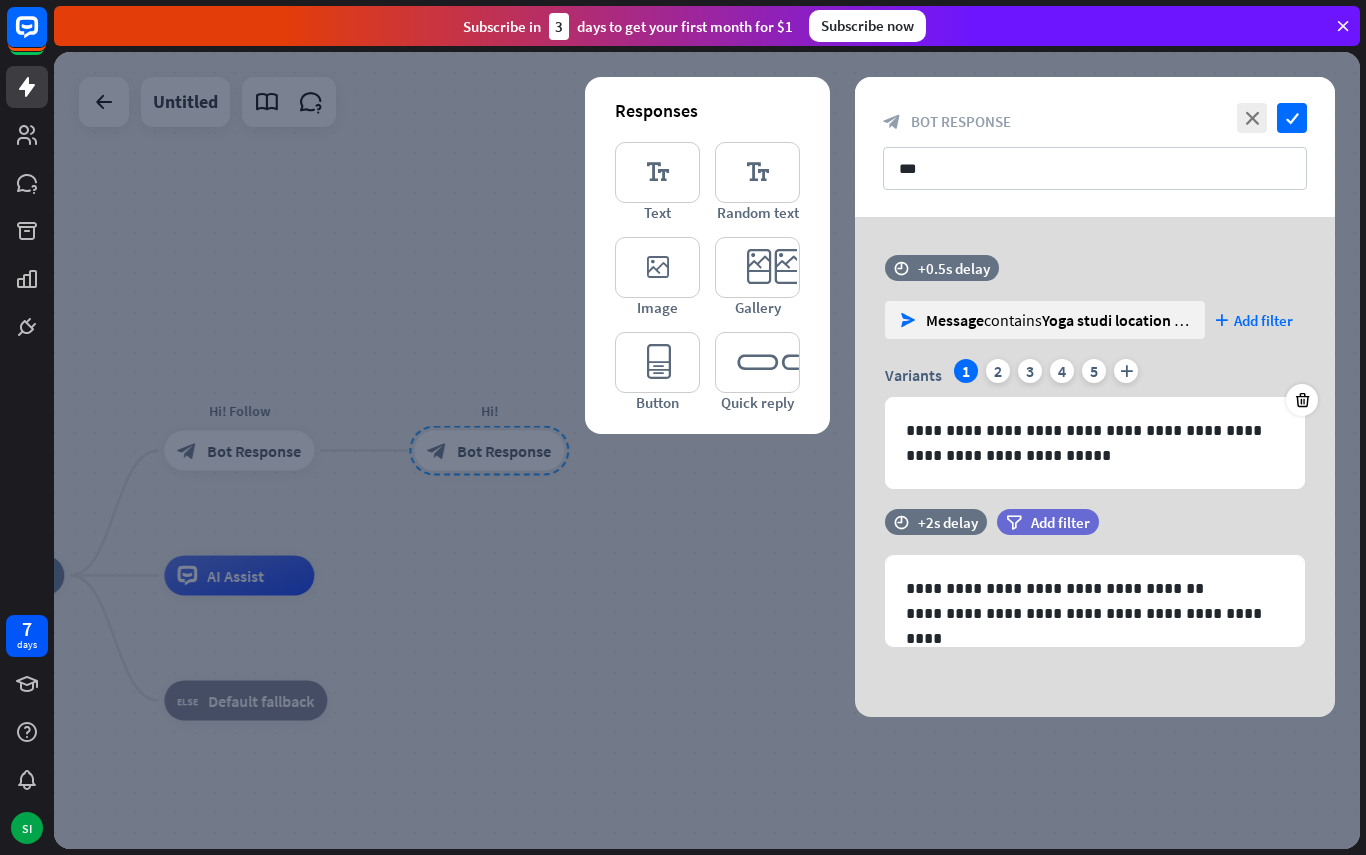 click at bounding box center [707, 450] 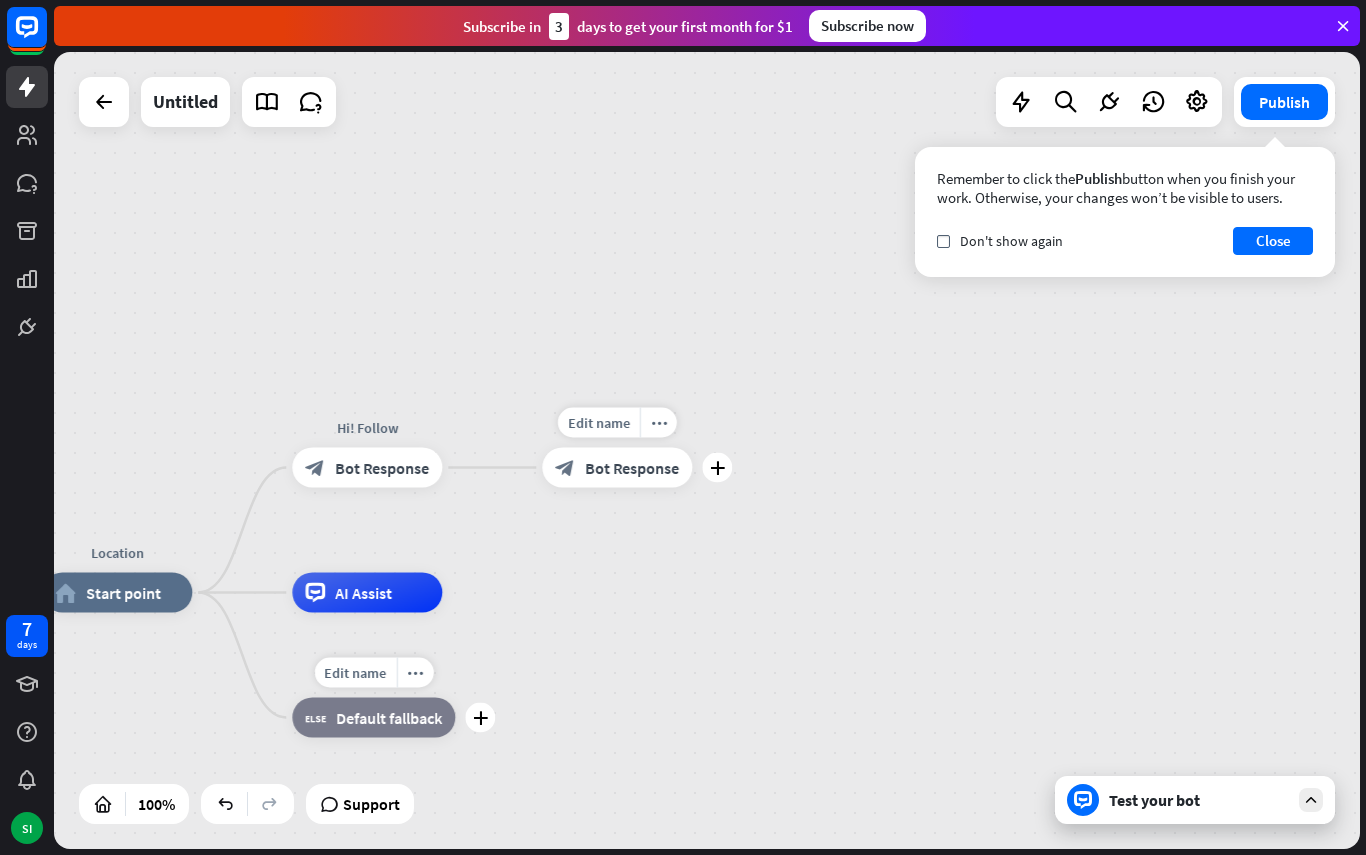 click on "more_horiz" at bounding box center [415, 672] 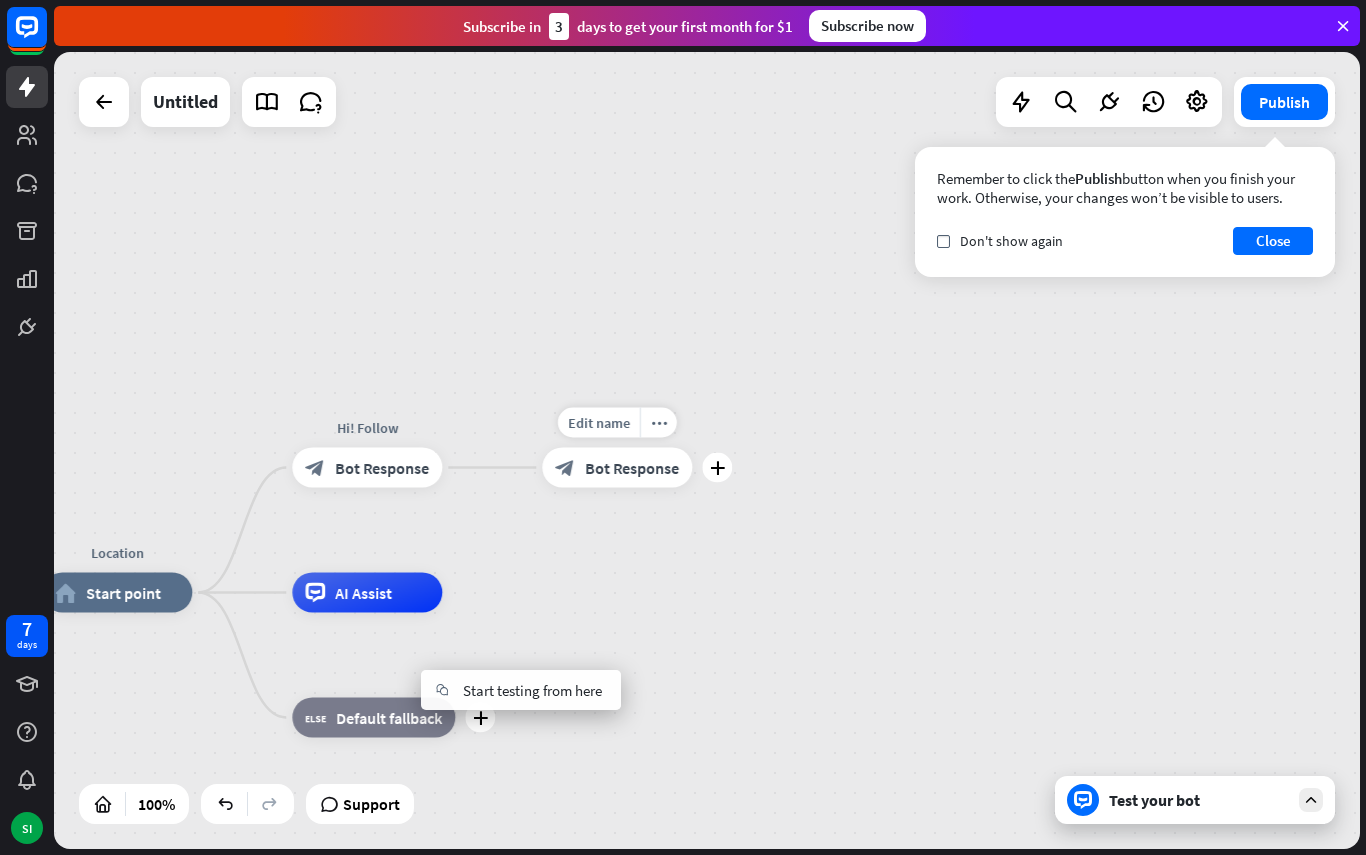 click on "Location   home_2   Start point                 Hi! Follow   block_bot_response   Bot Response       Edit name   more_horiz         plus     block_bot_response   Bot Response                     AI Assist               plus     block_fallback   Default fallback" at bounding box center [695, 991] 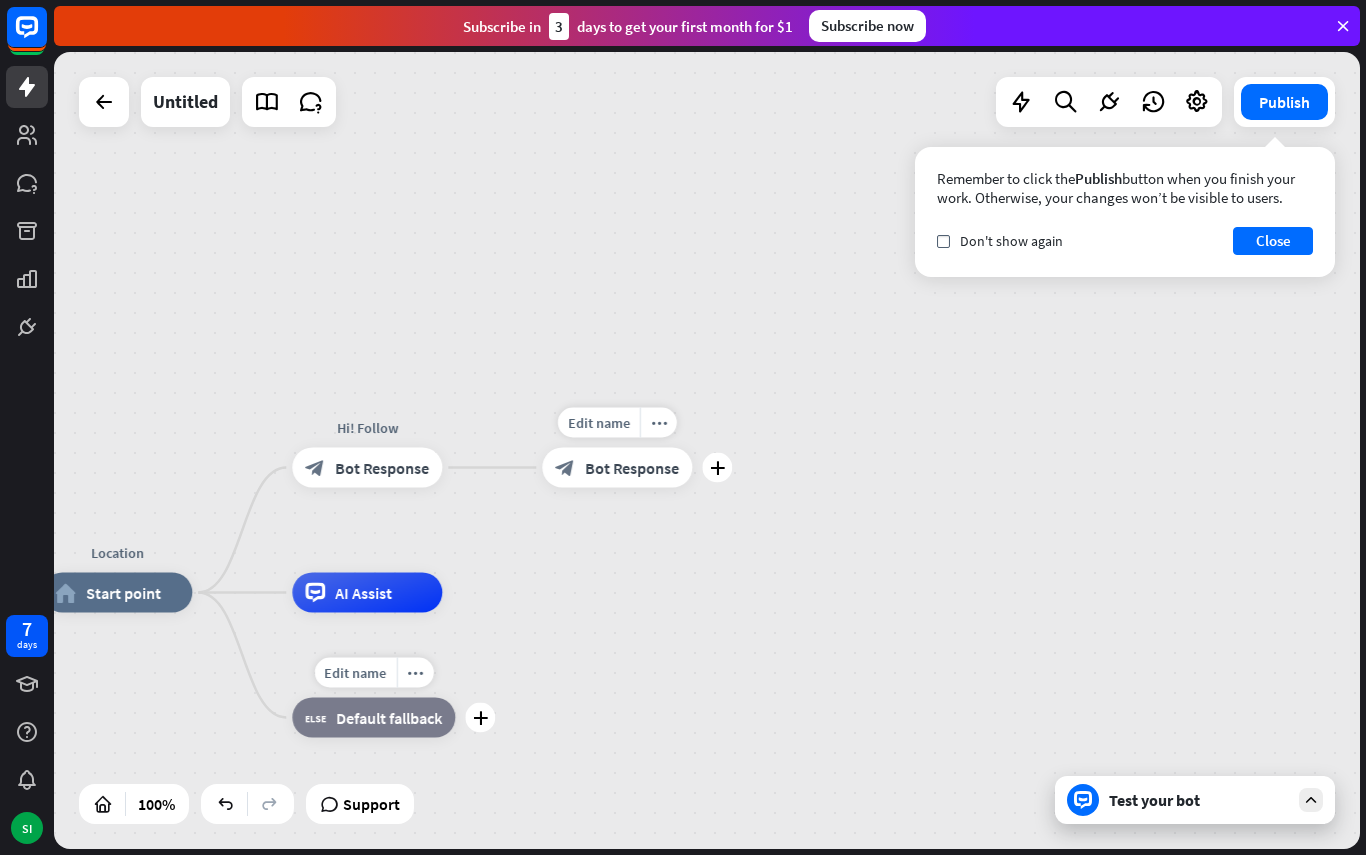 click on "Default fallback" at bounding box center [389, 718] 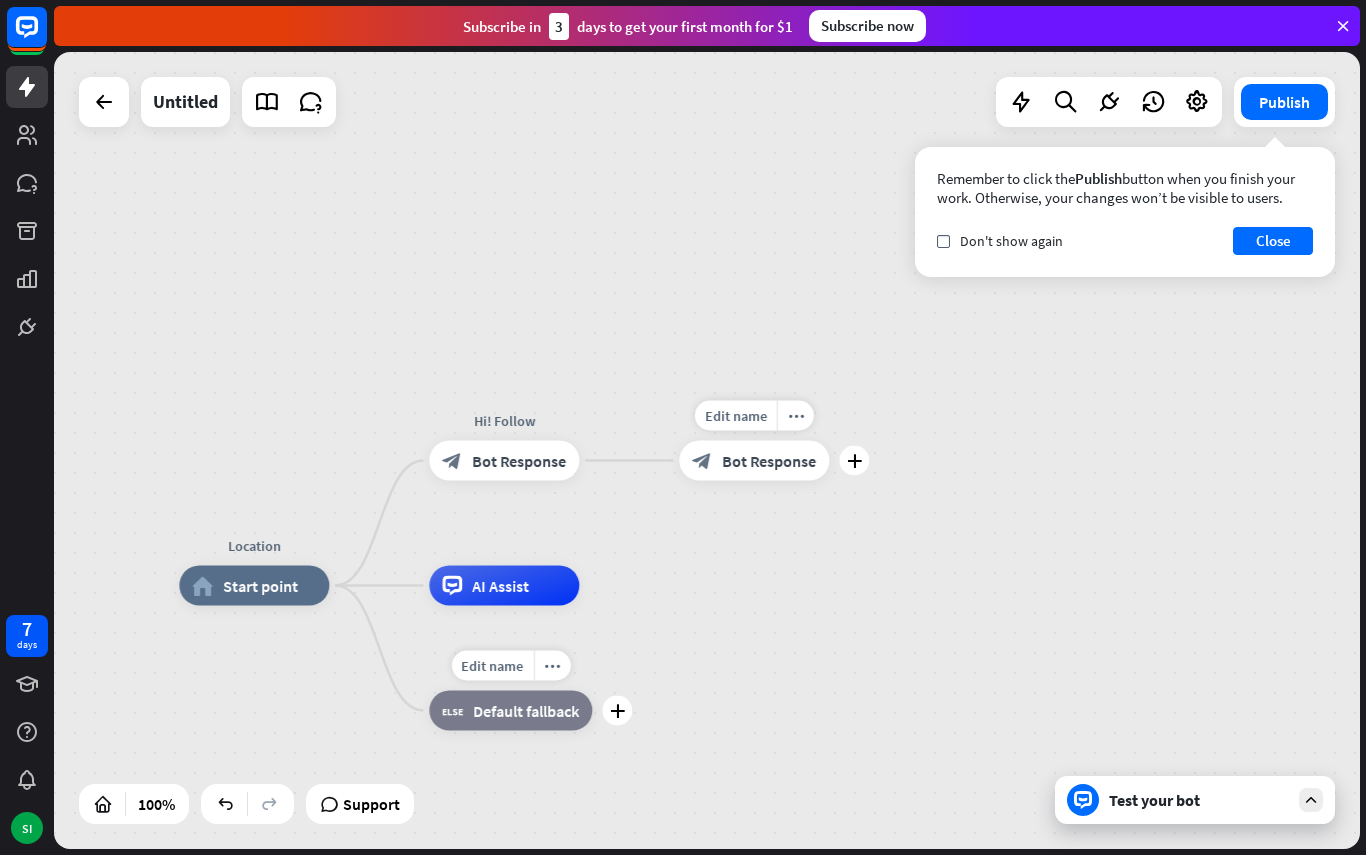 click on "Location   home_2   Start point                 Hi! Follow   block_bot_response   Bot Response       Edit name   more_horiz         plus     block_bot_response   Bot Response                     AI Assist       Edit name   more_horiz         plus     block_fallback   Default fallback" at bounding box center (832, 984) 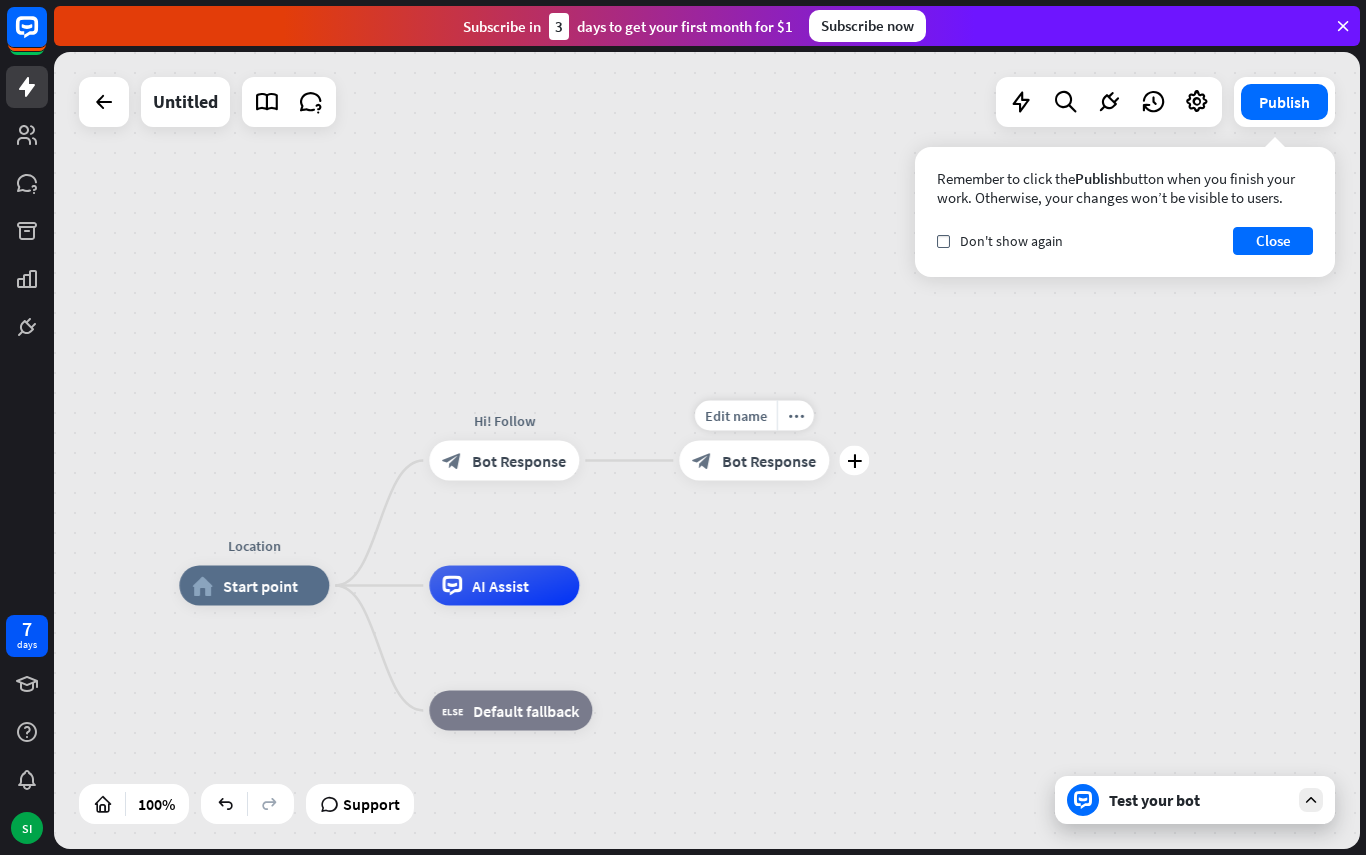 click at bounding box center (1021, 102) 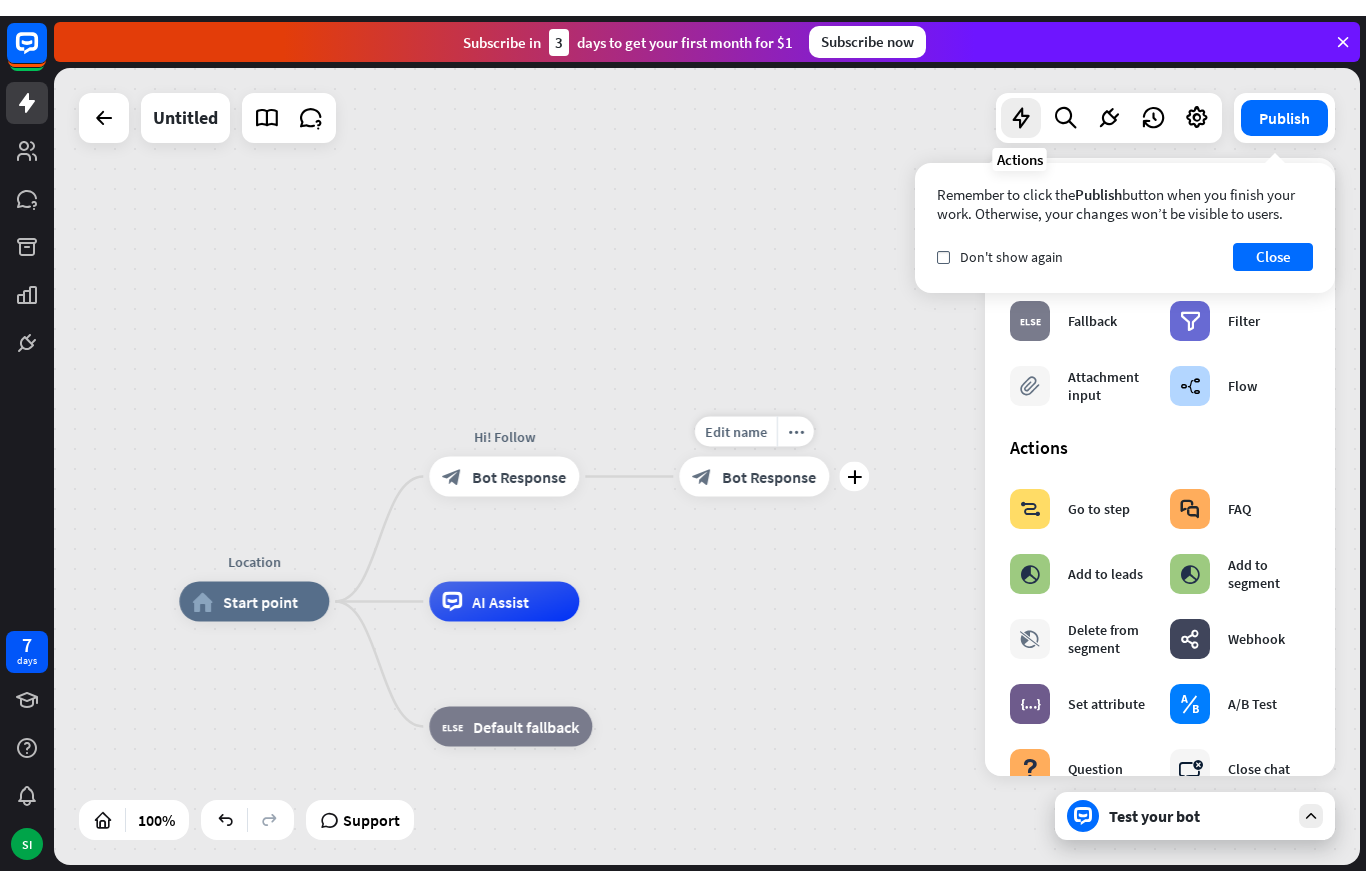 scroll, scrollTop: 0, scrollLeft: 0, axis: both 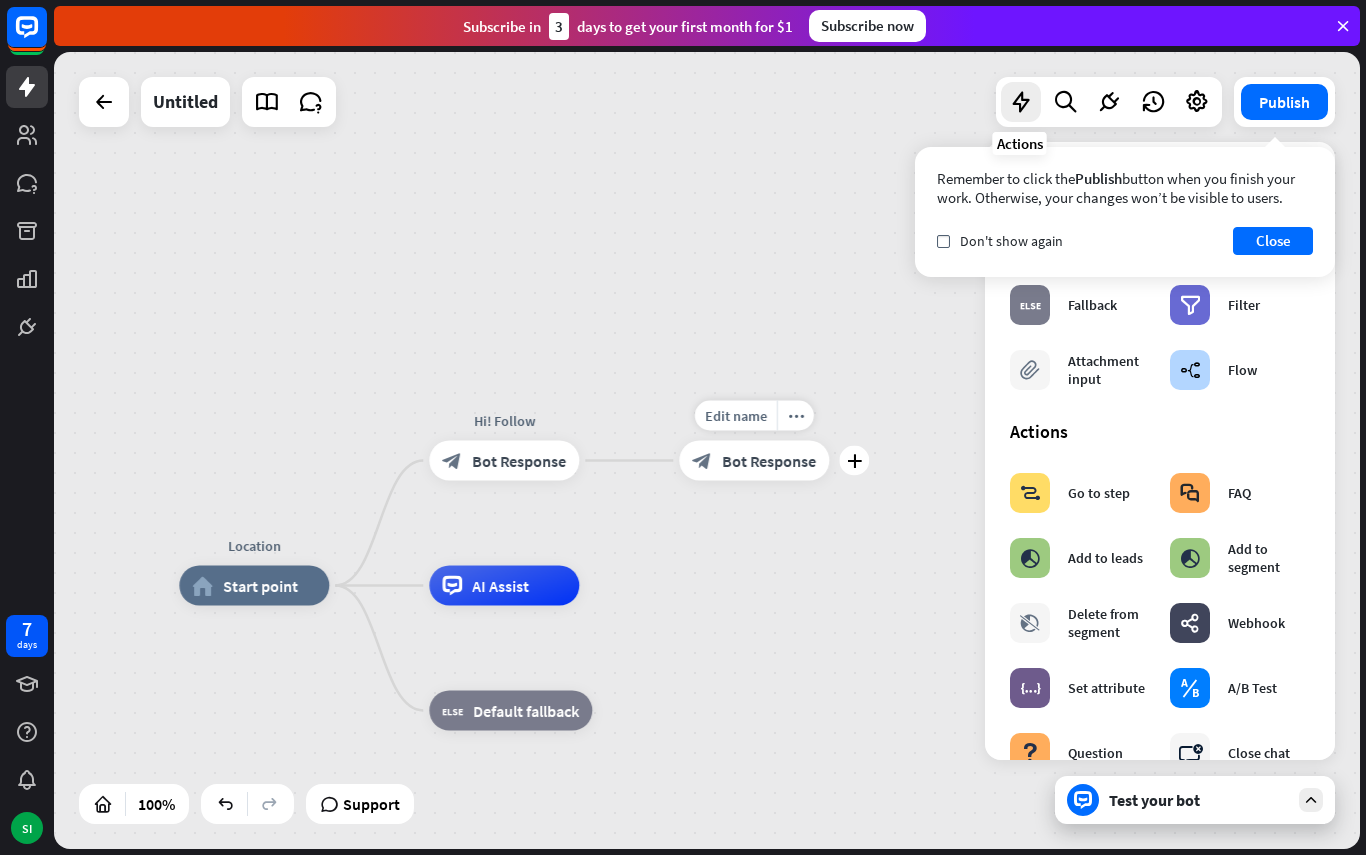 click on "filter   Filter" at bounding box center [1240, 305] 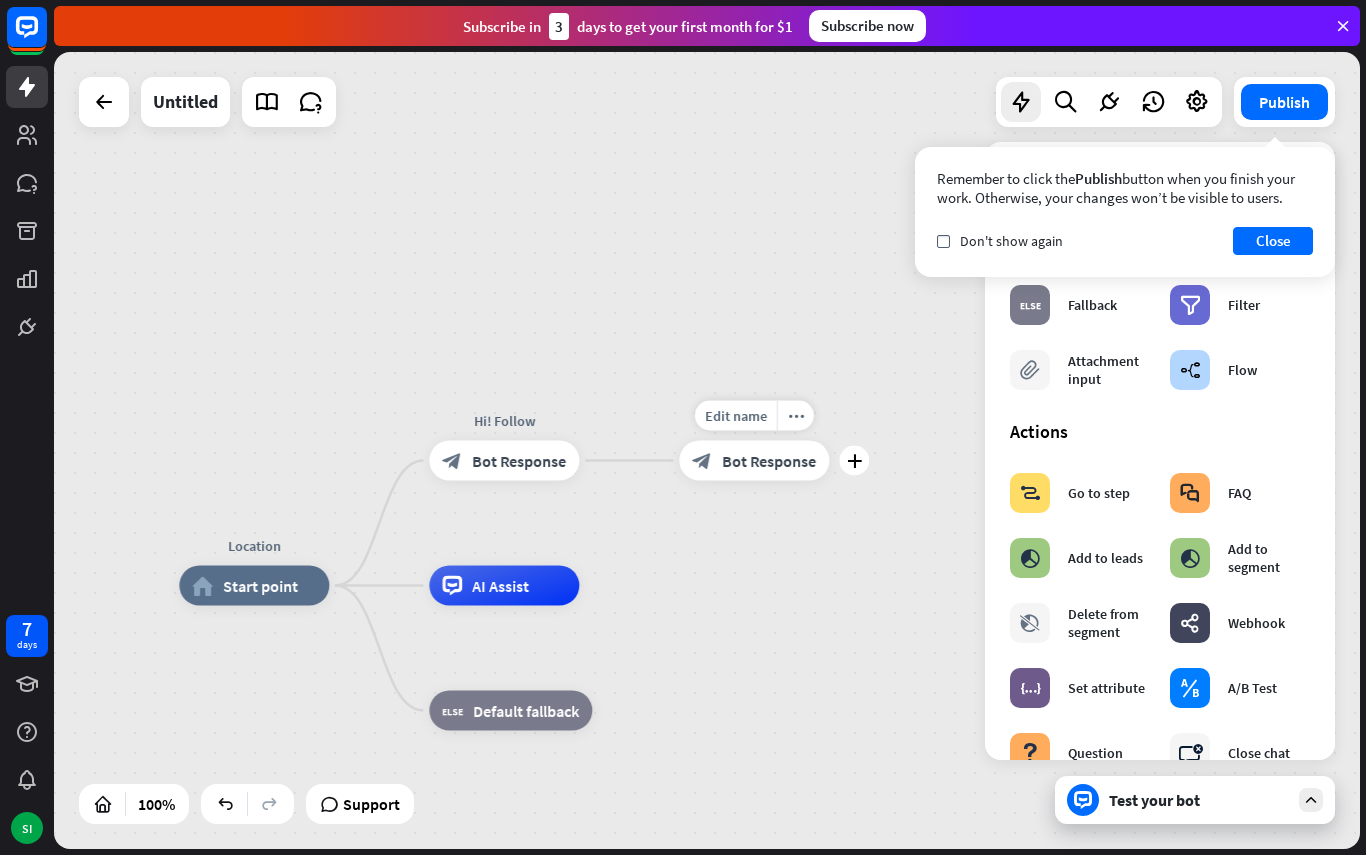 click on "Close" at bounding box center [1273, 241] 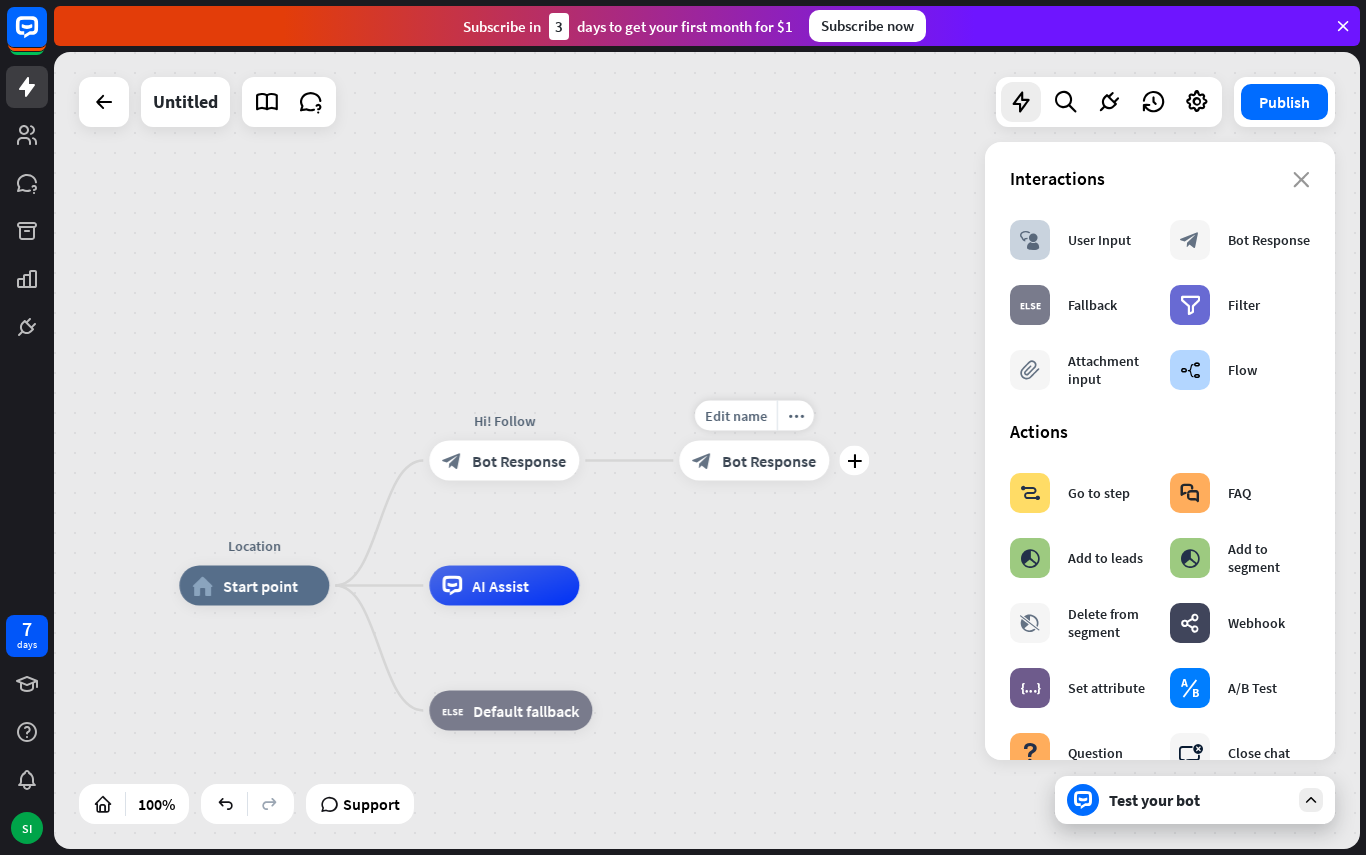 click on "Filter" at bounding box center [1244, 305] 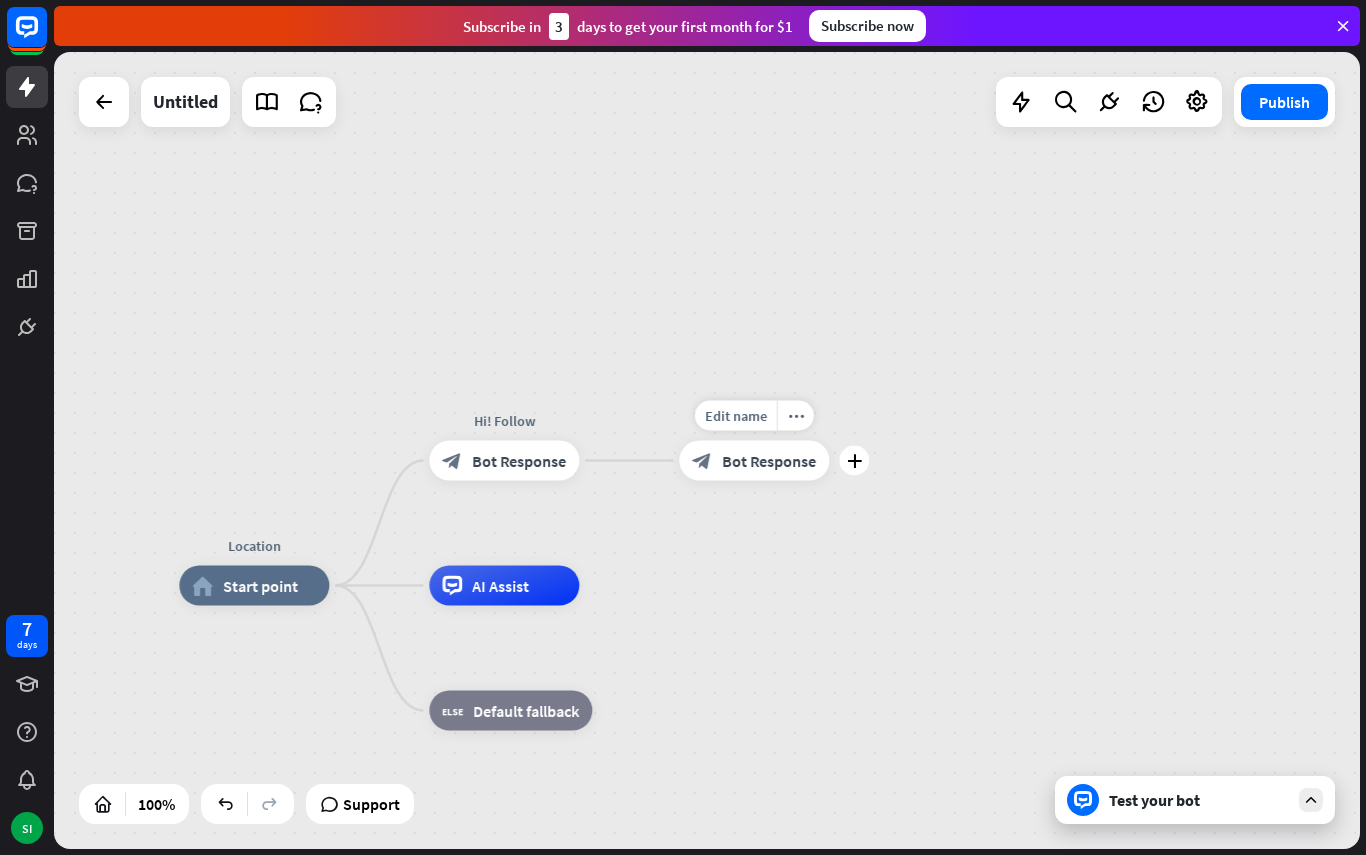 click on "more_horiz" at bounding box center [795, 416] 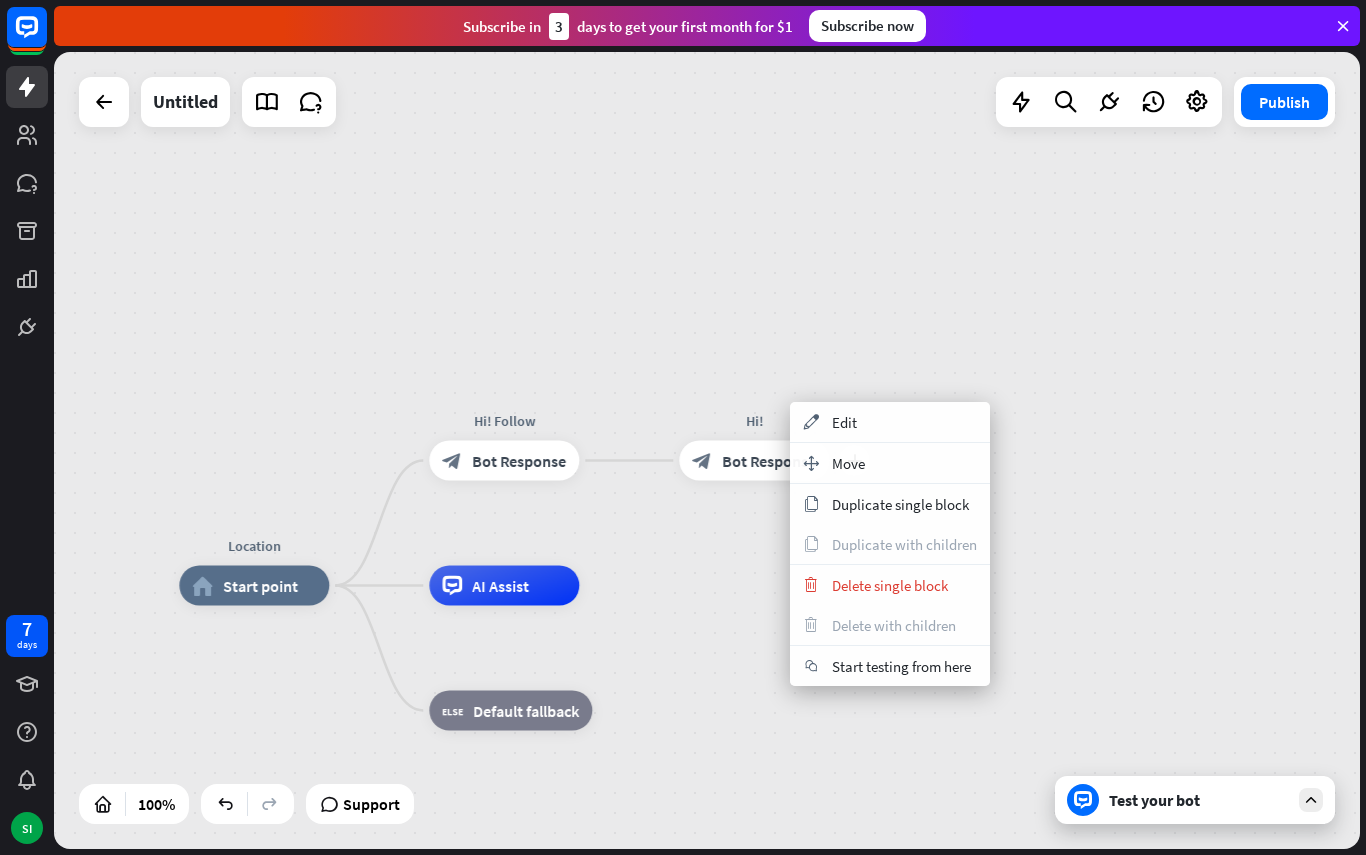 click on "Location   home_2   Start point                 Hi! Follow   block_bot_response   Bot Response               plus   Hi!   block_bot_response   Bot Response                     AI Assist                   block_fallback   Default fallback" at bounding box center (707, 450) 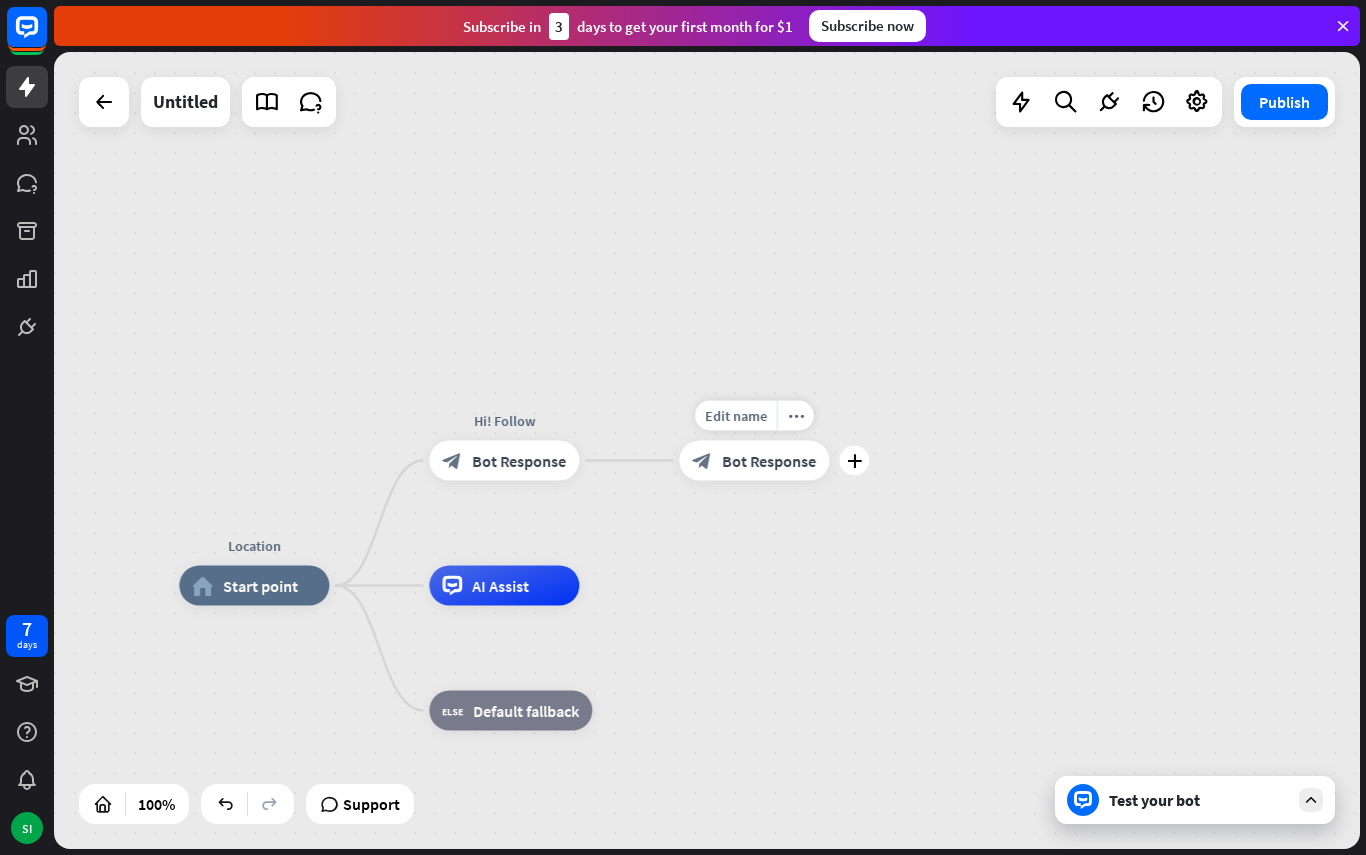 click on "Bot Response" at bounding box center (769, 461) 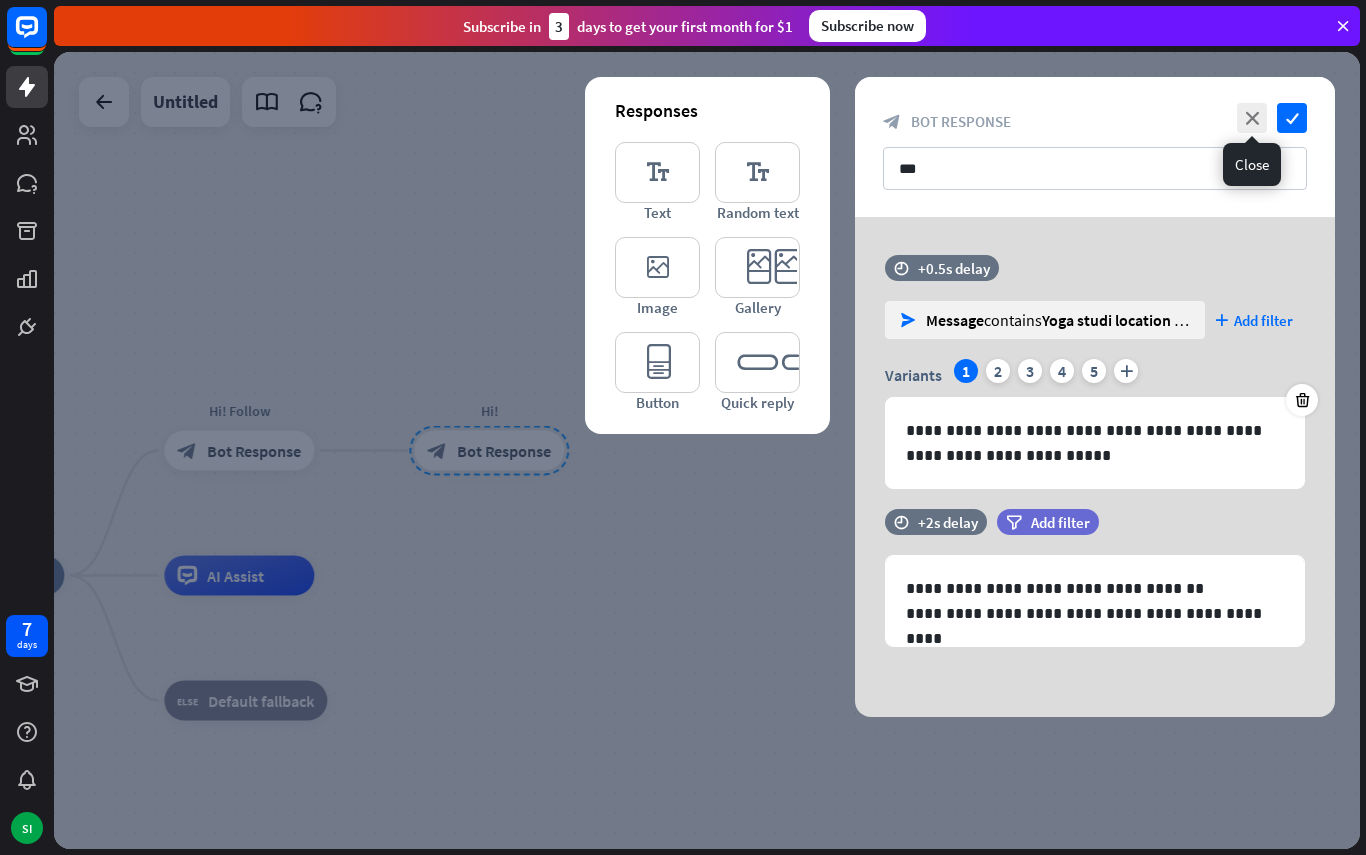 click on "close" at bounding box center [1252, 118] 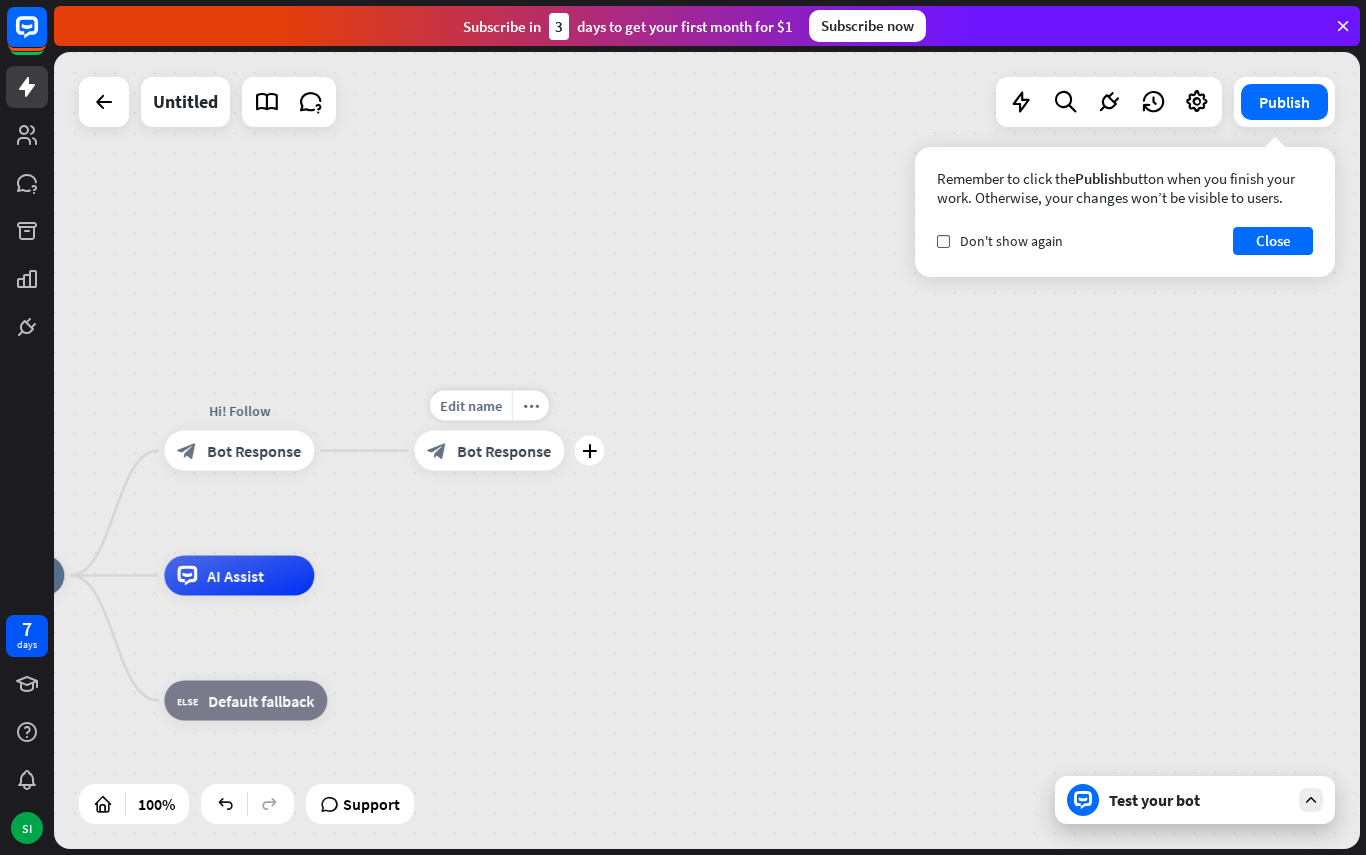 click on "more_horiz" at bounding box center [530, 406] 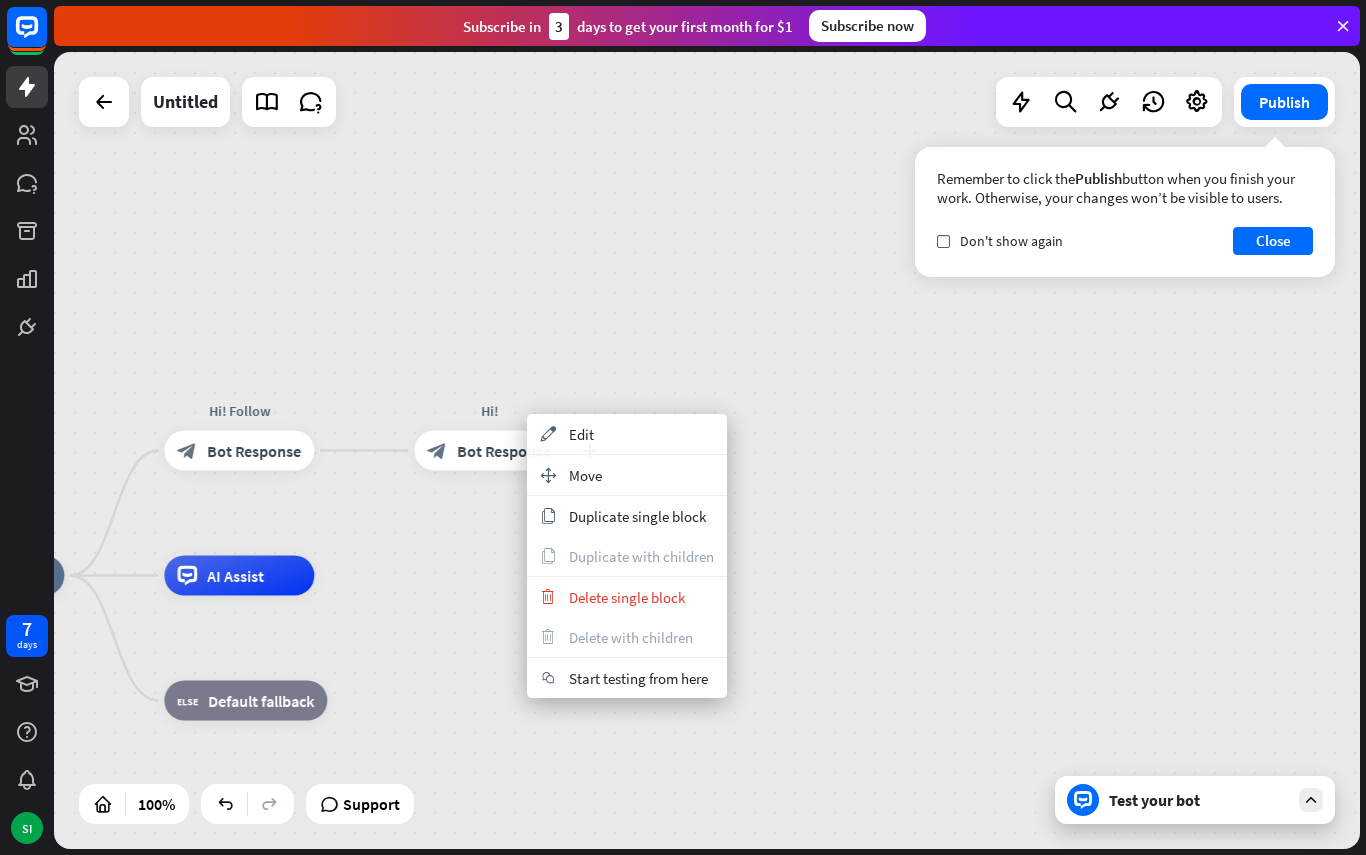 click on "Delete single block" at bounding box center (627, 597) 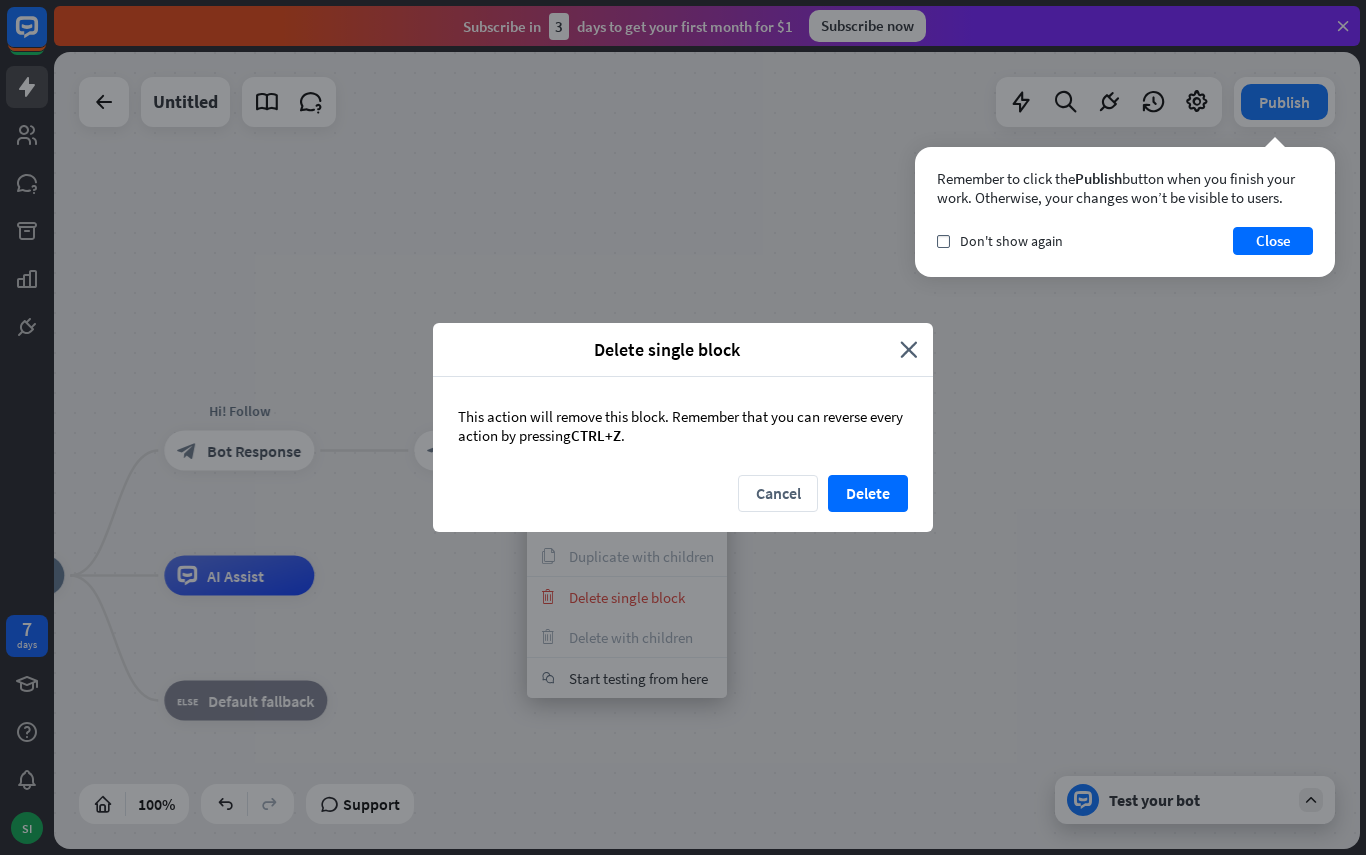 click on "Delete" at bounding box center [868, 493] 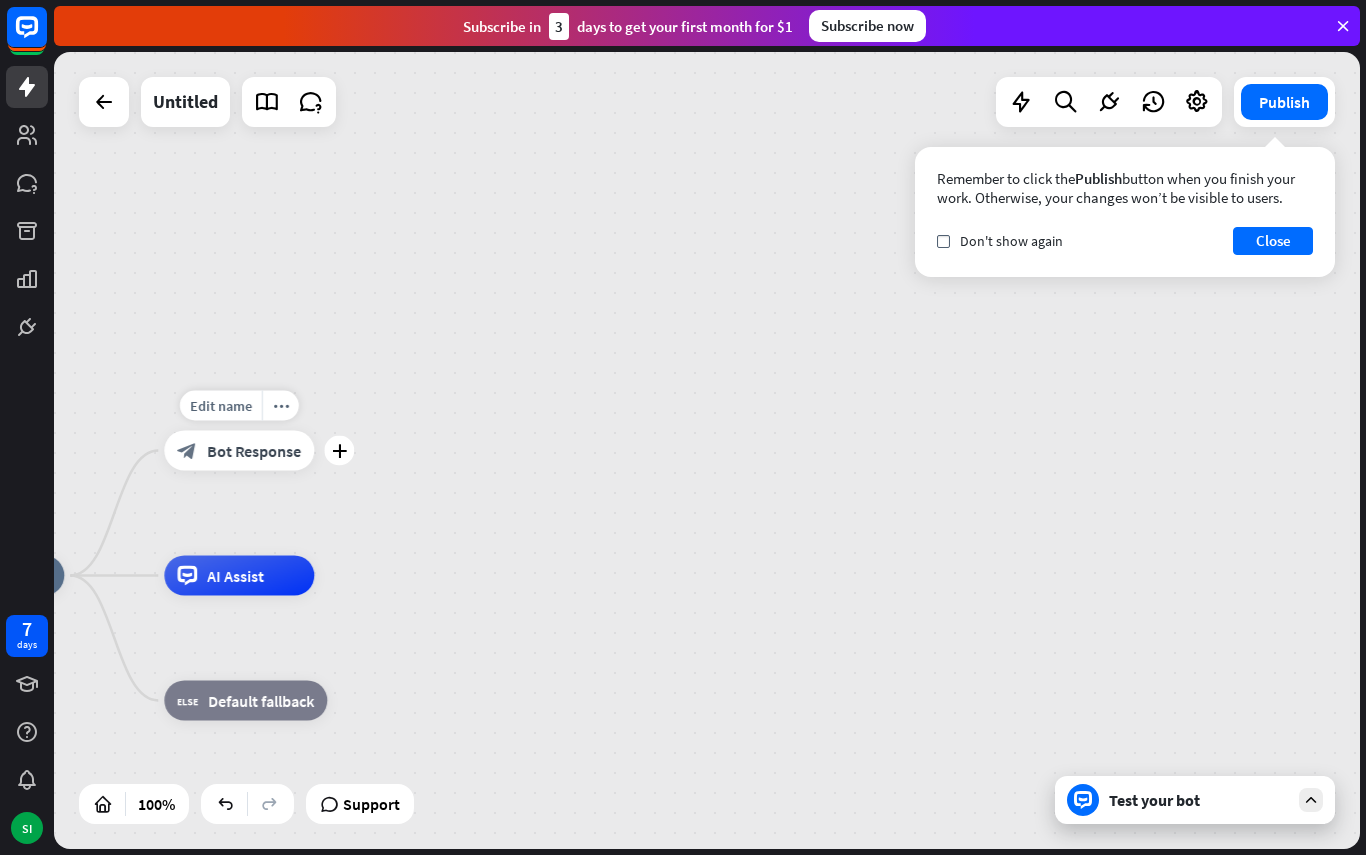 click on "plus" at bounding box center (339, 451) 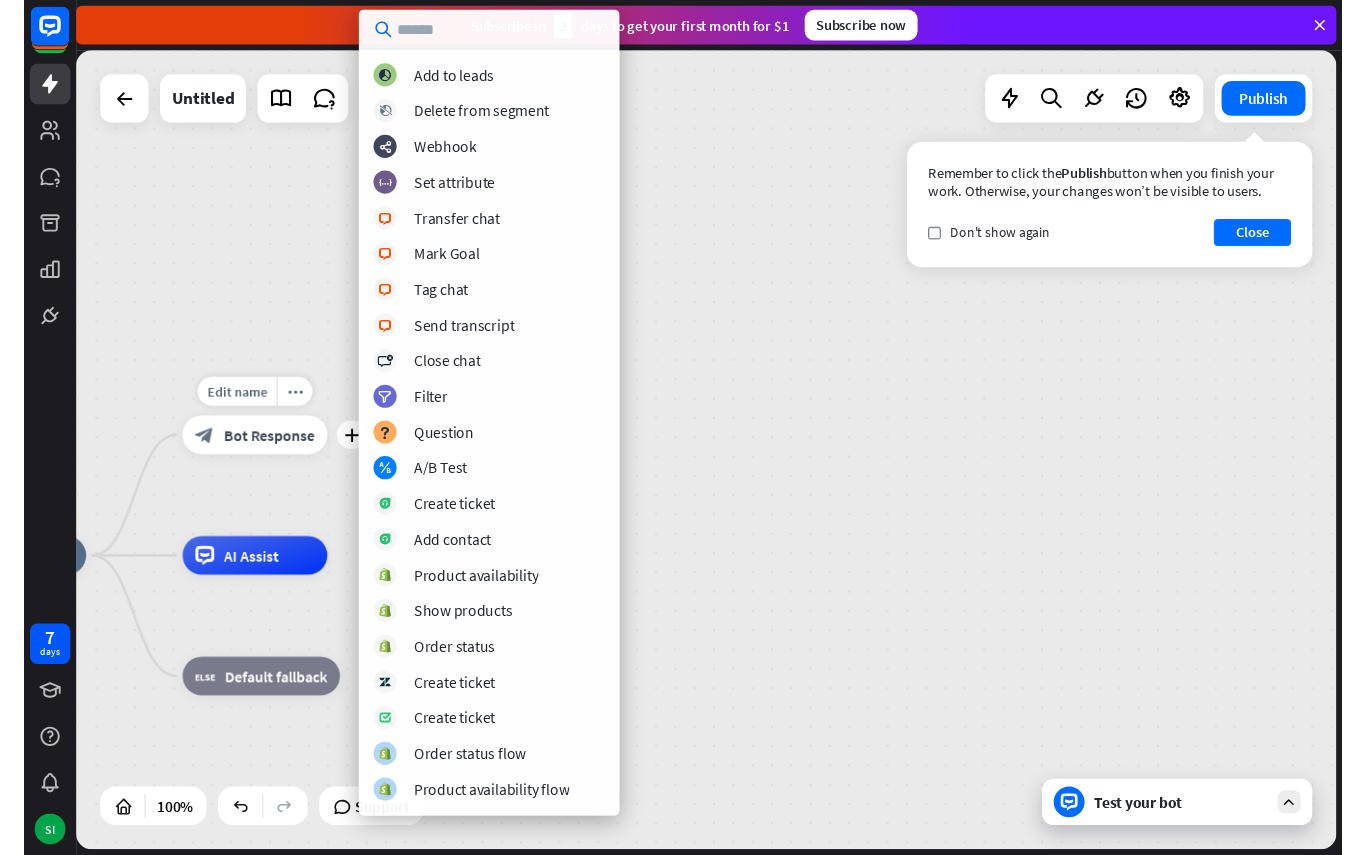 scroll, scrollTop: 333, scrollLeft: 0, axis: vertical 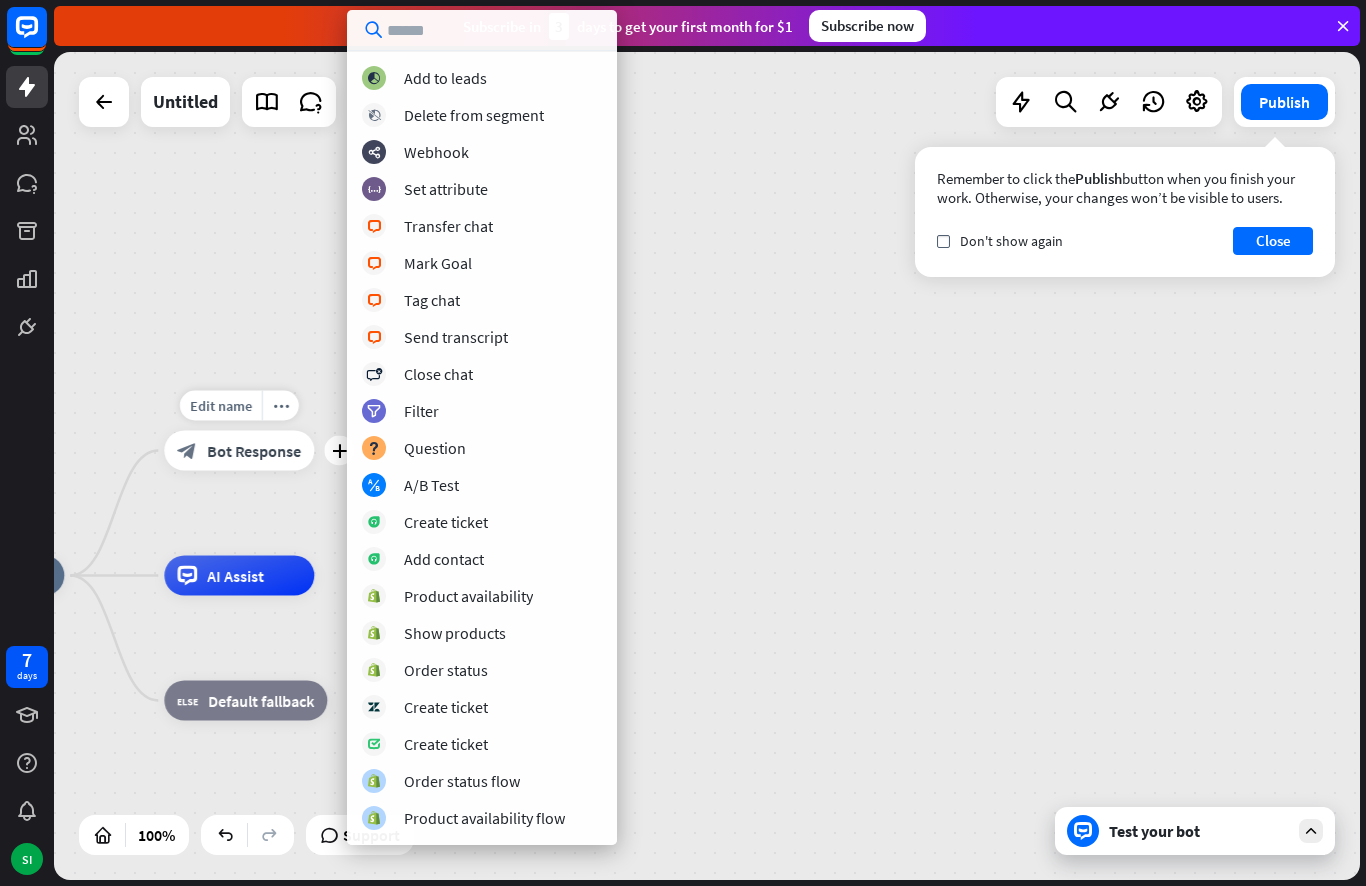 click on "filter
Filter" at bounding box center (482, 411) 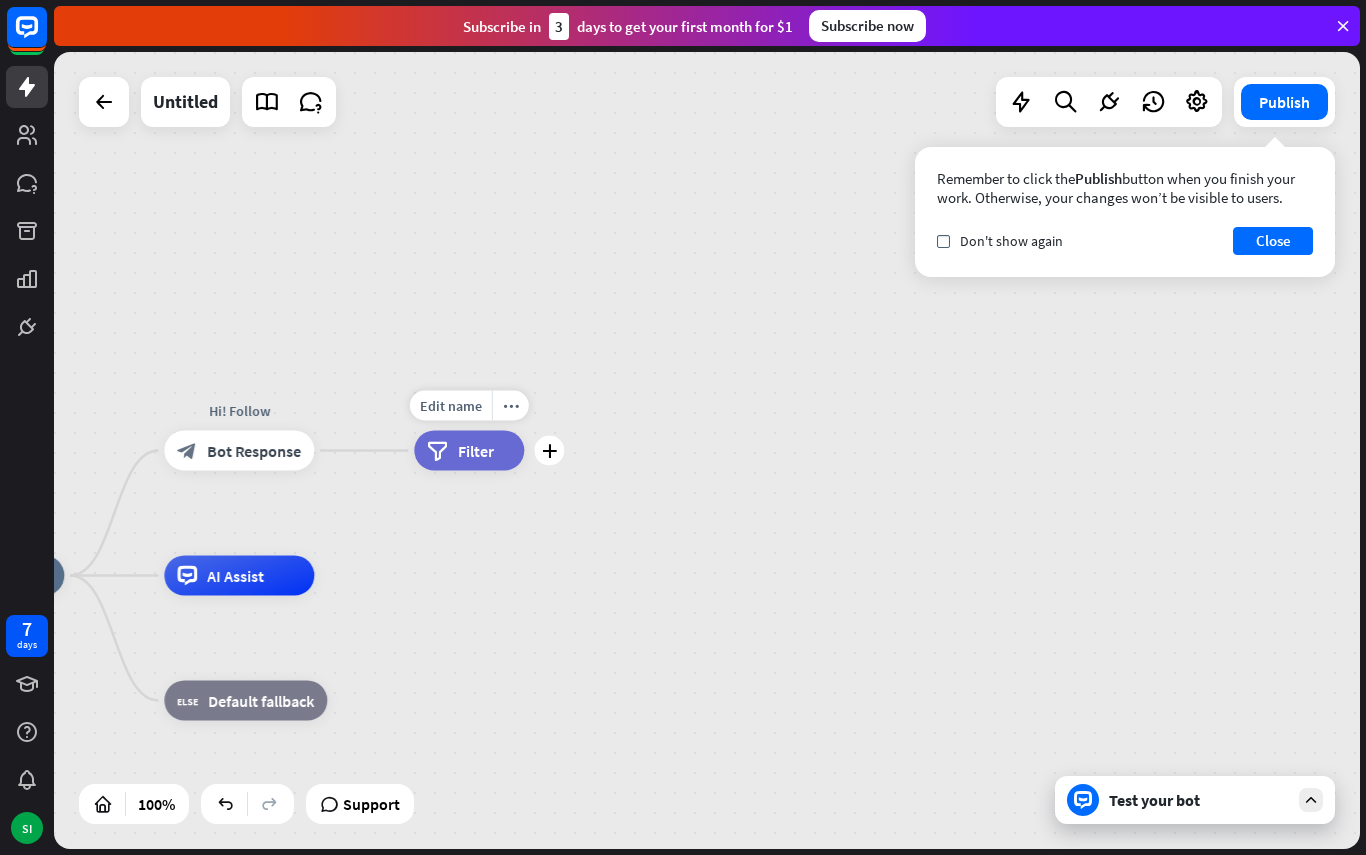 click on "more_horiz" at bounding box center (511, 405) 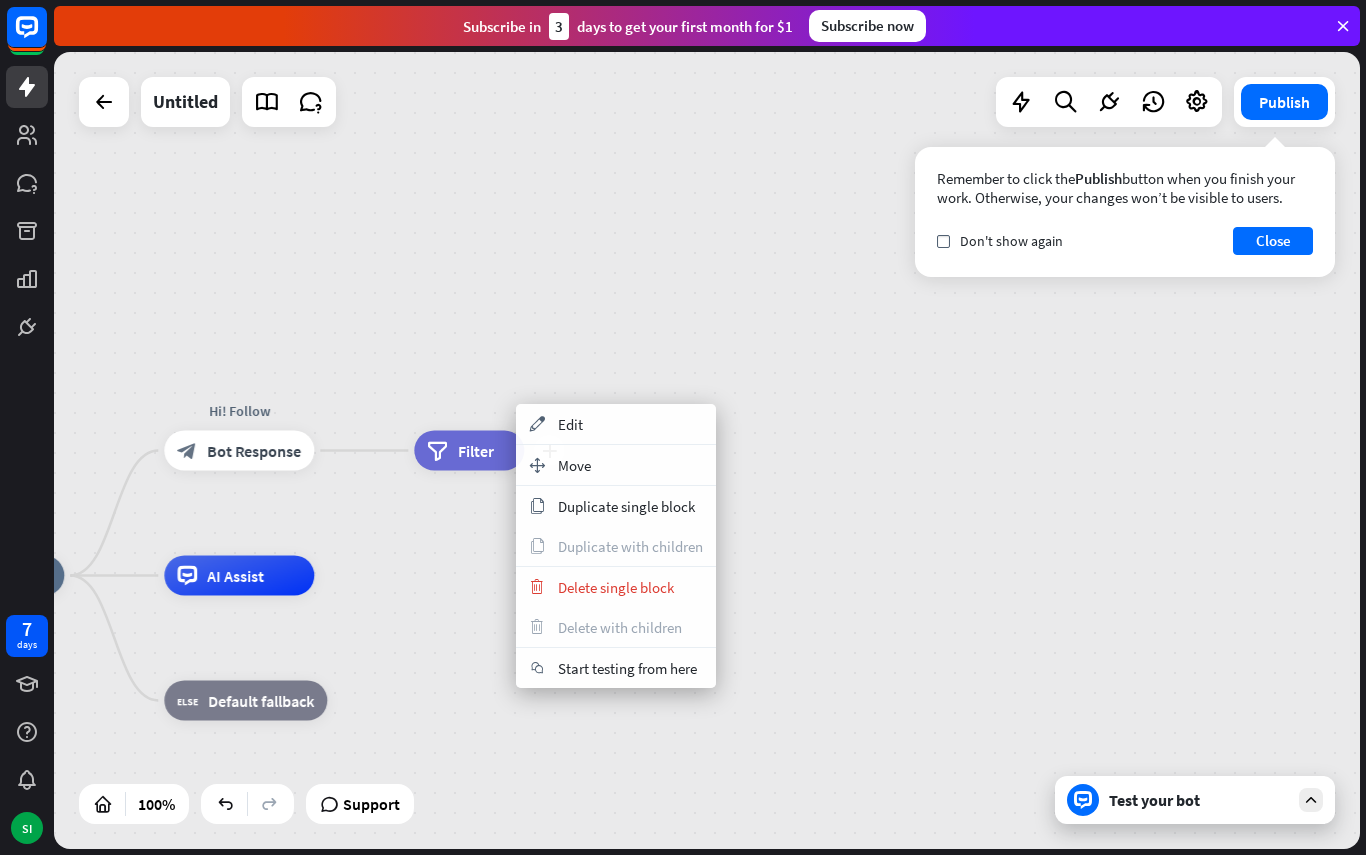 click on "appearance   Edit" at bounding box center (616, 424) 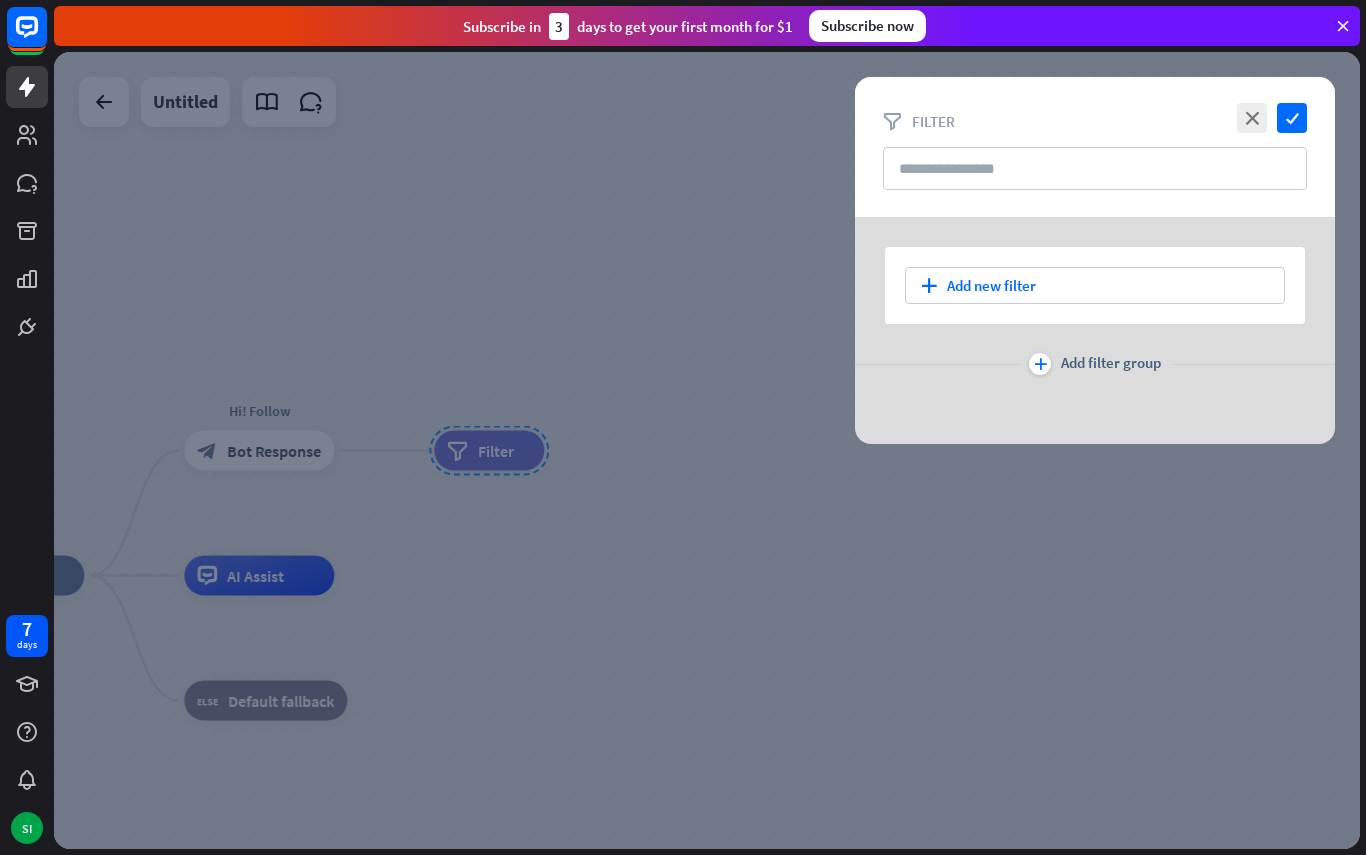 click on "plus
Add new filter" at bounding box center [1095, 285] 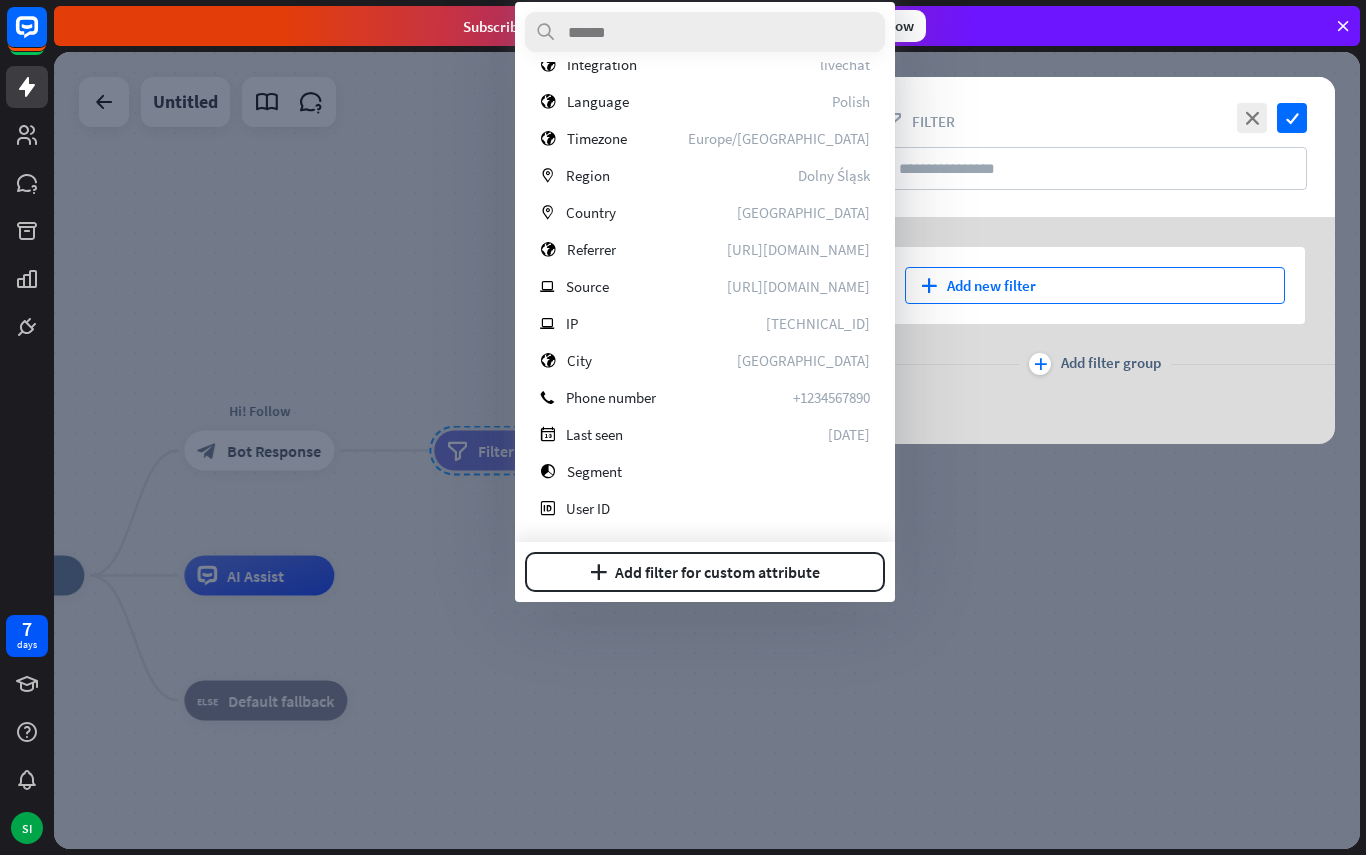 scroll, scrollTop: 281, scrollLeft: 0, axis: vertical 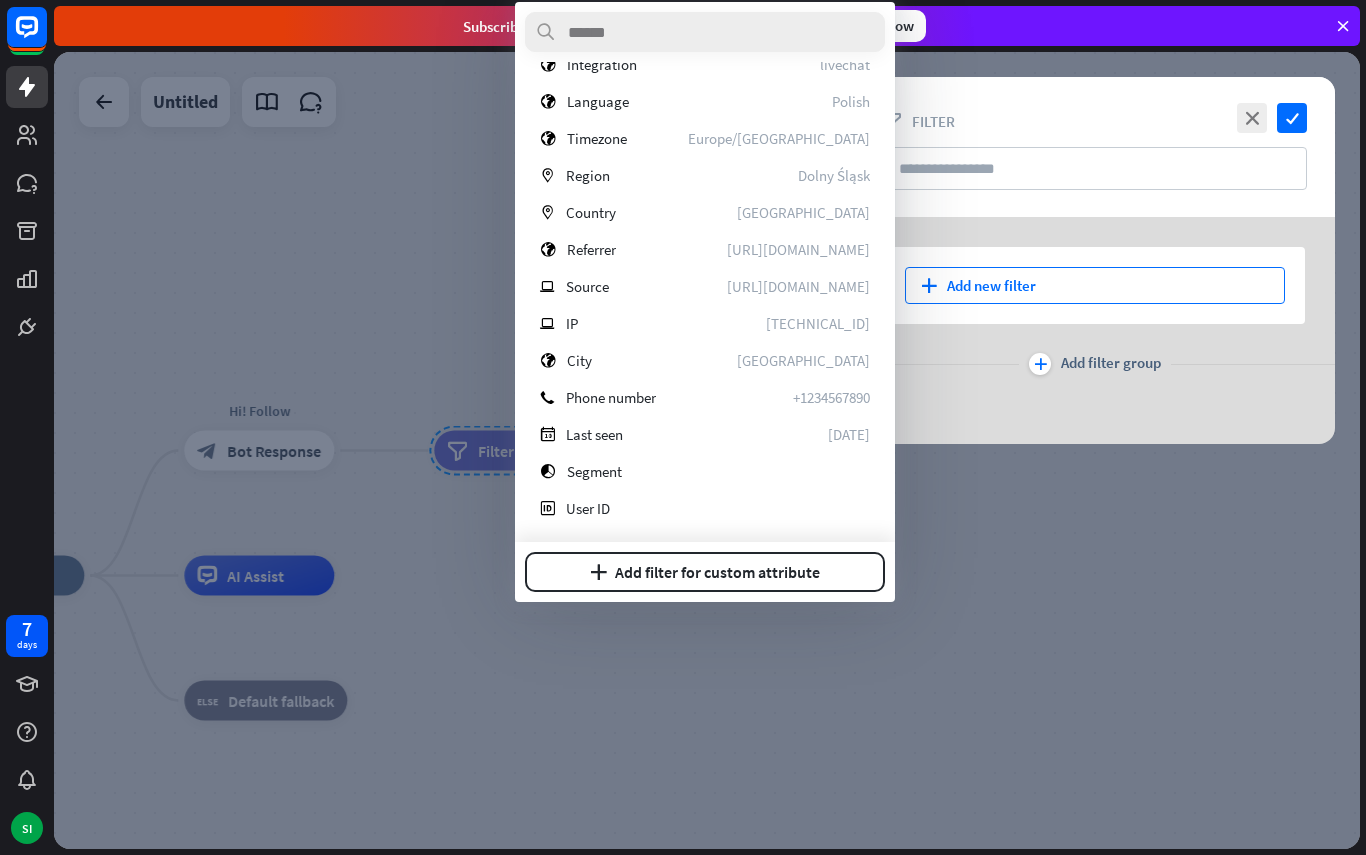 click on "plus
Add filter for custom attribute" at bounding box center [705, 572] 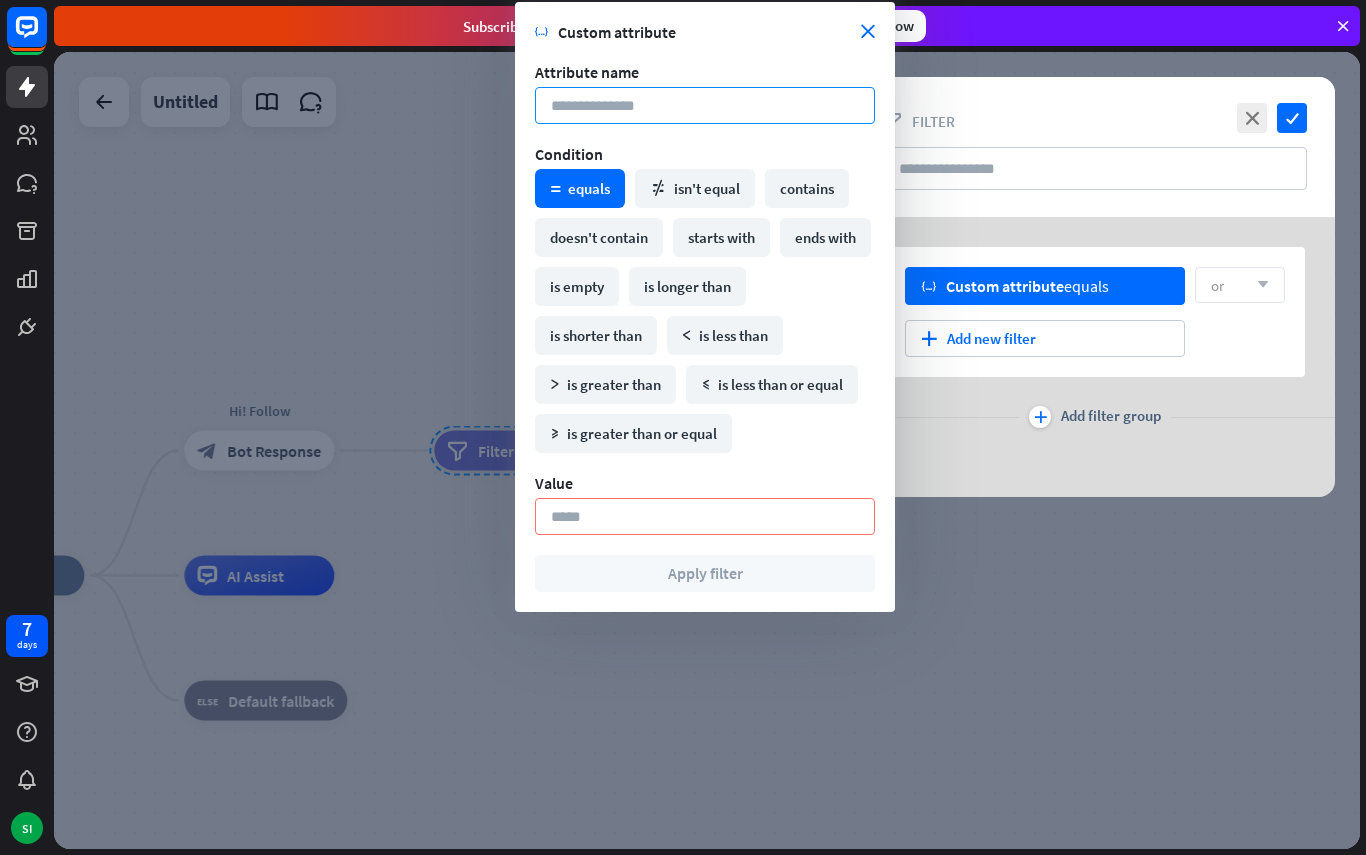 click at bounding box center [705, 105] 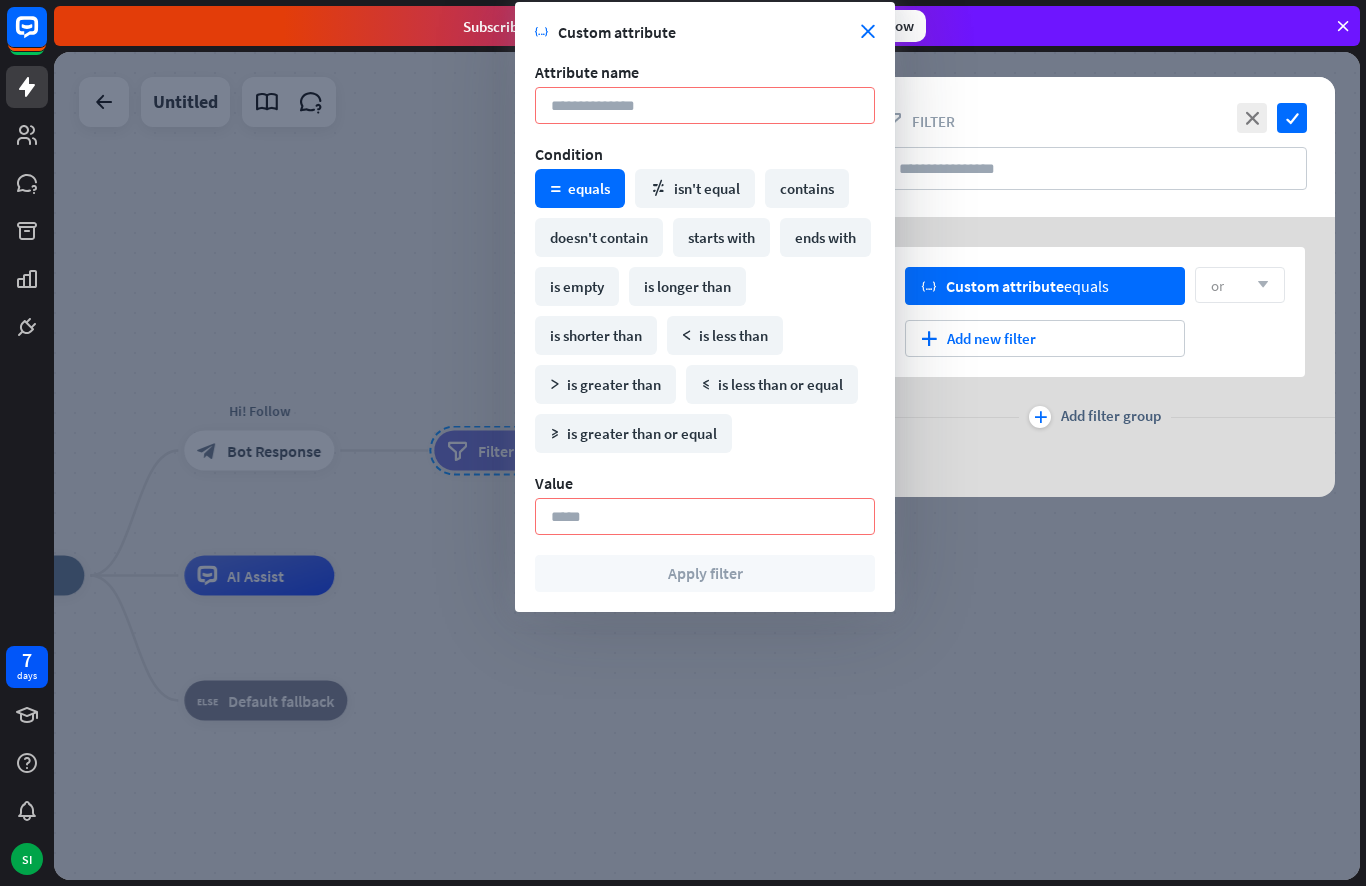 click on "variable
Custom attribute
close
Attribute name
Condition
math_equal
equals
math_not_equal
isn't equal
contains
doesn't contain
starts with
ends with
is empty
is longer than
is shorter than
math_less
is less than" at bounding box center (705, 307) 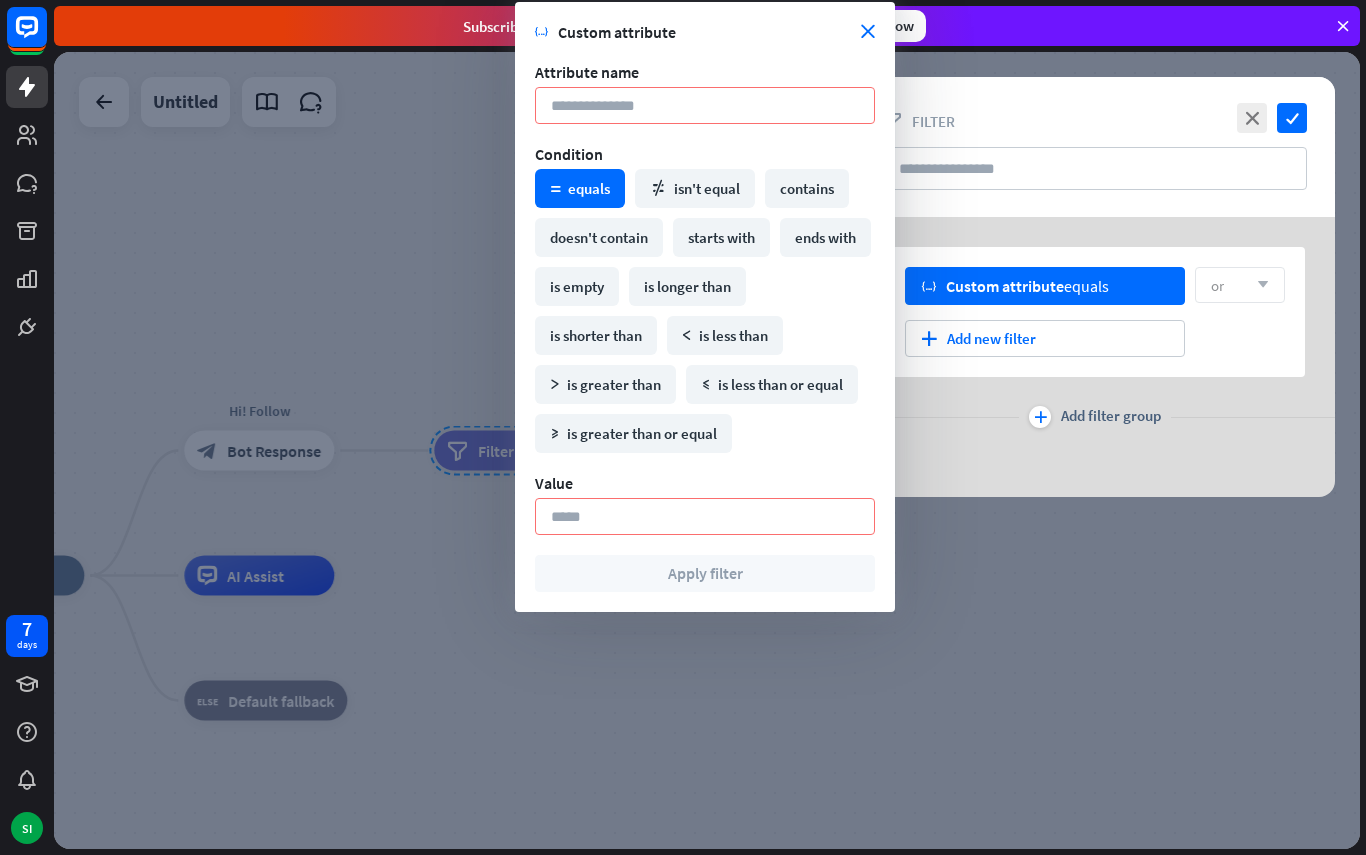 click on "close" at bounding box center [868, 32] 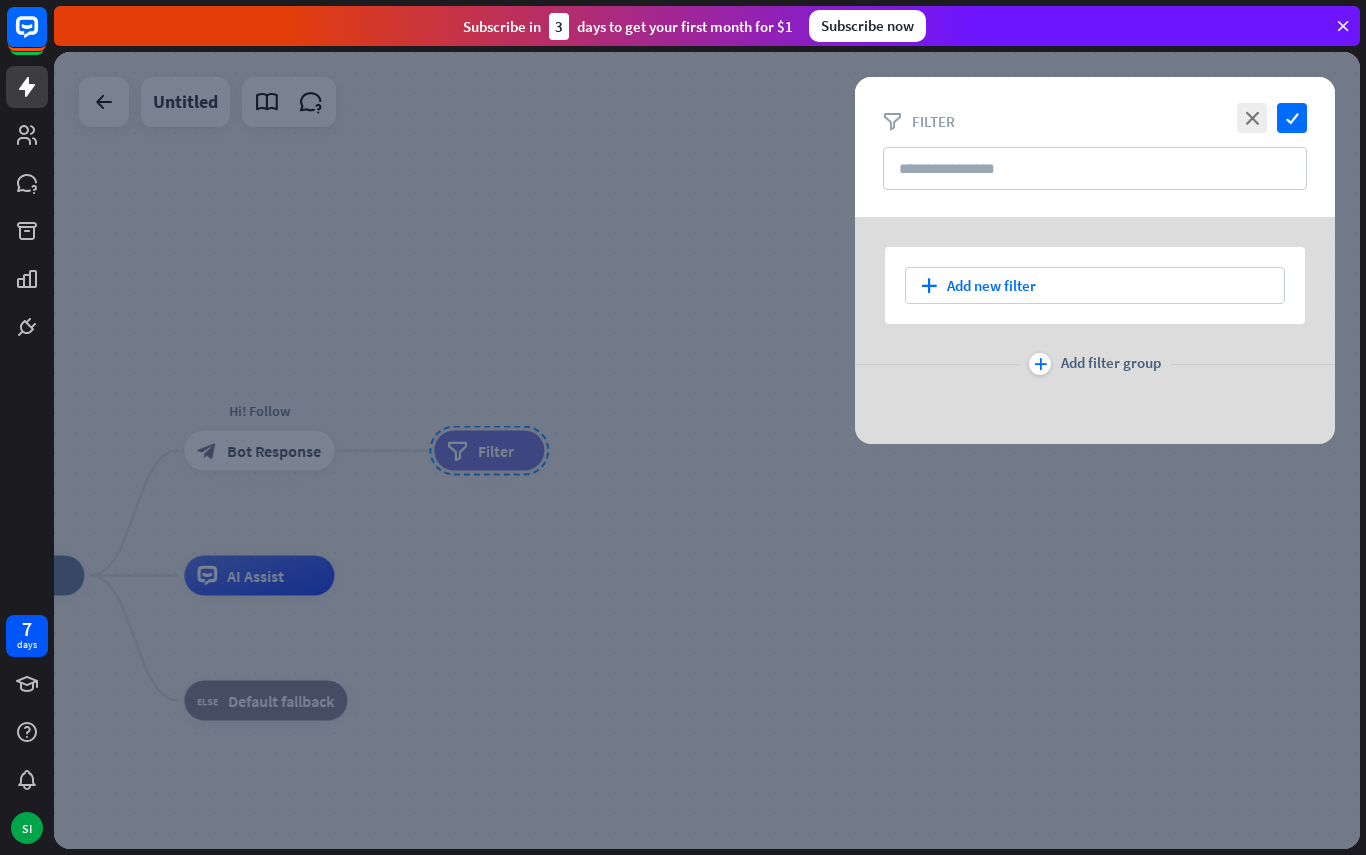 click on "plus
Add new filter" at bounding box center (1095, 285) 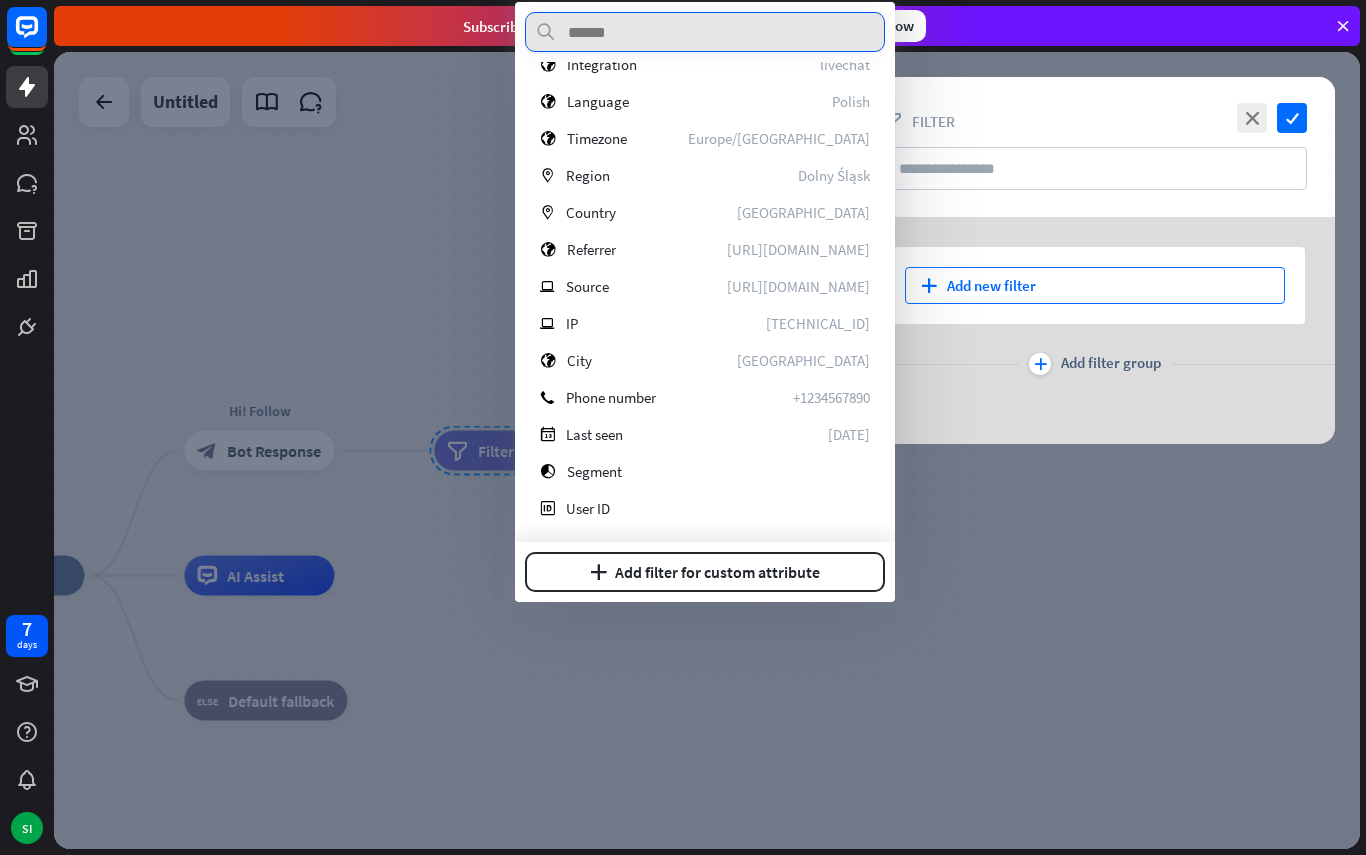 scroll, scrollTop: 281, scrollLeft: 0, axis: vertical 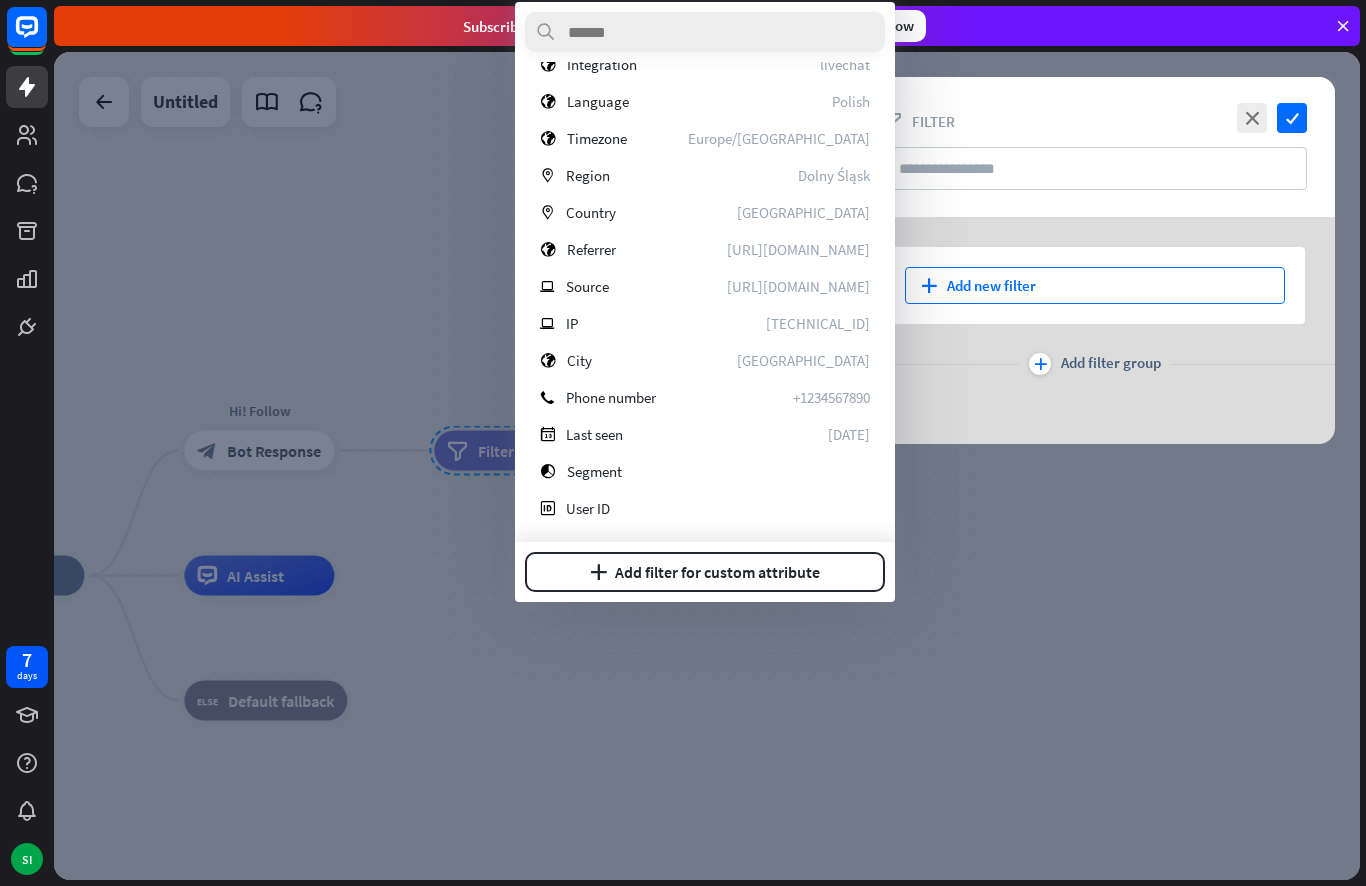 click on "plus
Add new filter
plus   Add filter group" at bounding box center [1095, 330] 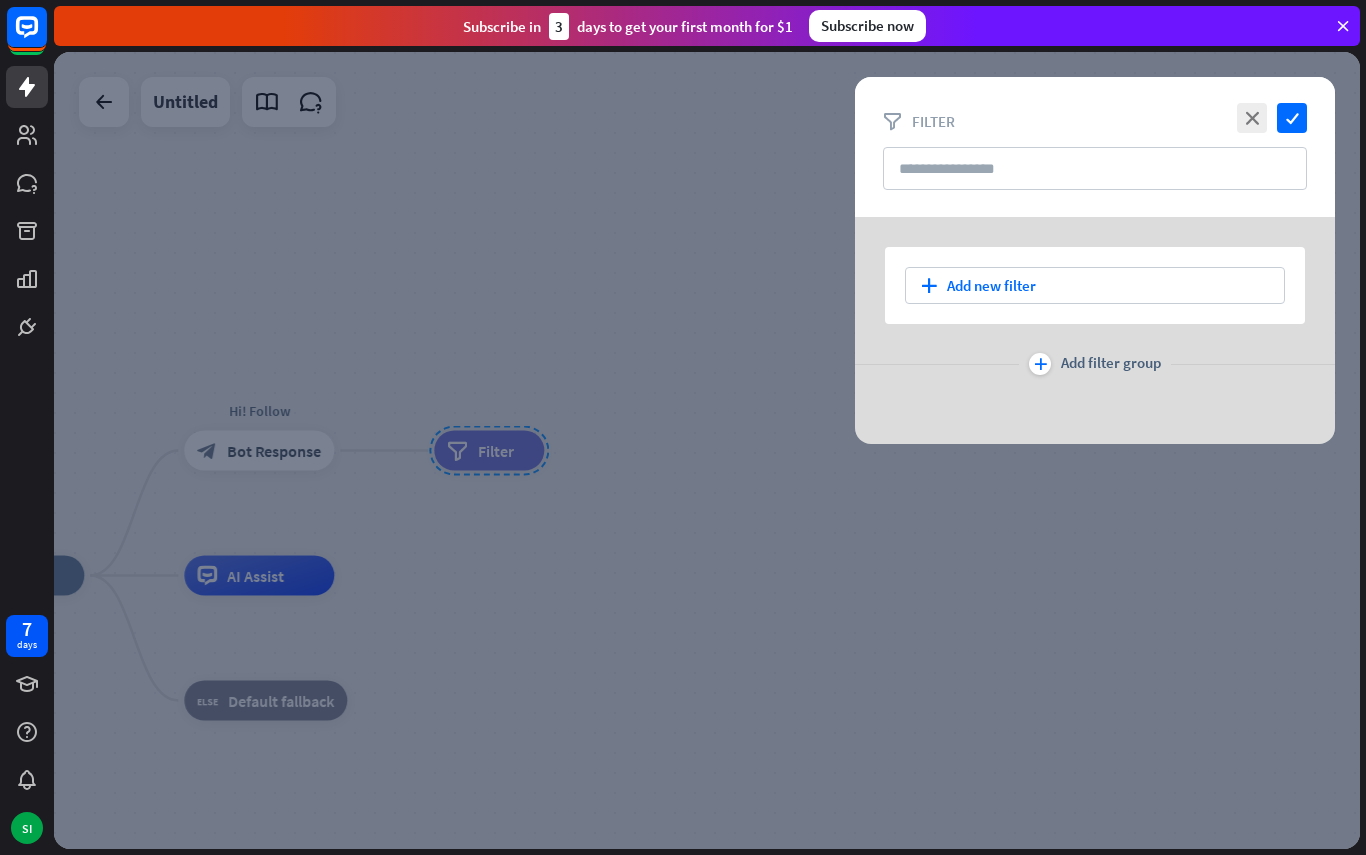 click on "plus
Add new filter
plus   Add filter group" at bounding box center [1095, 330] 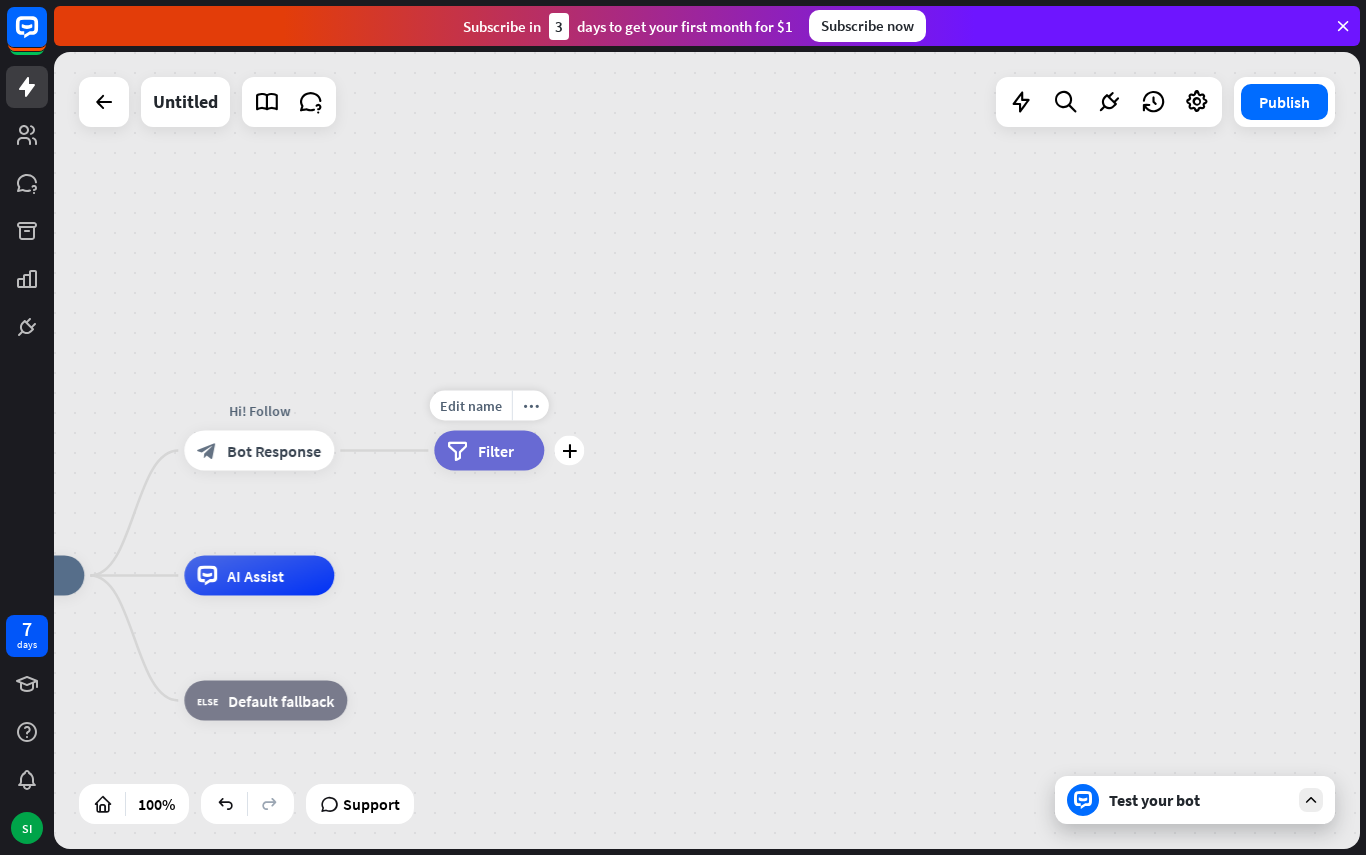 click on "plus" at bounding box center [569, 451] 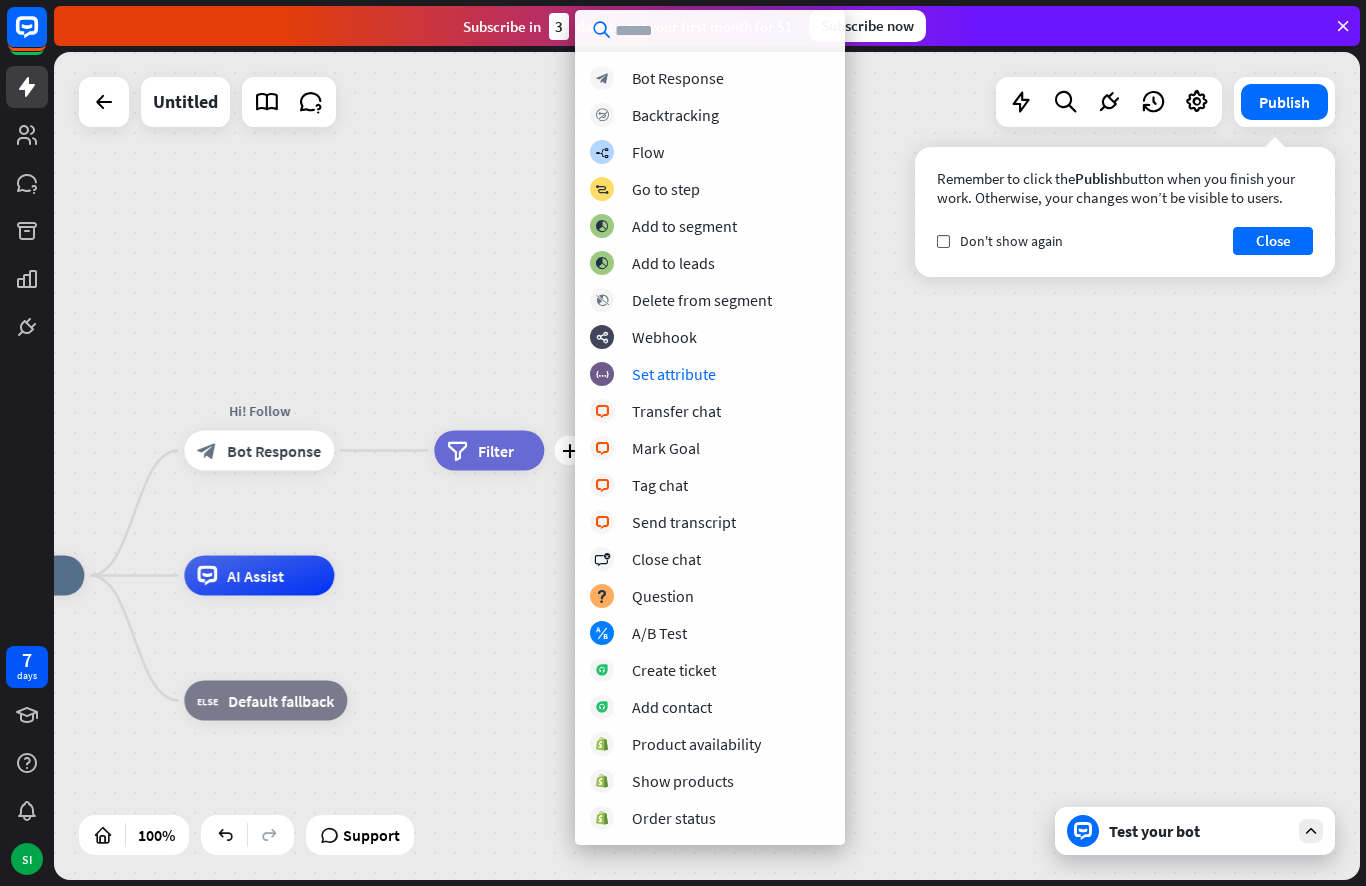 click on "block_set_attribute
Set attribute" at bounding box center (710, 374) 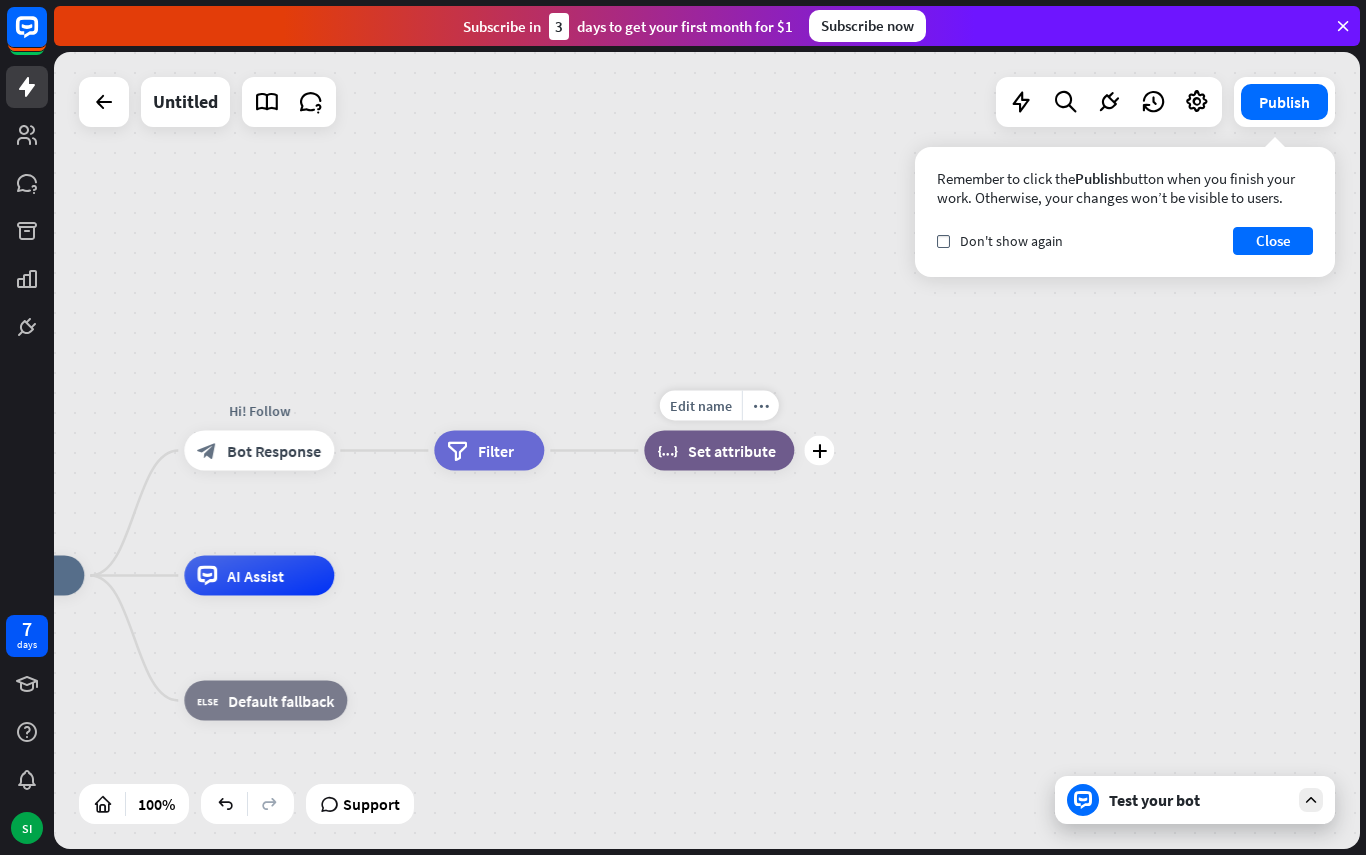 click on "more_horiz" at bounding box center [761, 405] 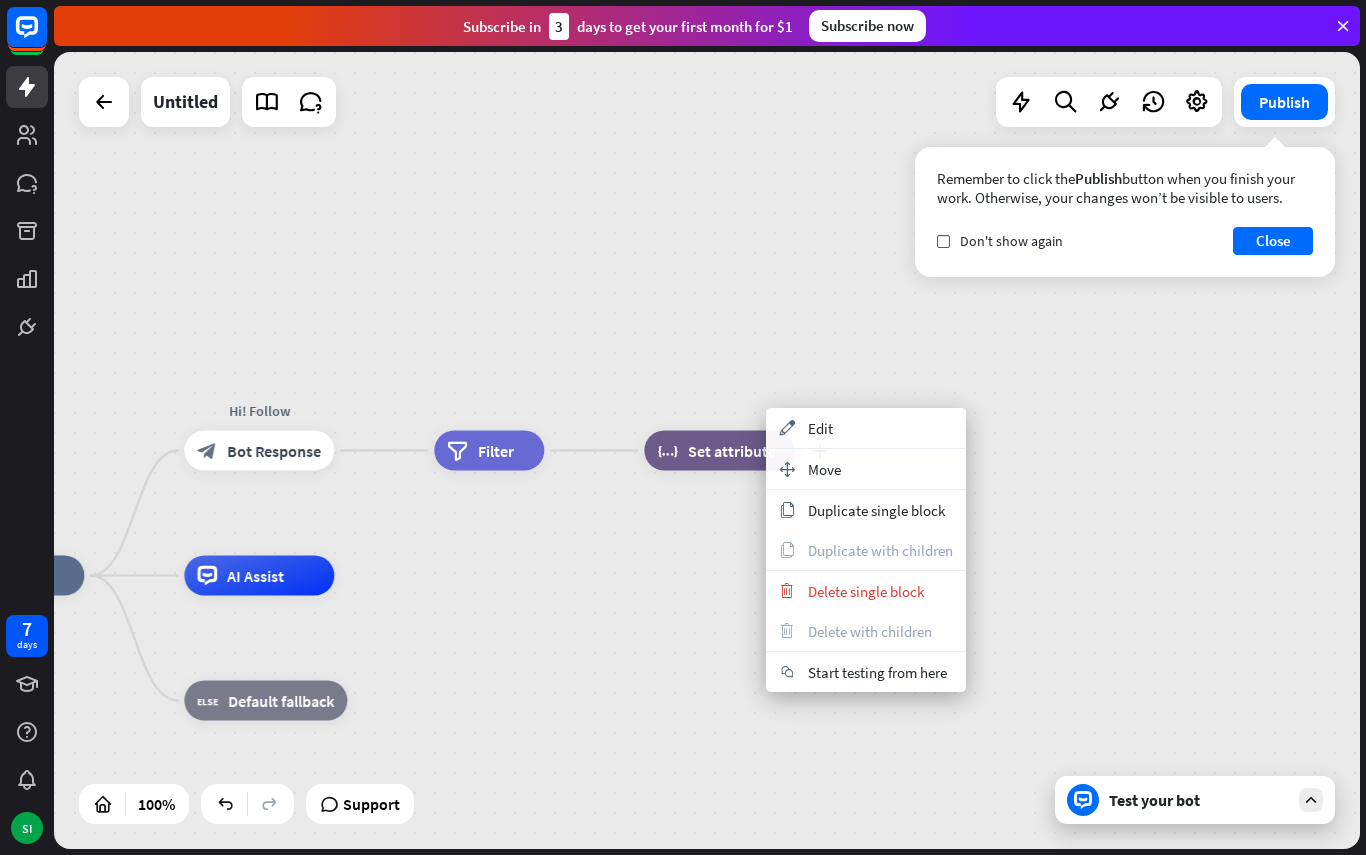 click on "appearance   Edit" at bounding box center [866, 428] 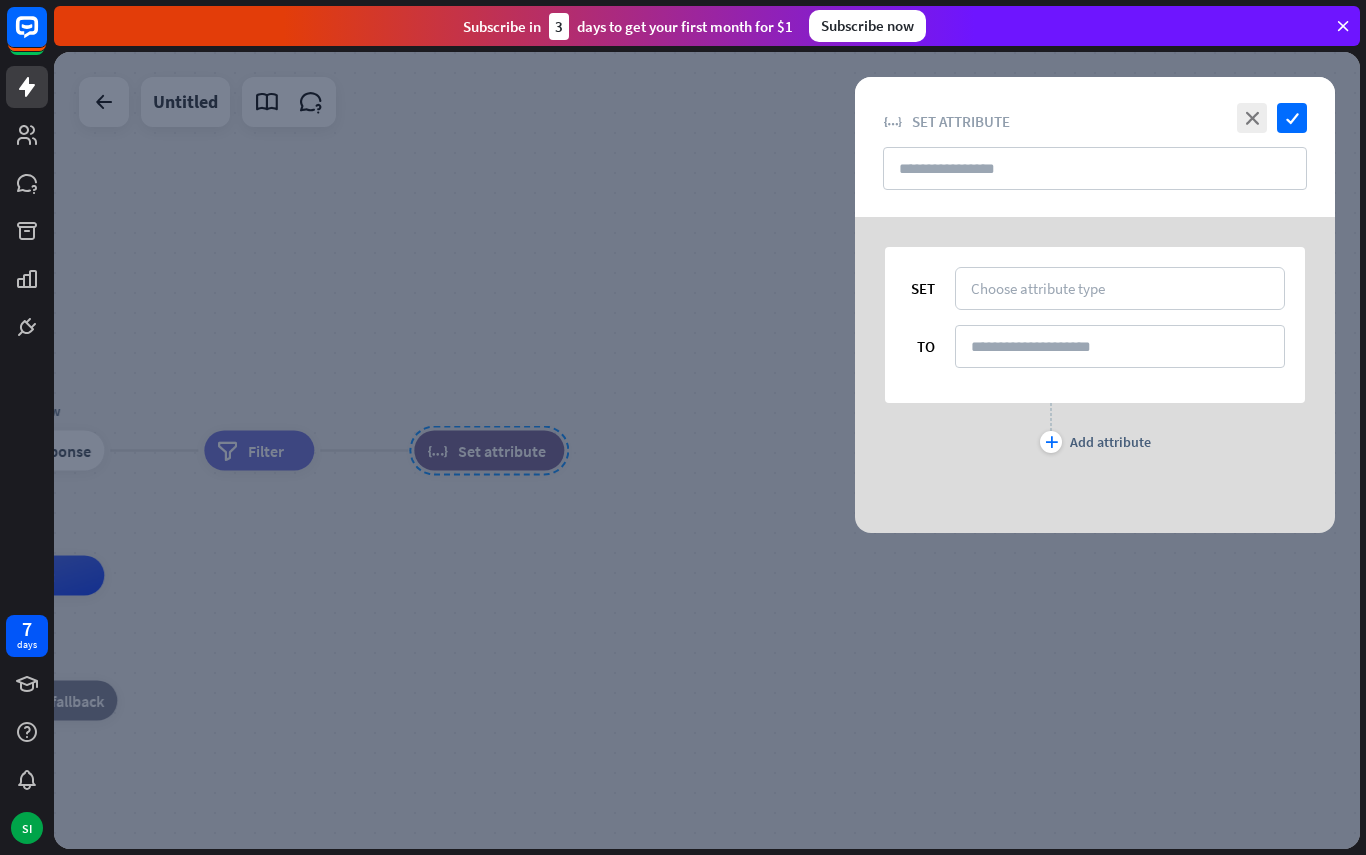 click at bounding box center (707, 450) 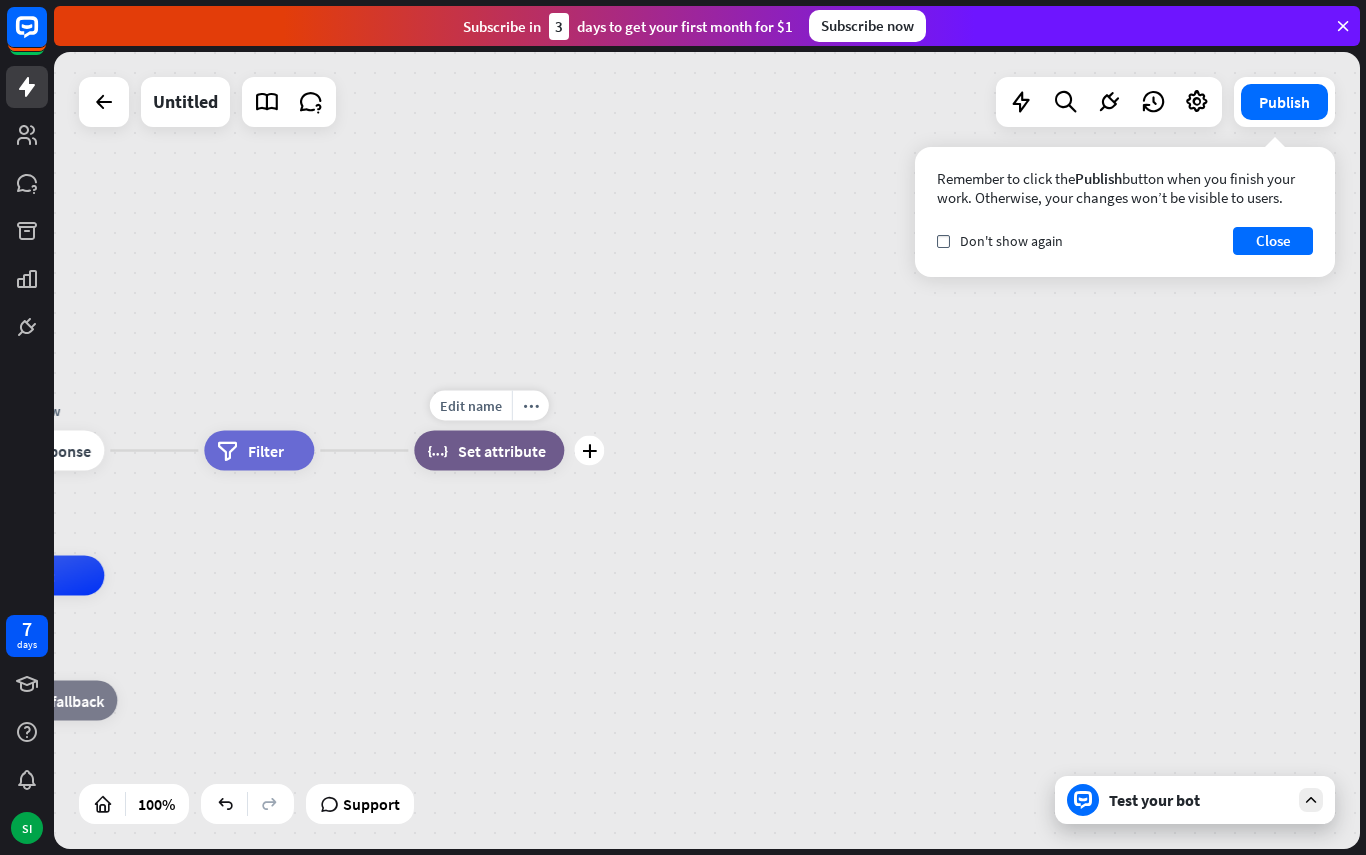 click on "plus" at bounding box center [589, 451] 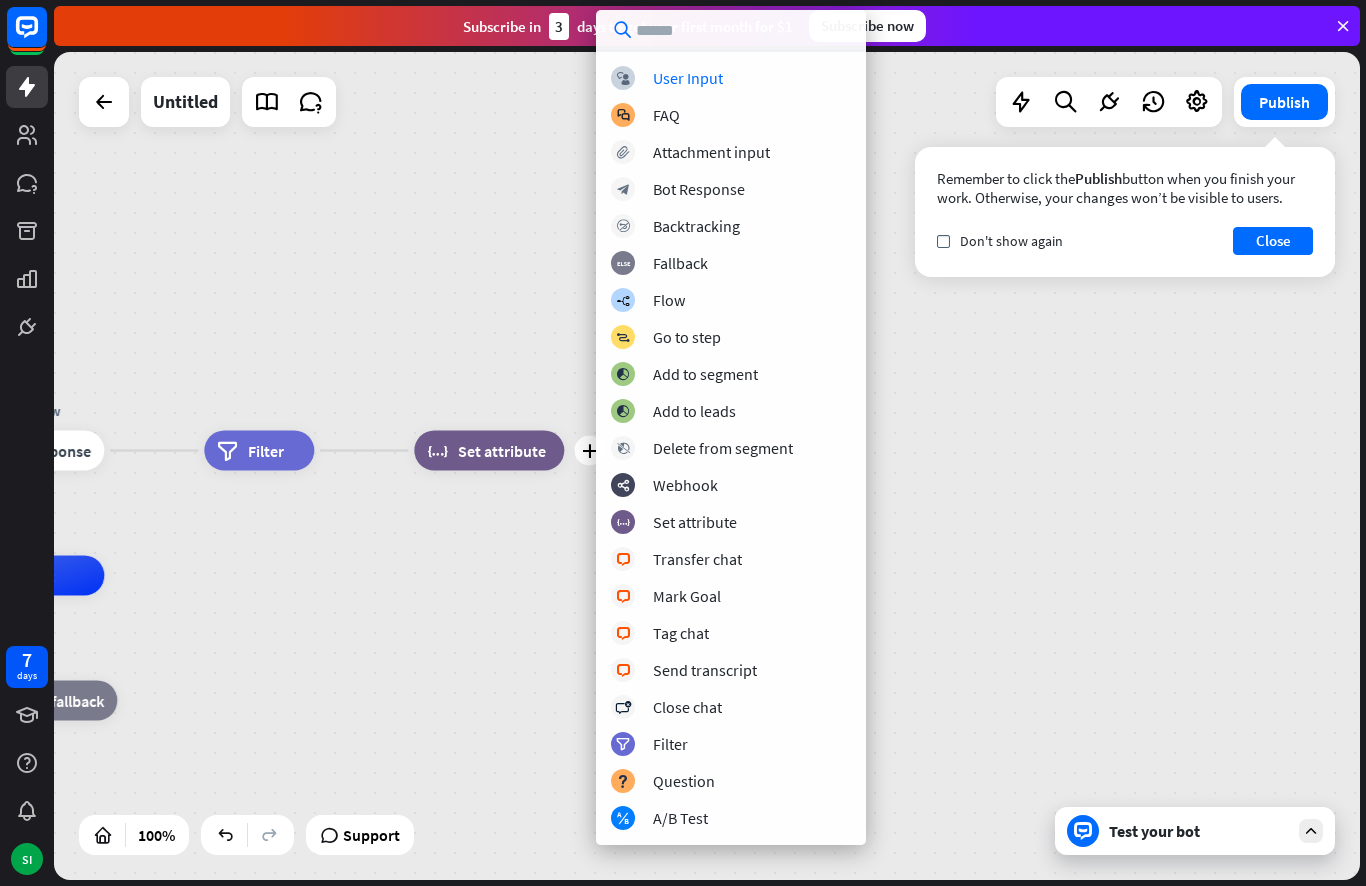 click on "Location   home_2   Start point                 Hi! Follow   block_bot_response   Bot Response                   filter   Filter       Edit name   more_horiz         plus     block_set_attribute   Set attribute                     AI Assist                   block_fallback   Default fallback" at bounding box center [707, 466] 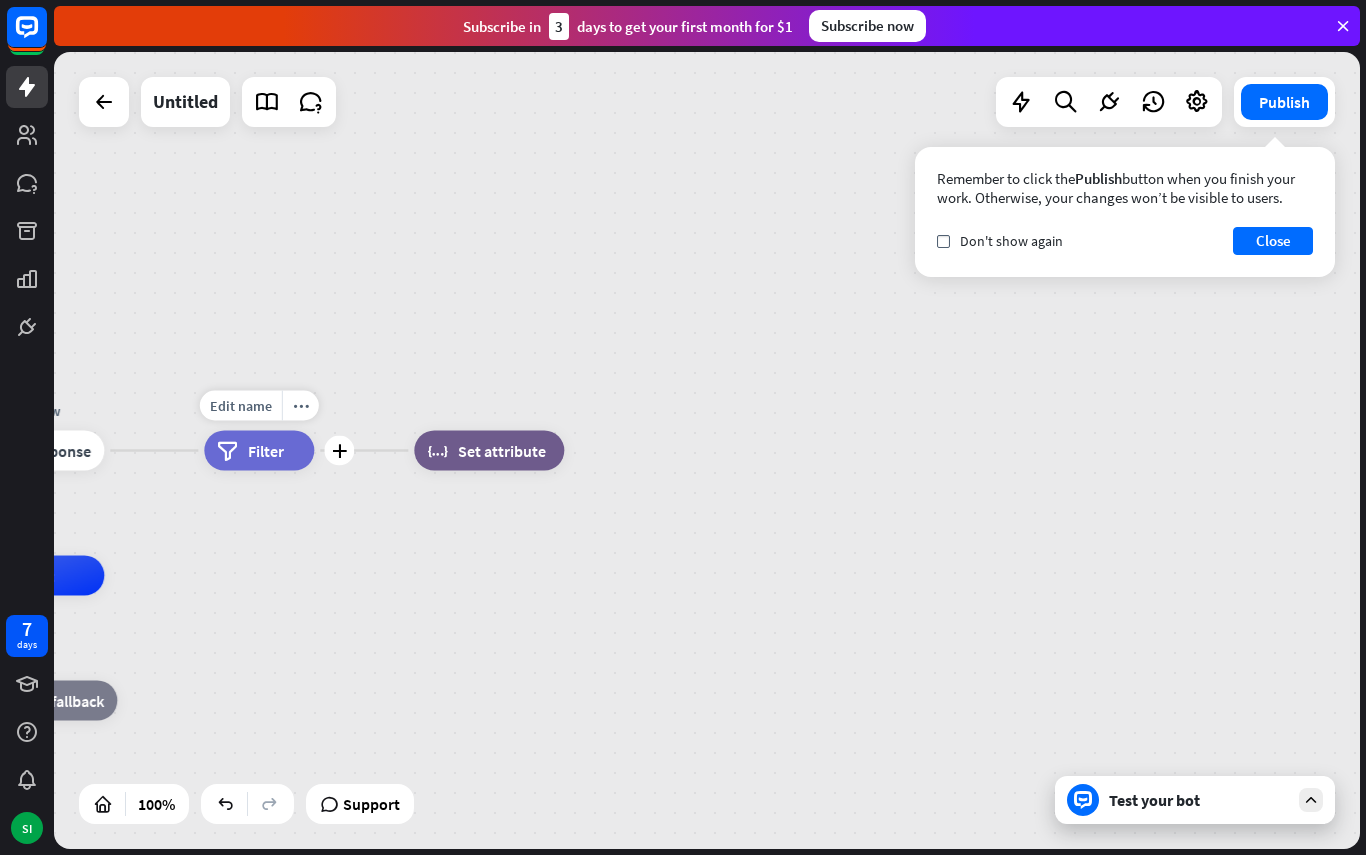 click on "more_horiz" at bounding box center (301, 405) 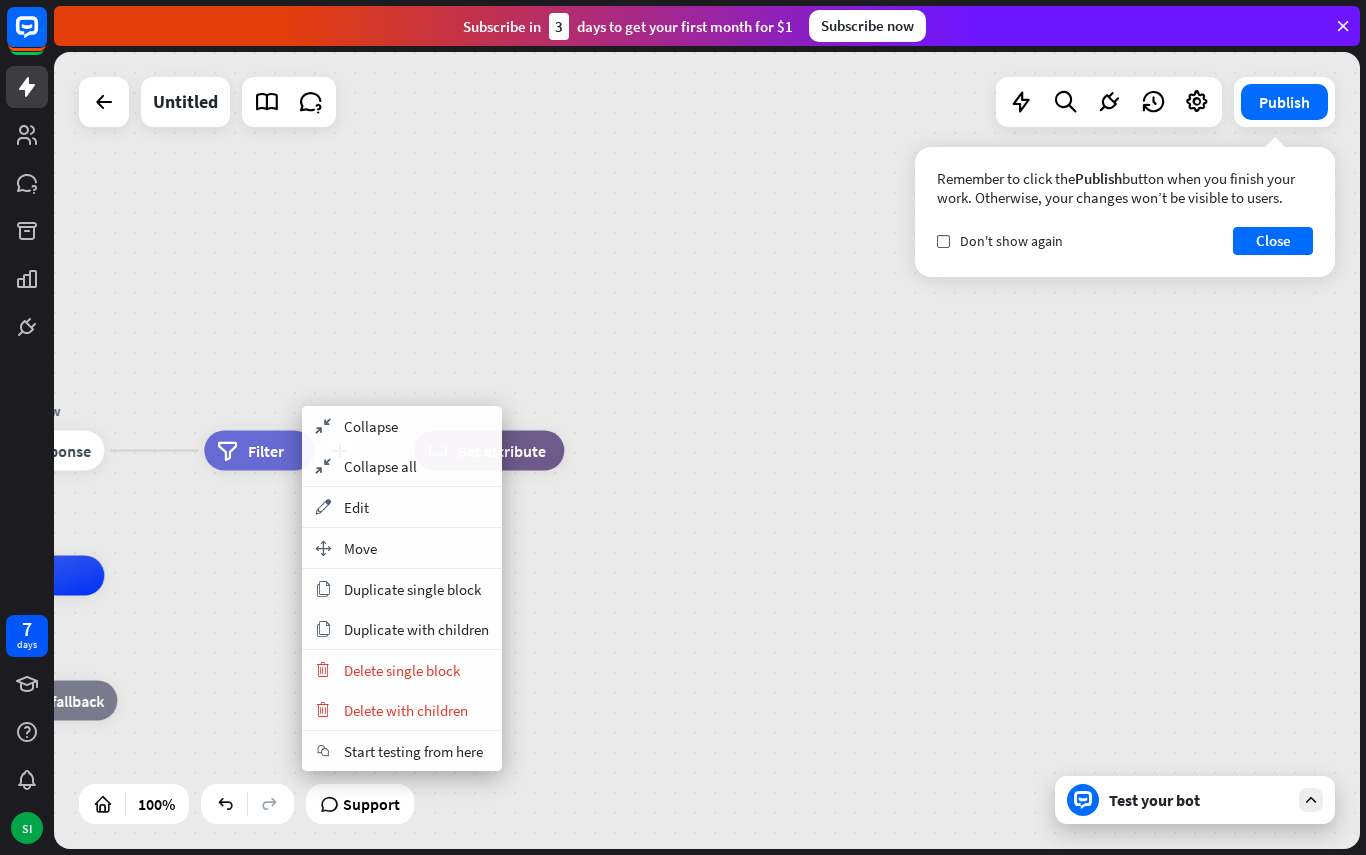 click on "Delete single block" at bounding box center (402, 670) 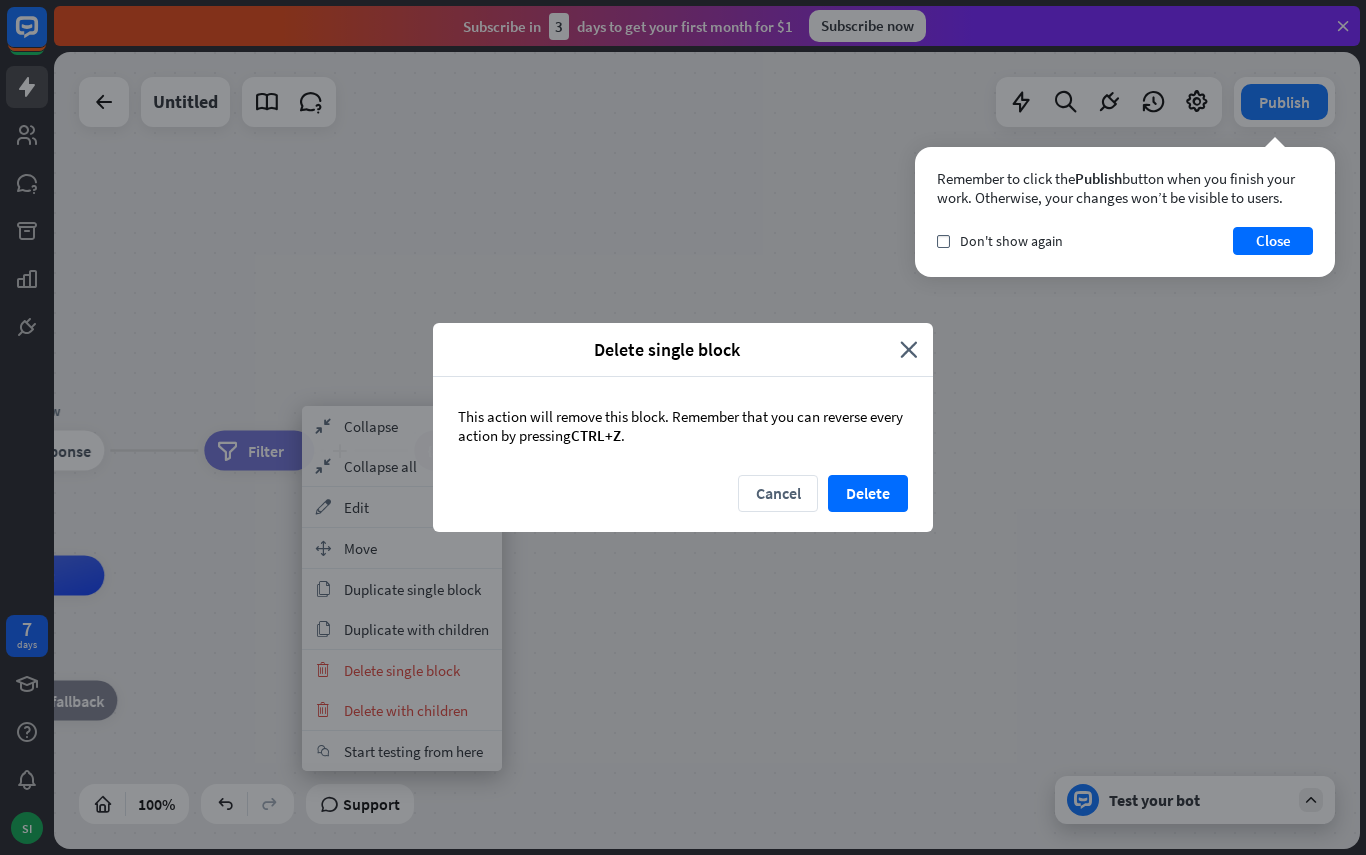 click on "Delete" at bounding box center (868, 493) 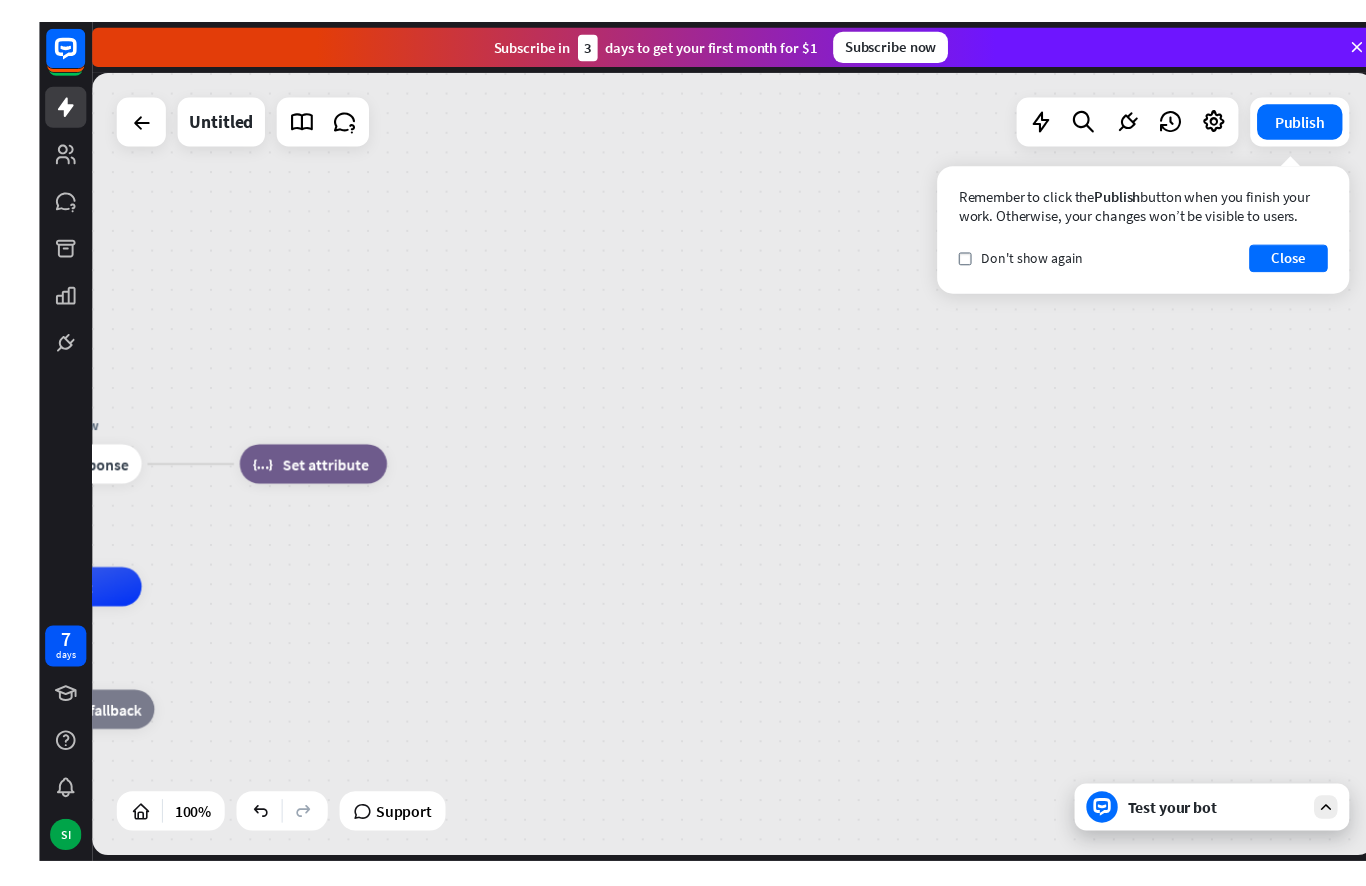 scroll, scrollTop: 0, scrollLeft: 0, axis: both 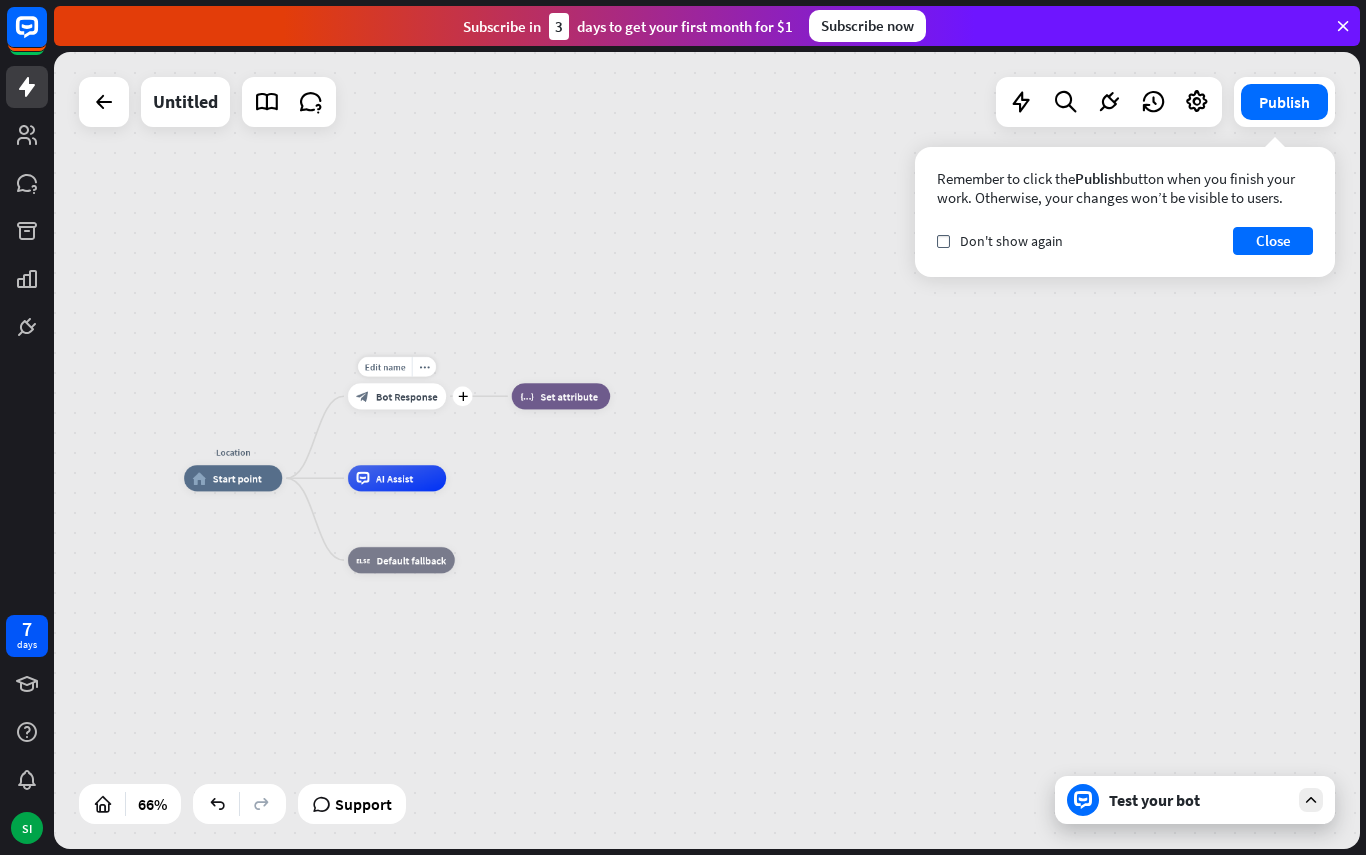 click on "plus" at bounding box center [463, 396] 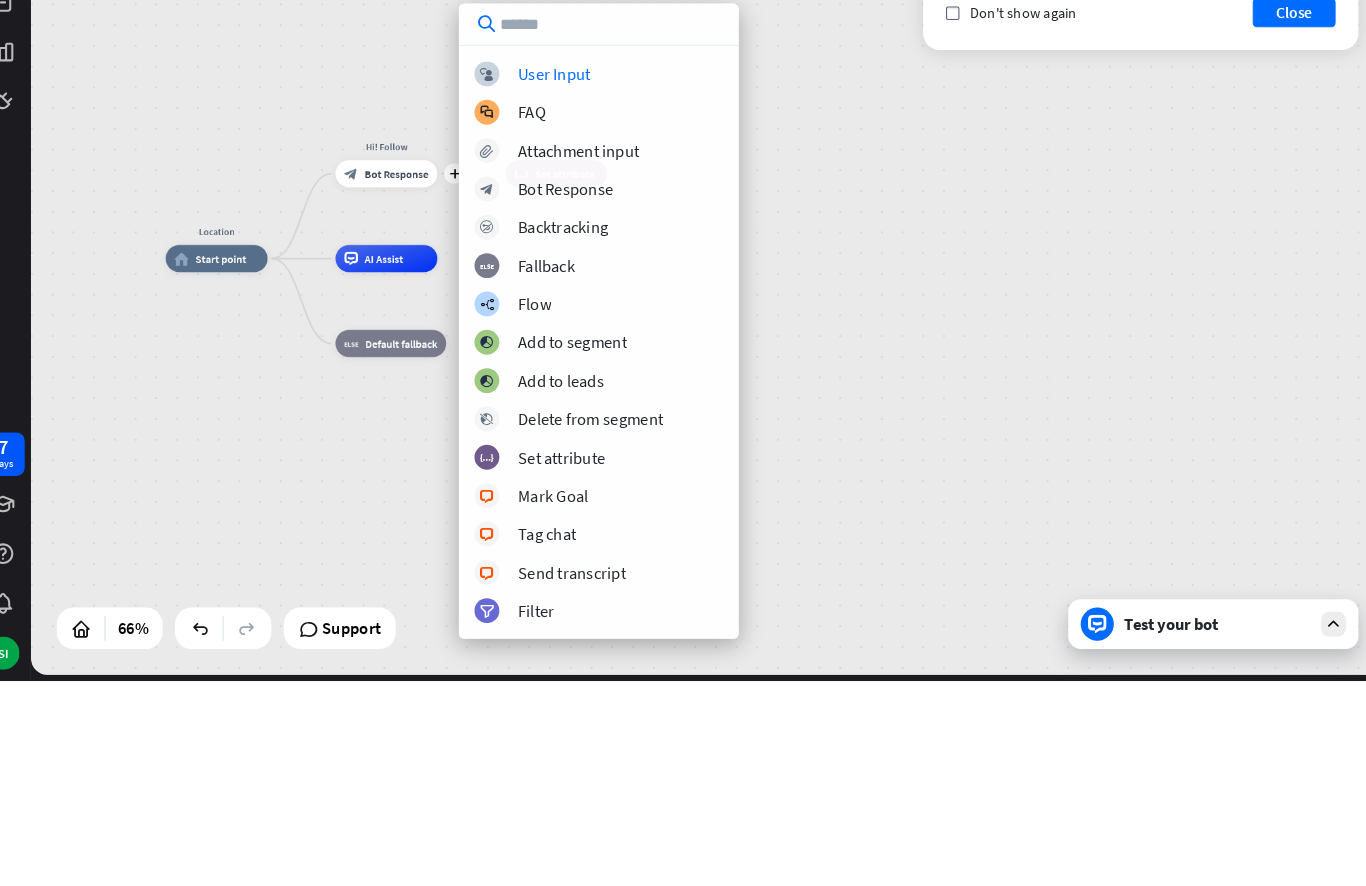 click on "Location   home_2   Start point       Edit name   more_horiz         plus   Hi! Follow   block_bot_response   Bot Response                   block_set_attribute   Set attribute                     AI Assist                   block_fallback   Default fallback" at bounding box center (612, 749) 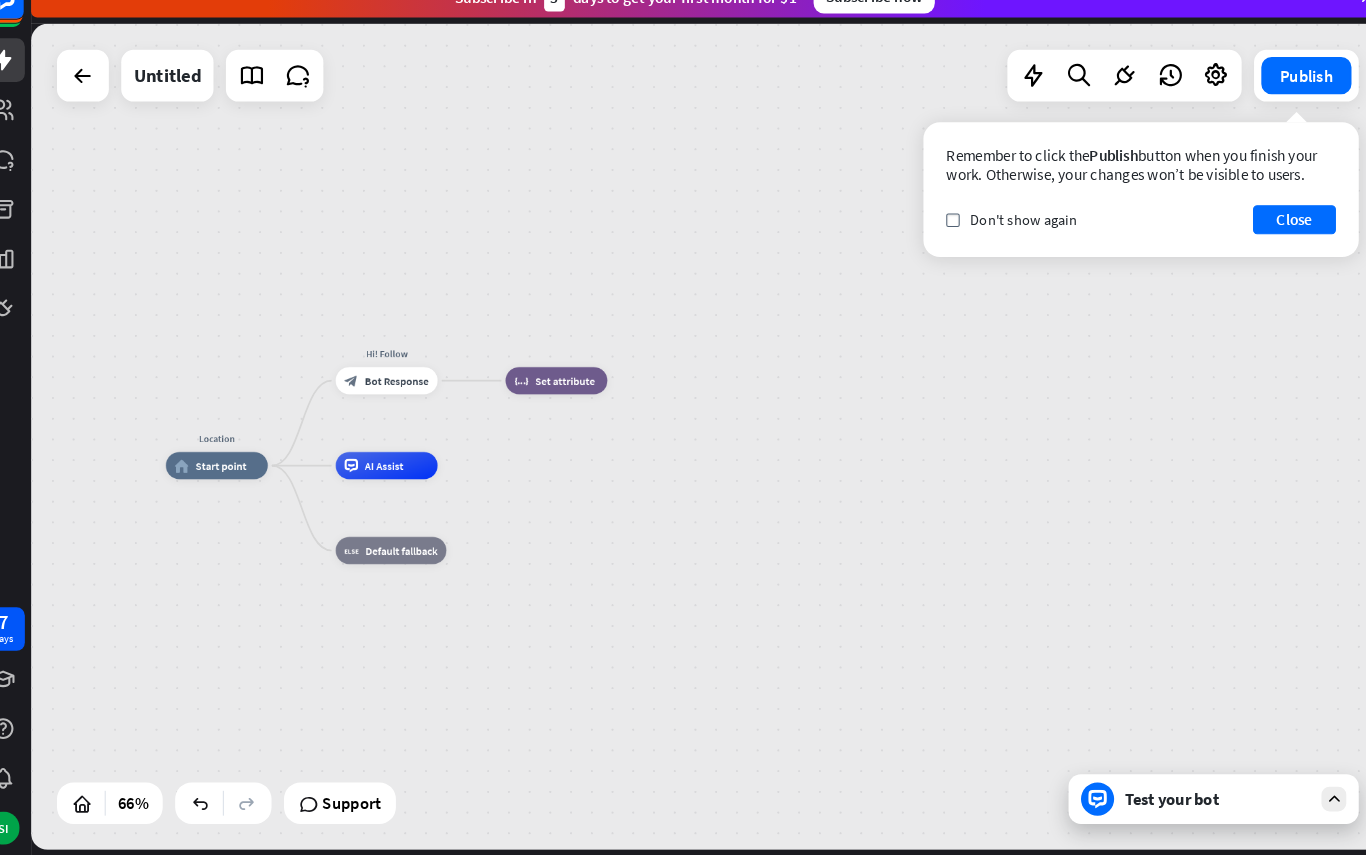 click on "Location   home_2   Start point                 Hi! Follow   block_bot_response   Bot Response                   block_set_attribute   Set attribute                     AI Assist                   block_fallback   Default fallback" at bounding box center [707, 450] 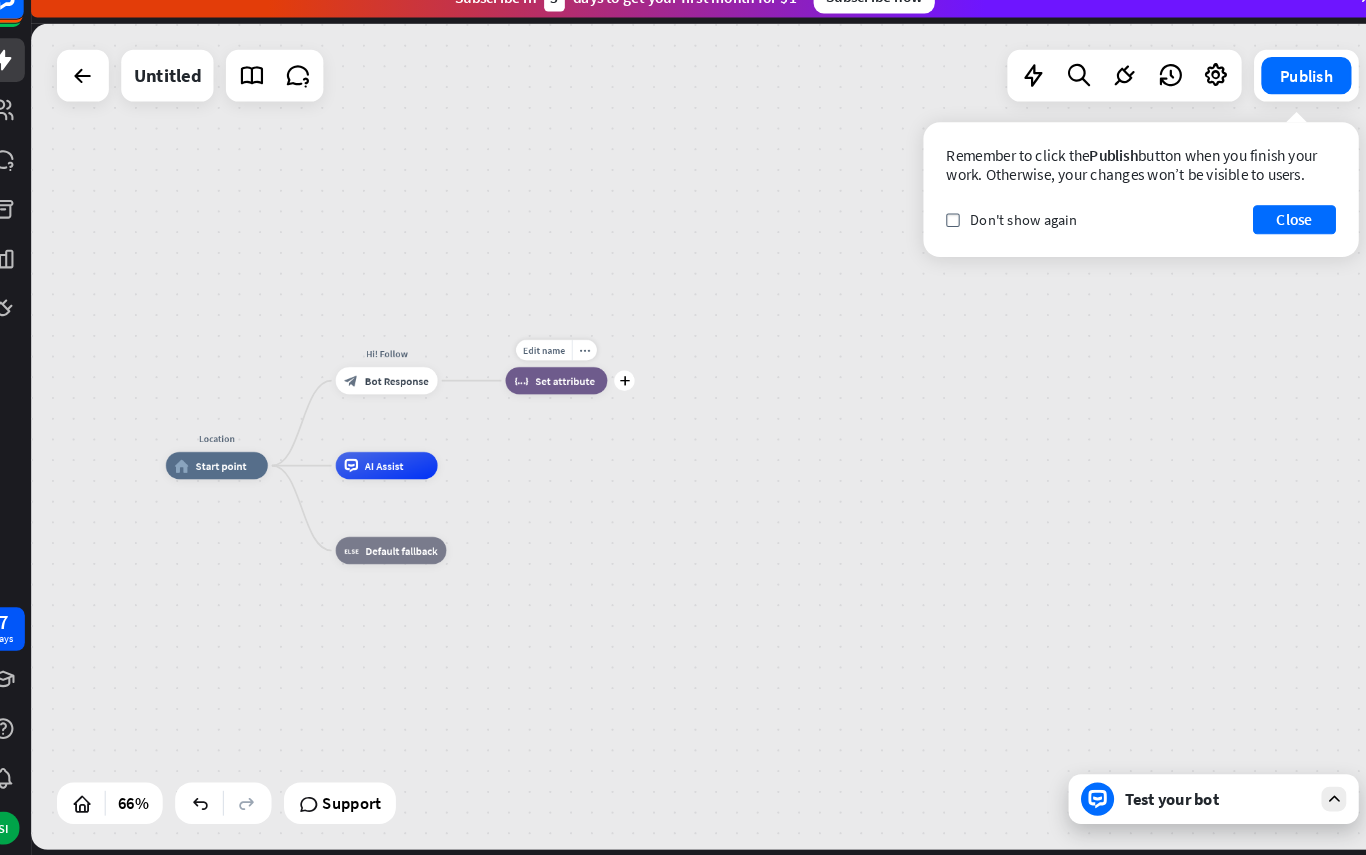 click on "plus" at bounding box center (627, 396) 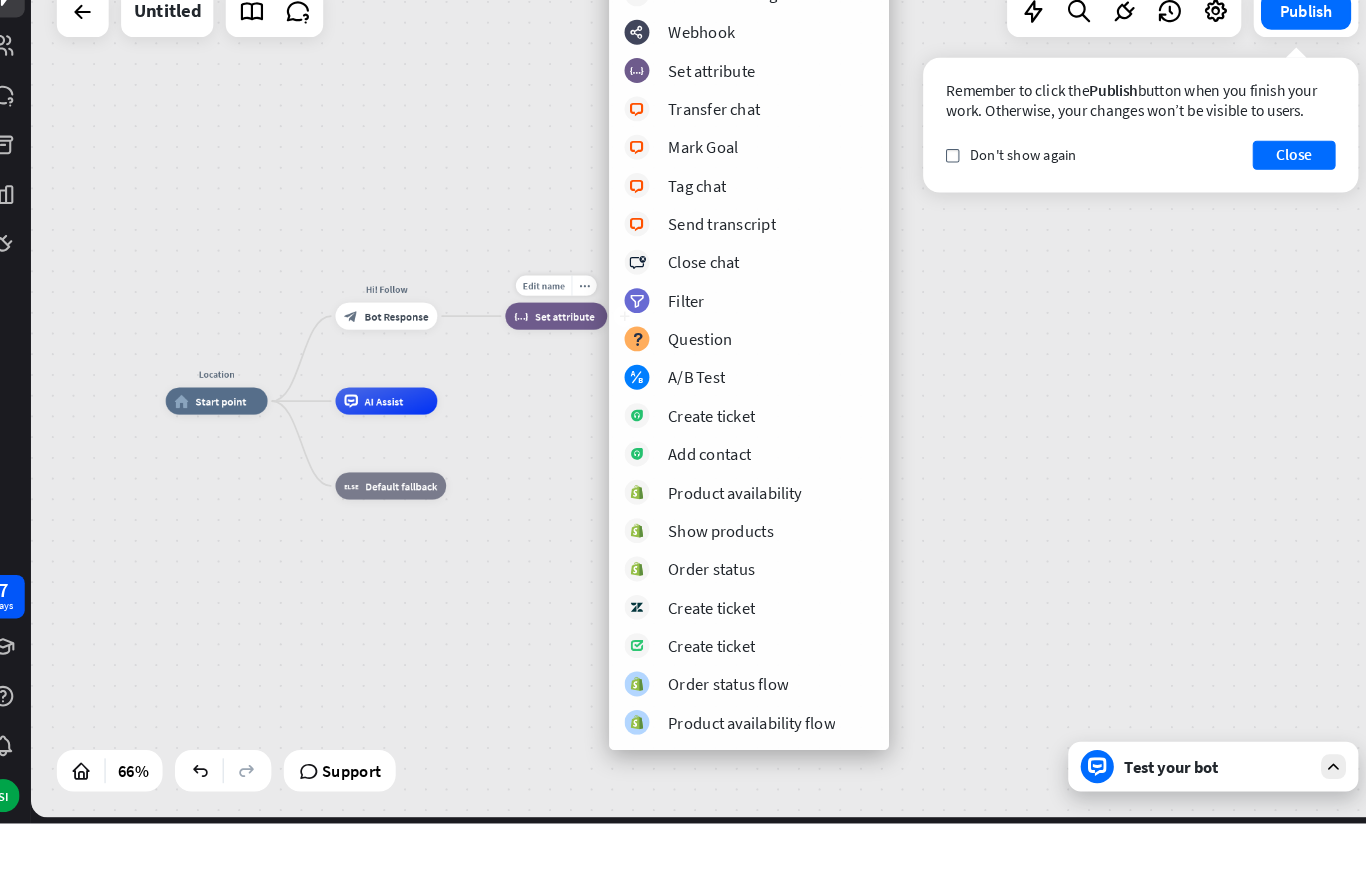 scroll, scrollTop: 363, scrollLeft: 0, axis: vertical 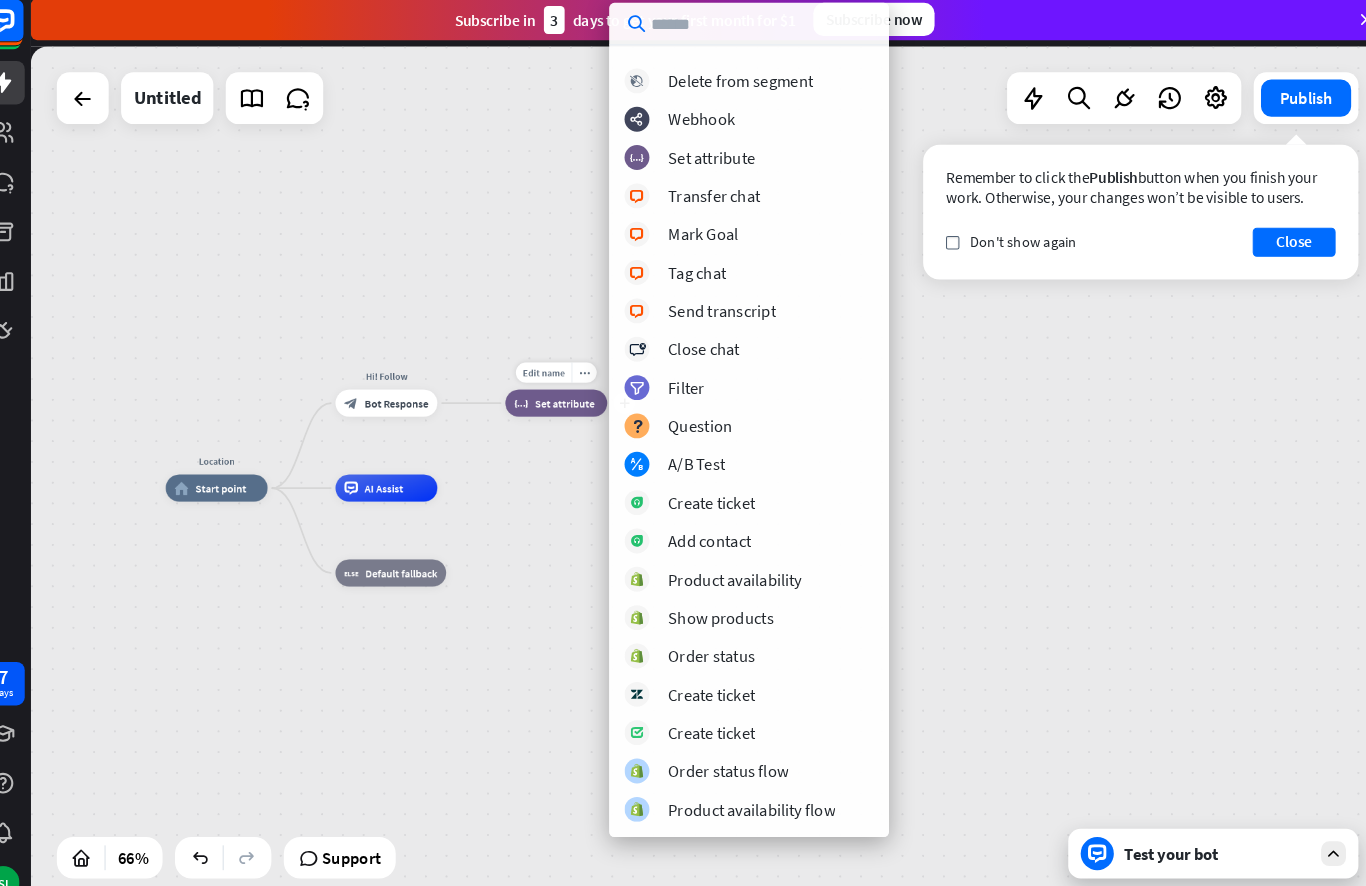click on "Location   home_2   Start point                 Hi! Follow   block_bot_response   Bot Response       Edit name   more_horiz         plus     block_set_attribute   Set attribute                     AI Assist                   block_fallback   Default fallback" at bounding box center [707, 466] 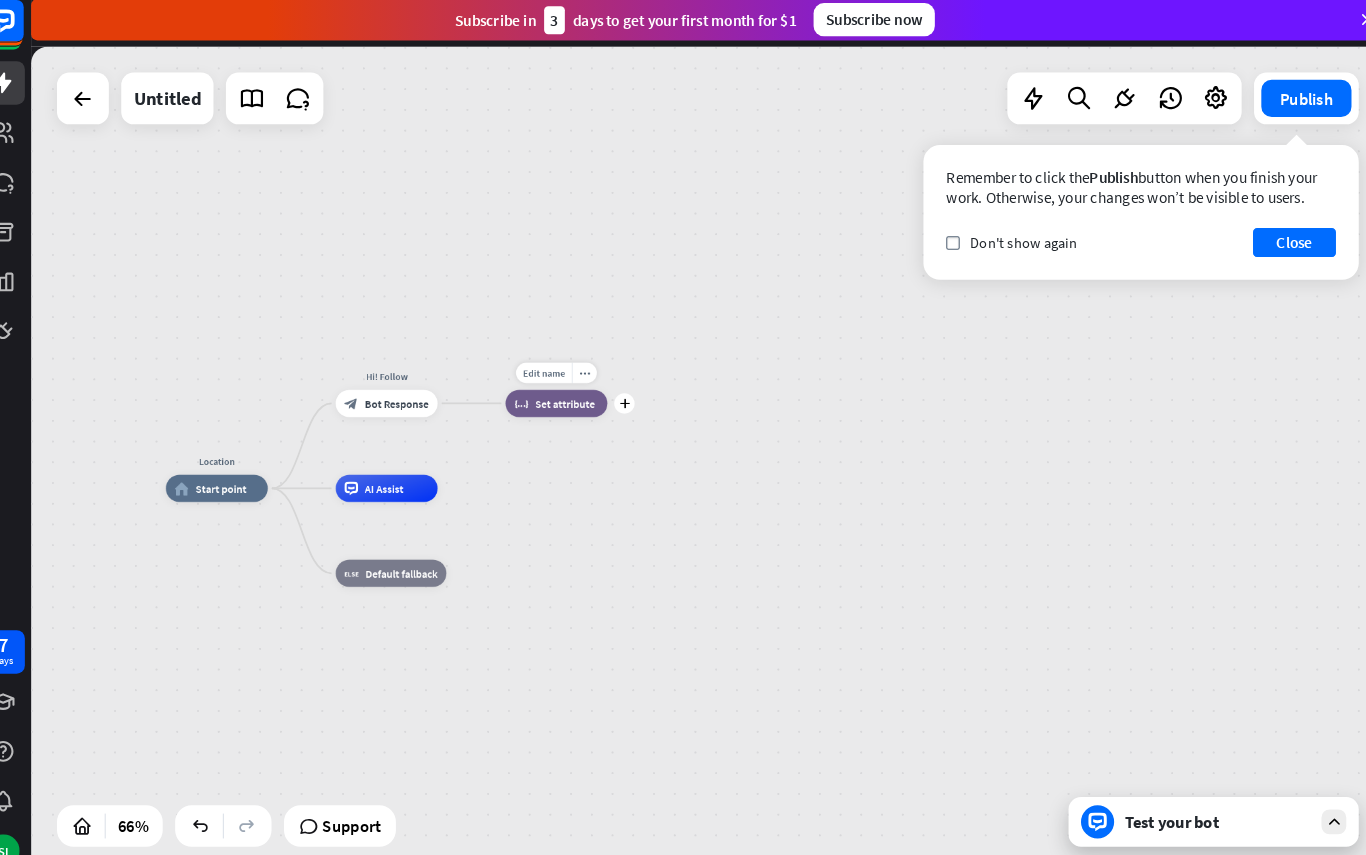 click on "more_horiz" at bounding box center [588, 367] 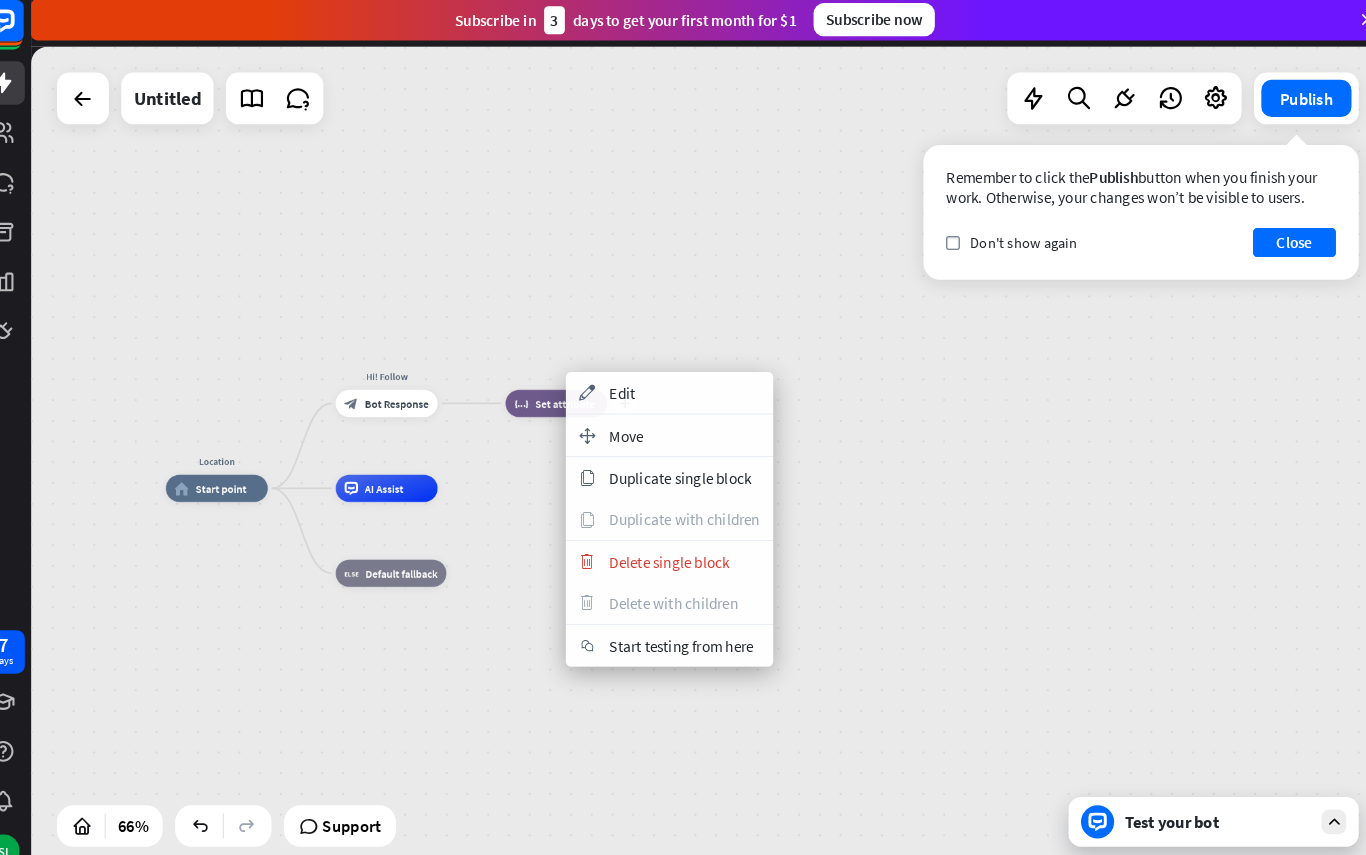 click on "Delete single block" at bounding box center (670, 549) 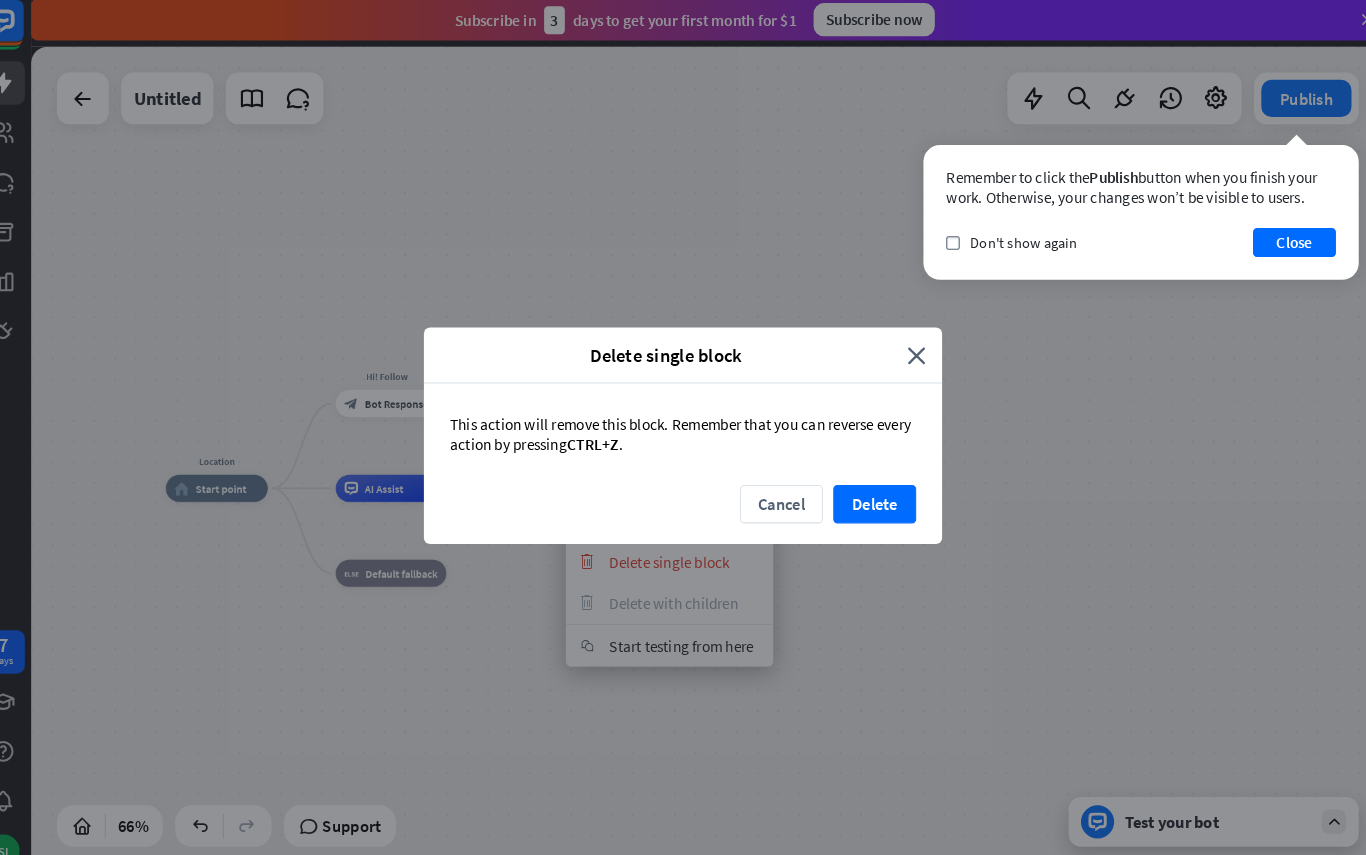 click on "Delete" at bounding box center (868, 493) 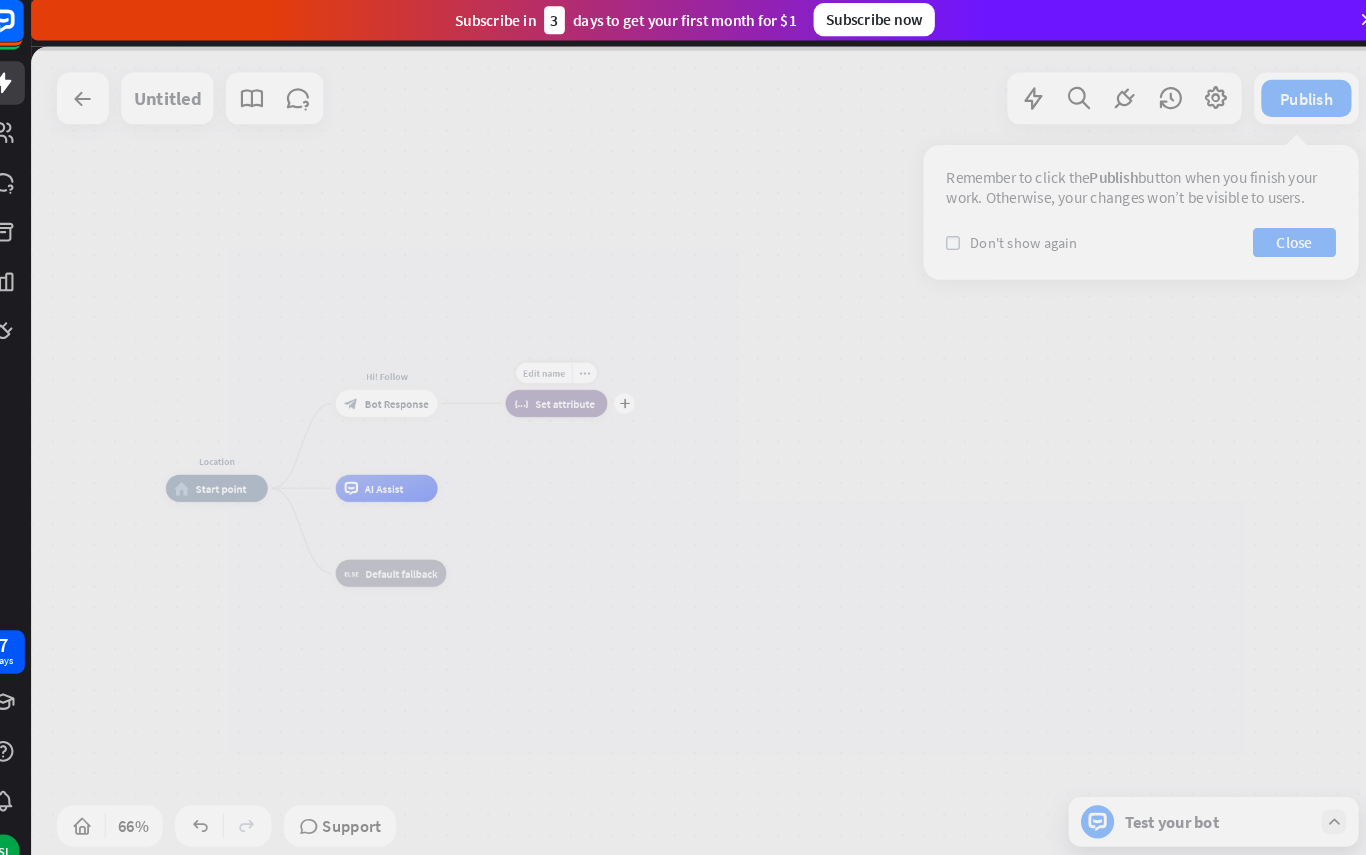 click at bounding box center (707, 450) 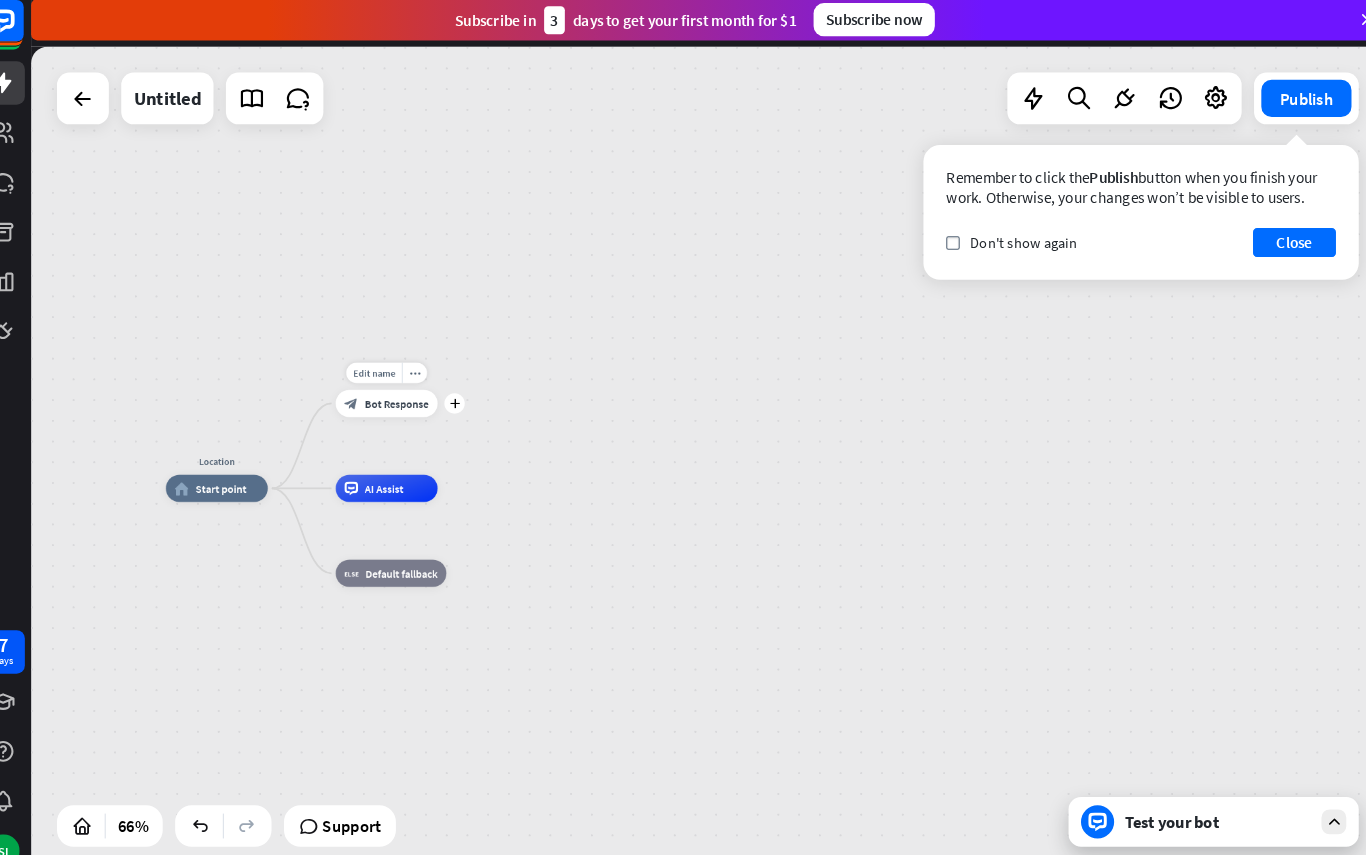 click on "plus" at bounding box center (463, 396) 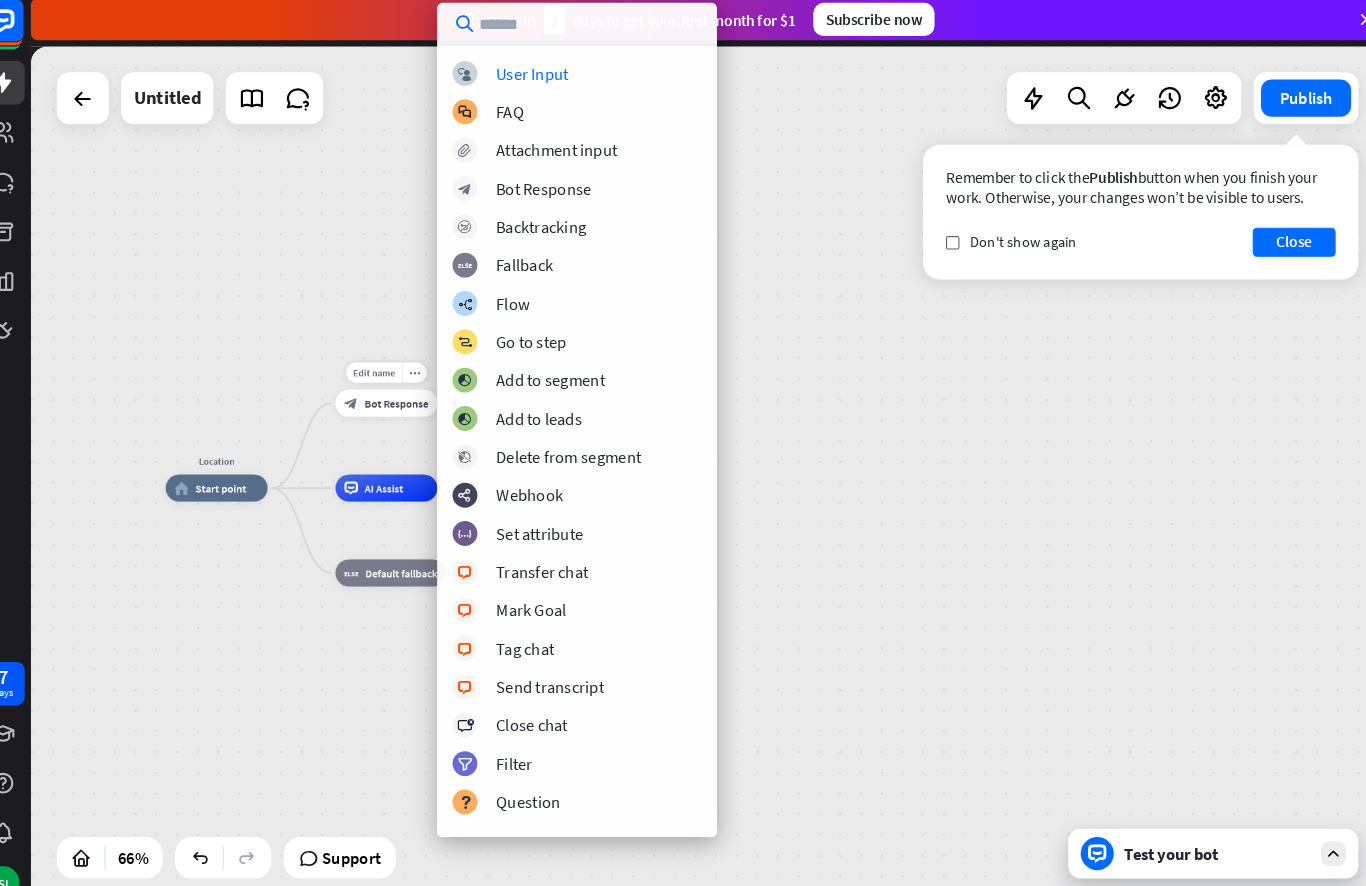 scroll, scrollTop: 0, scrollLeft: 0, axis: both 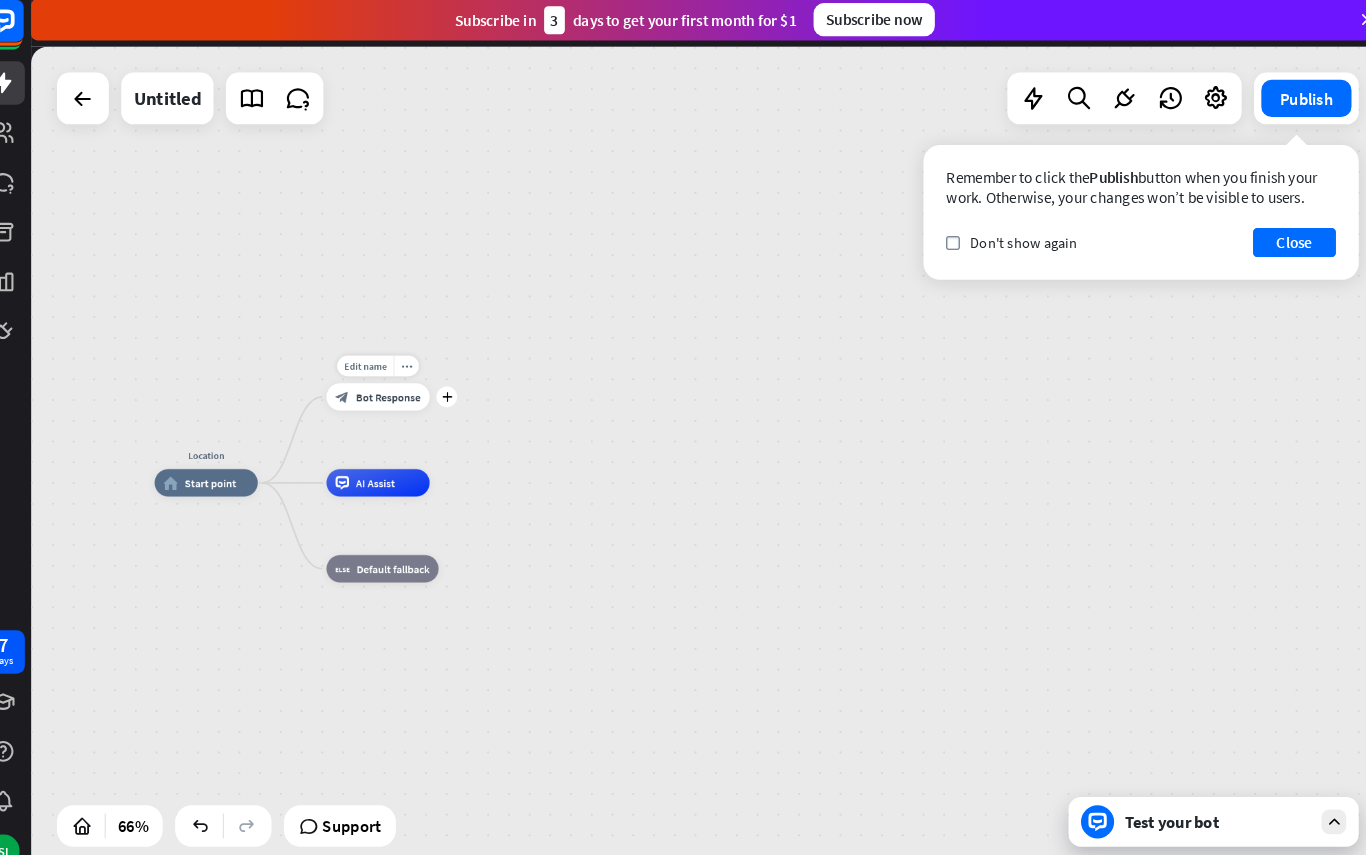 click on "plus" at bounding box center [455, 390] 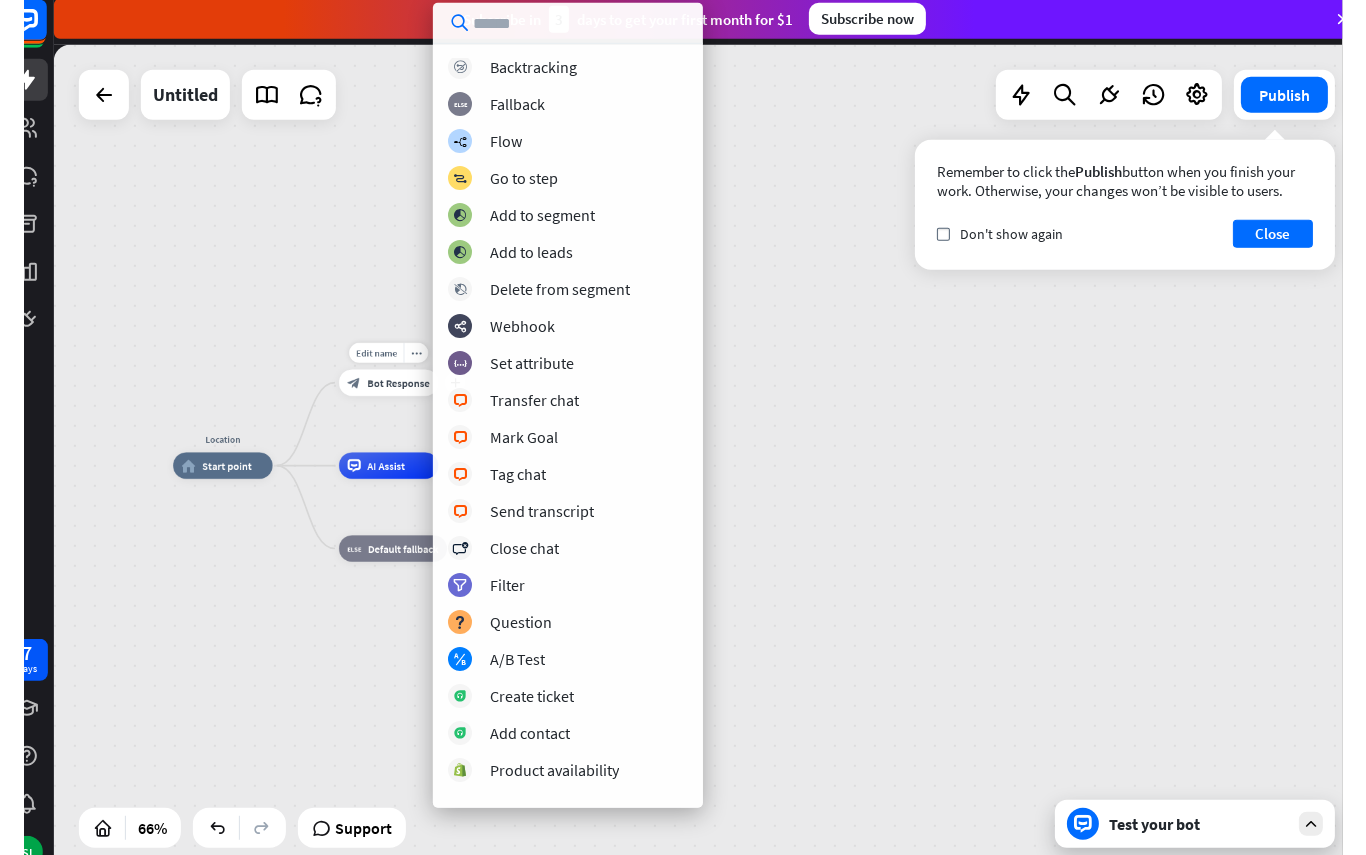 scroll, scrollTop: 153, scrollLeft: 0, axis: vertical 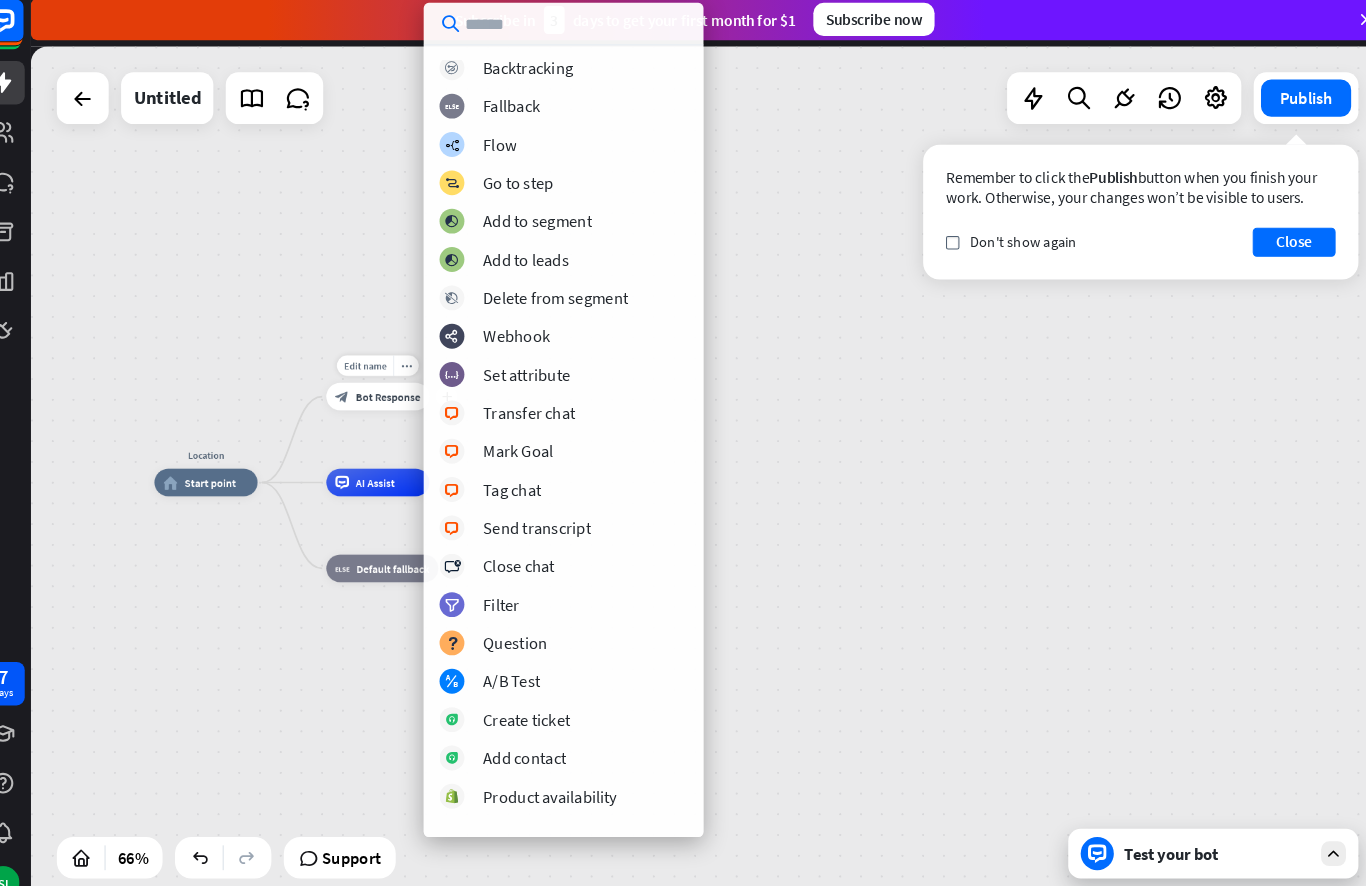 click on "Set attribute" at bounding box center [532, 369] 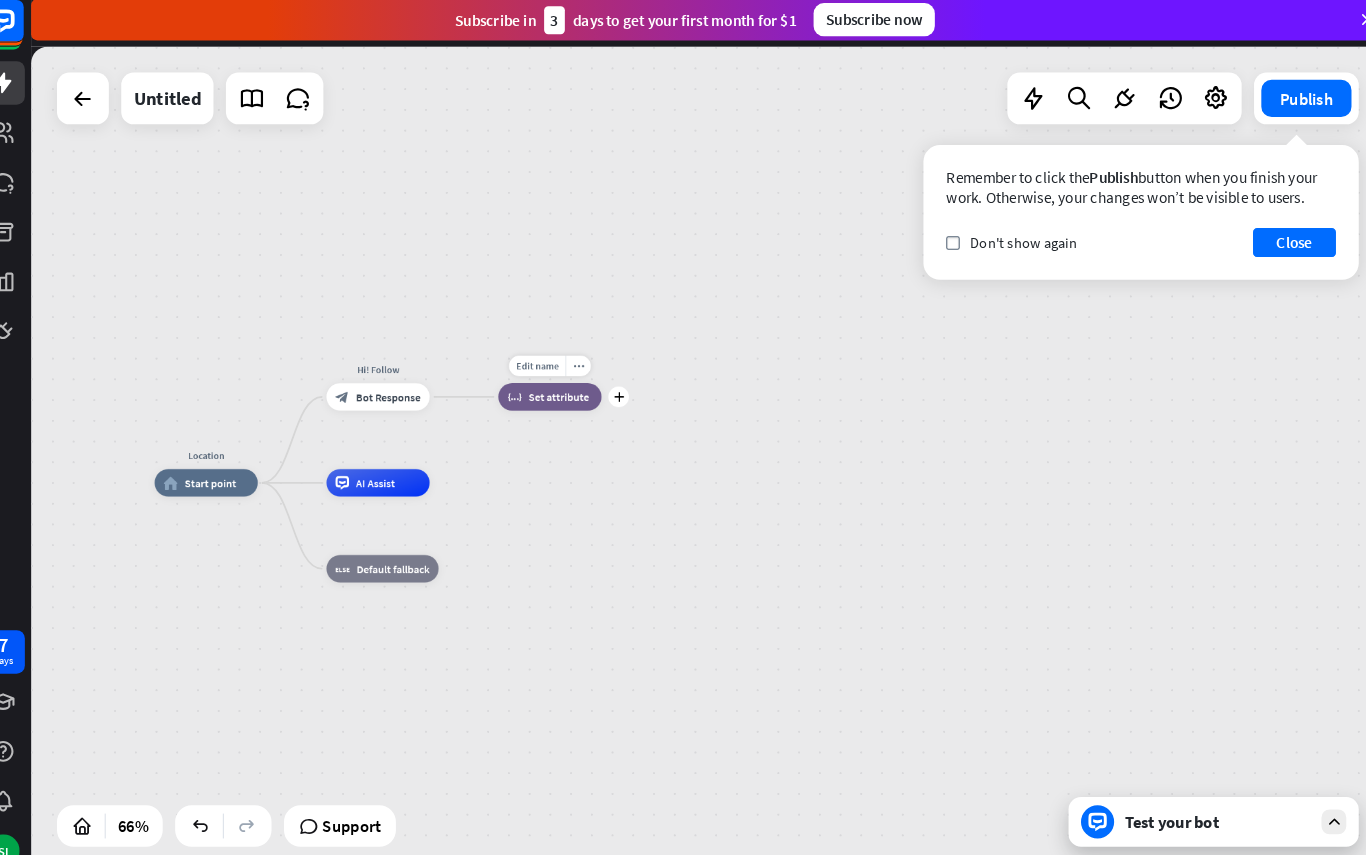 click on "more_horiz" at bounding box center [582, 360] 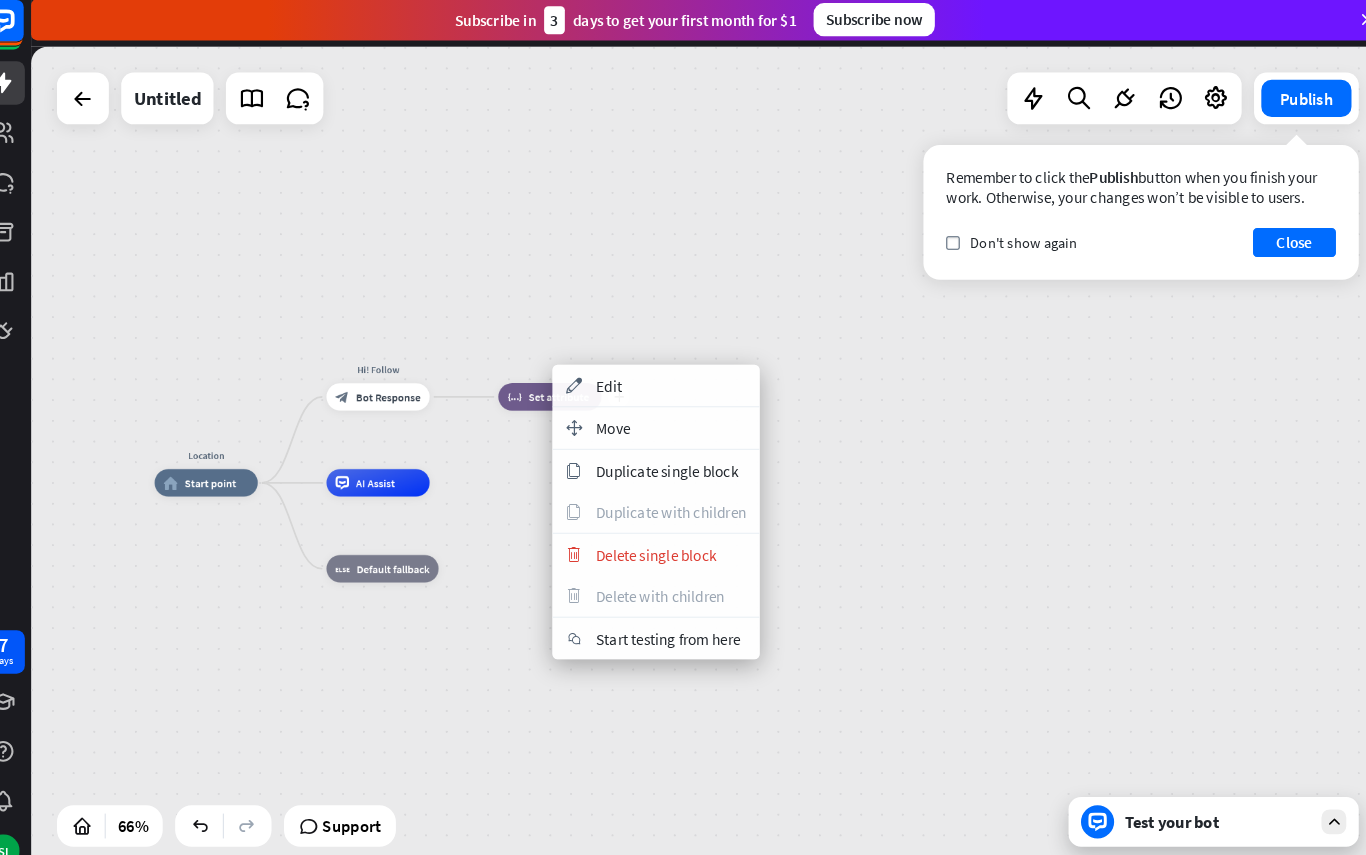 click on "appearance   Edit" at bounding box center [657, 379] 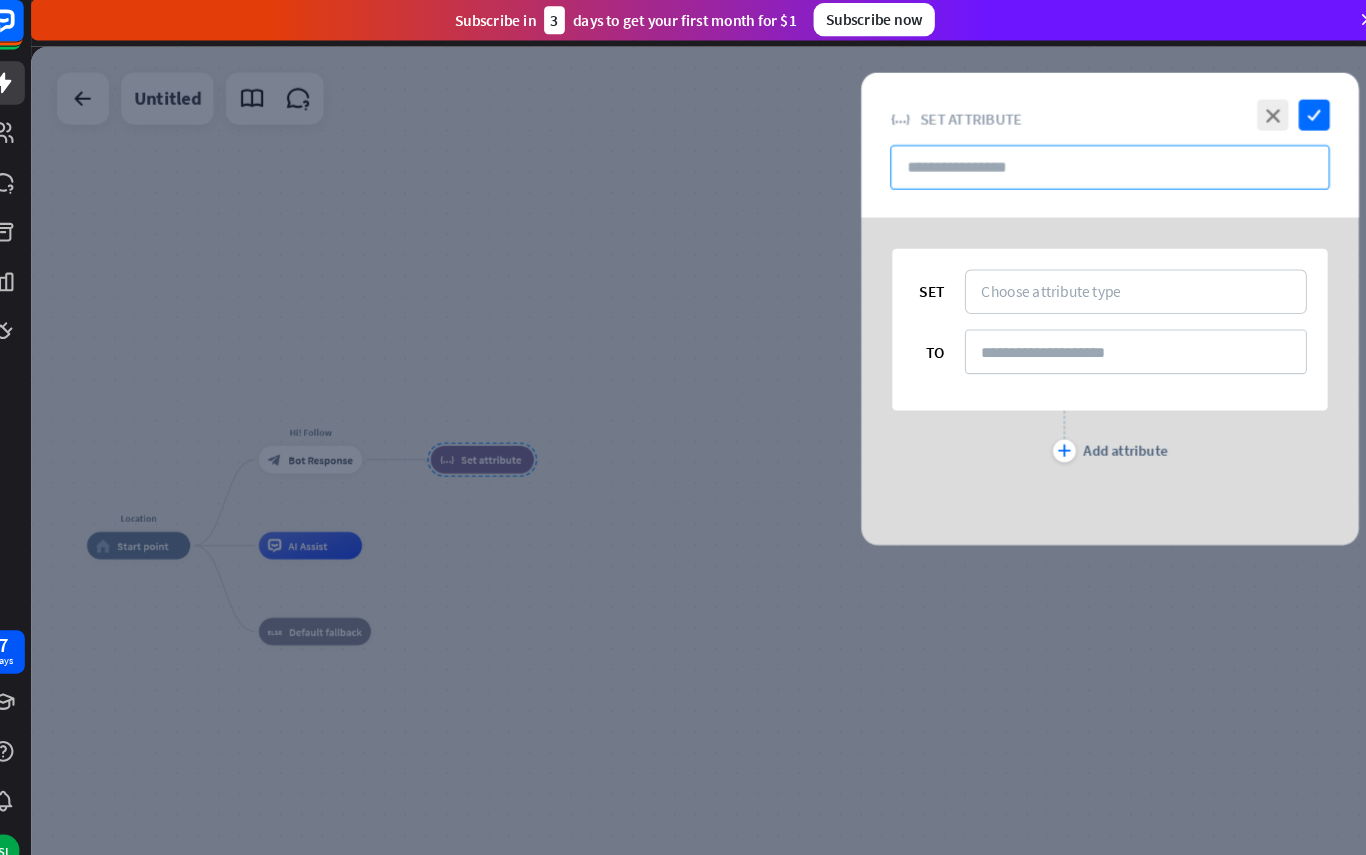 click at bounding box center (1095, 168) 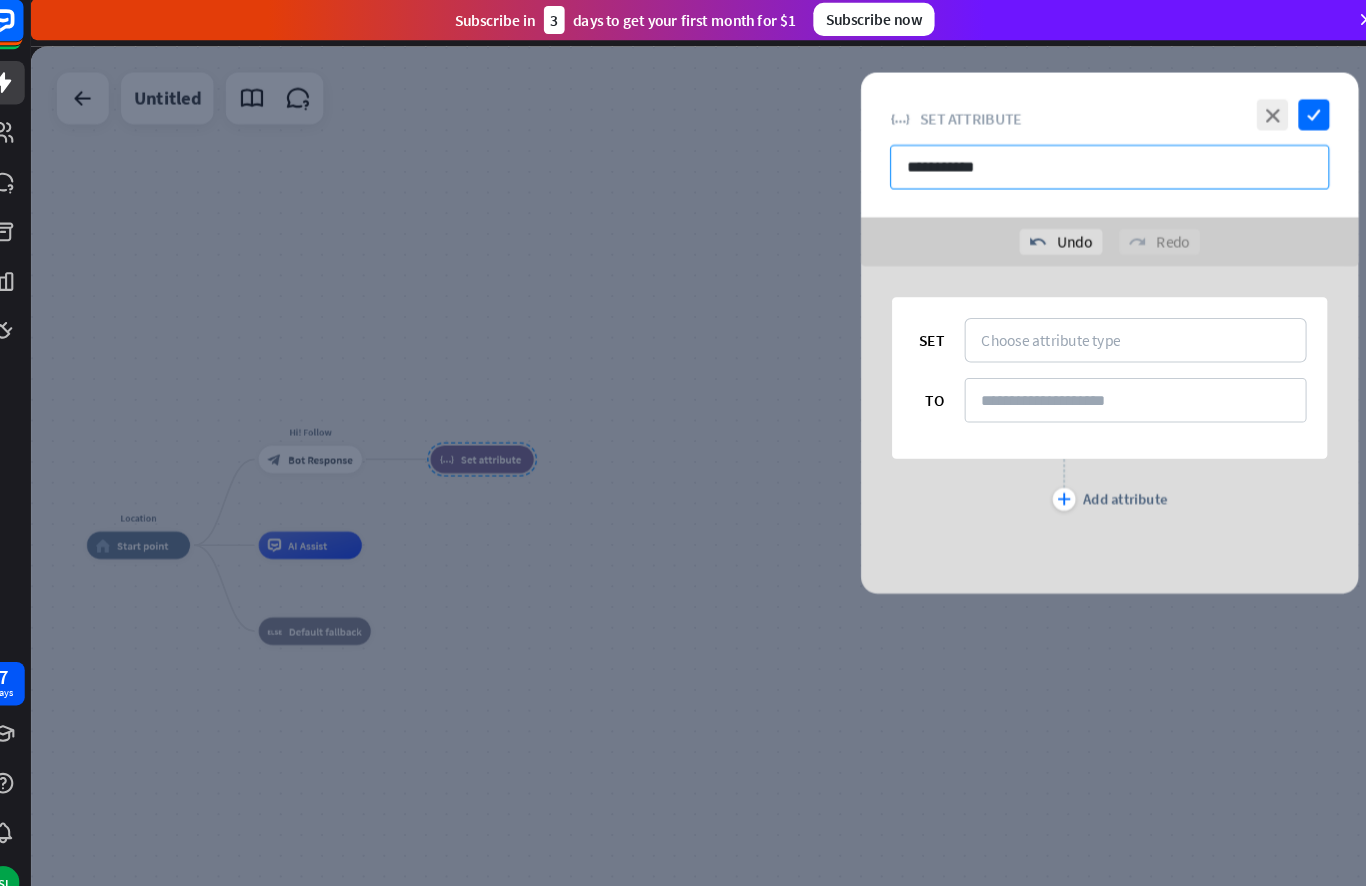 type on "**********" 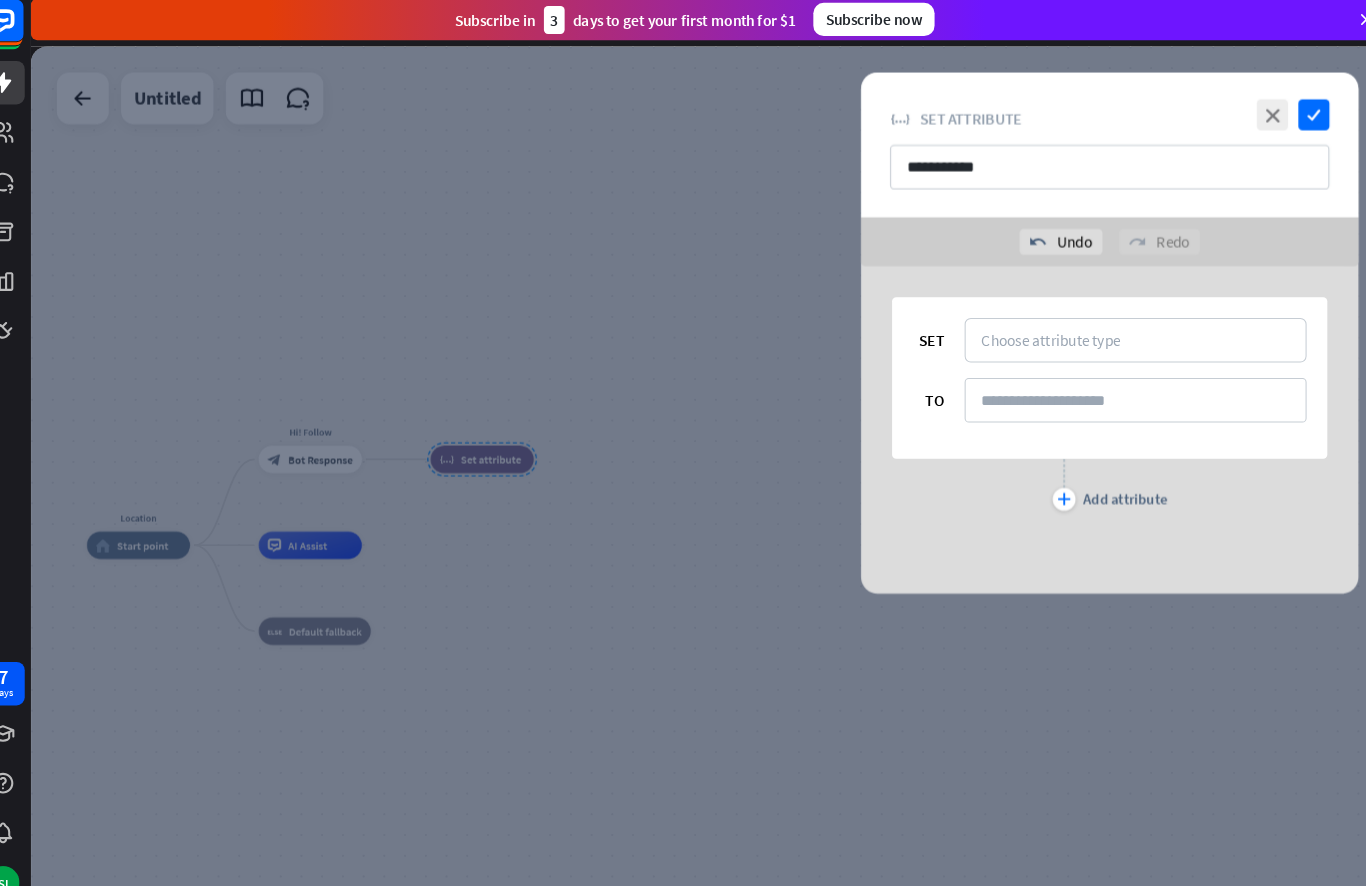 click on "Choose attribute type" at bounding box center (1038, 335) 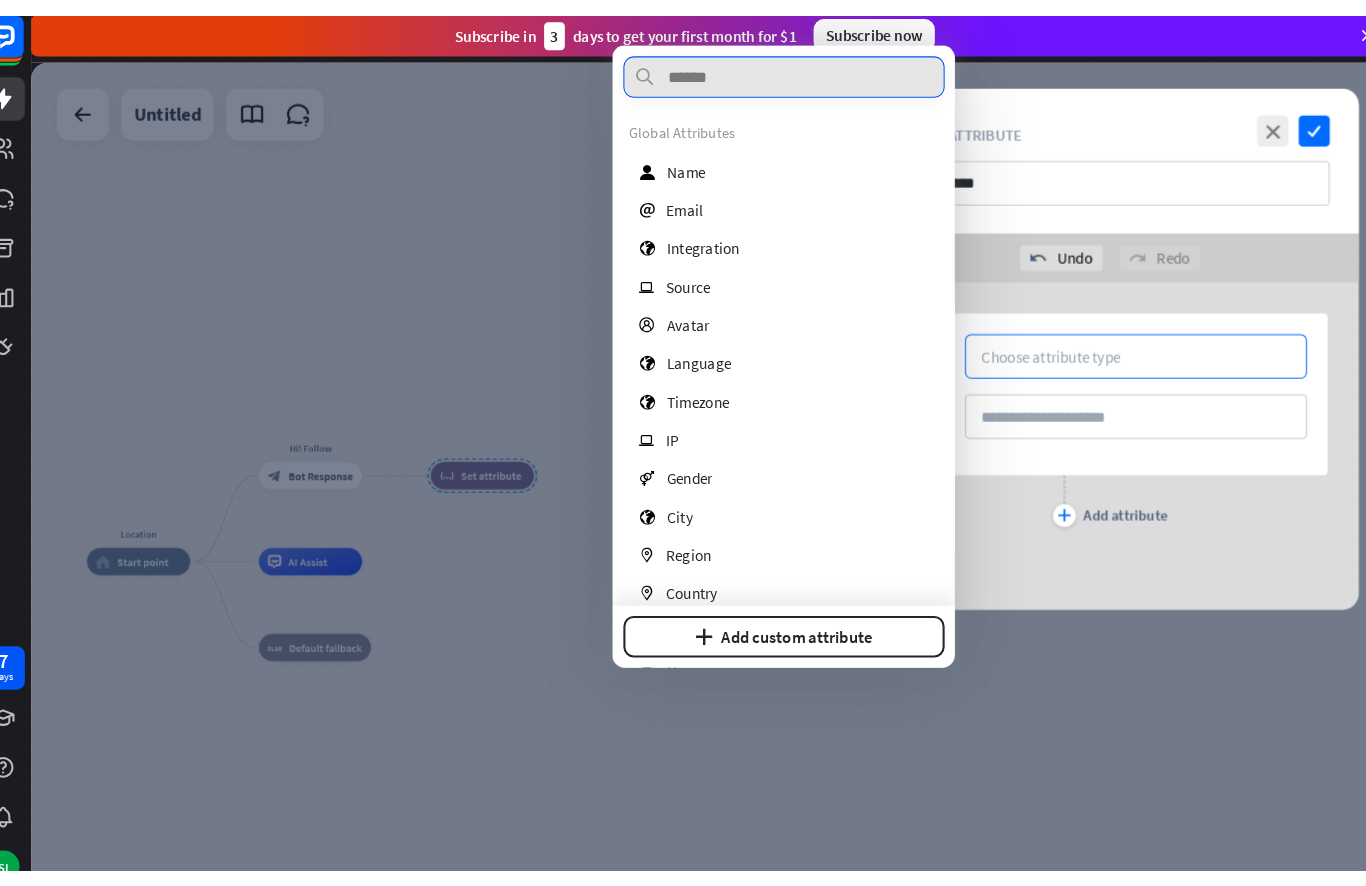 scroll, scrollTop: 0, scrollLeft: 0, axis: both 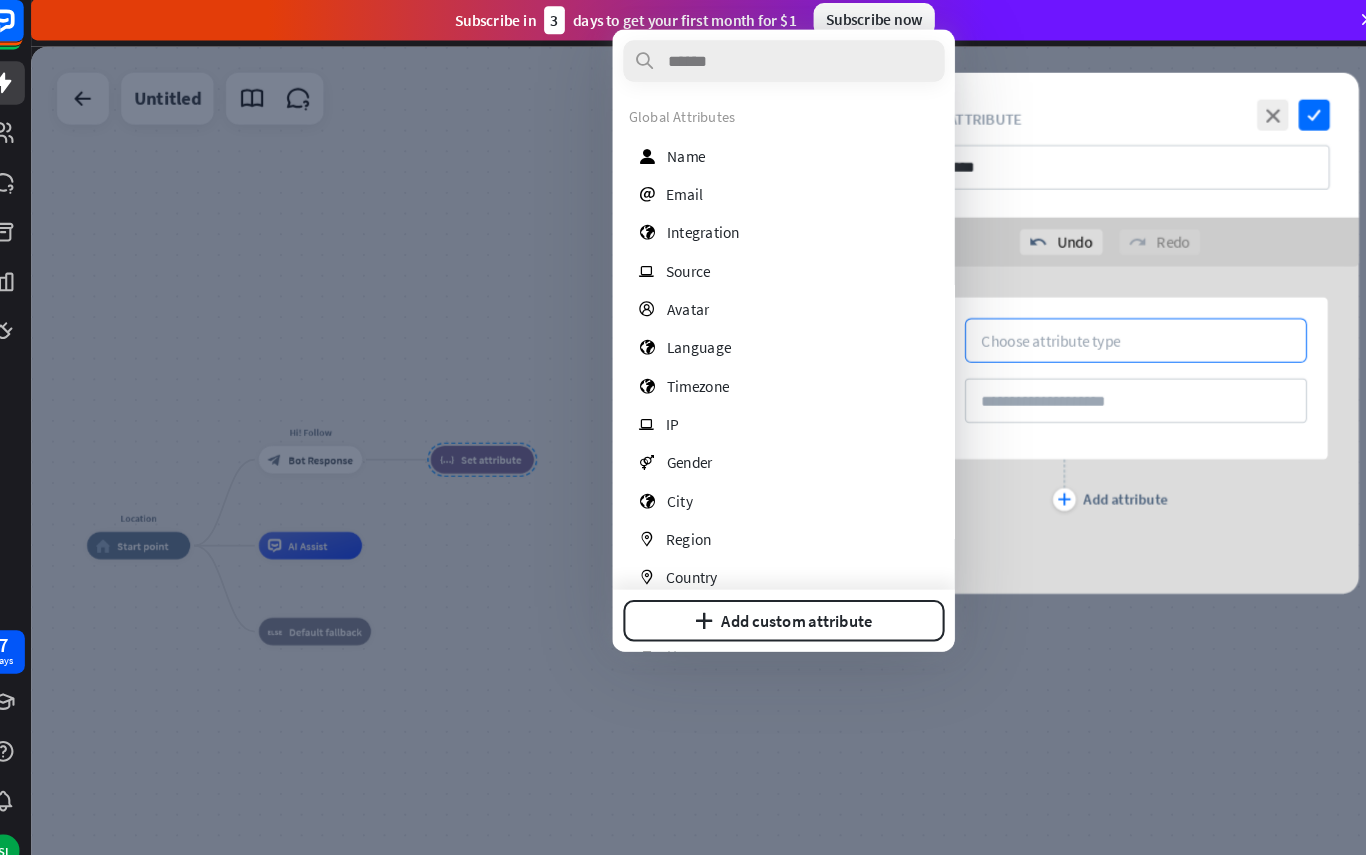 click on "plus
Add custom attribute" at bounding box center (780, 606) 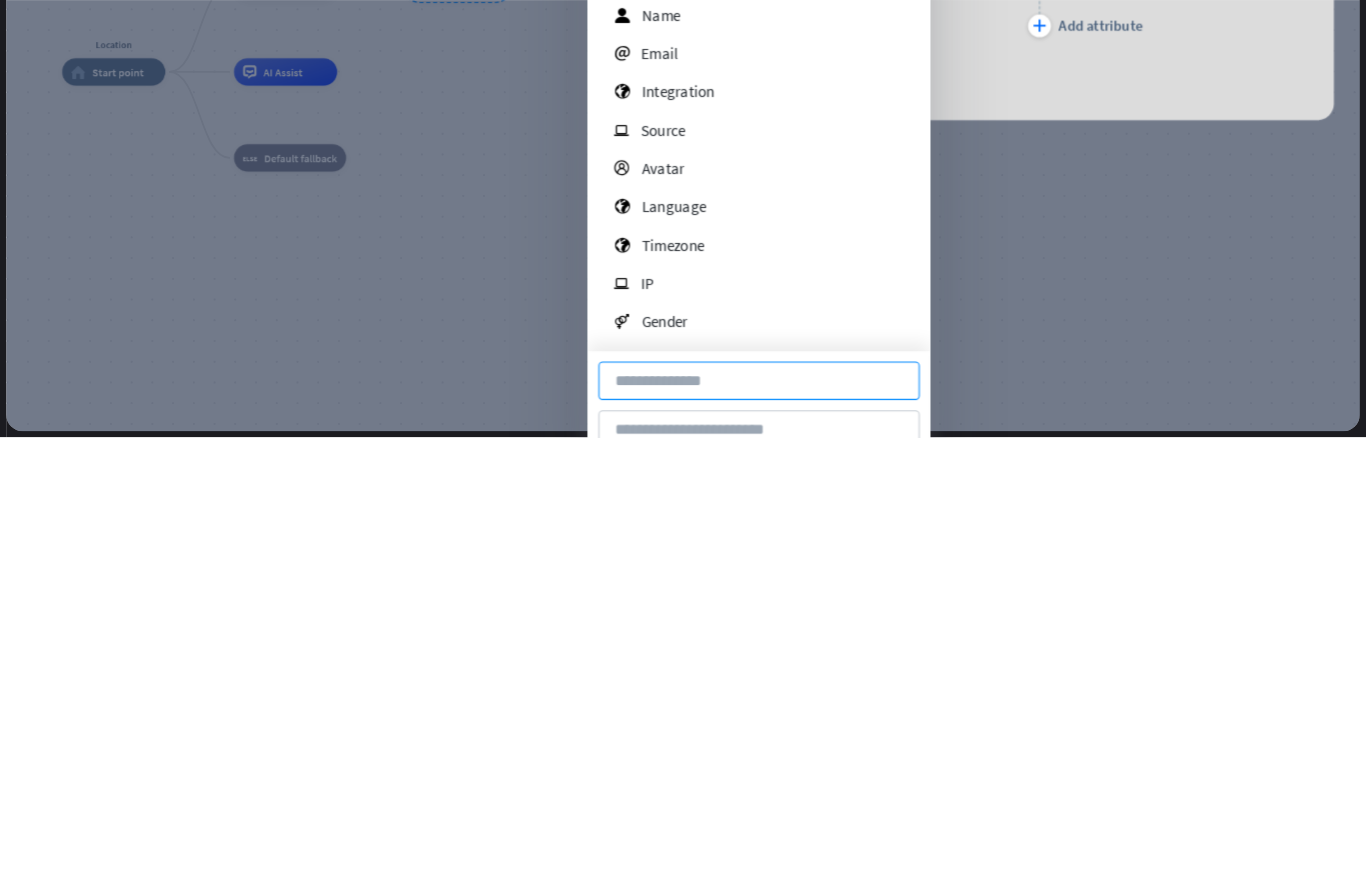 scroll, scrollTop: 0, scrollLeft: 0, axis: both 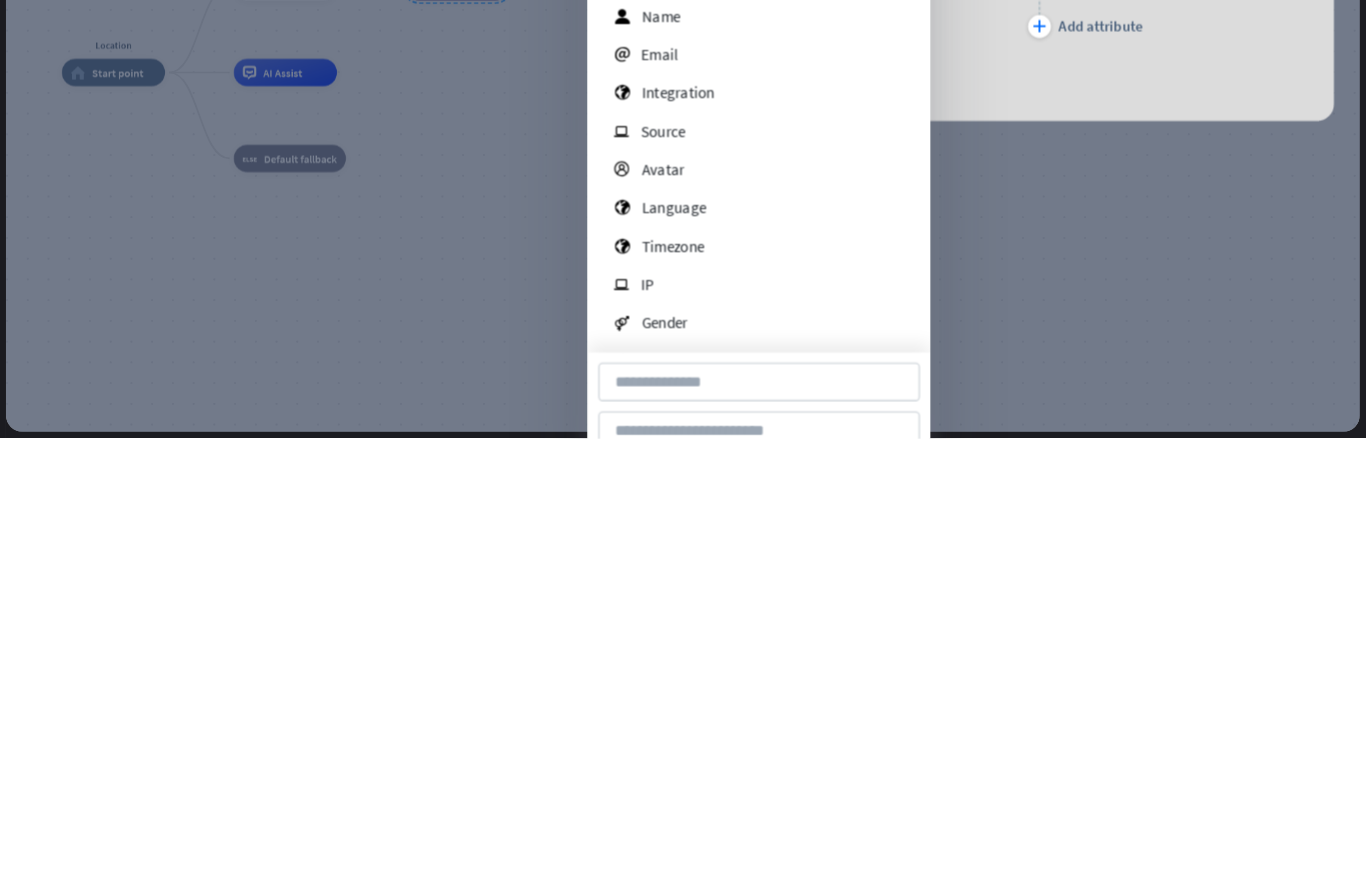 click at bounding box center [707, 466] 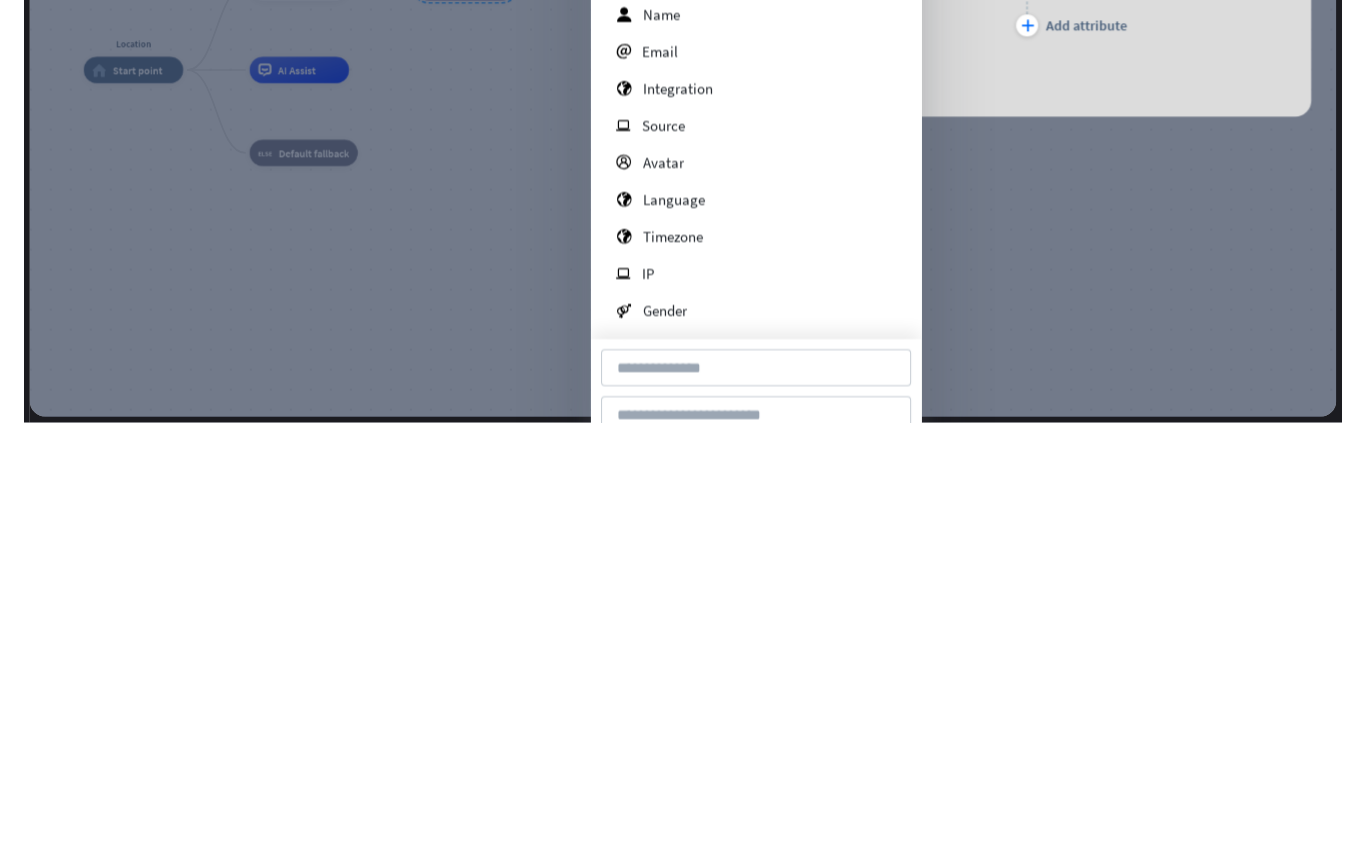 scroll, scrollTop: 0, scrollLeft: 0, axis: both 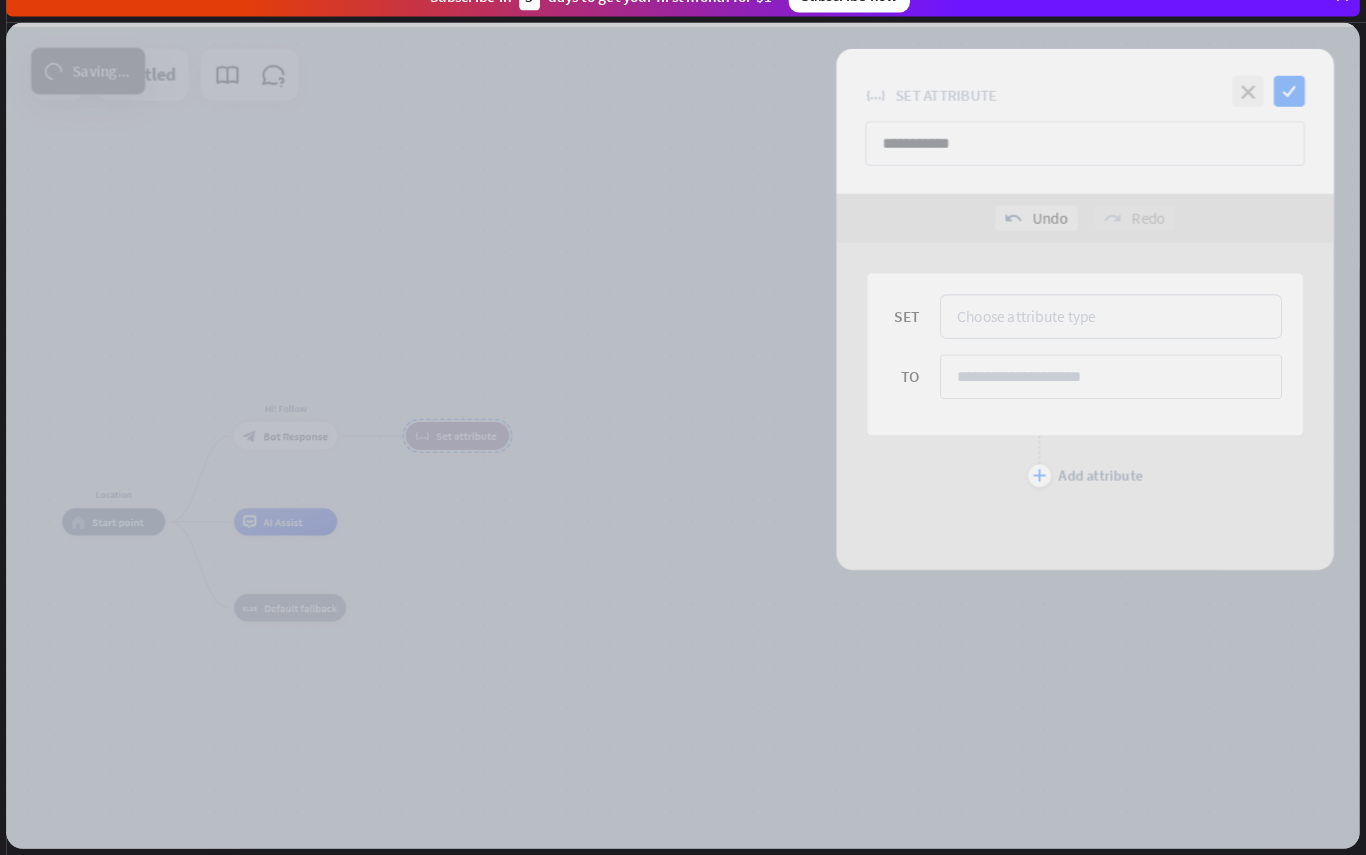 click at bounding box center (707, 450) 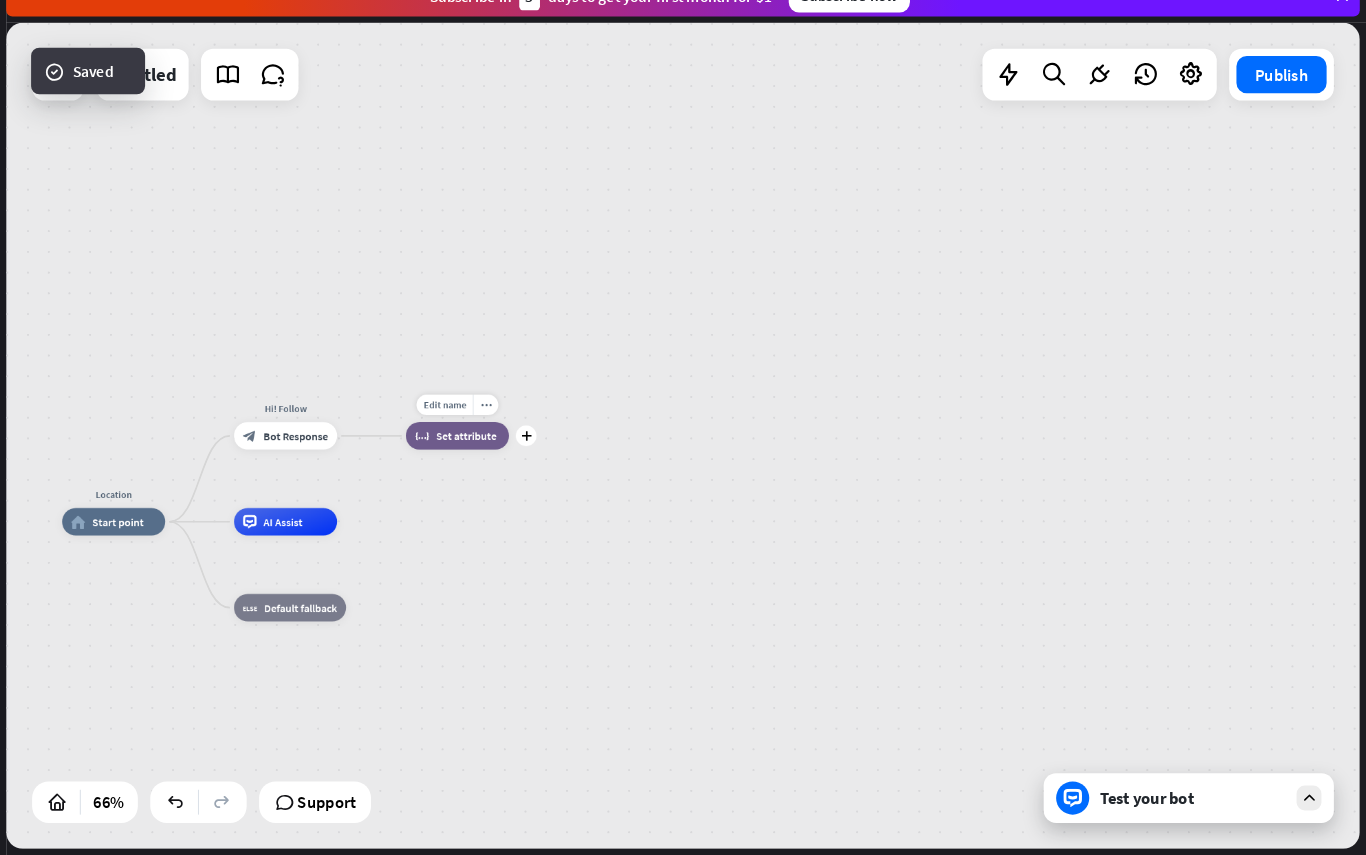 click on "more_horiz" at bounding box center (517, 421) 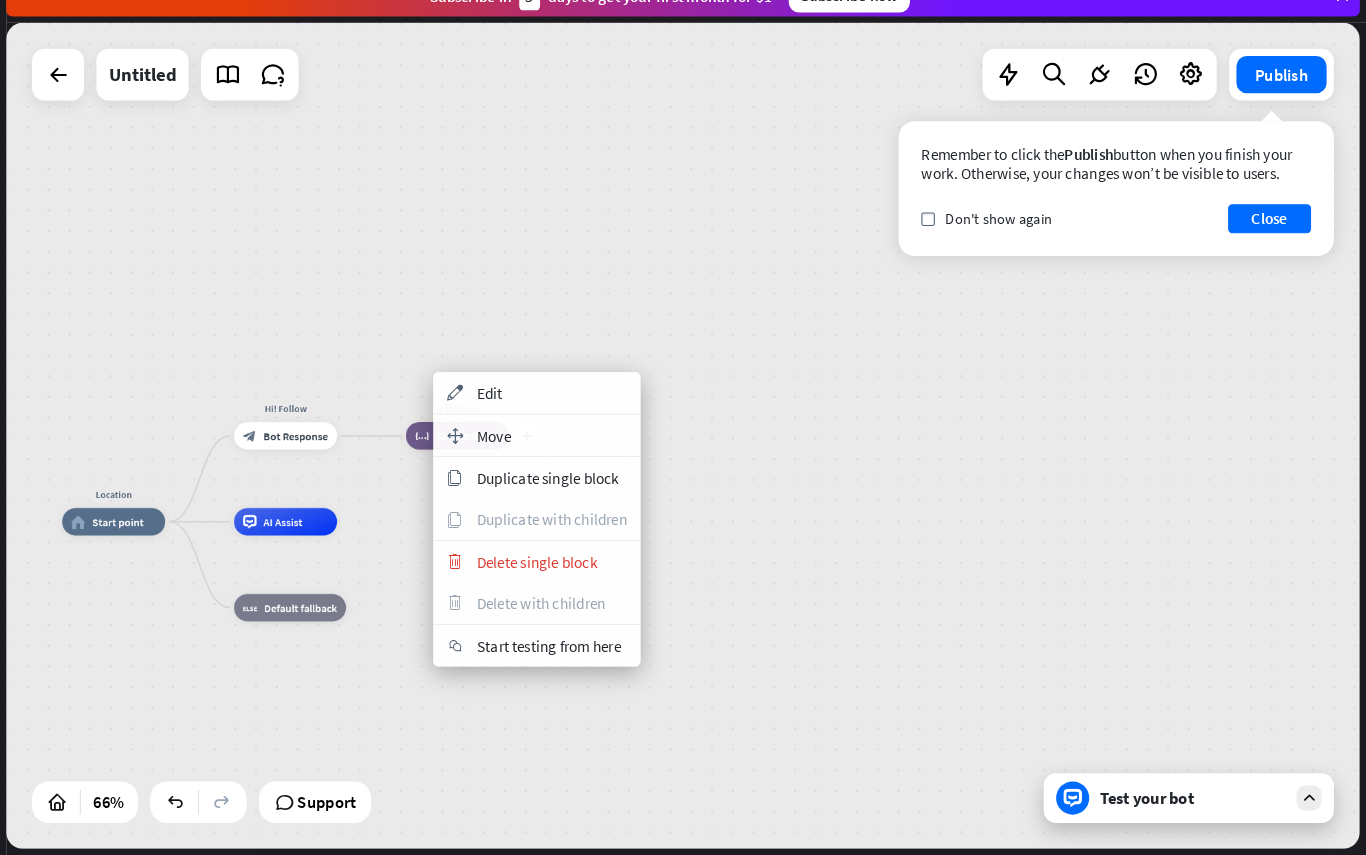 click on "appearance   Edit" at bounding box center [566, 409] 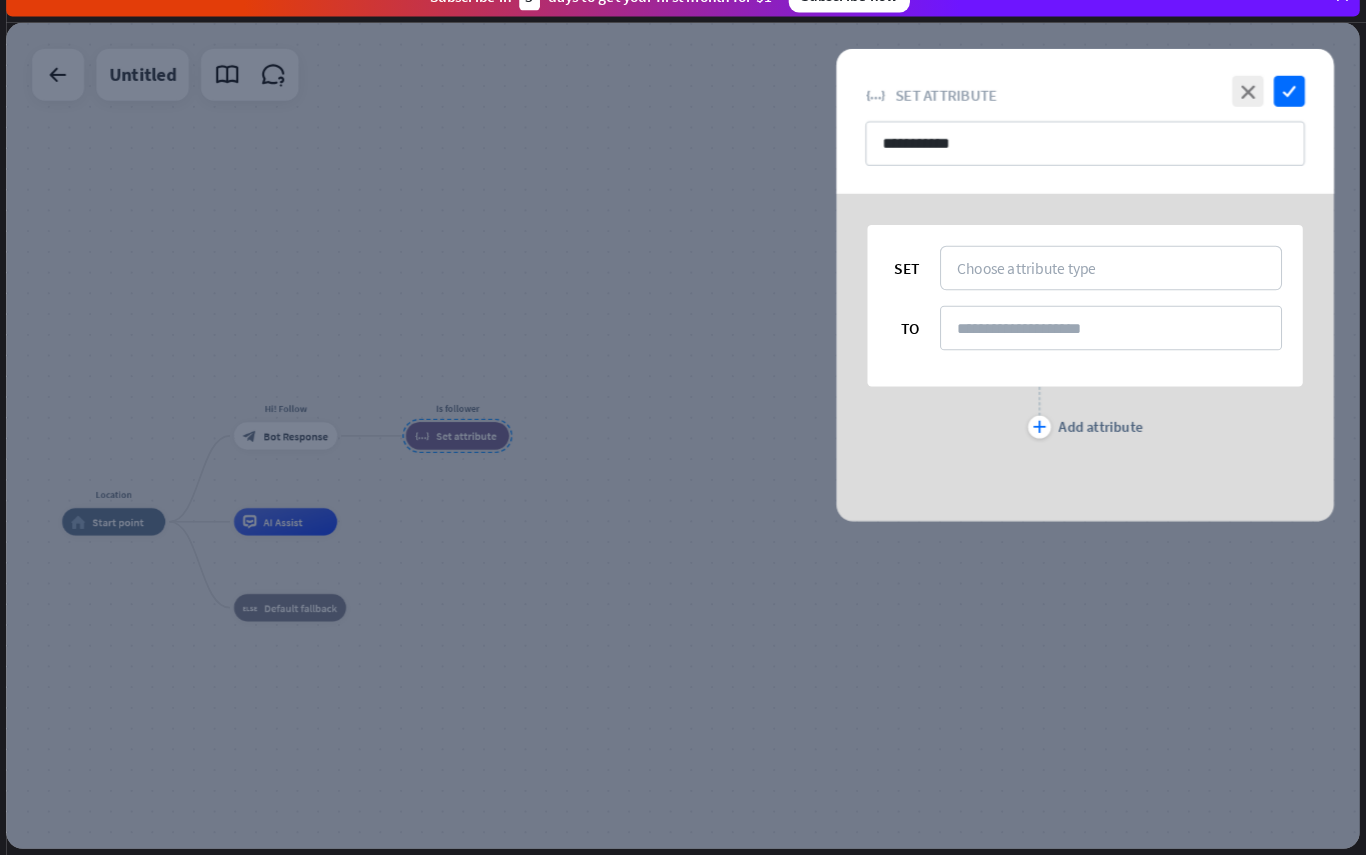 click on "Choose attribute type" at bounding box center [1120, 288] 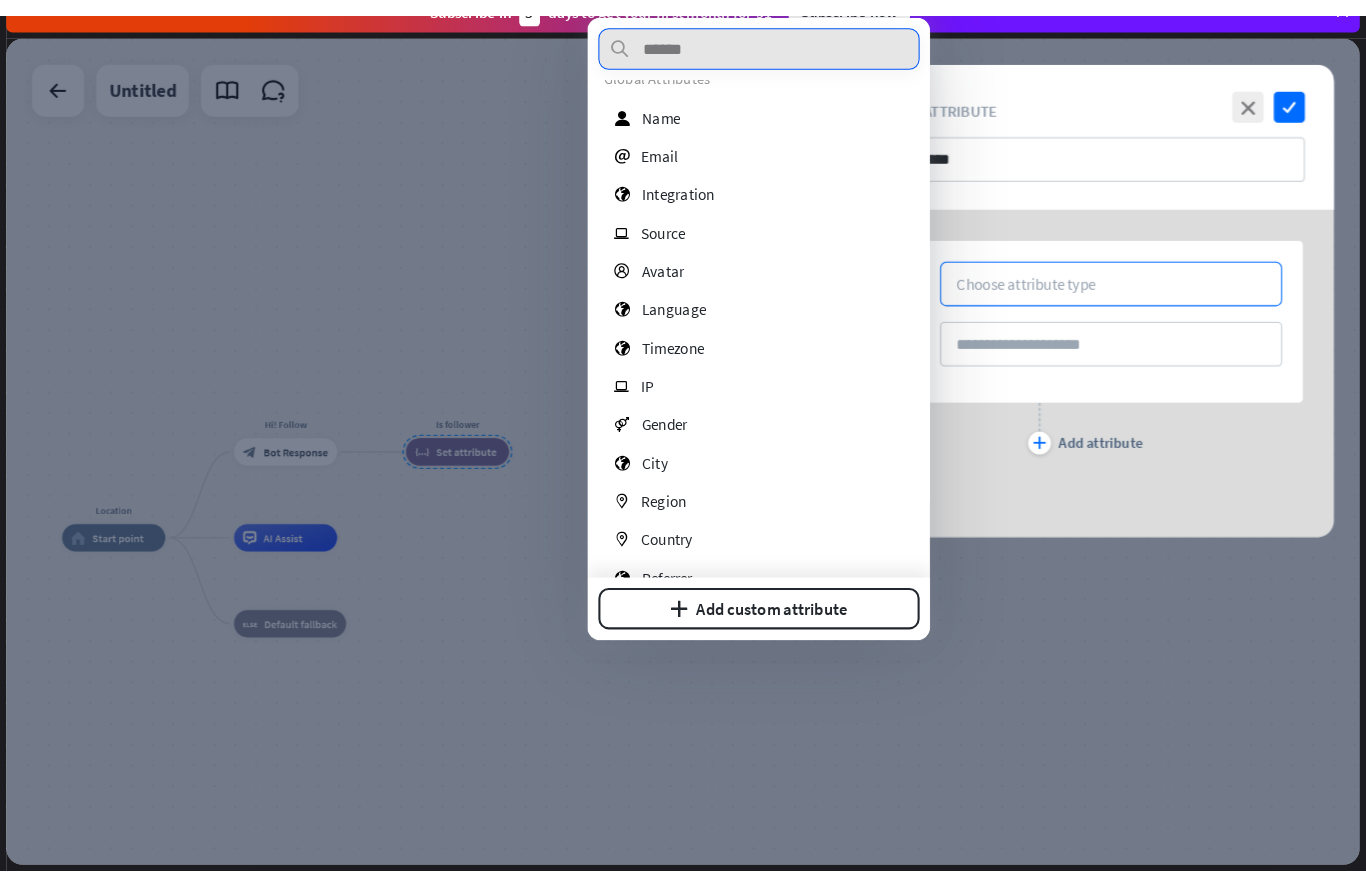 scroll, scrollTop: 68, scrollLeft: 0, axis: vertical 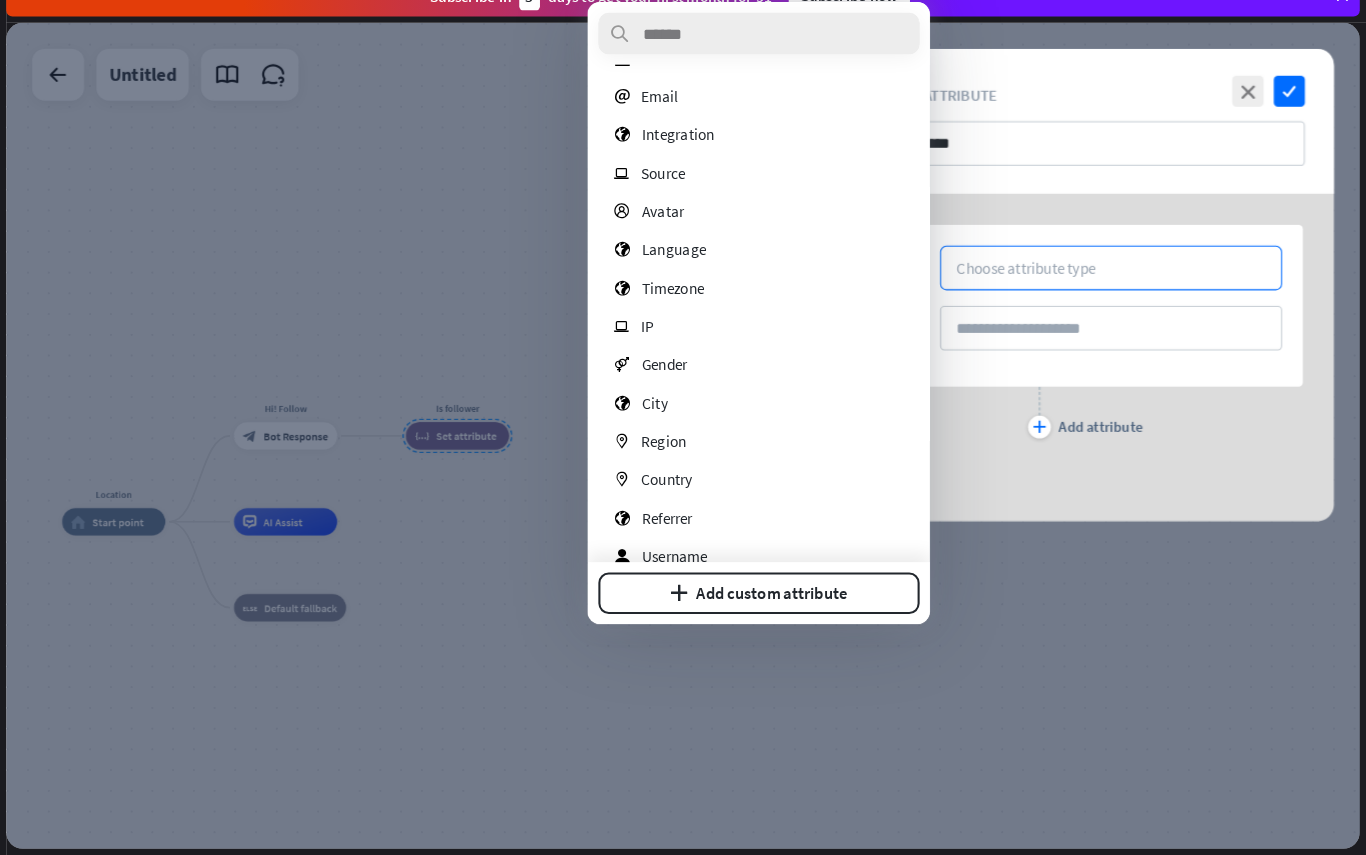 click on "plus
Add custom attribute" at bounding box center [780, 602] 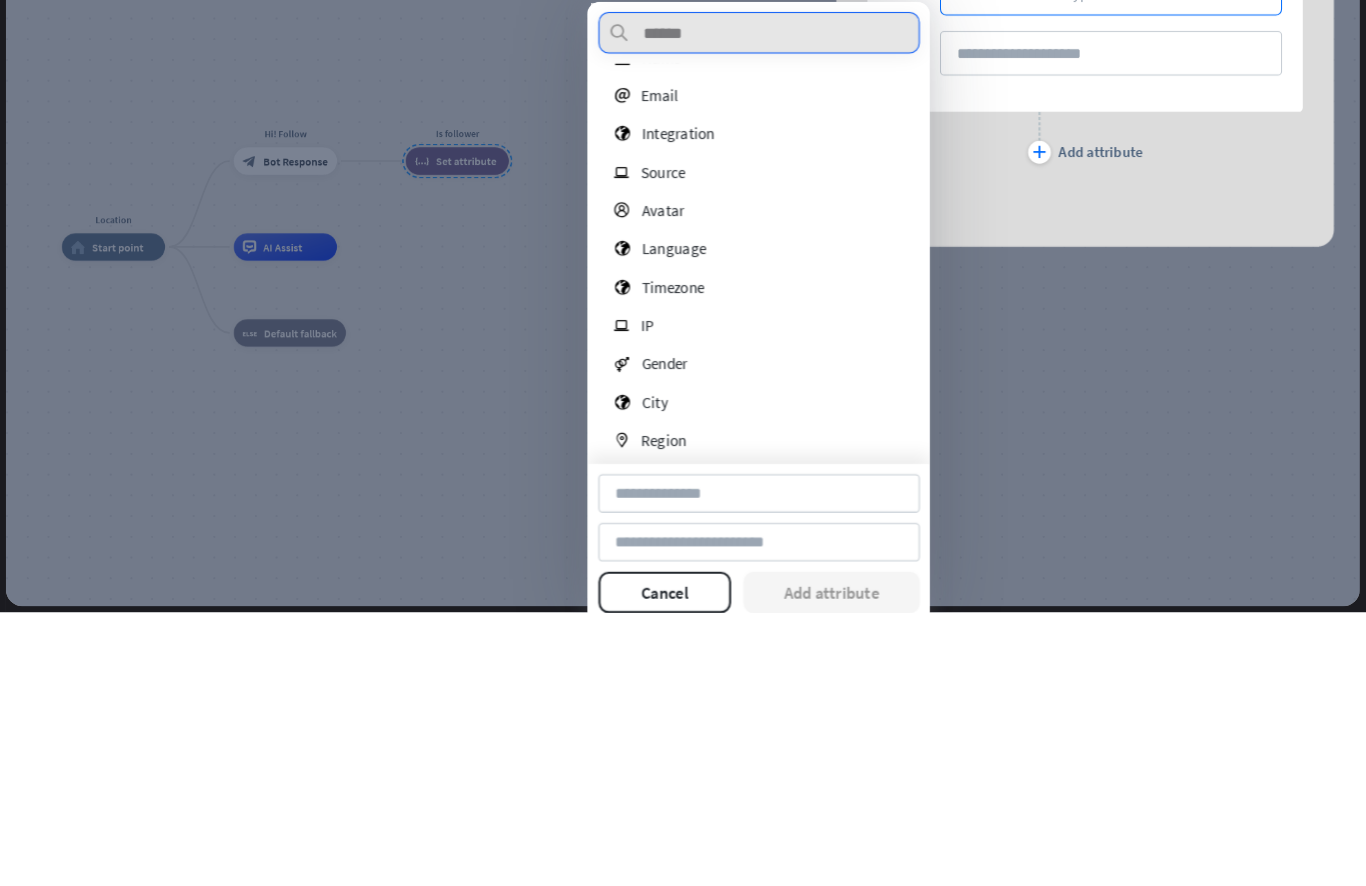 click at bounding box center [780, 327] 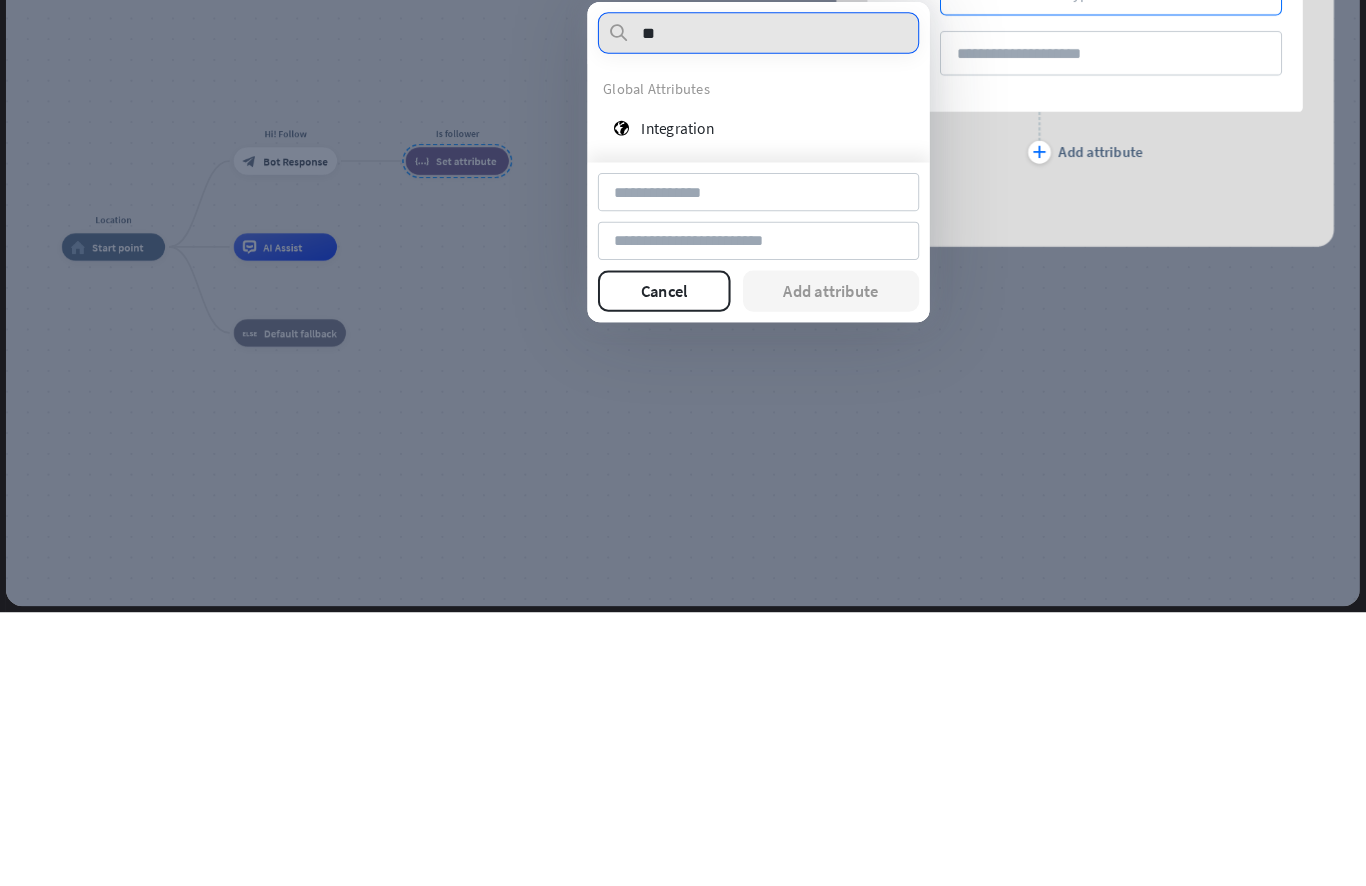 scroll, scrollTop: 0, scrollLeft: 0, axis: both 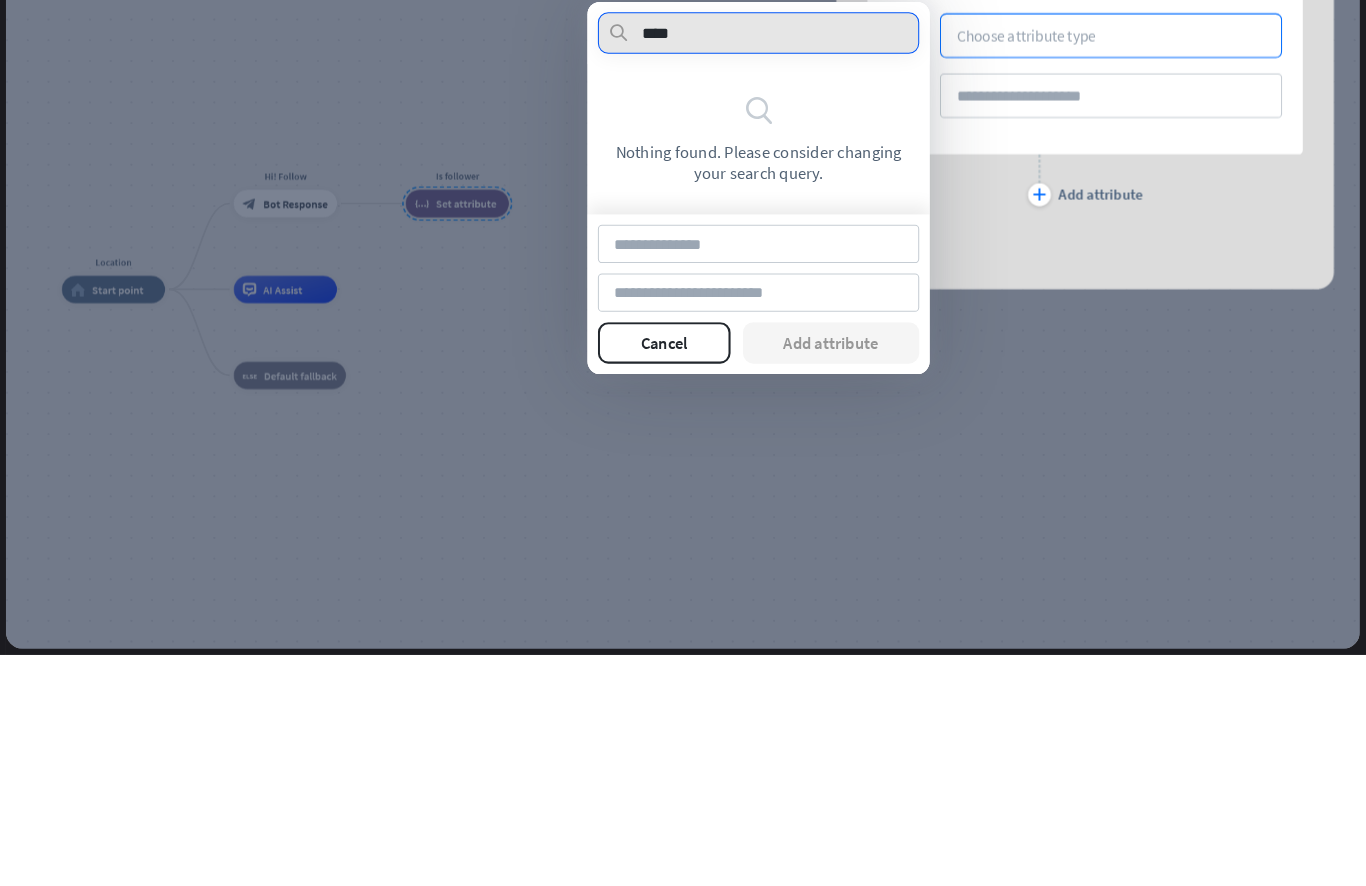 type on "****" 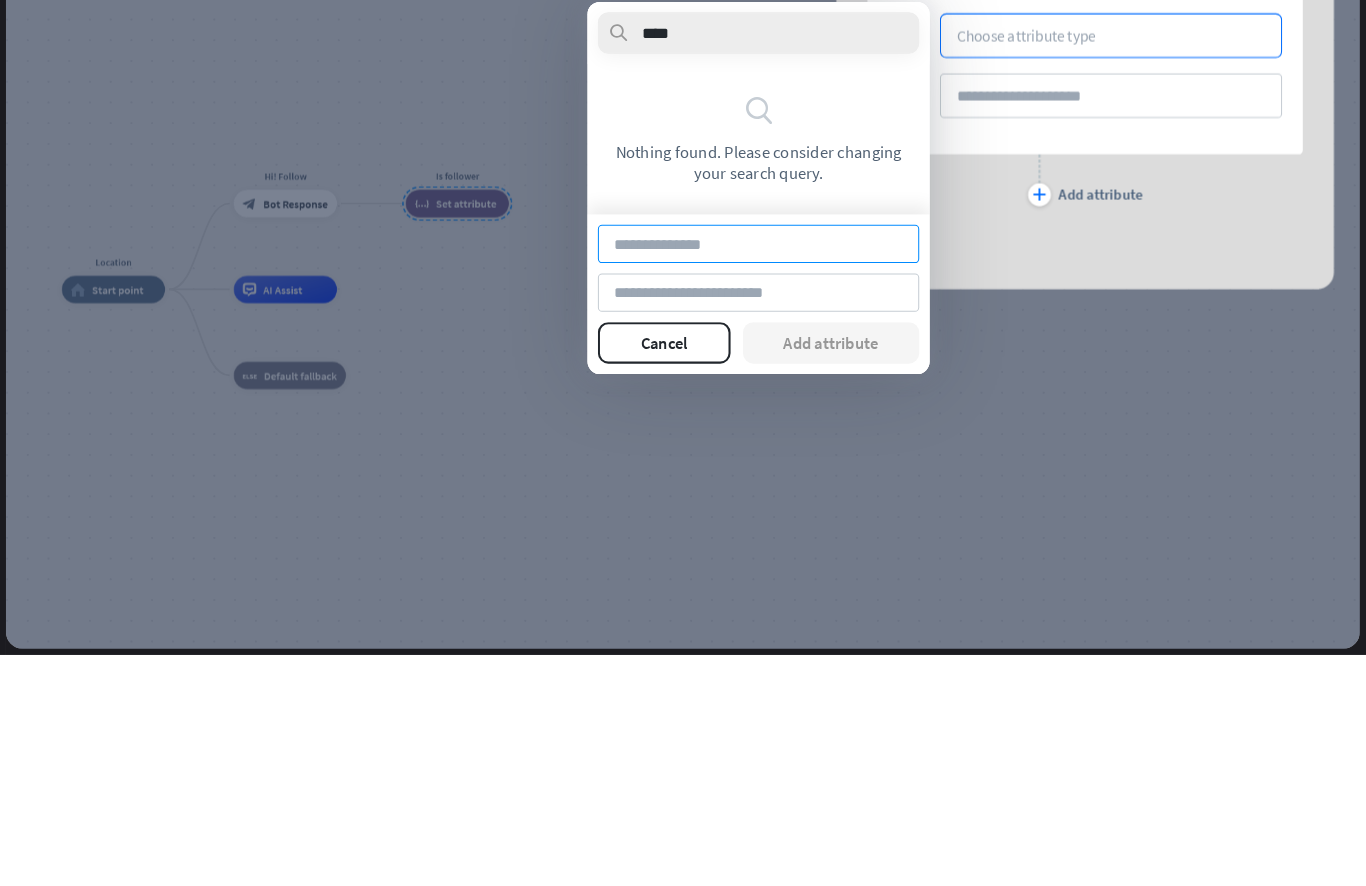 click at bounding box center [780, 489] 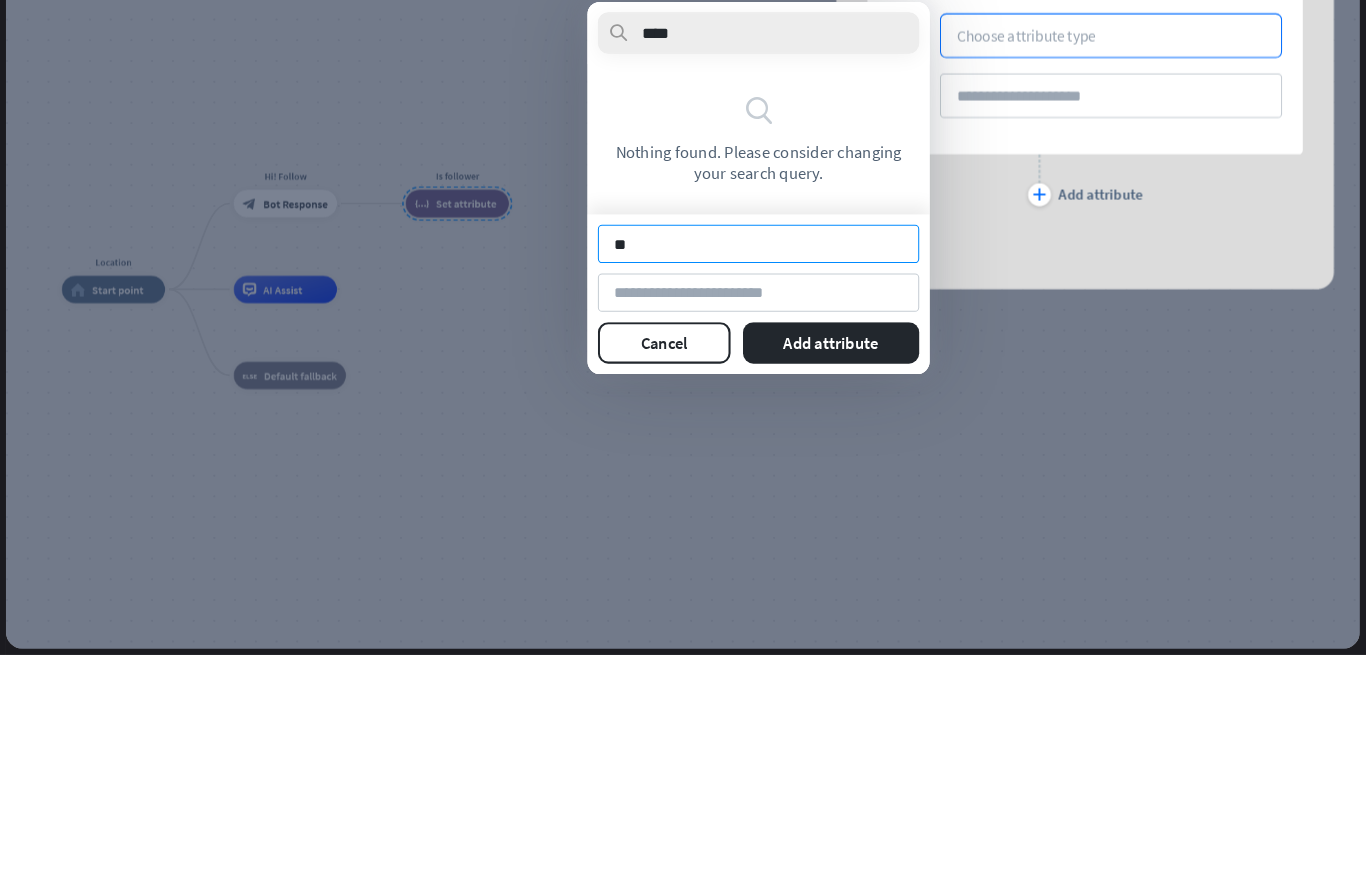 type on "*" 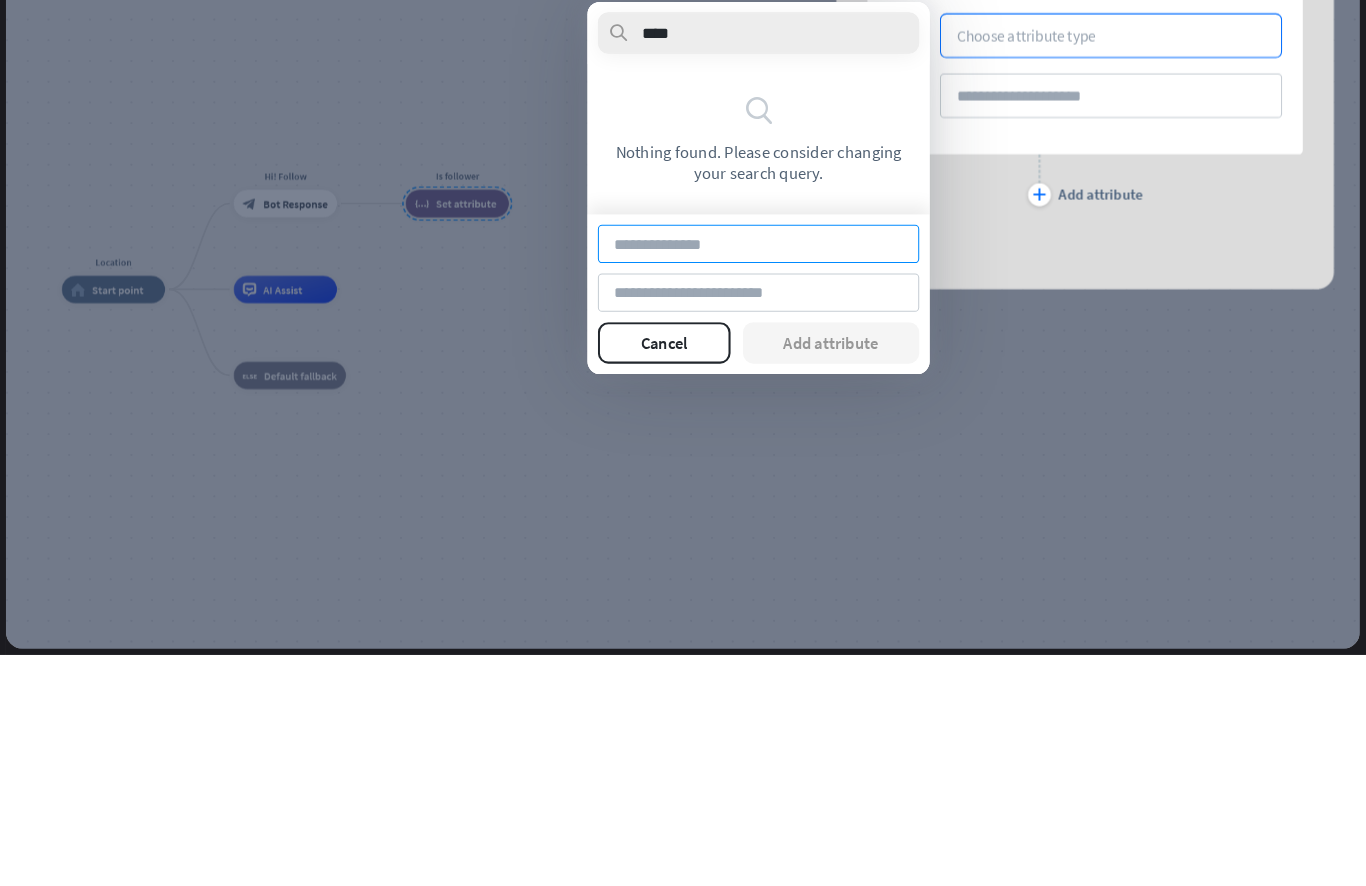 type on "*" 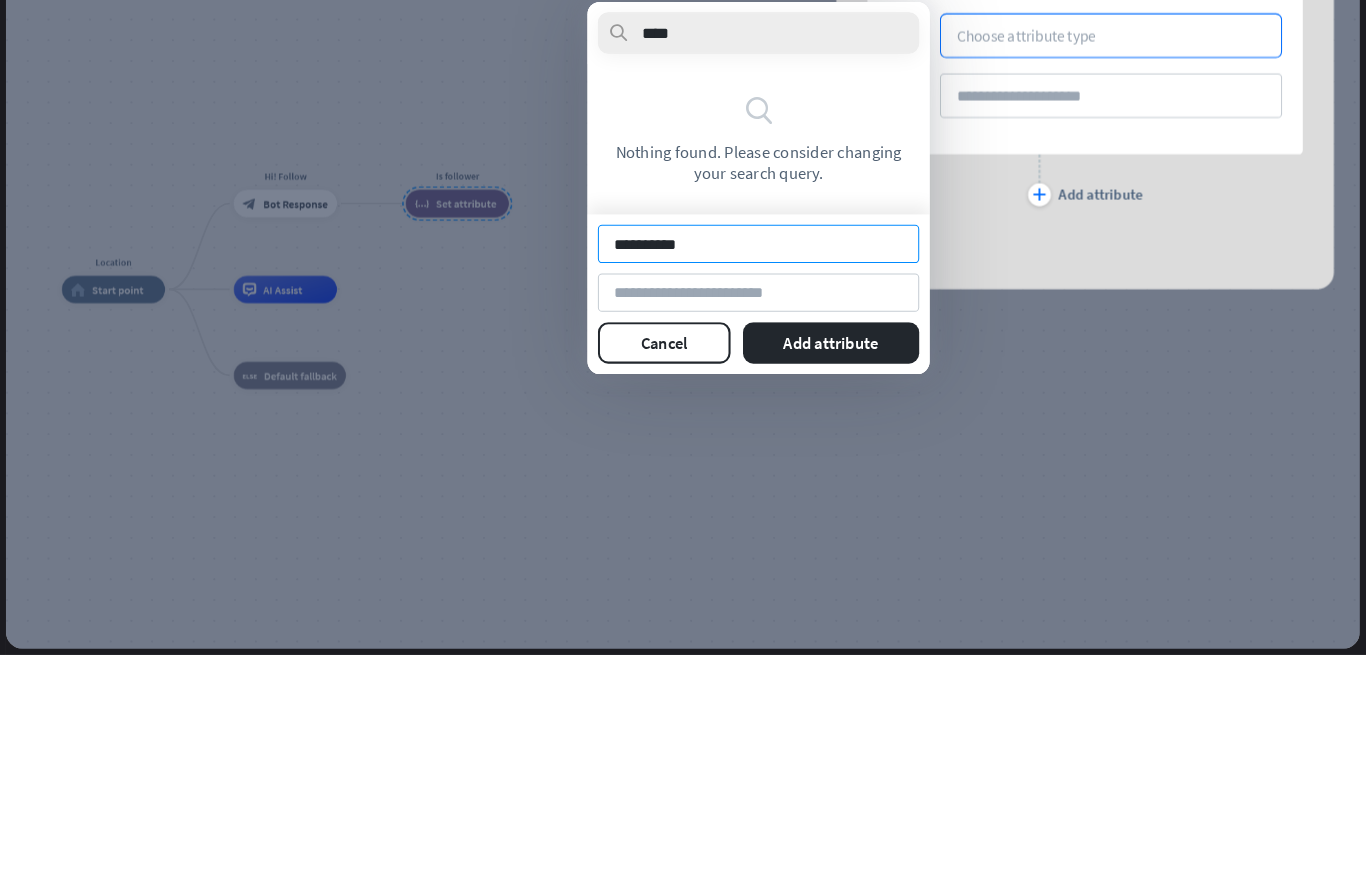 type on "**********" 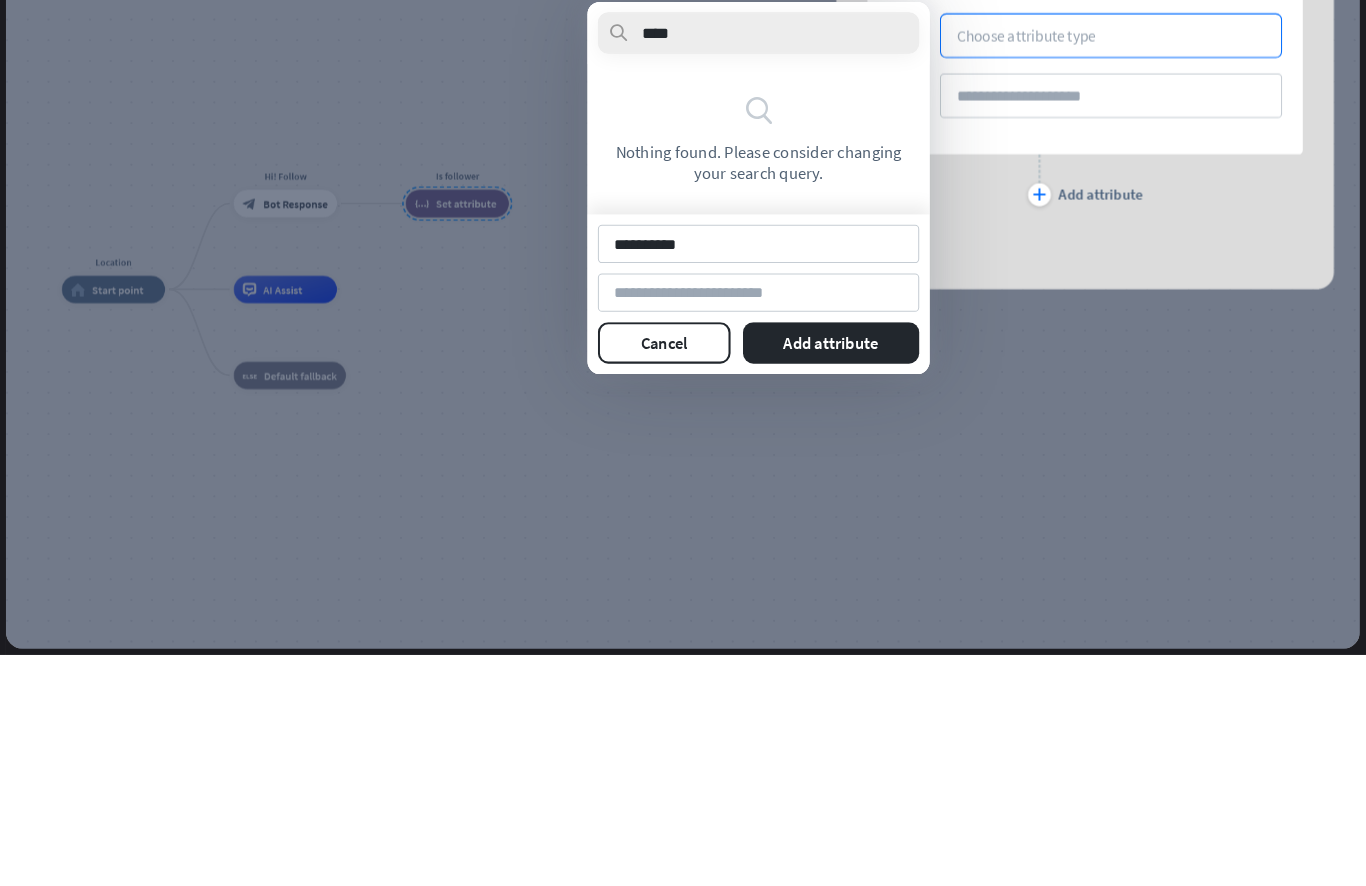 click on "Add attribute" at bounding box center (850, 585) 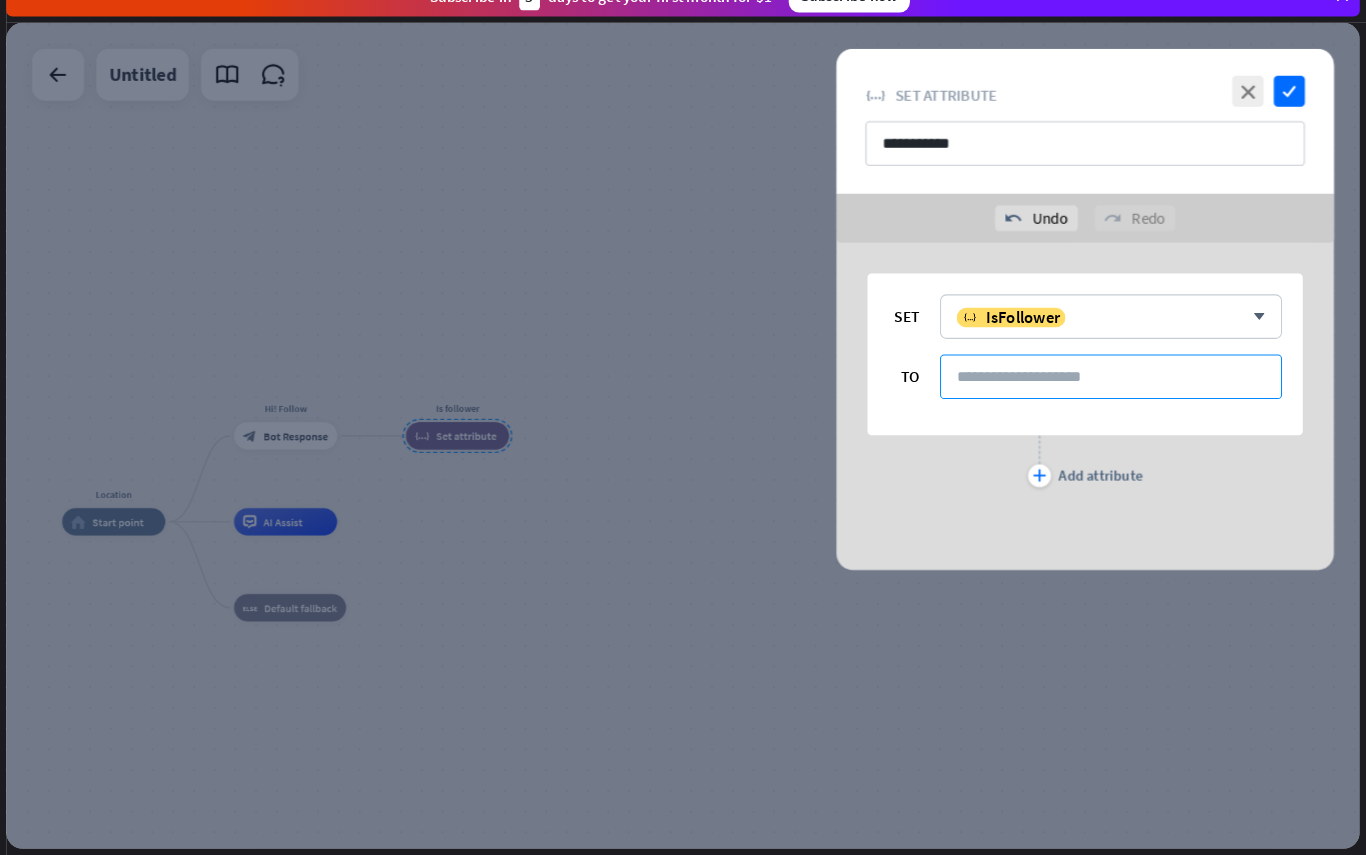 click at bounding box center [1120, 393] 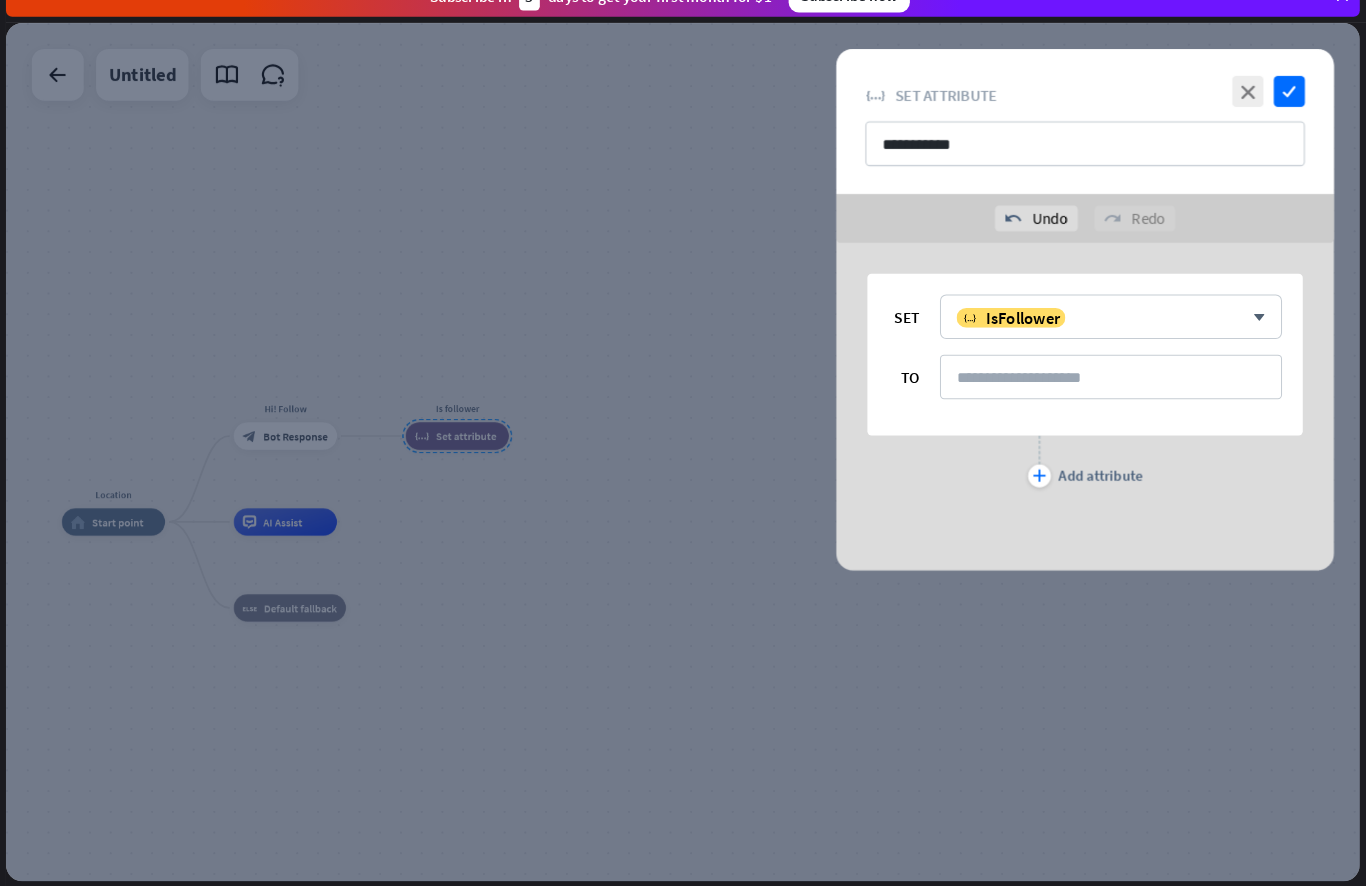click on "variable   IsFollower" at bounding box center [1109, 336] 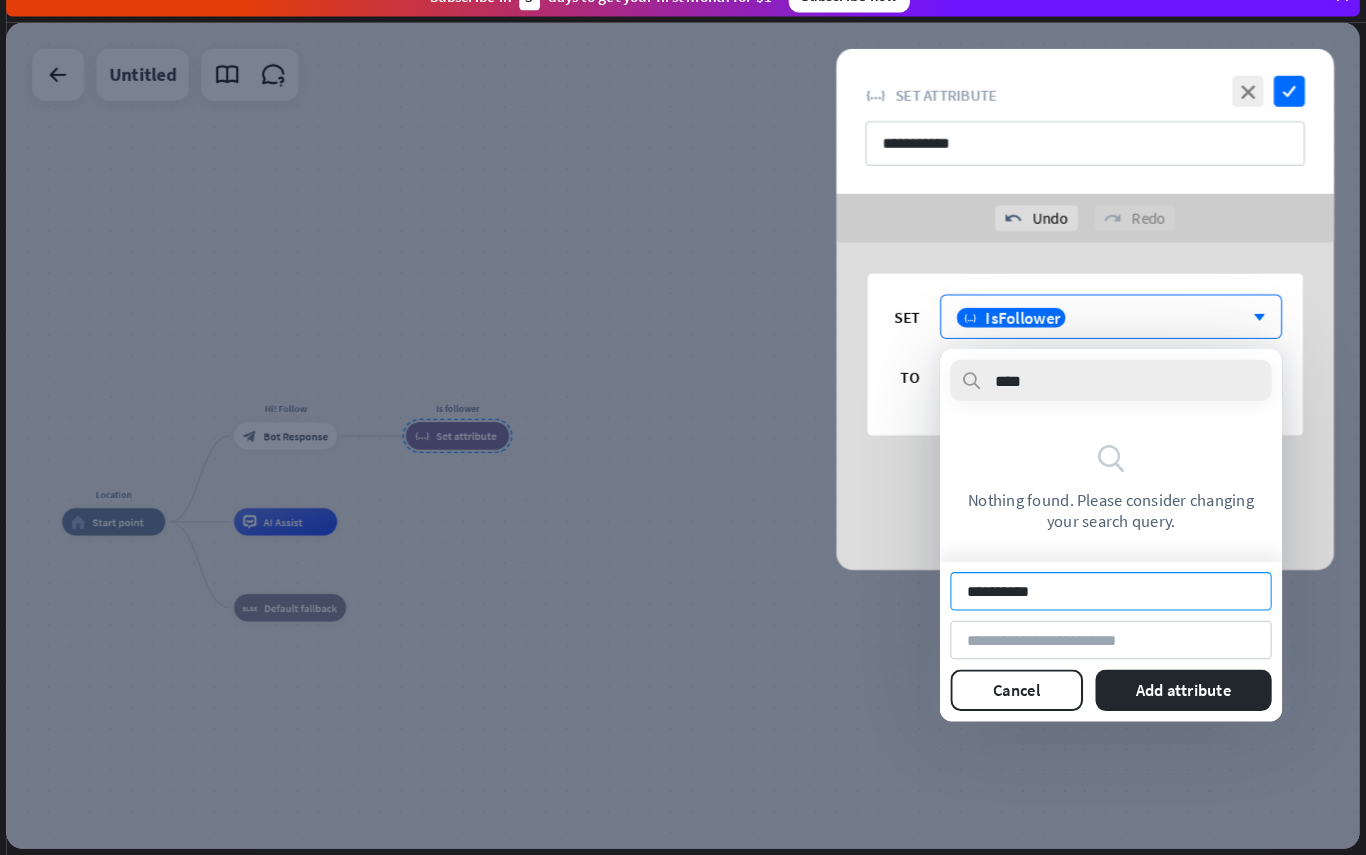 click on "**********" at bounding box center [1120, 600] 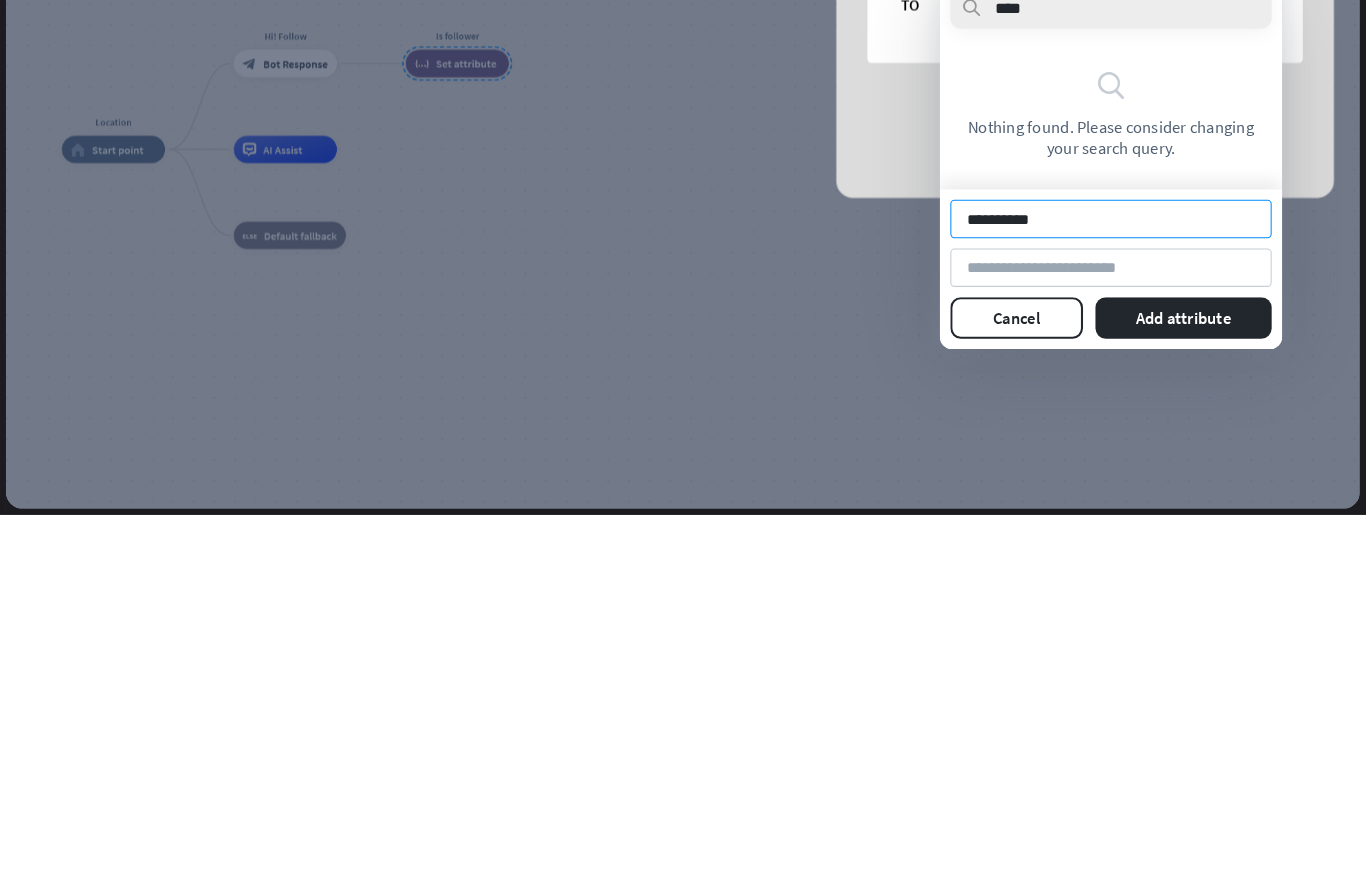 click on "**********" at bounding box center (1120, 600) 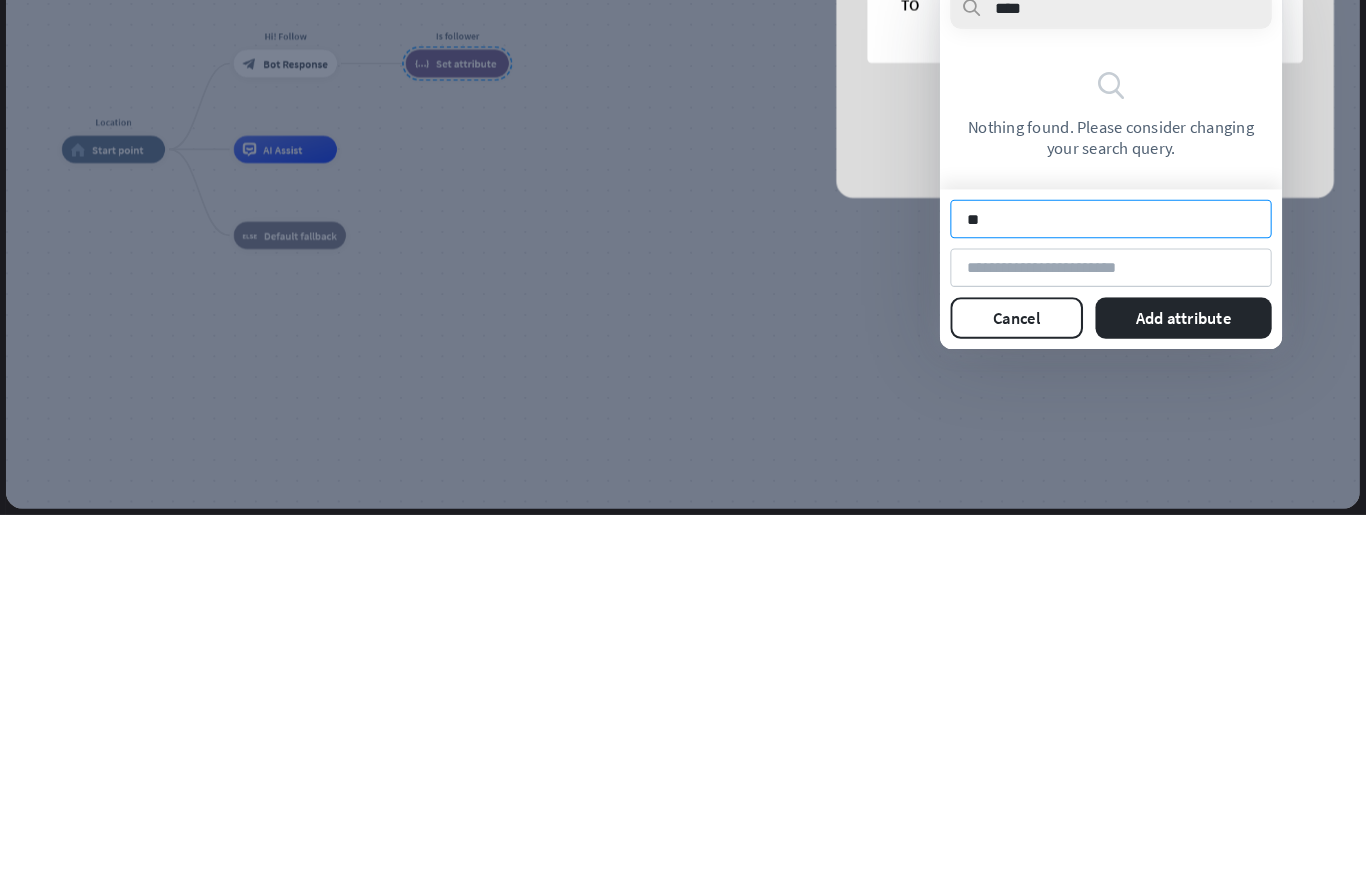 click on "**" at bounding box center (1120, 600) 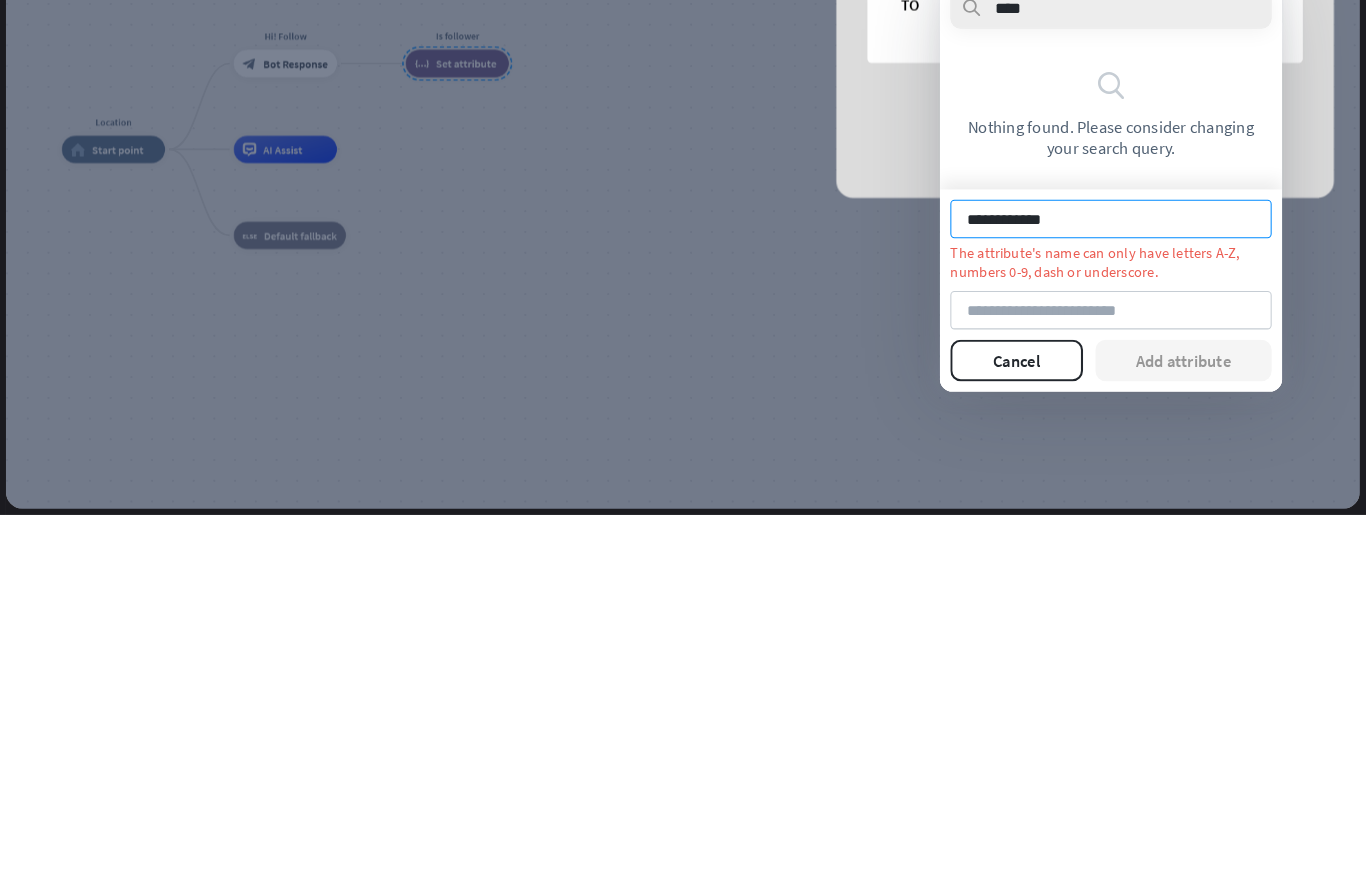 click on "**********" at bounding box center [1120, 600] 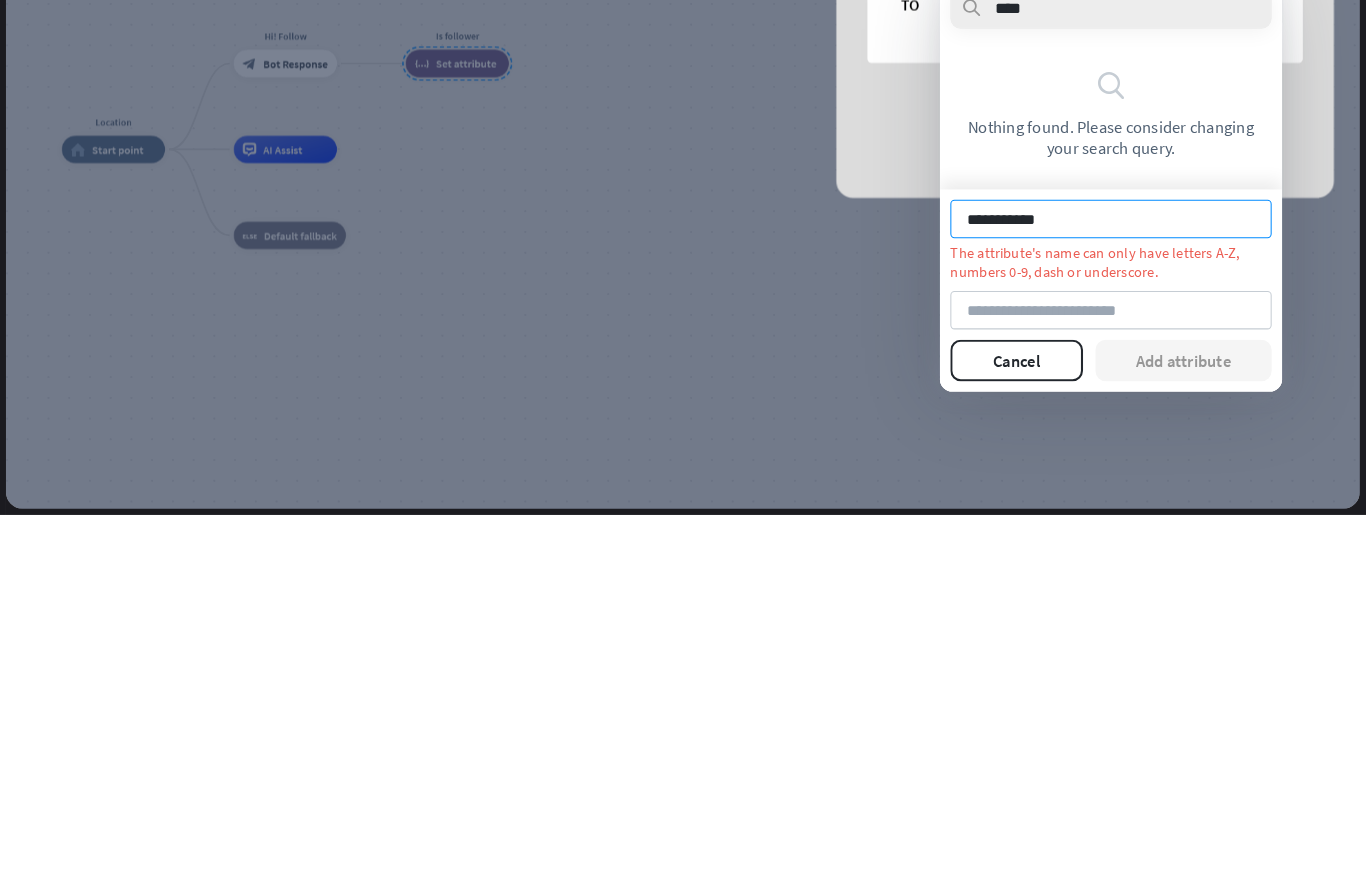 click on "**********" at bounding box center [1120, 600] 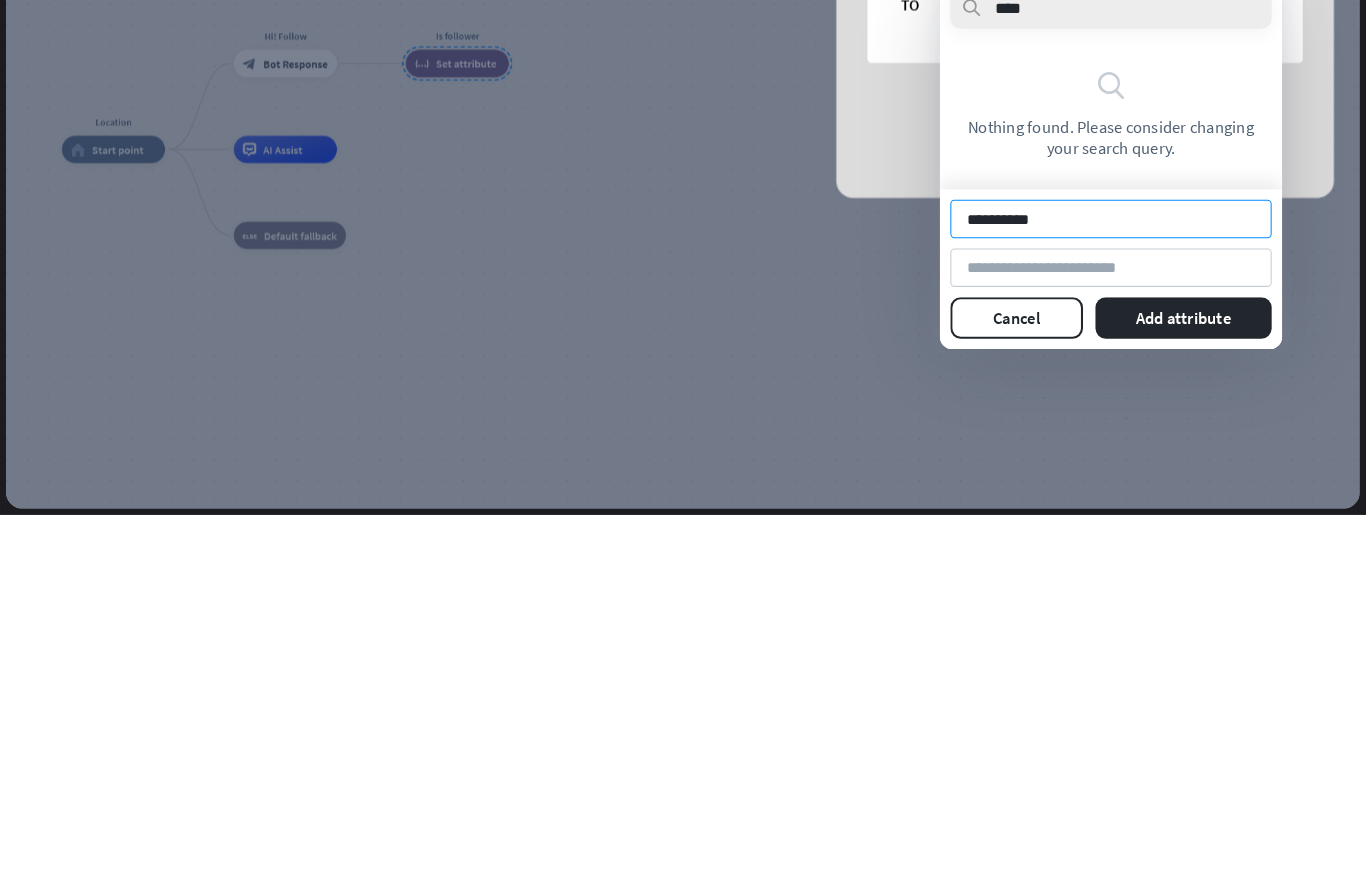type on "**********" 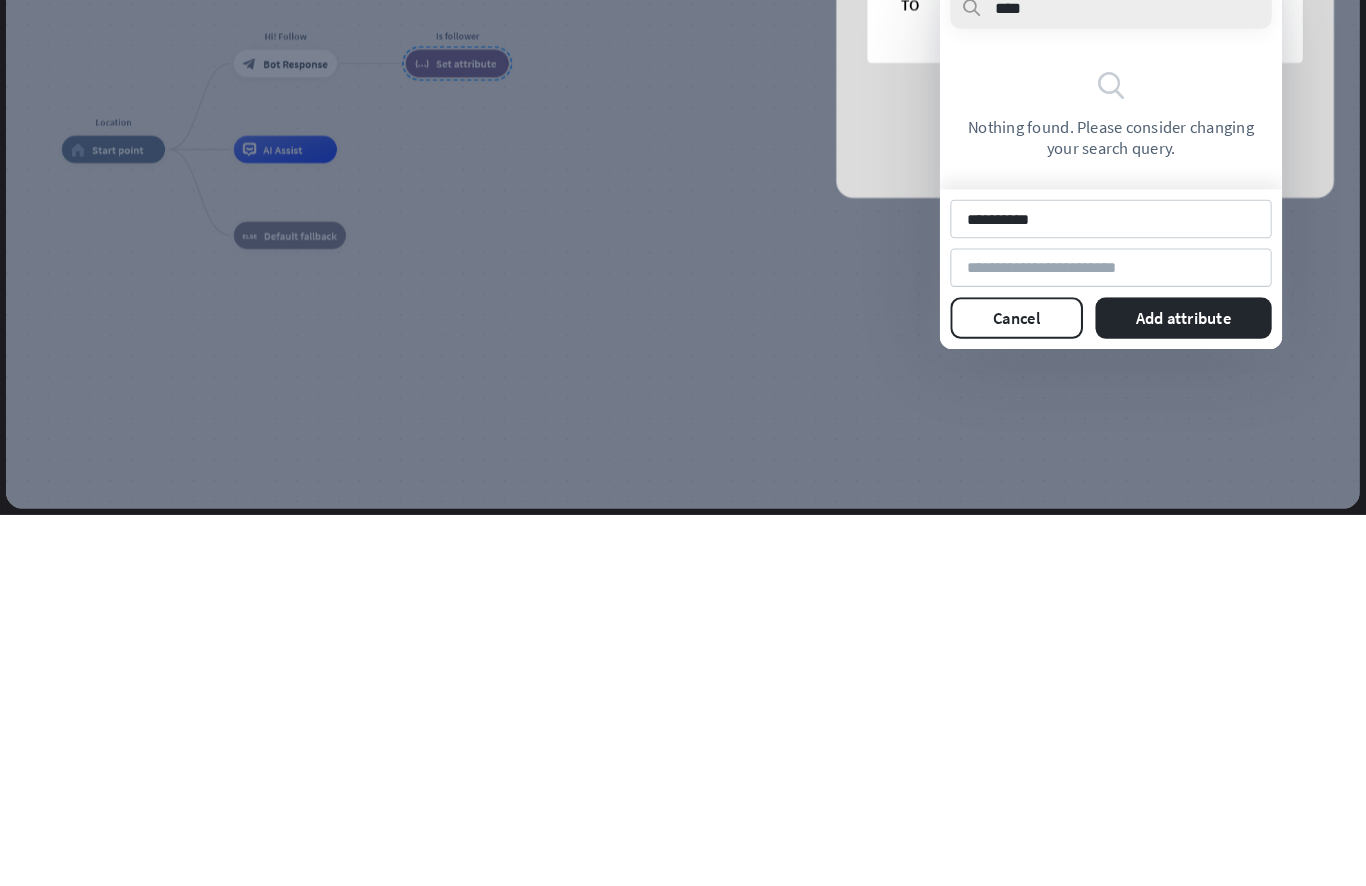 click on "Add attribute" at bounding box center [1190, 696] 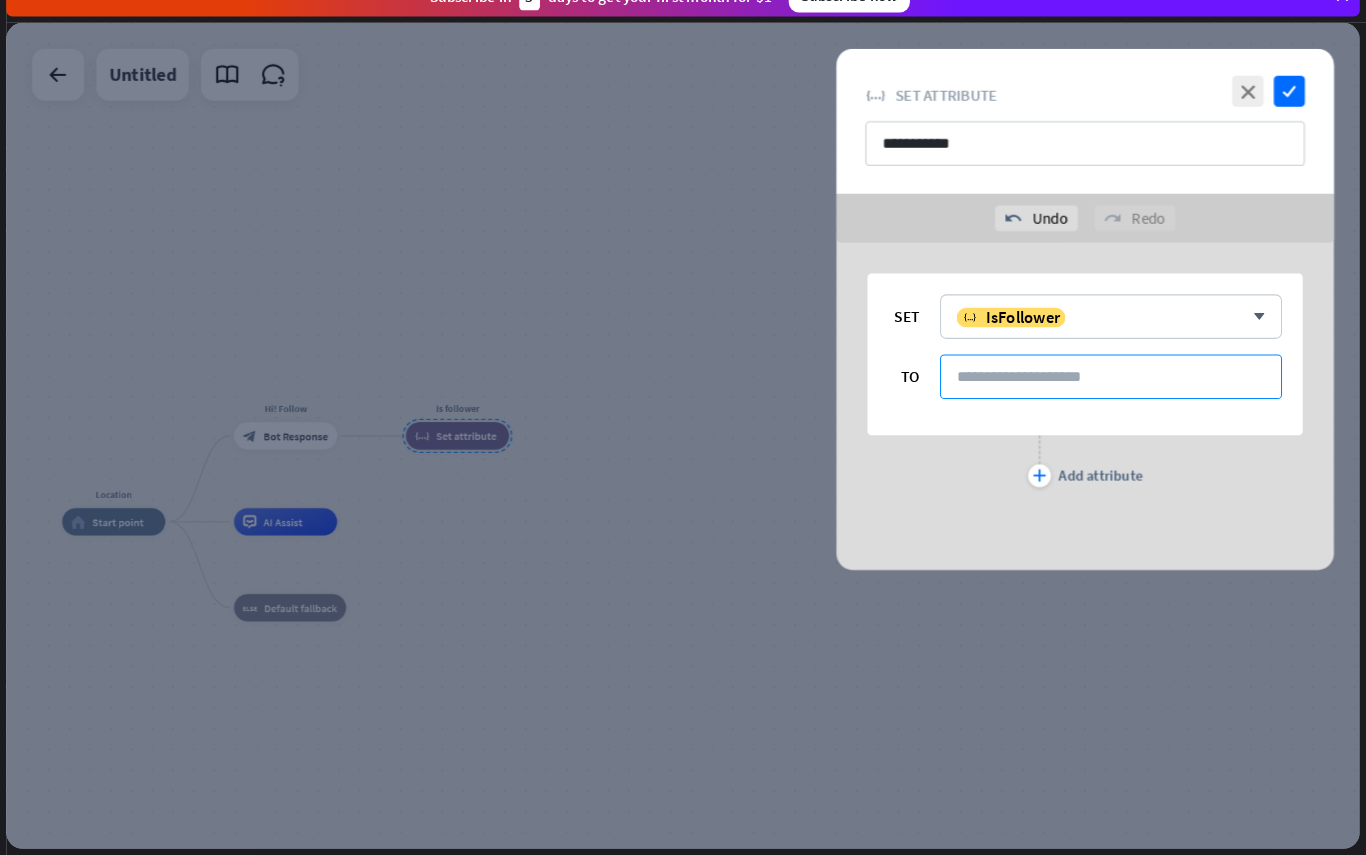 click at bounding box center (1120, 393) 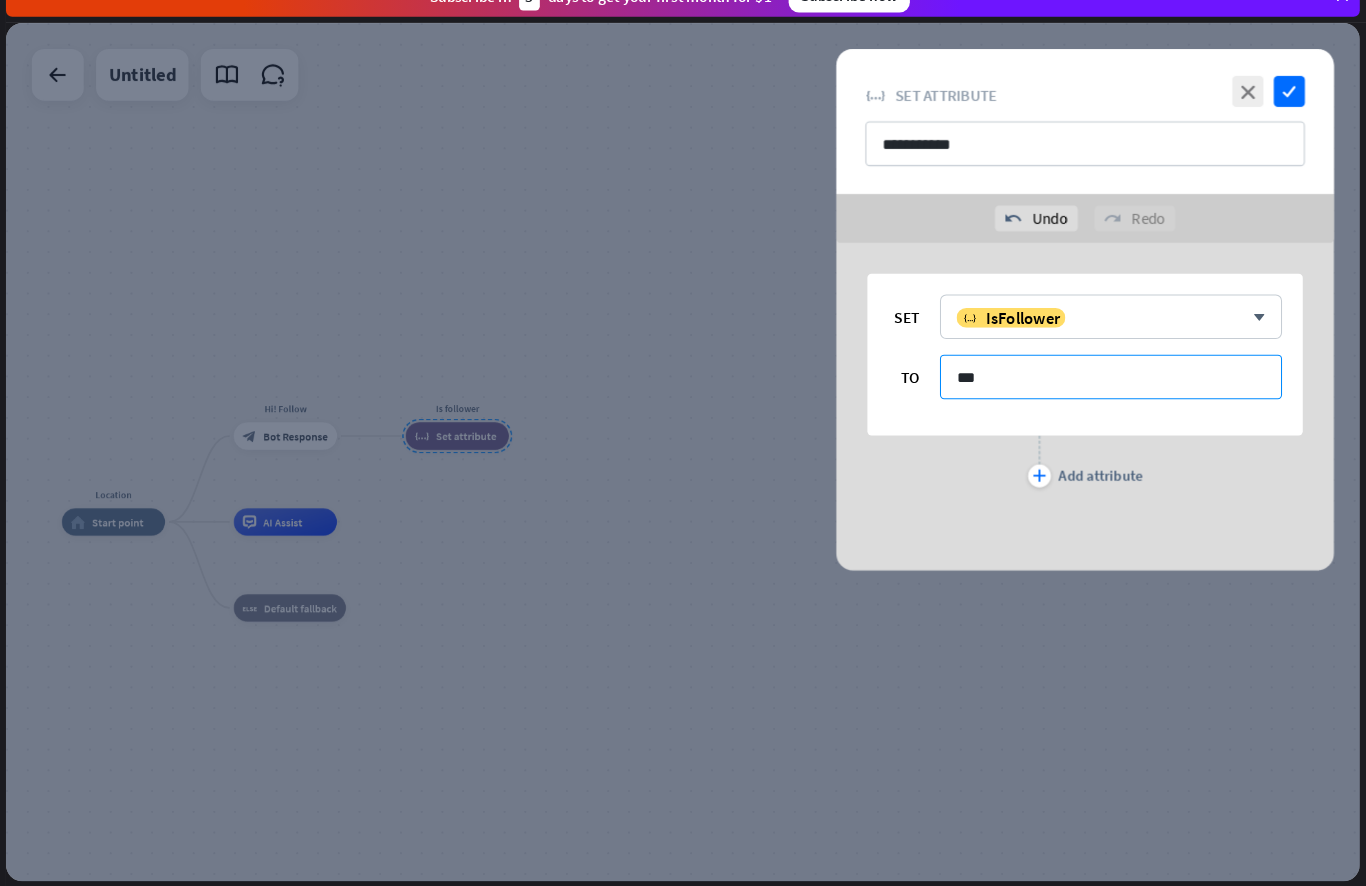 type on "***" 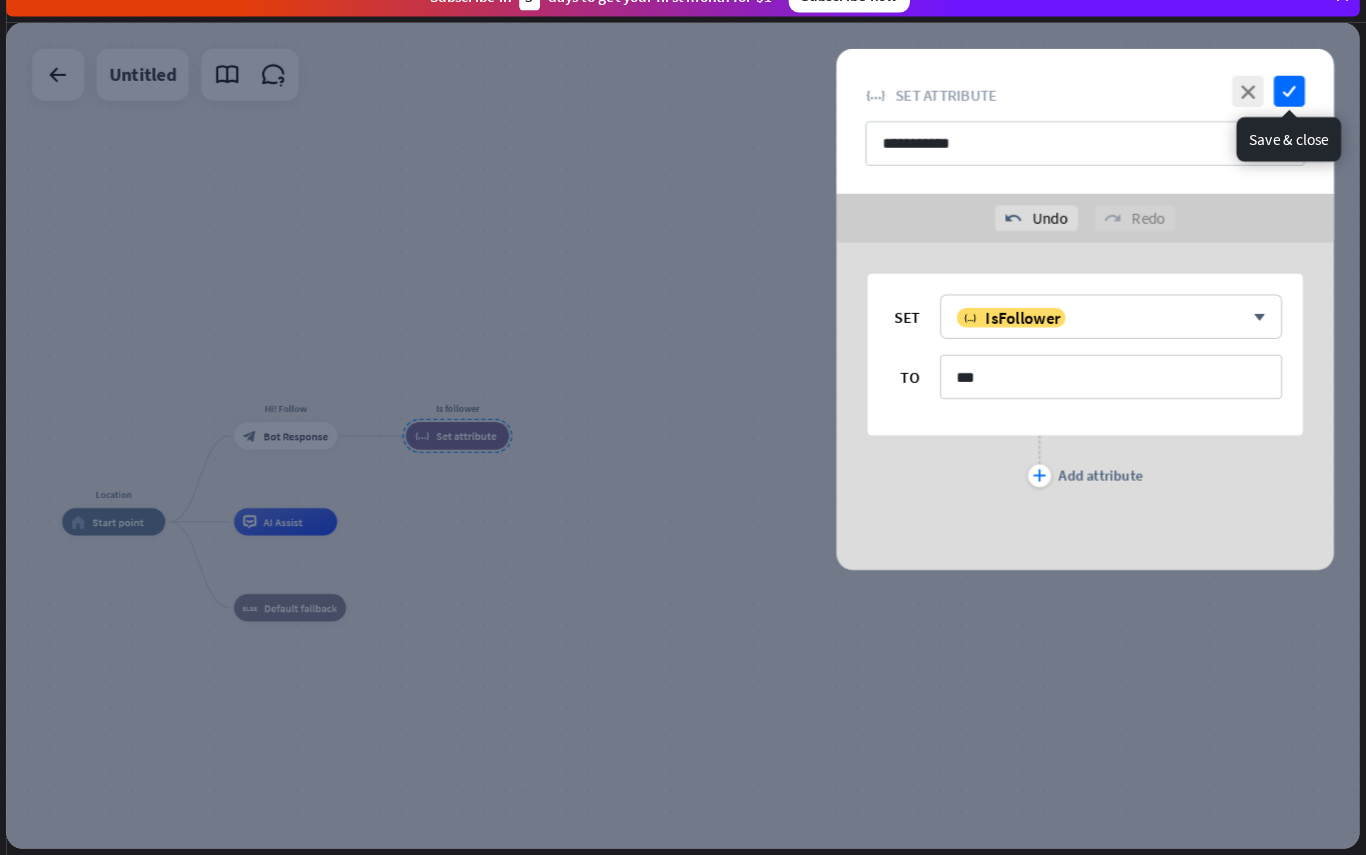click on "check" at bounding box center (1292, 118) 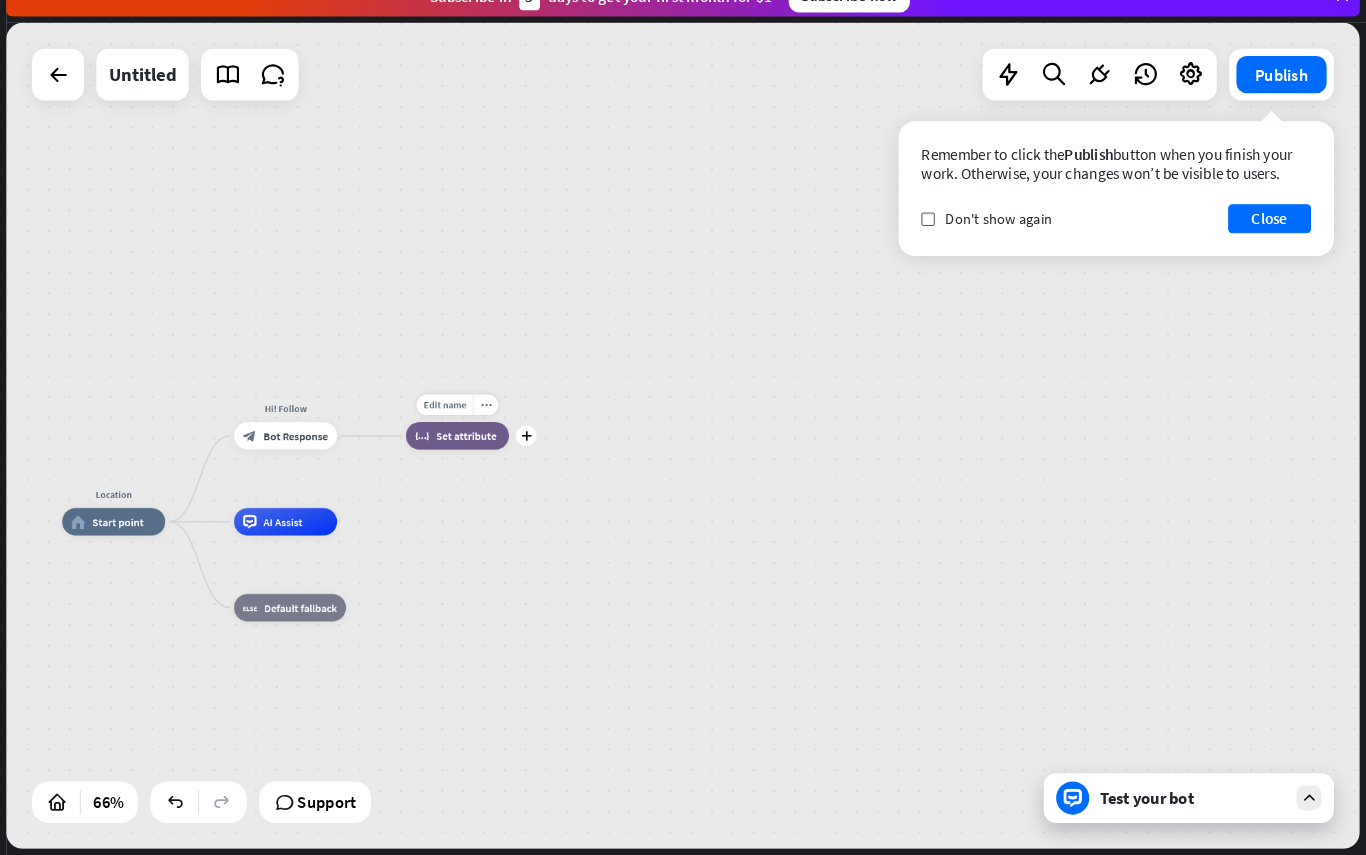 click on "plus" at bounding box center [556, 451] 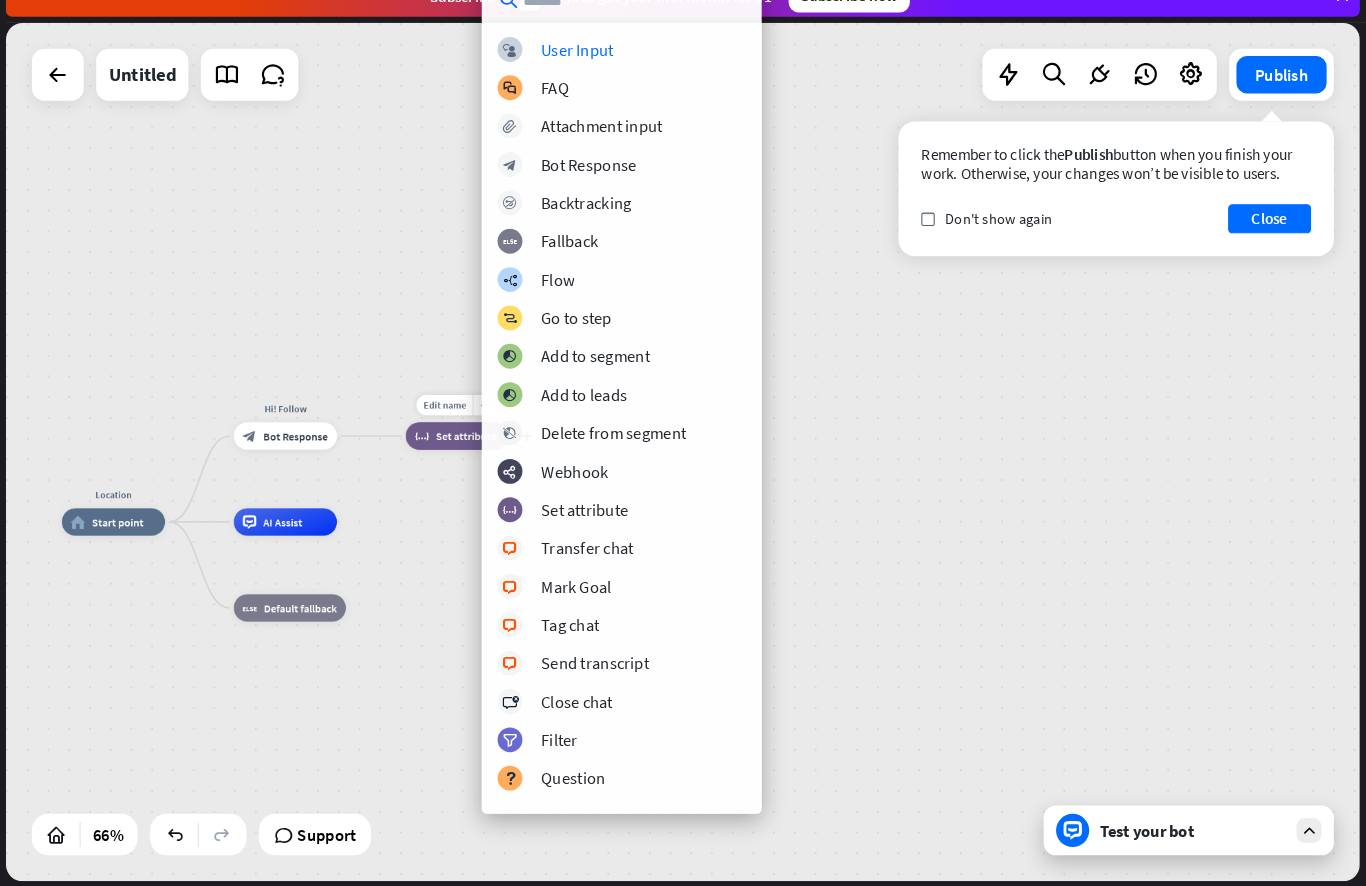 click on "block_bot_response
Bot Response" at bounding box center (648, 189) 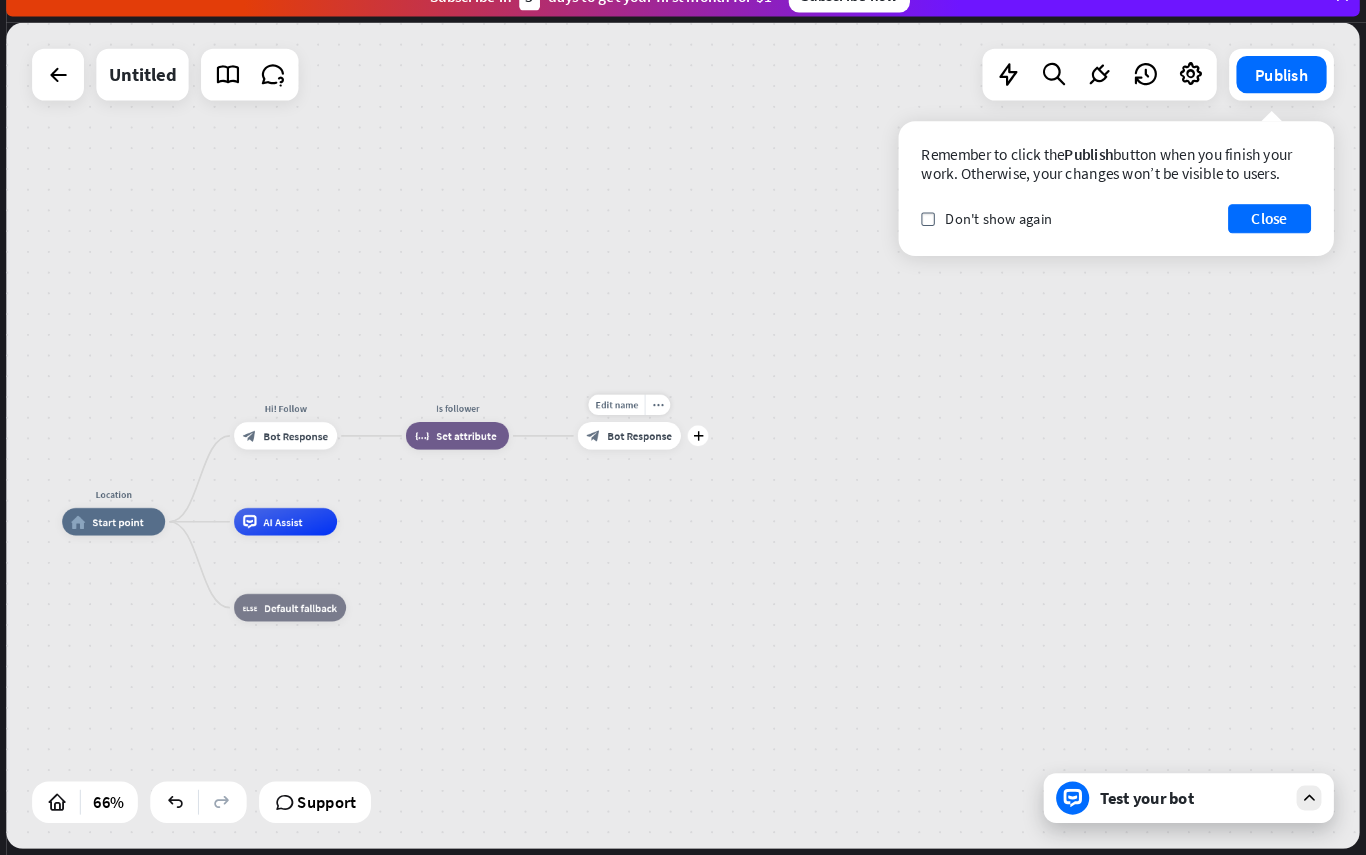 click on "more_horiz" at bounding box center [682, 421] 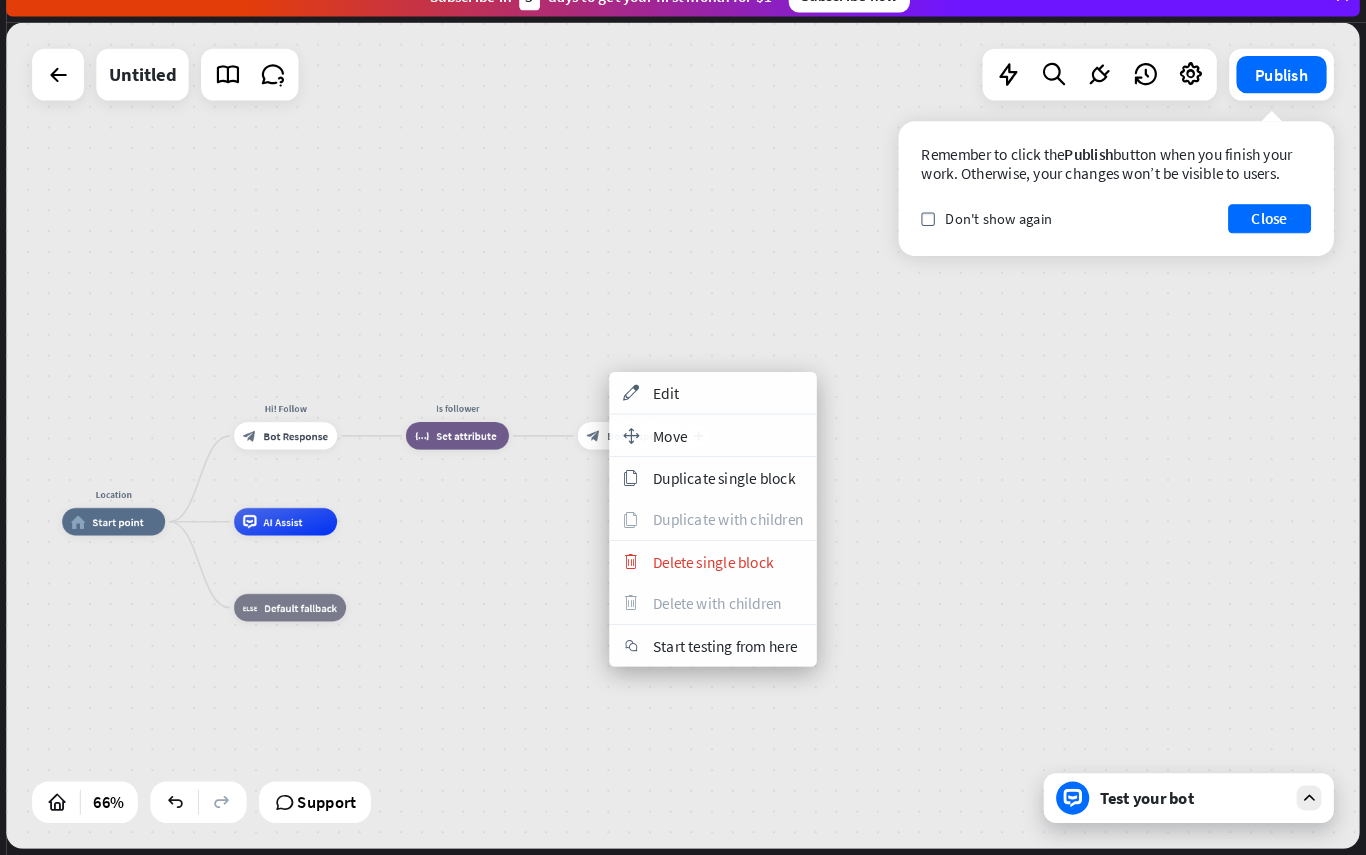 click on "appearance   Edit" at bounding box center (736, 409) 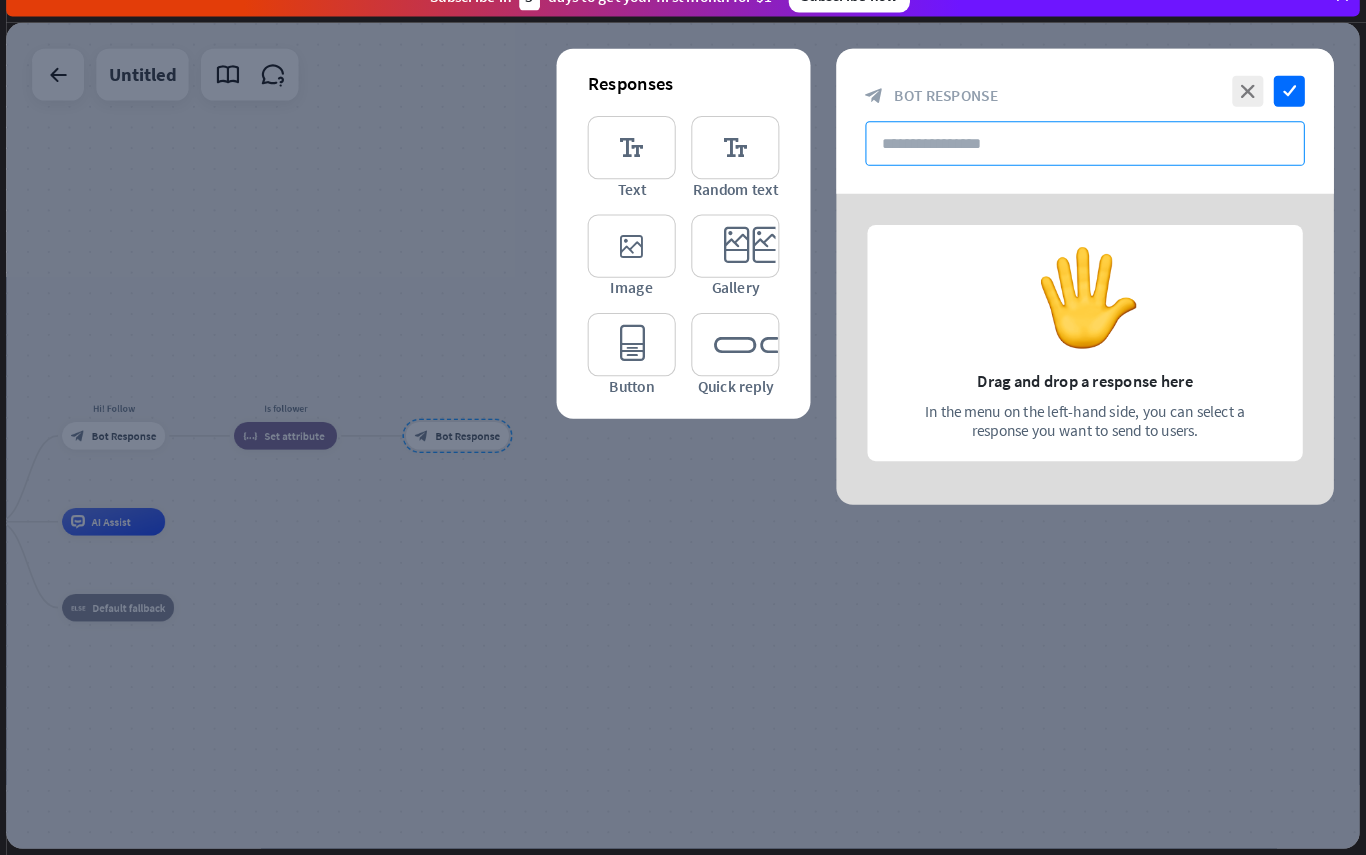 click at bounding box center [1095, 168] 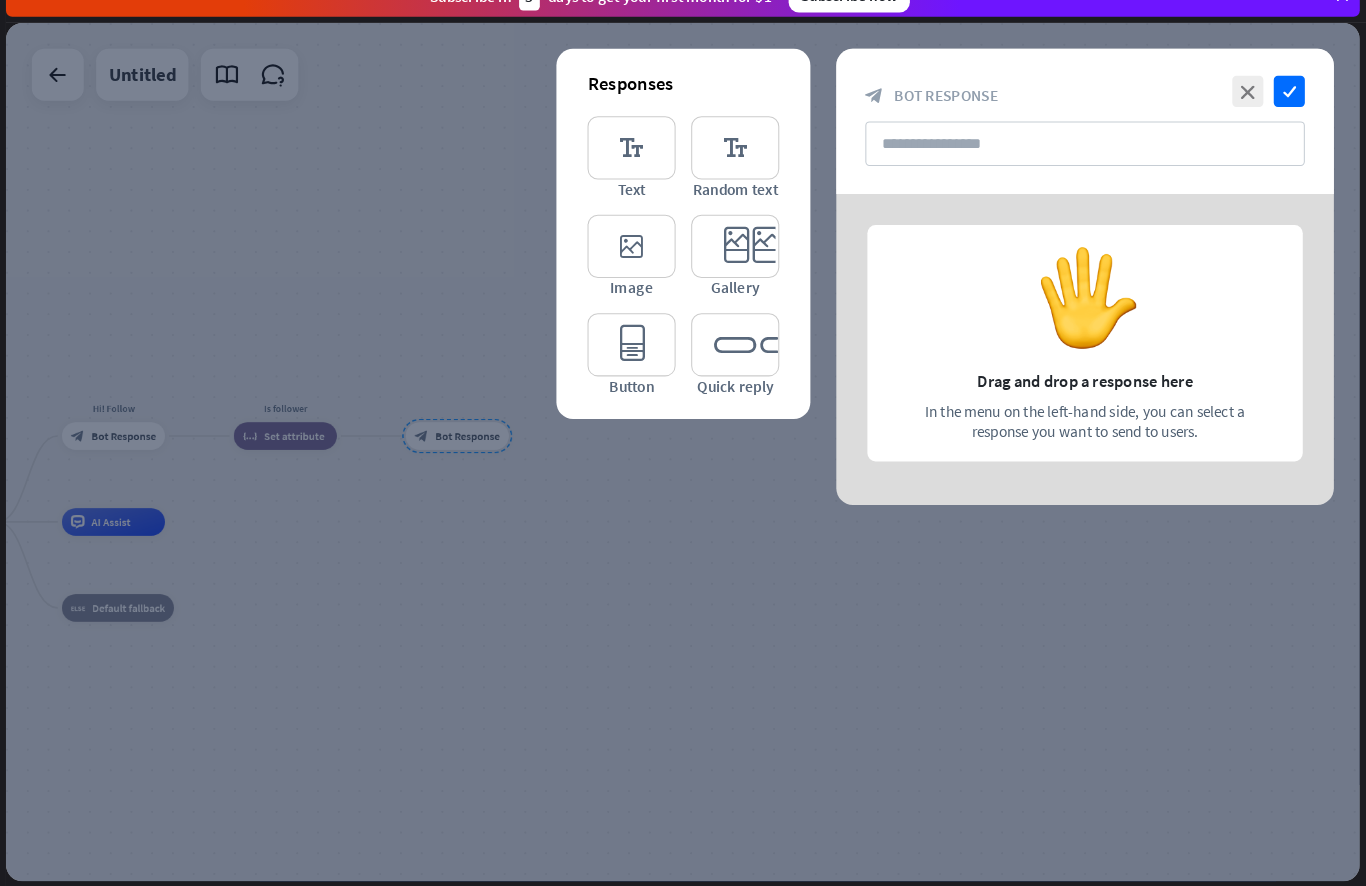 click on "editor_button" at bounding box center [657, 362] 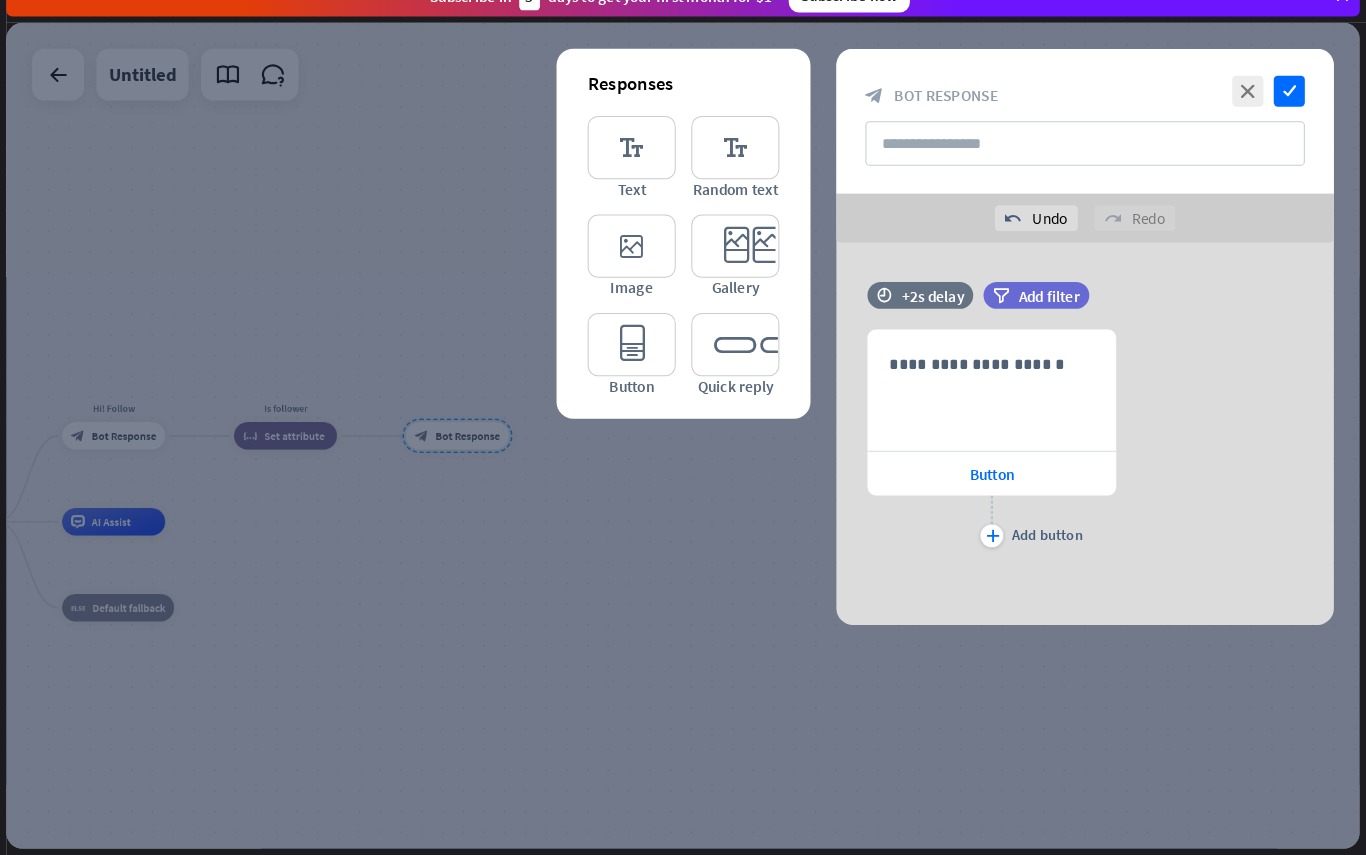 click on "**********" at bounding box center [1005, 406] 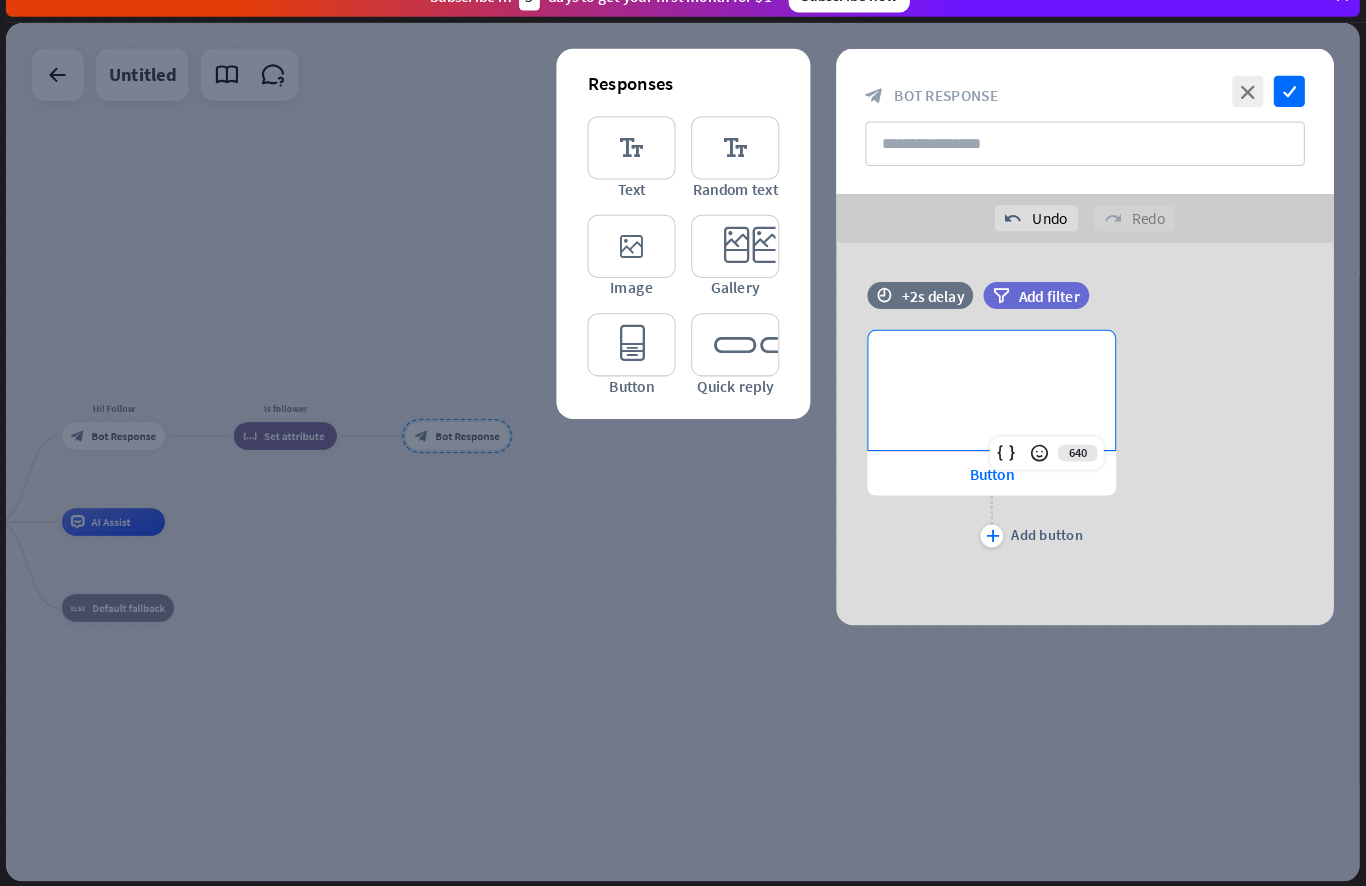 click on "**********" at bounding box center [1005, 381] 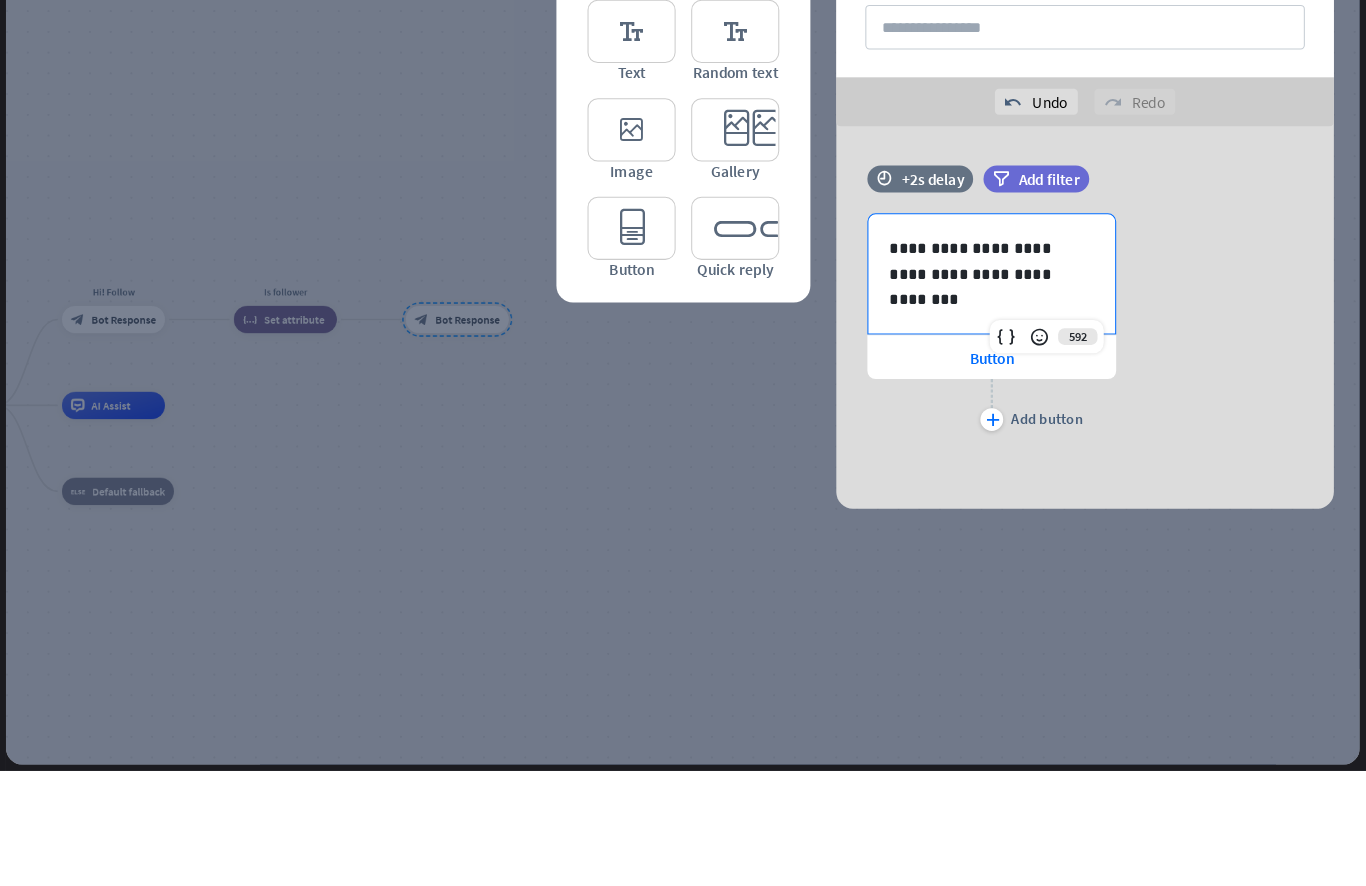 click on "**********" at bounding box center (1095, 455) 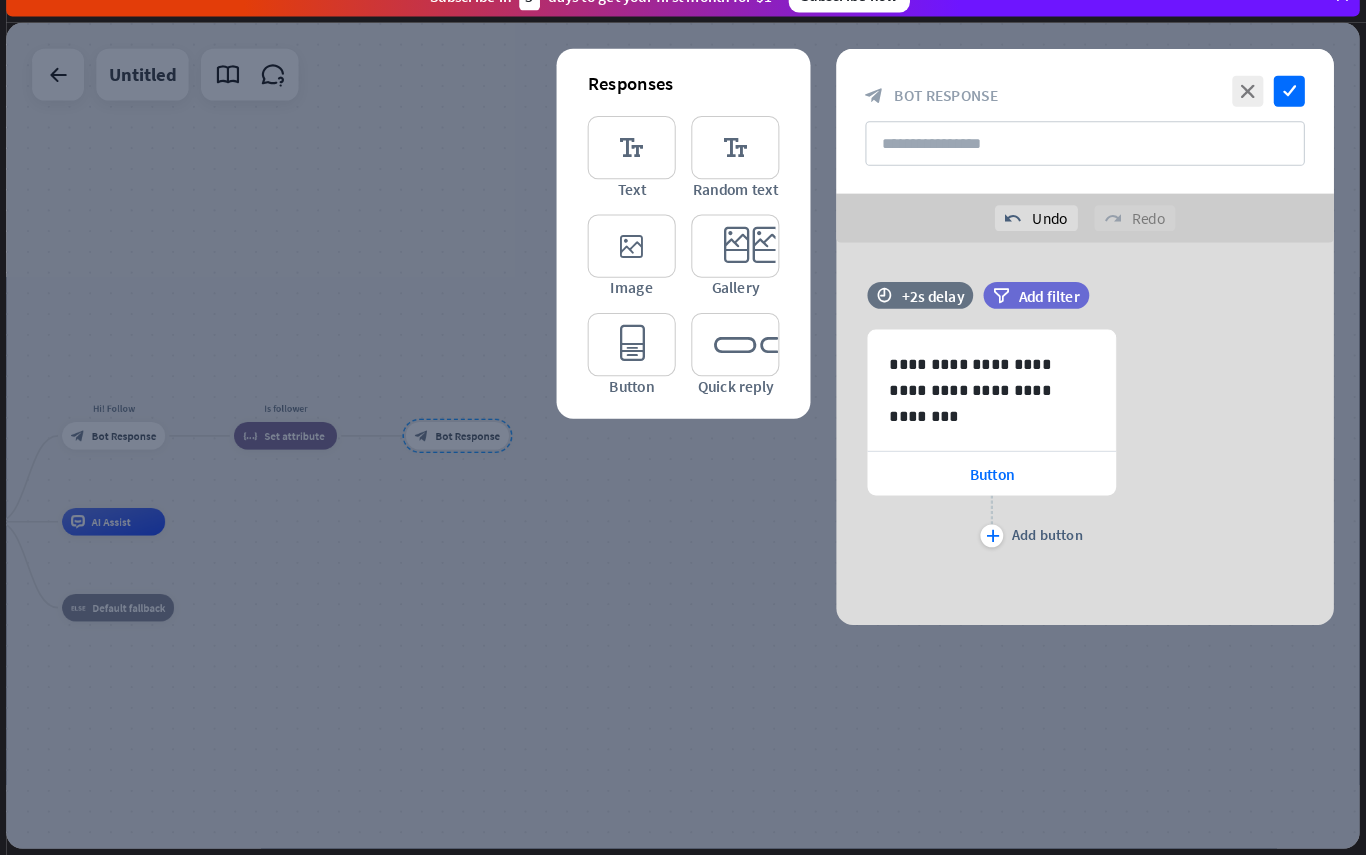 click on "Button" at bounding box center [1005, 487] 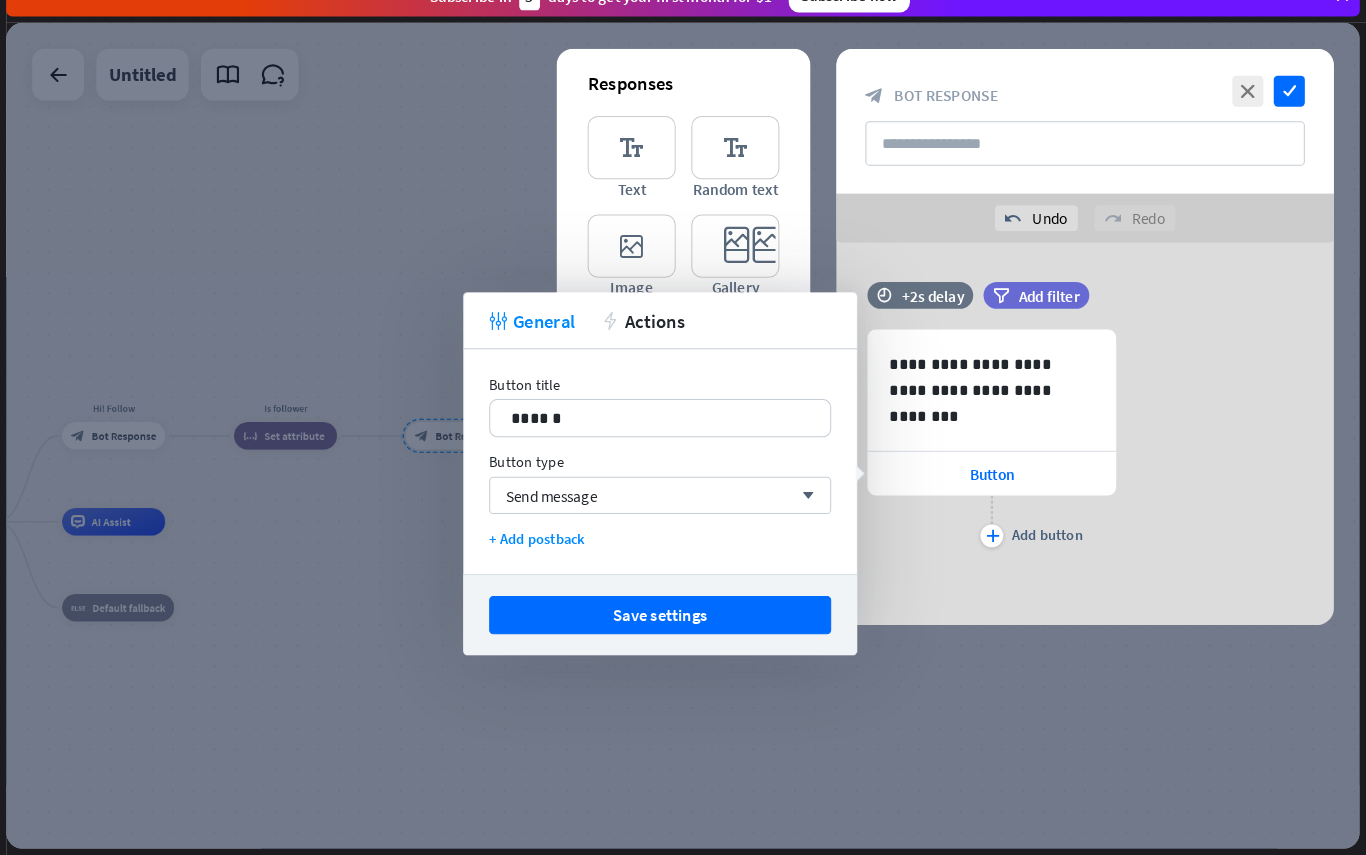 click on "******" at bounding box center (685, 433) 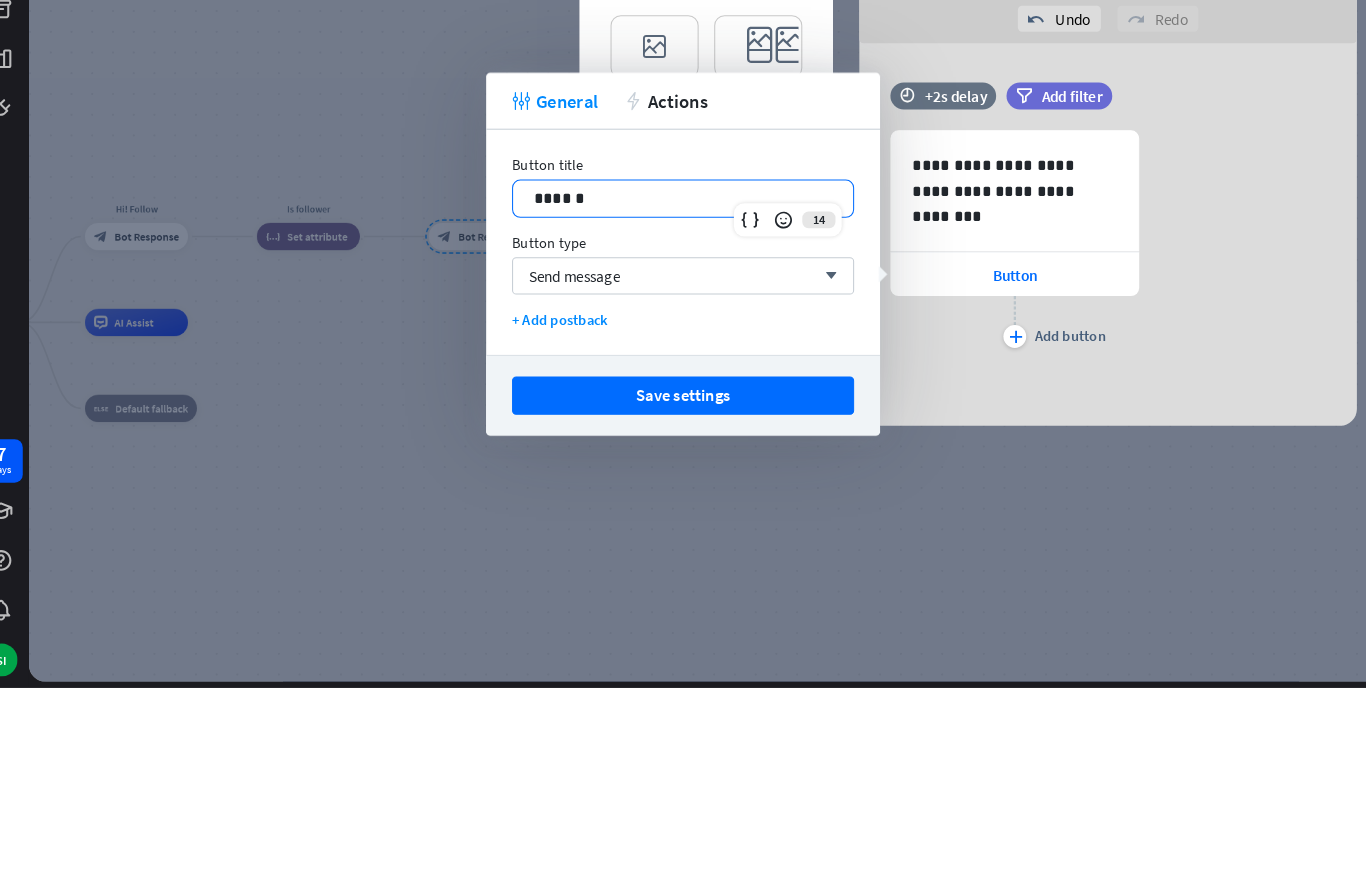 click on "******" at bounding box center (685, 414) 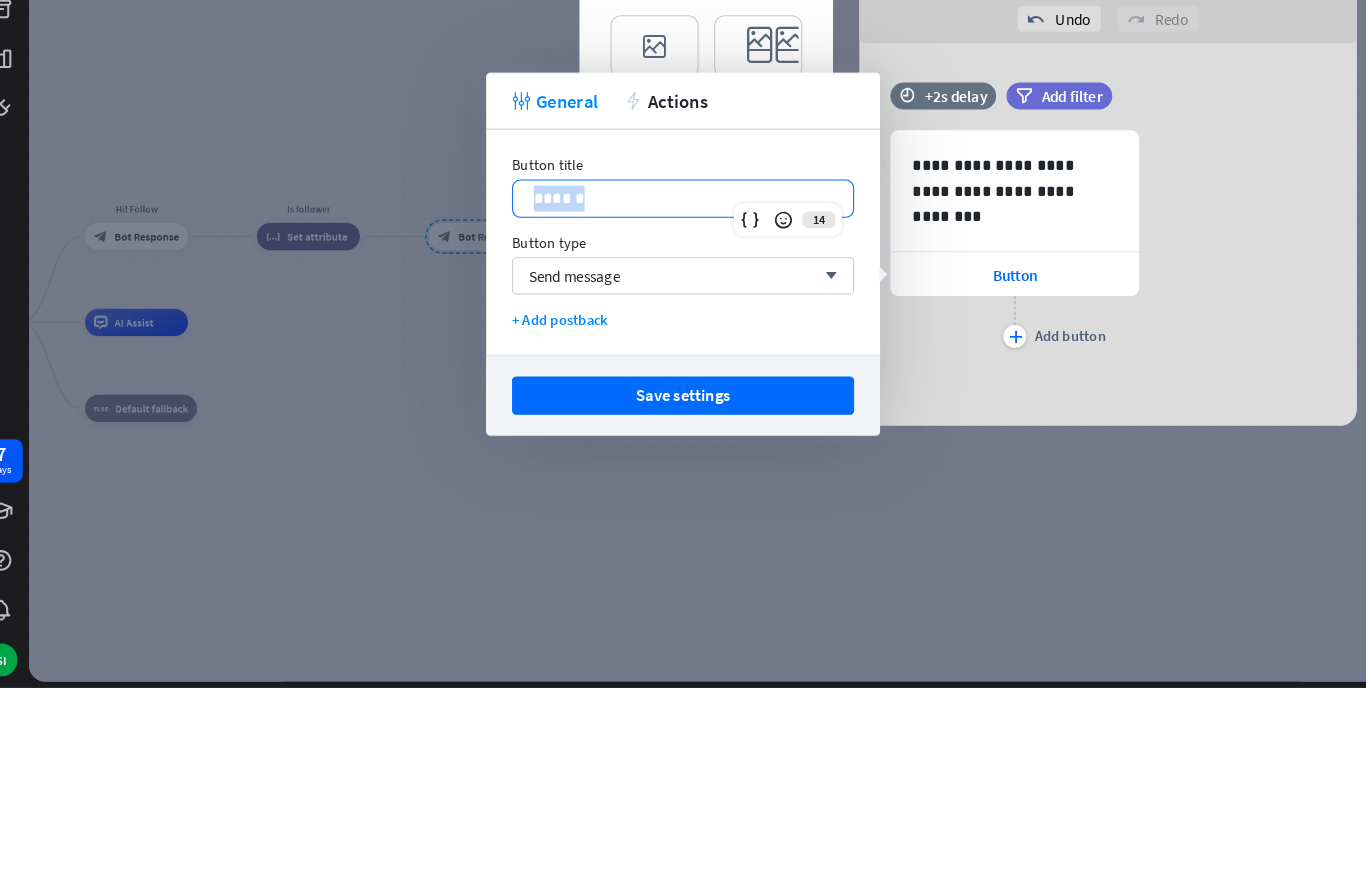 type 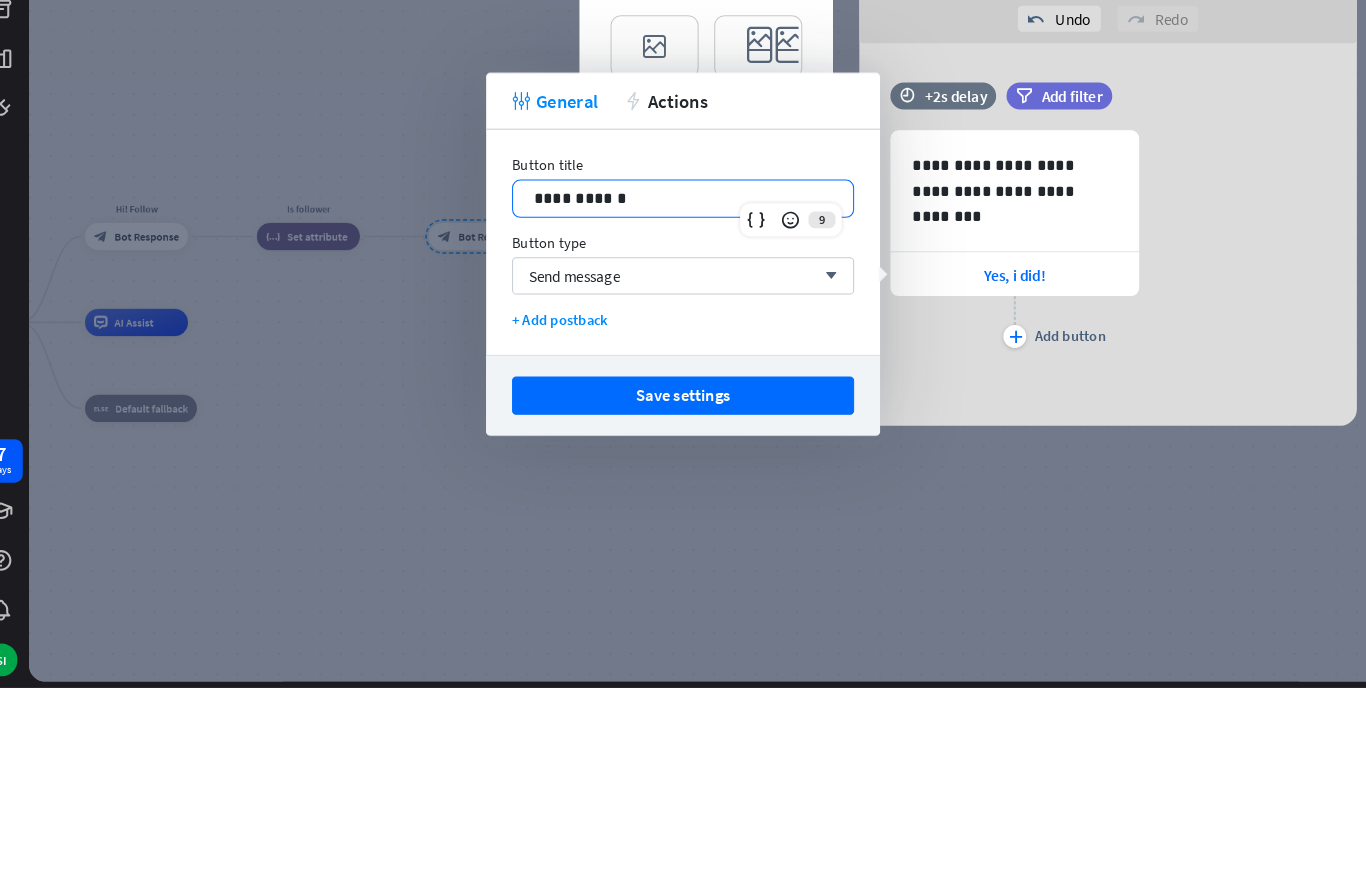 click on "**********" at bounding box center [685, 414] 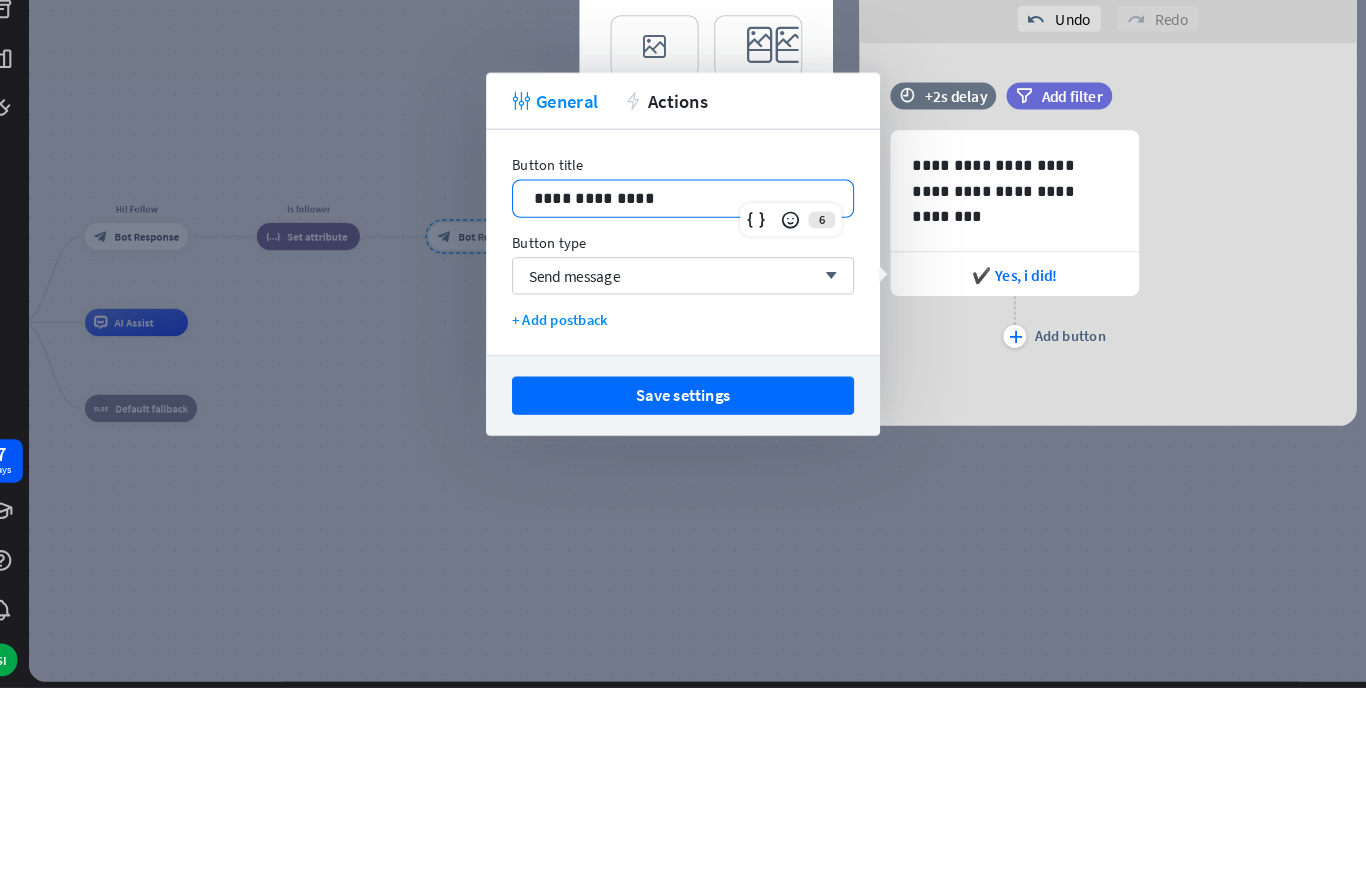 click on "Send message
arrow_down" at bounding box center [685, 489] 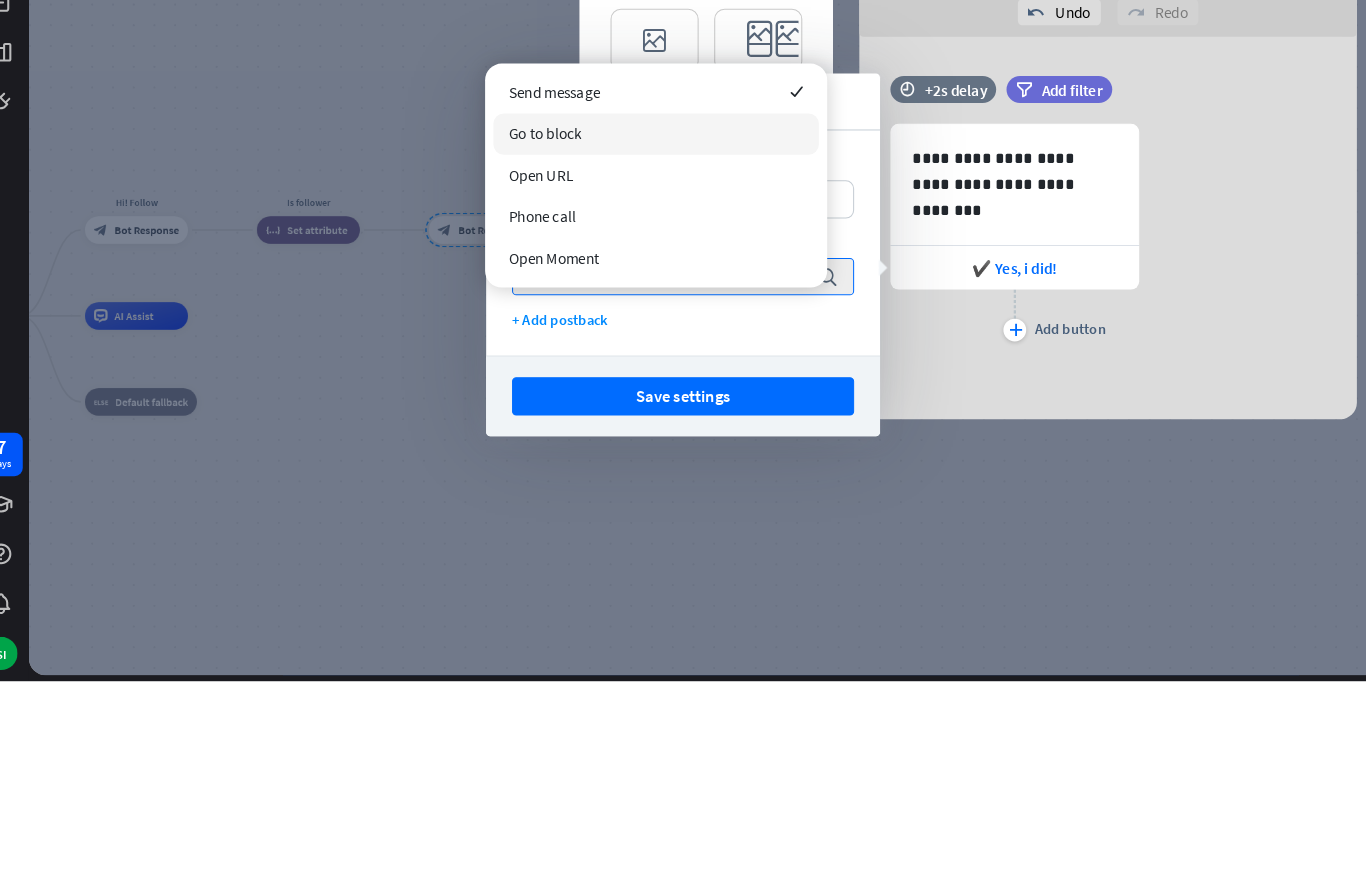 click on "Go to block" at bounding box center (659, 358) 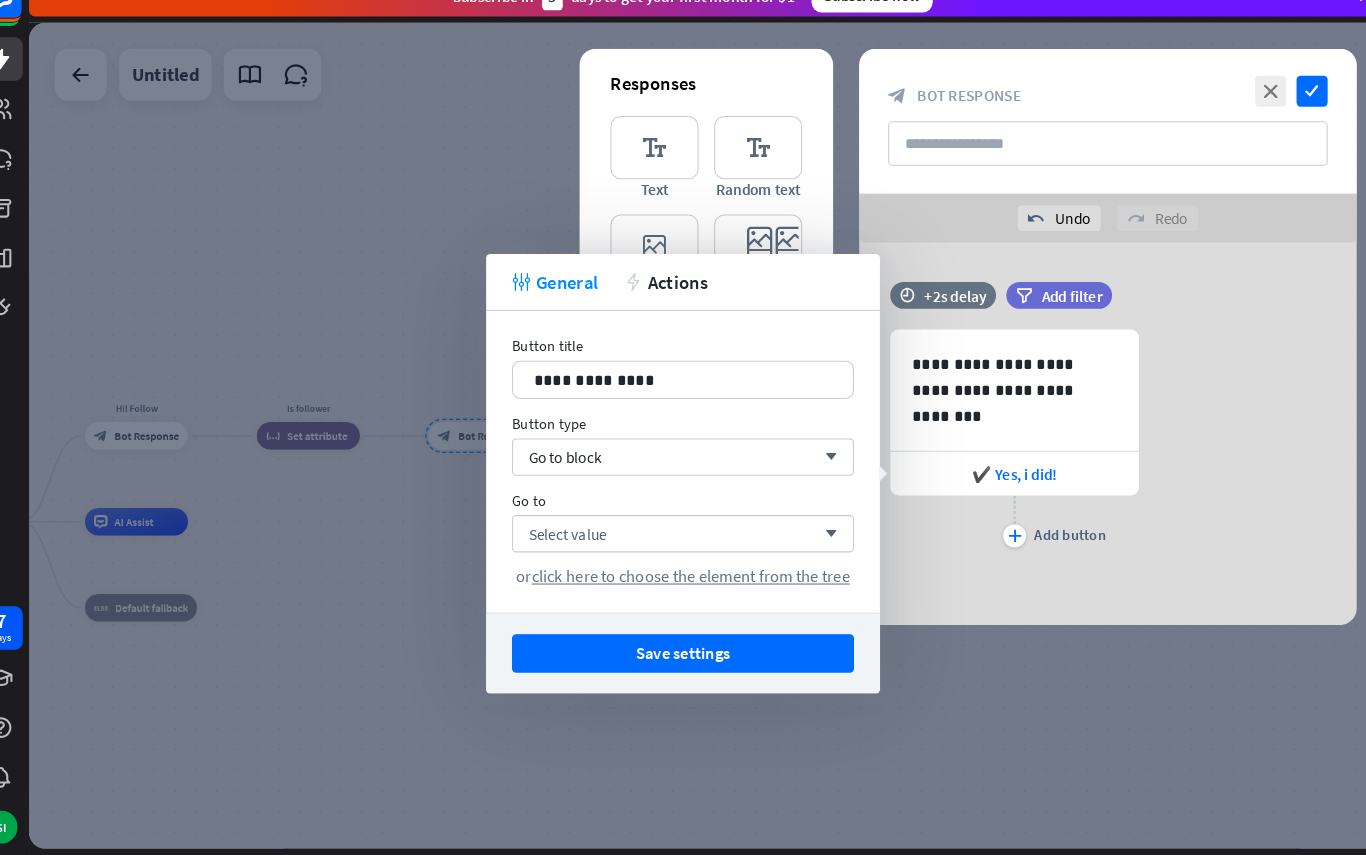 click on "arrow_down" at bounding box center [823, 545] 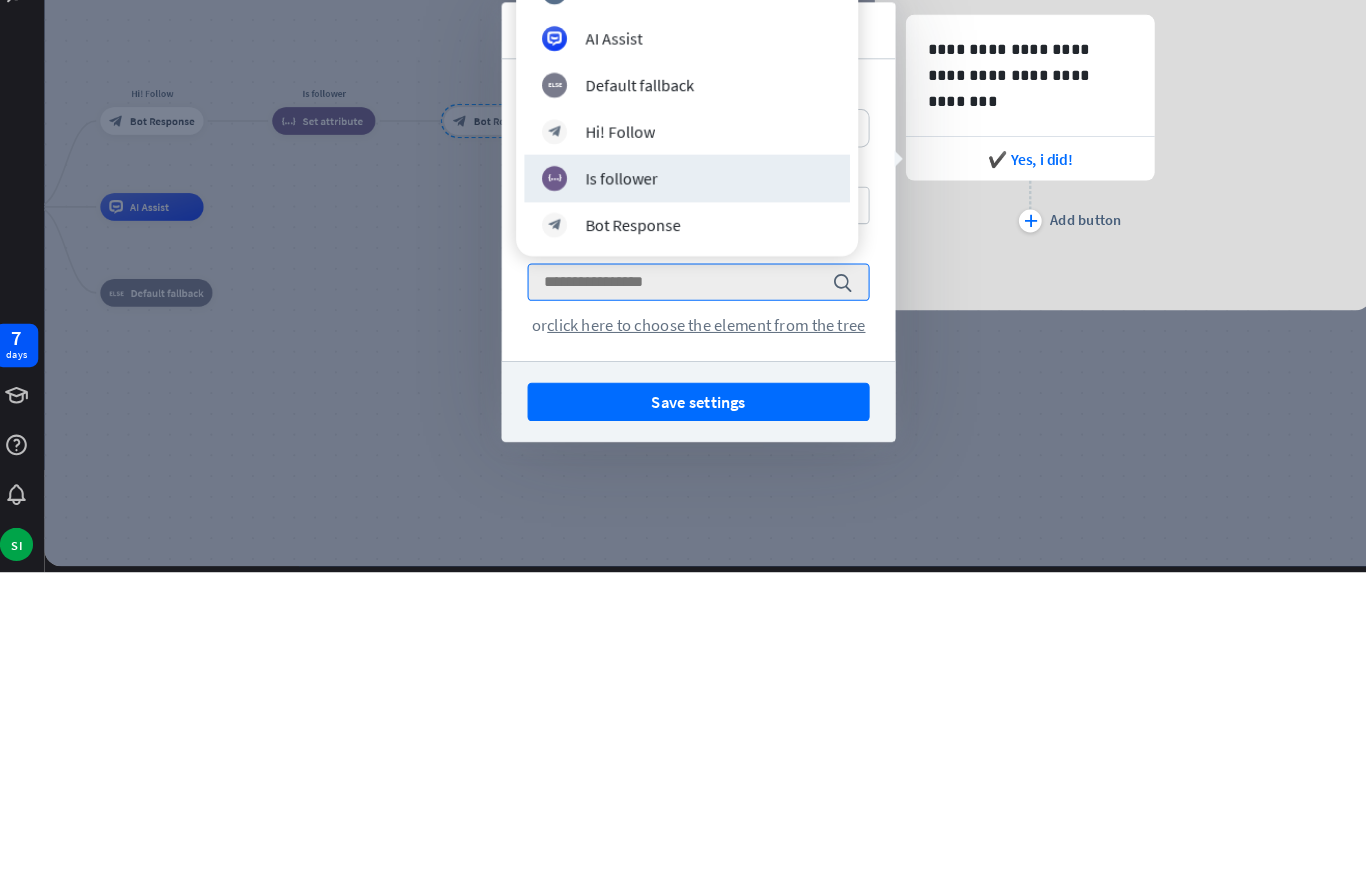 click on "block_set_attribute
Is follower" at bounding box center (674, 506) 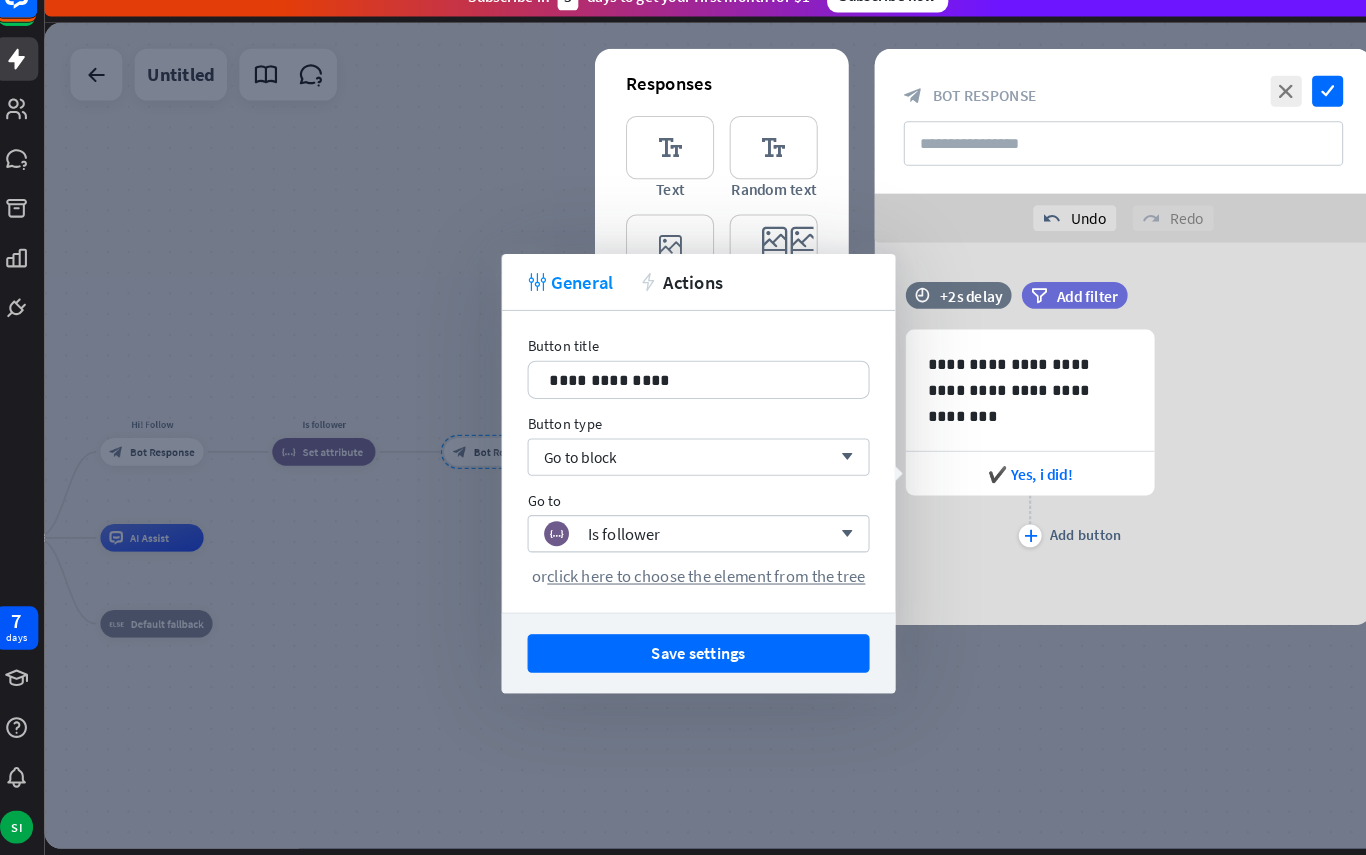 click on "block_set_attribute
Is follower
arrow_down" at bounding box center [685, 545] 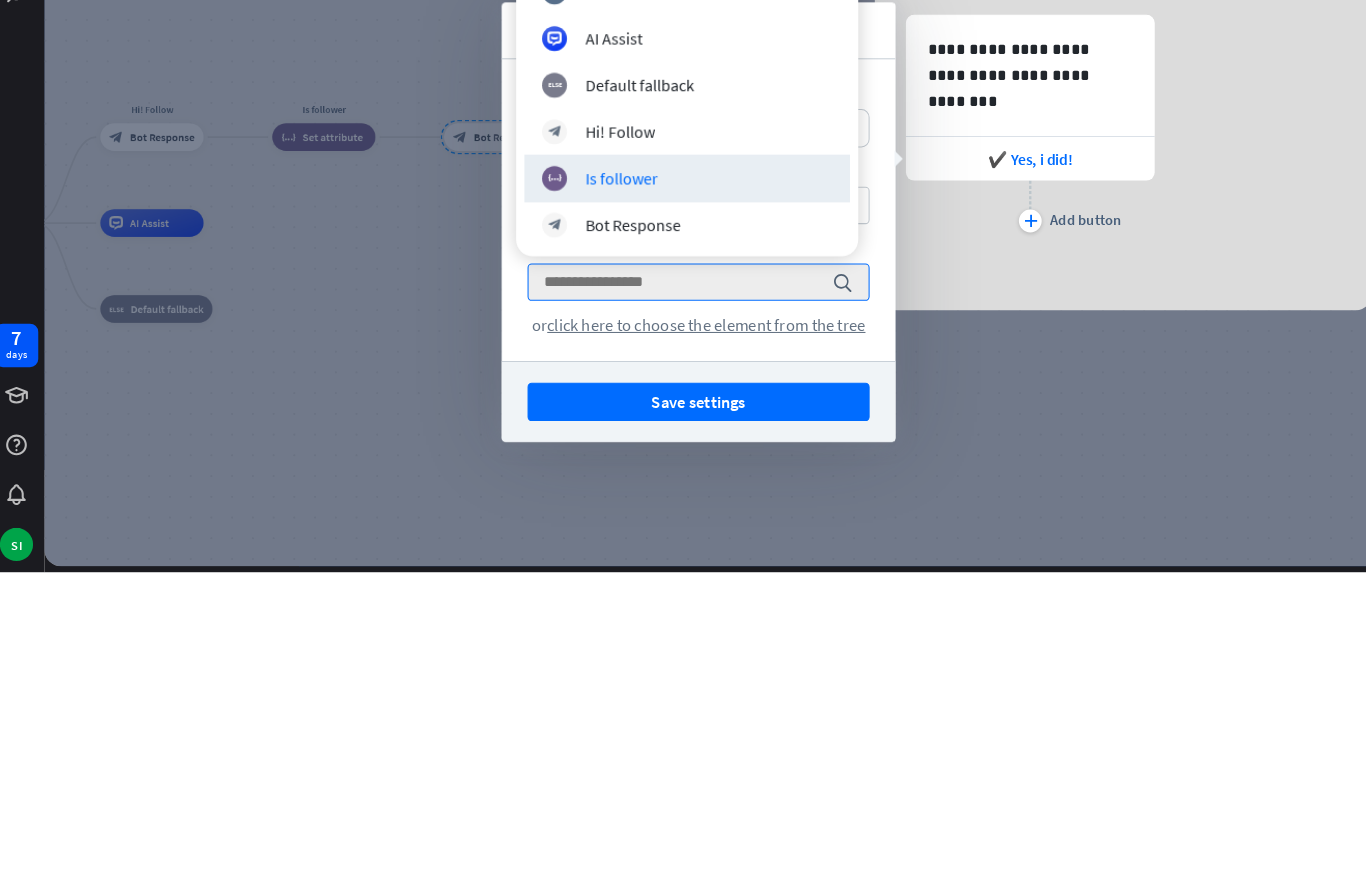 click on "block_set_attribute
Is follower" at bounding box center [674, 506] 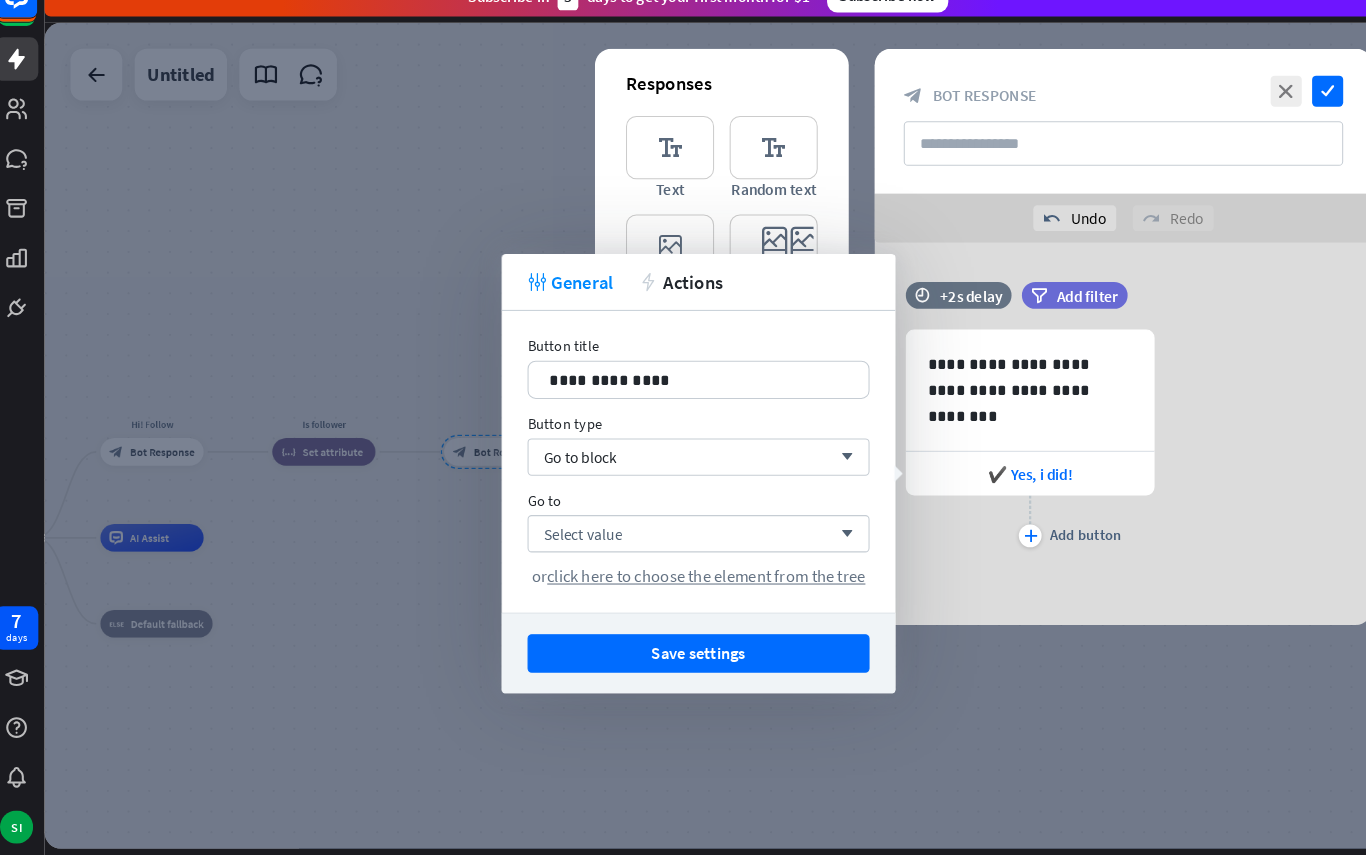 click on "Save settings" at bounding box center [685, 660] 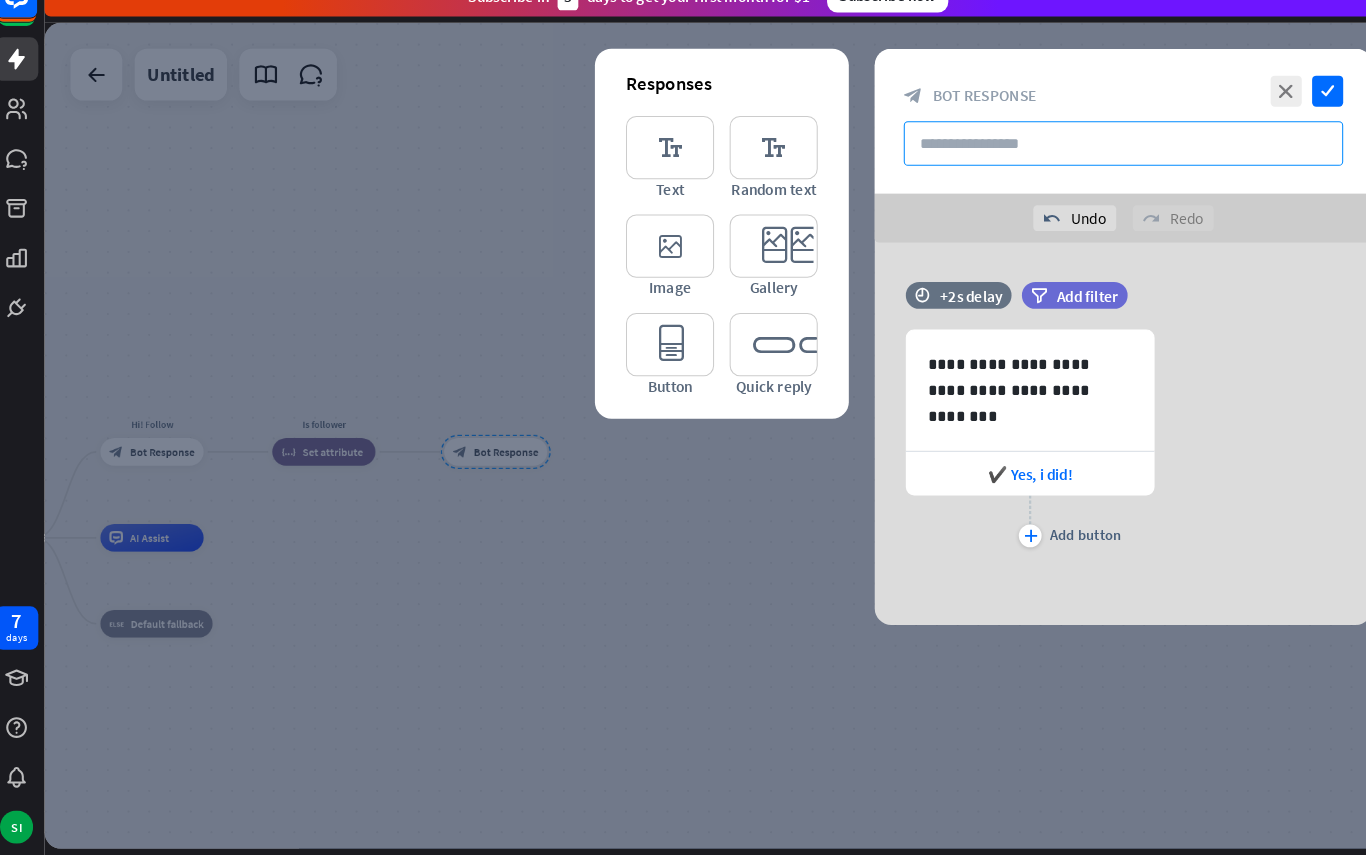 click at bounding box center [1095, 168] 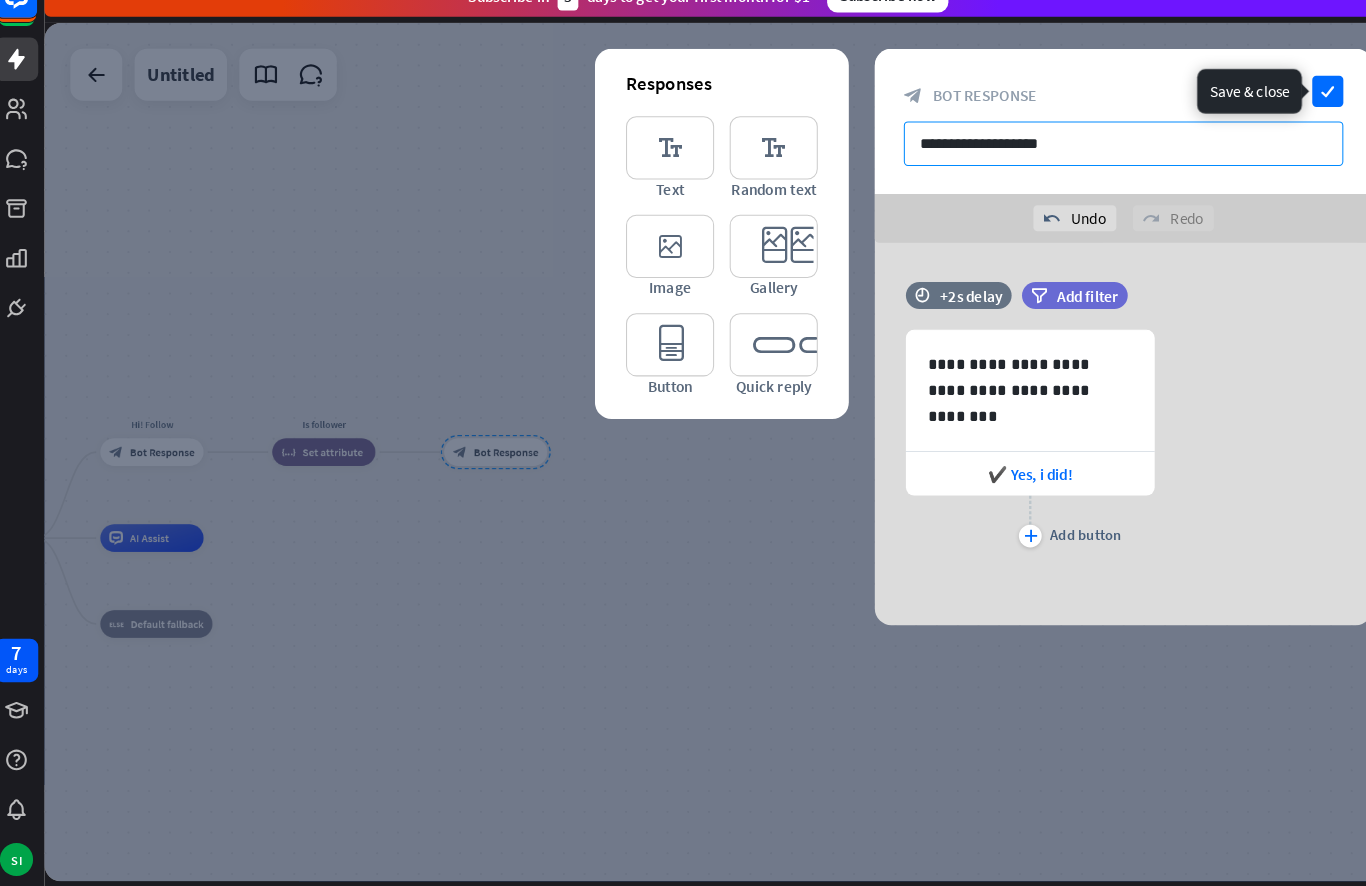 type on "**********" 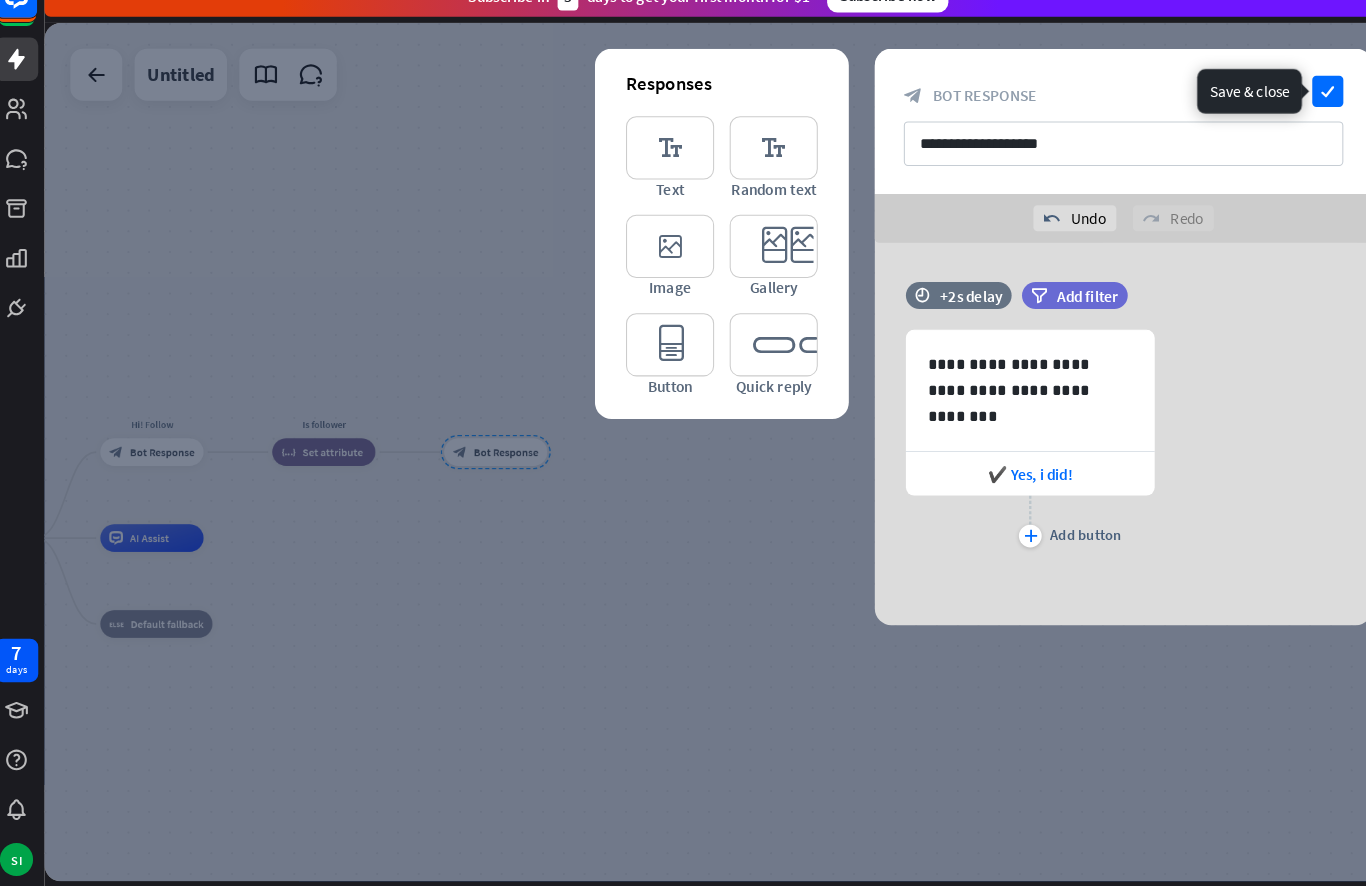 click on "check" at bounding box center (1292, 118) 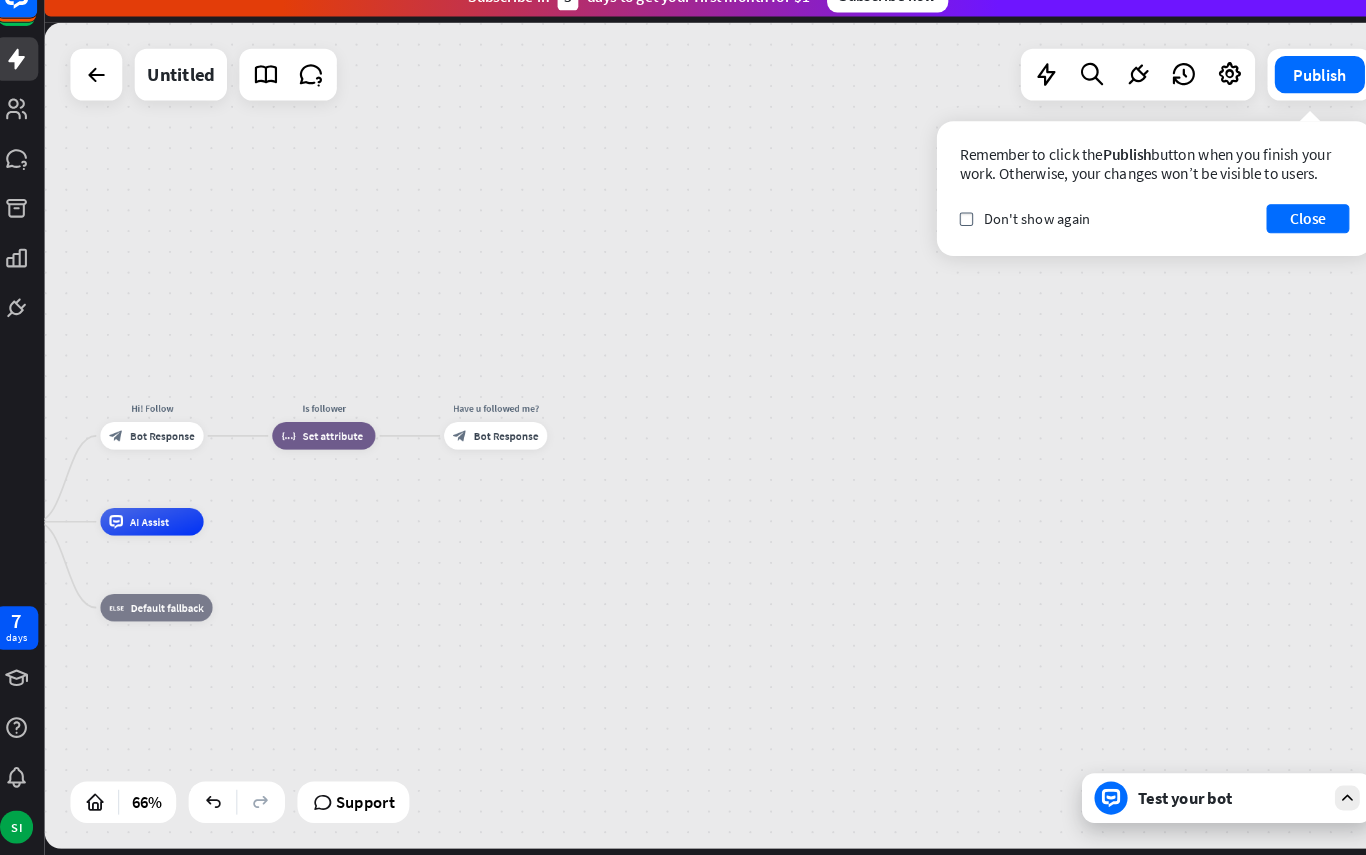 click on "Location   home_2   Start point                 Hi! Follow   block_bot_response   Bot Response                 Is follower   block_set_attribute   Set attribute                 Have u followed me?   block_bot_response   Bot Response                     AI Assist                   block_fallback   Default fallback" at bounding box center (707, 450) 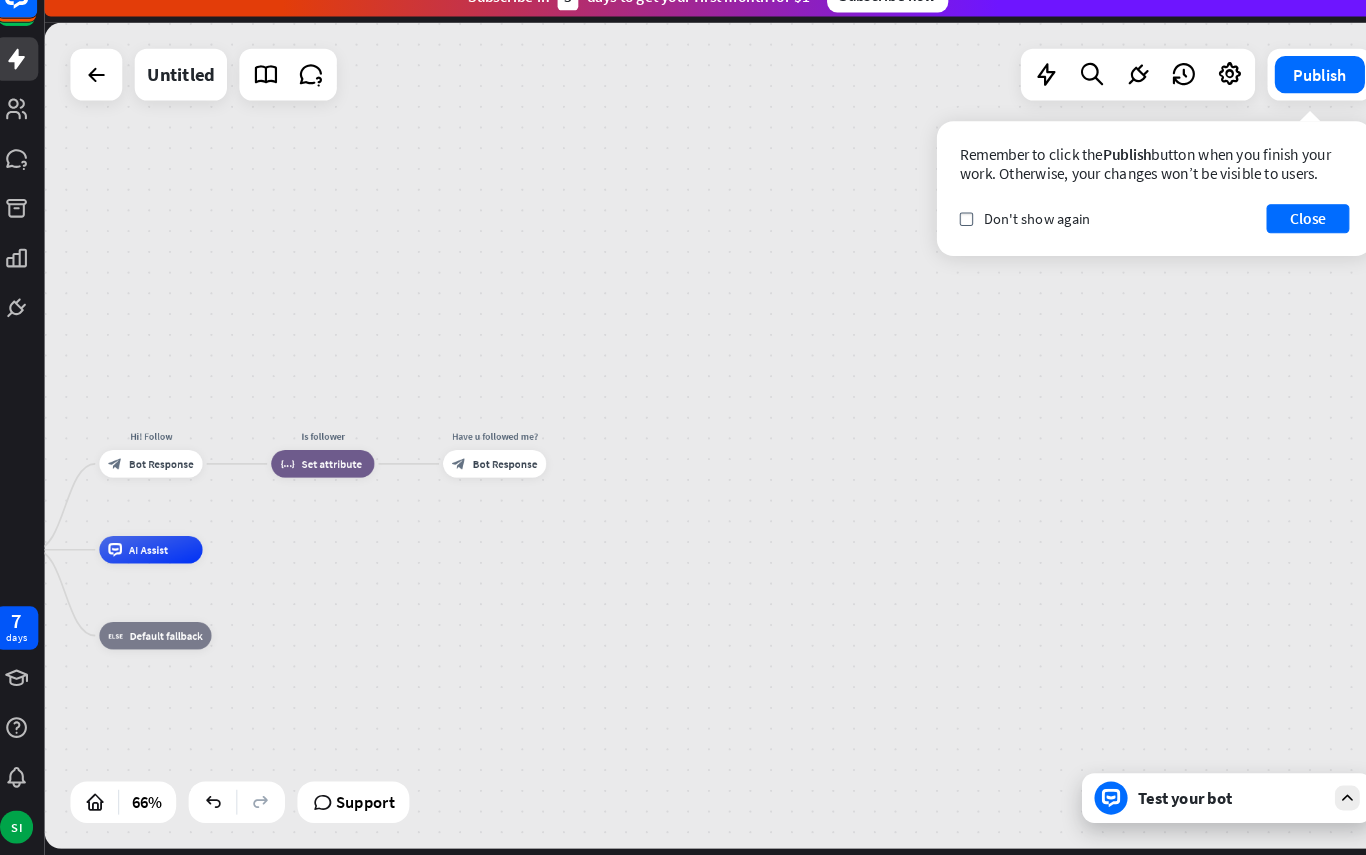 click at bounding box center [1311, 800] 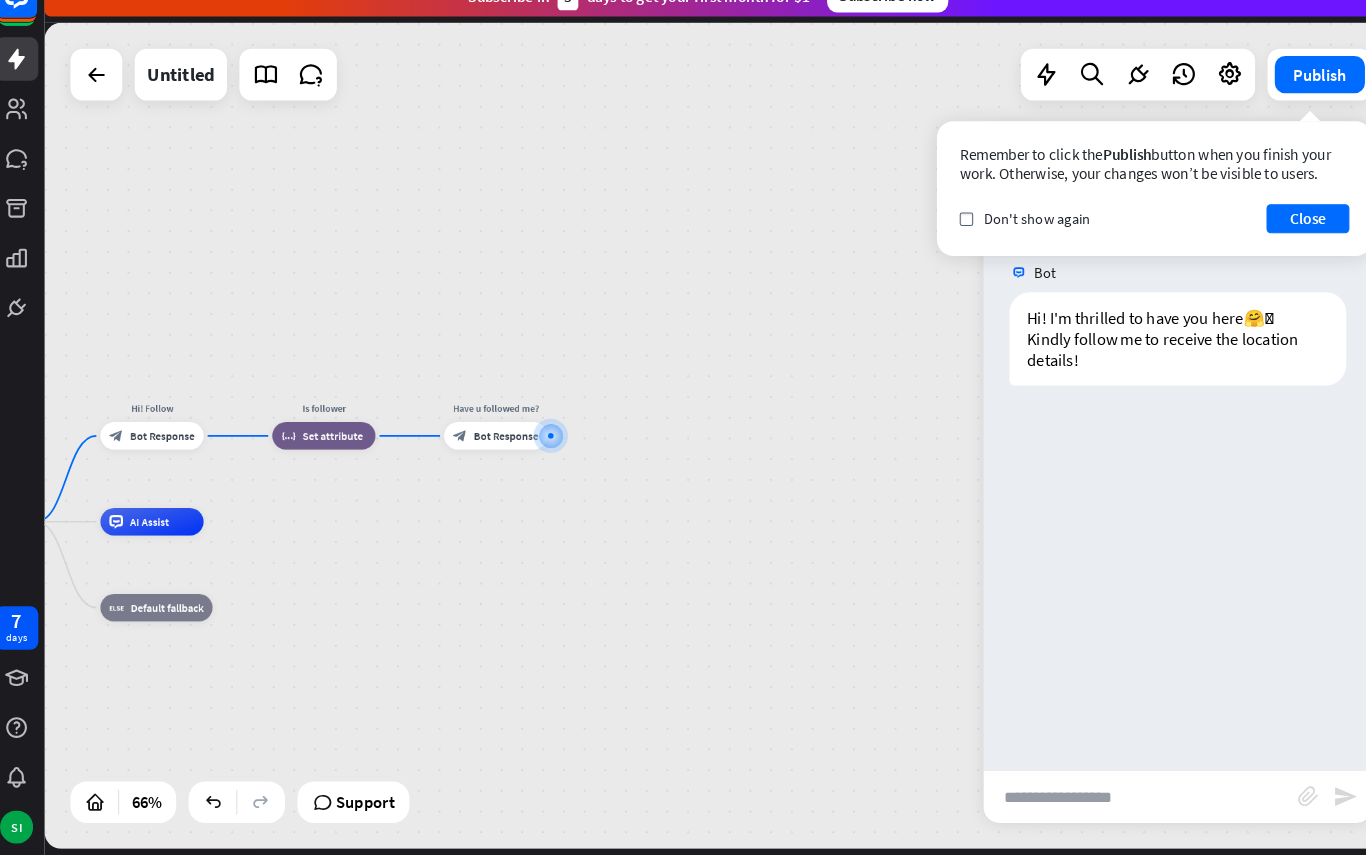 click on "Bot
Hi! I'm thrilled to have you here🤗🩷
Kindly follow me to receive the location details!
[DATE] 11:43 AM
Show JSON" at bounding box center [1147, 513] 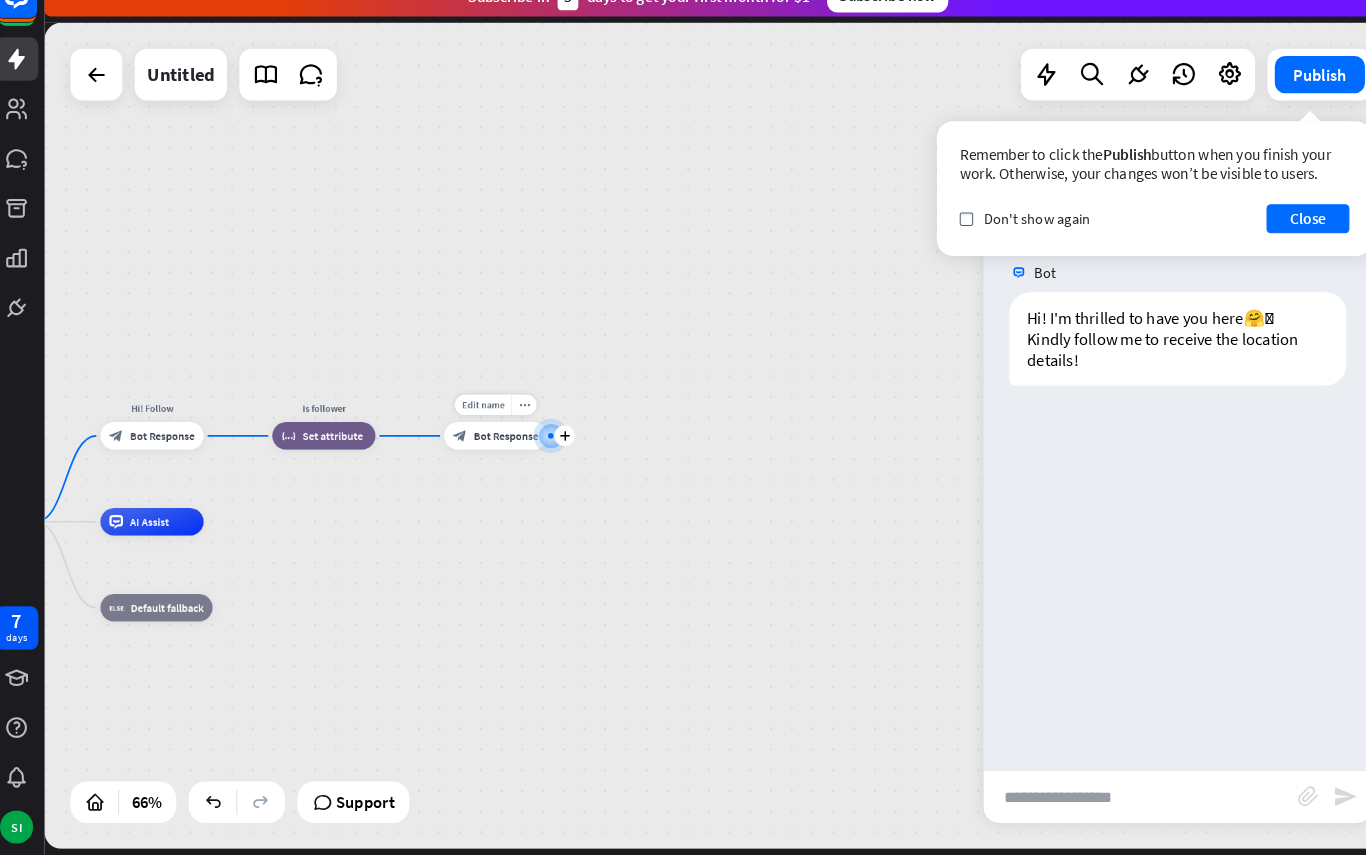 click on "Location   home_2   Start point                 Hi! Follow   block_bot_response   Bot Response                 Is follower   block_set_attribute   Set attribute       Edit name   more_horiz         plus     block_bot_response   Bot Response                         AI Assist                   block_fallback   Default fallback" at bounding box center (375, 797) 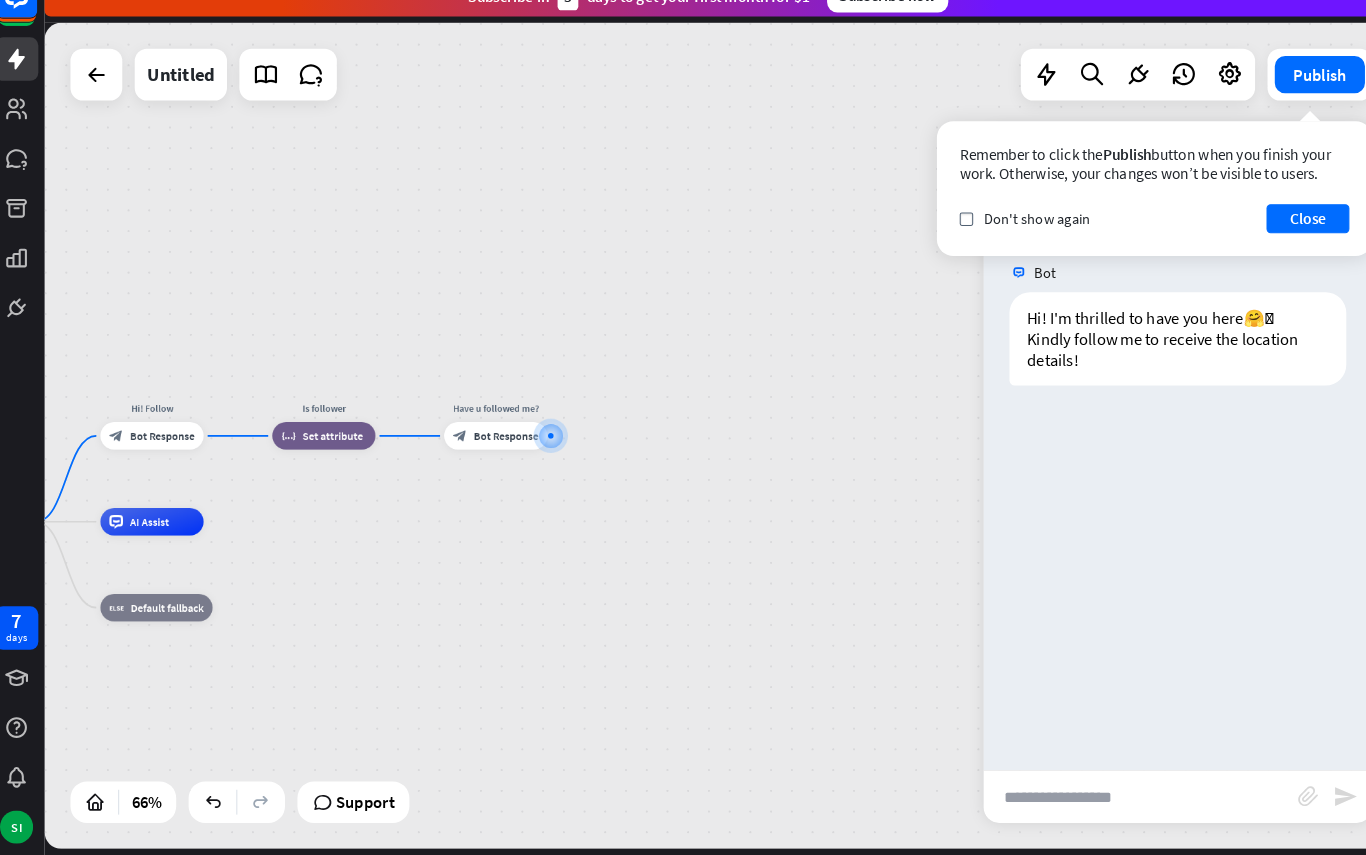 click on "Close" at bounding box center (1273, 241) 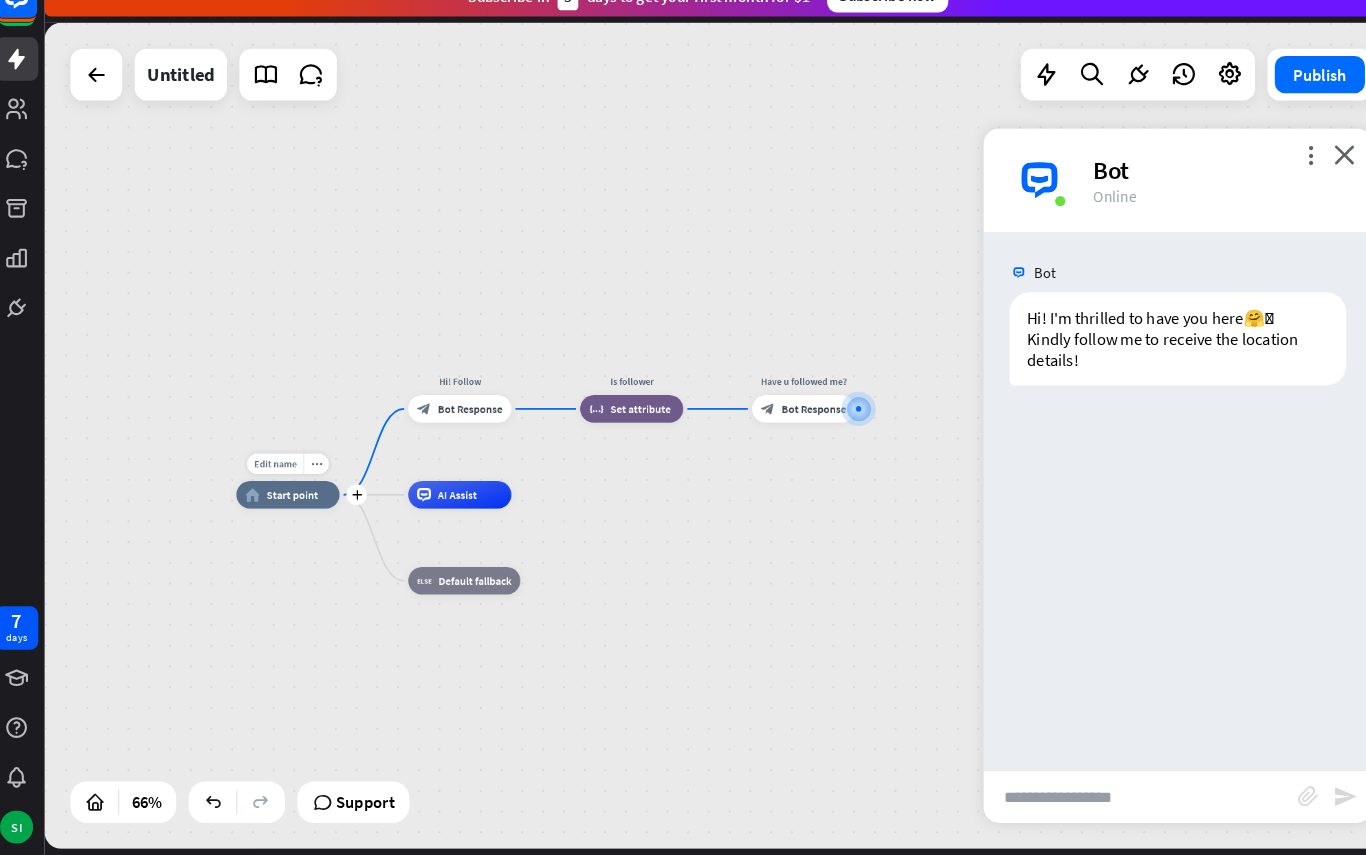 click on "more_horiz" at bounding box center (316, 478) 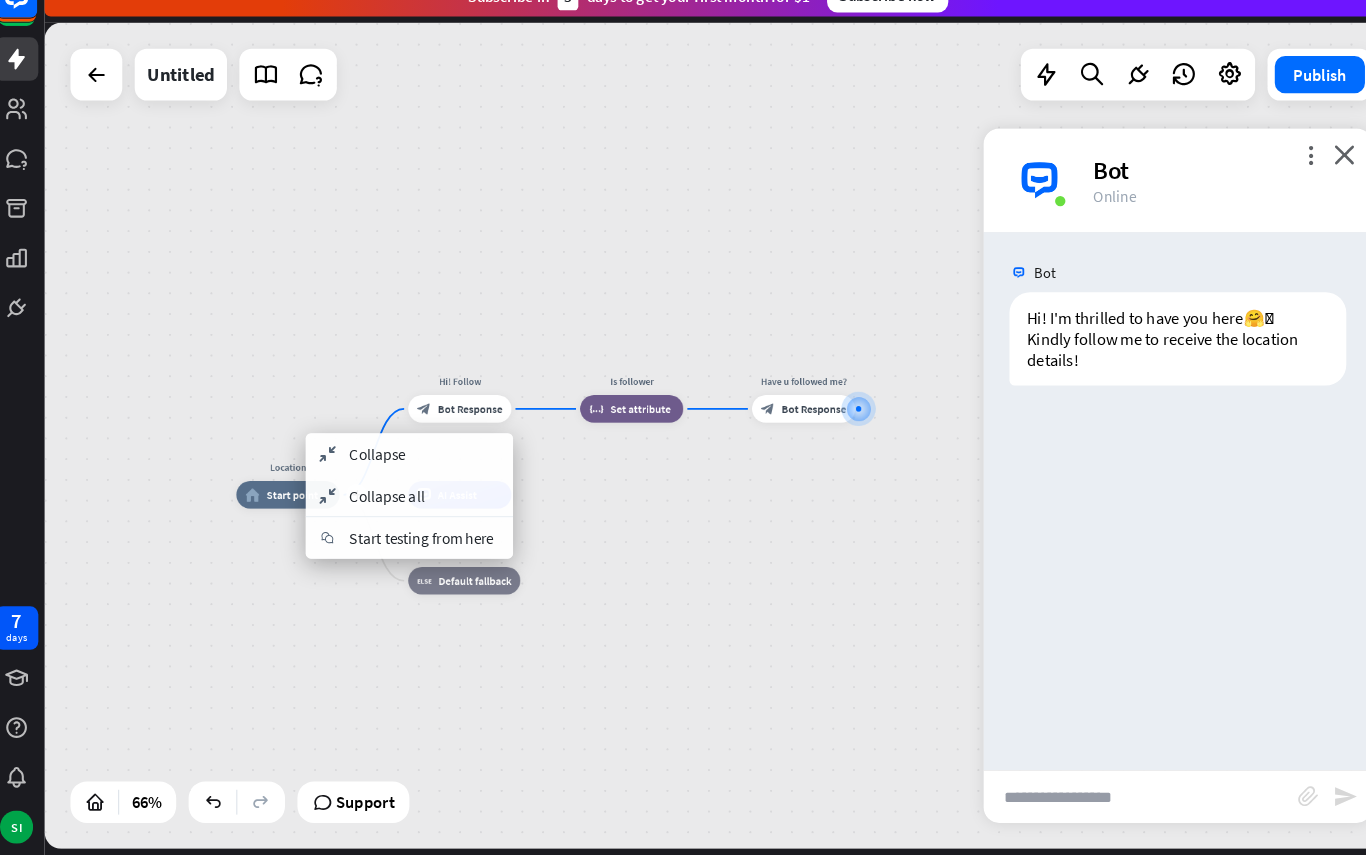 click on "collapse   Collapse" at bounding box center (406, 468) 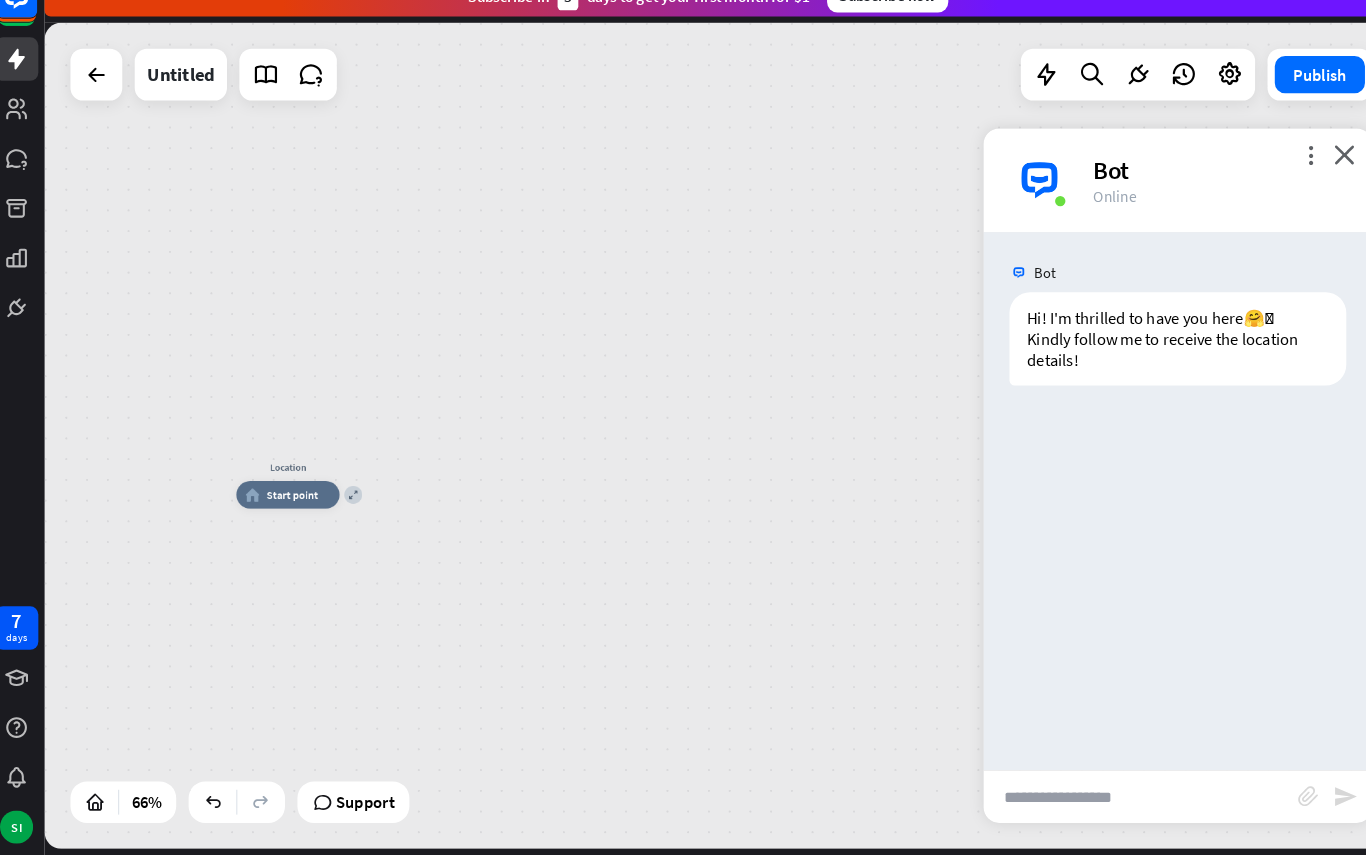 click on "expand" at bounding box center (351, 507) 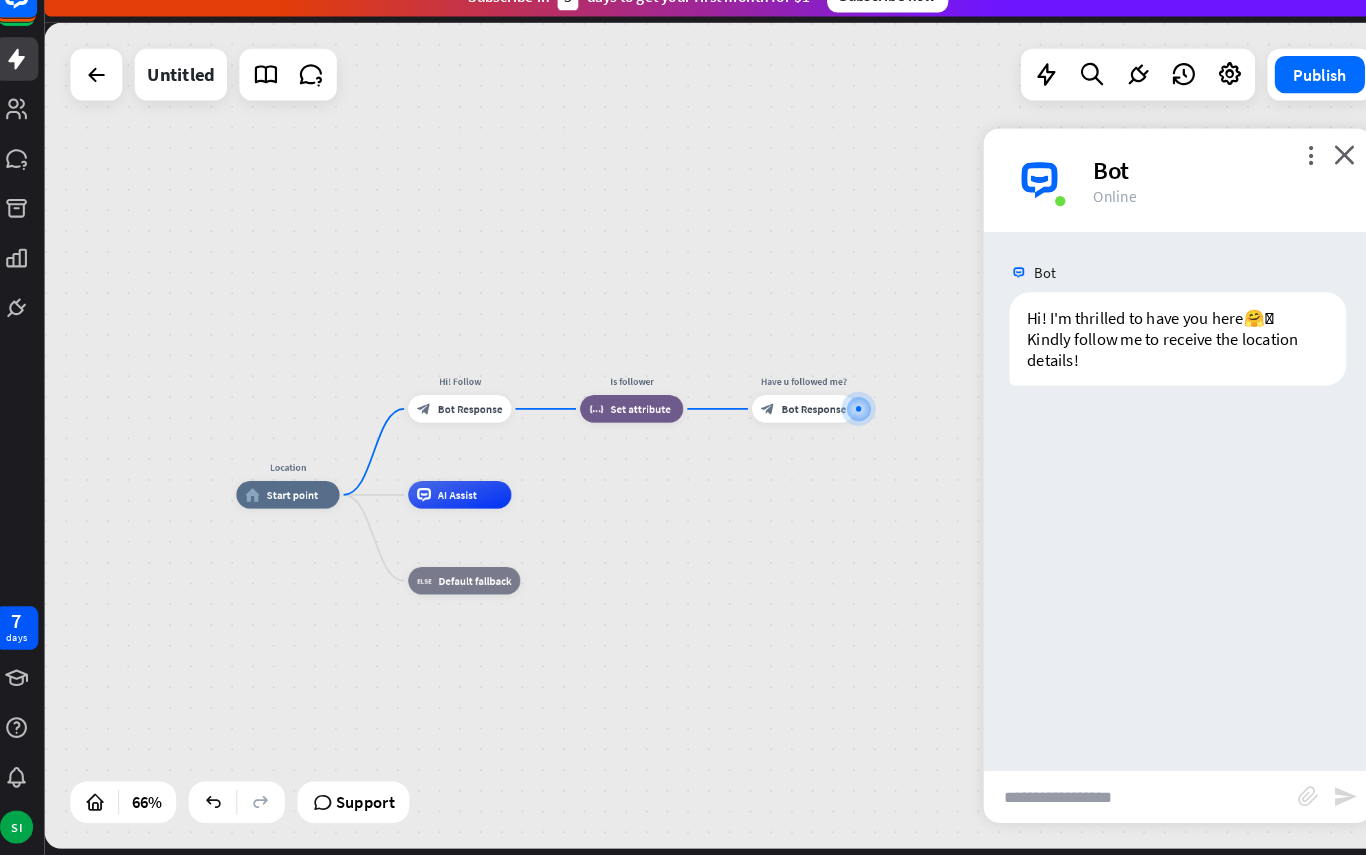 click on "Edit name   more_horiz           Location   home_2   Start point                 Hi! Follow   block_bot_response   Bot Response                 Is follower   block_set_attribute   Set attribute                 Have u followed me?   block_bot_response   Bot Response                         AI Assist                   block_fallback   Default fallback" at bounding box center [707, 450] 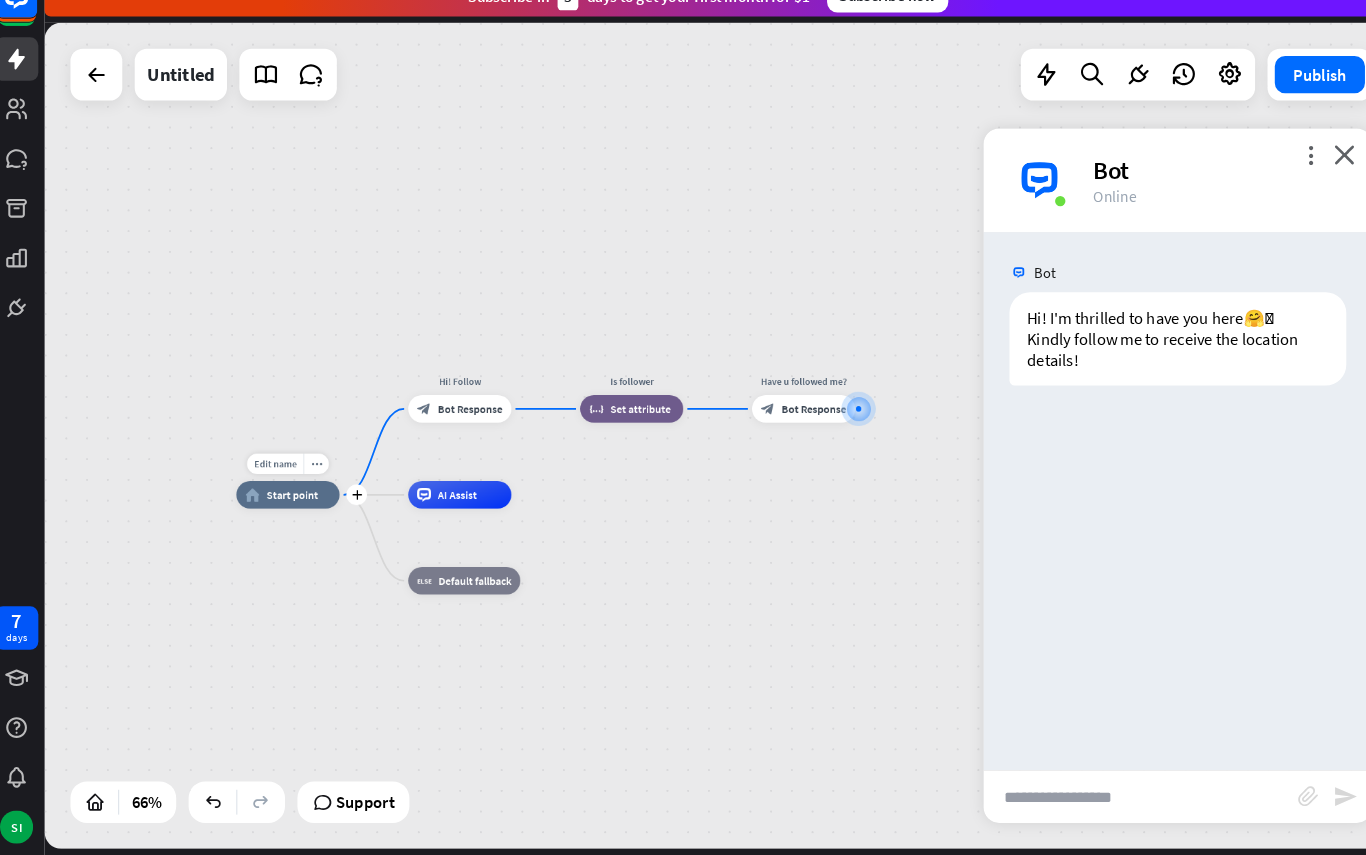 click on "Edit name" at bounding box center (276, 478) 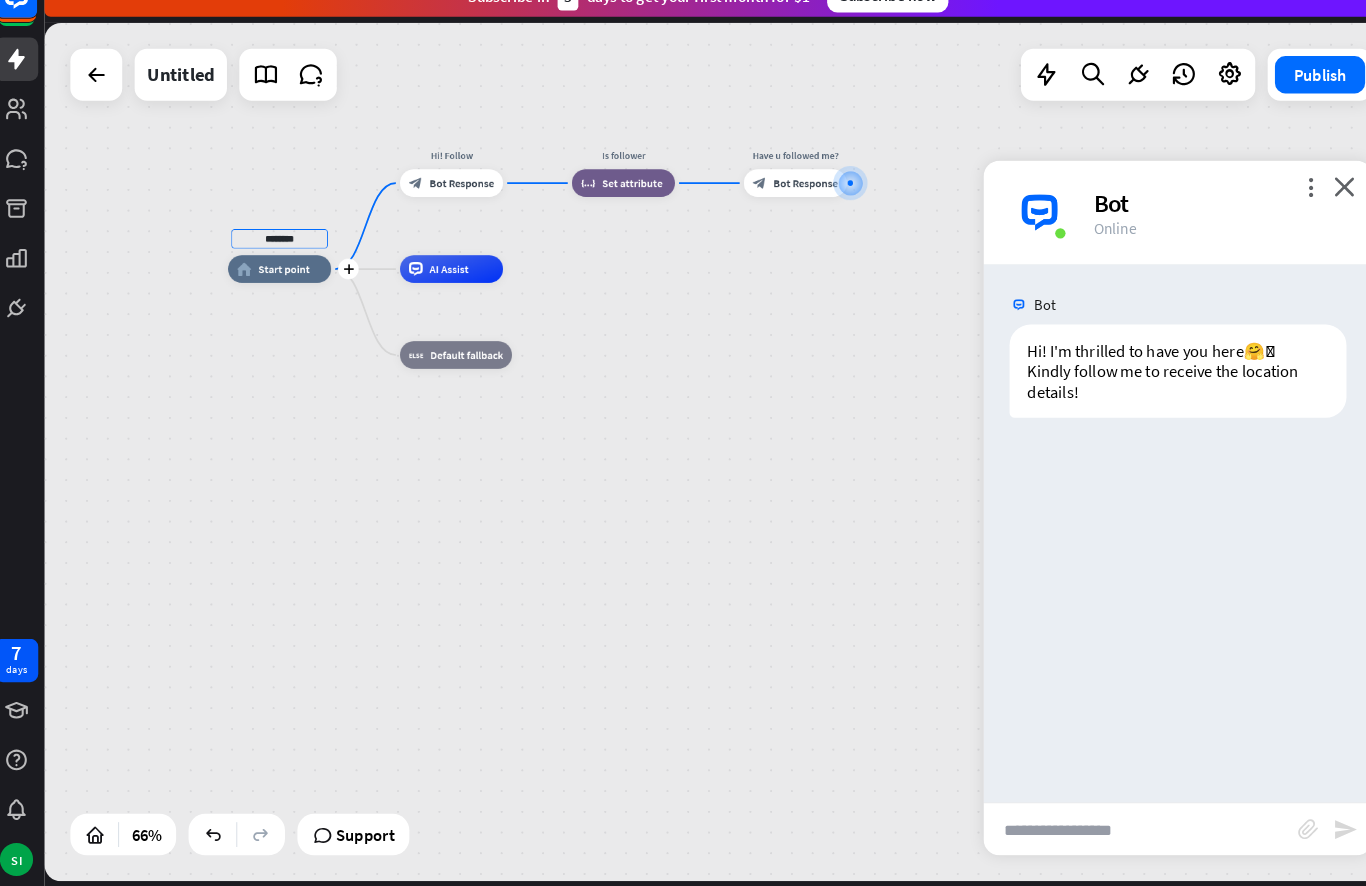 click on "********       plus     home_2   Start point                 Hi! Follow   block_bot_response   Bot Response                 Is follower   block_set_attribute   Set attribute                 Have u followed me?   block_bot_response   Bot Response                         AI Assist                   block_fallback   Default fallback" at bounding box center (707, 466) 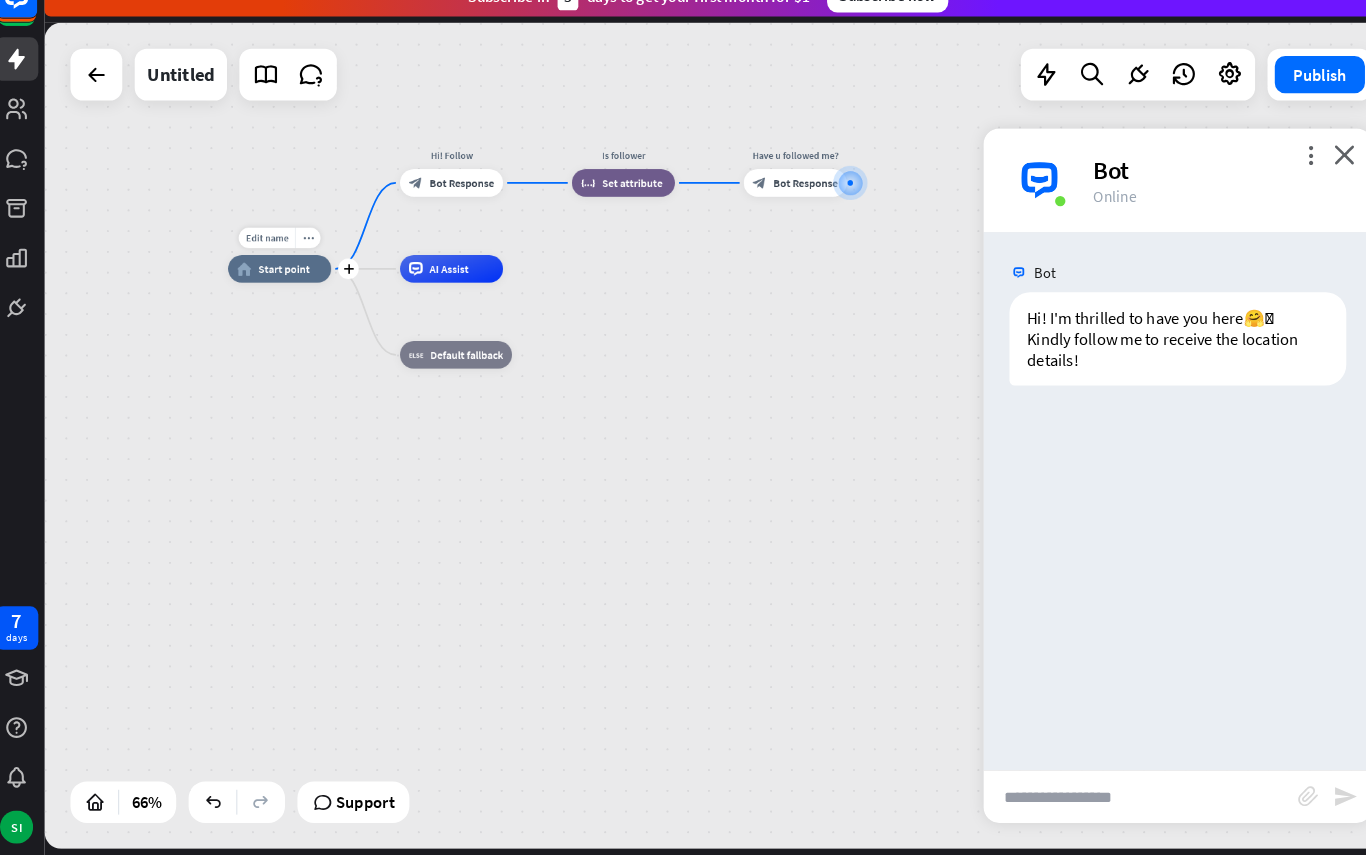 click on "Edit name   more_horiz         plus     home_2   Start point                 Hi! Follow   block_bot_response   Bot Response                 Is follower   block_set_attribute   Set attribute                 Have u followed me?   block_bot_response   Bot Response                         AI Assist                   block_fallback   Default fallback" at bounding box center [707, 450] 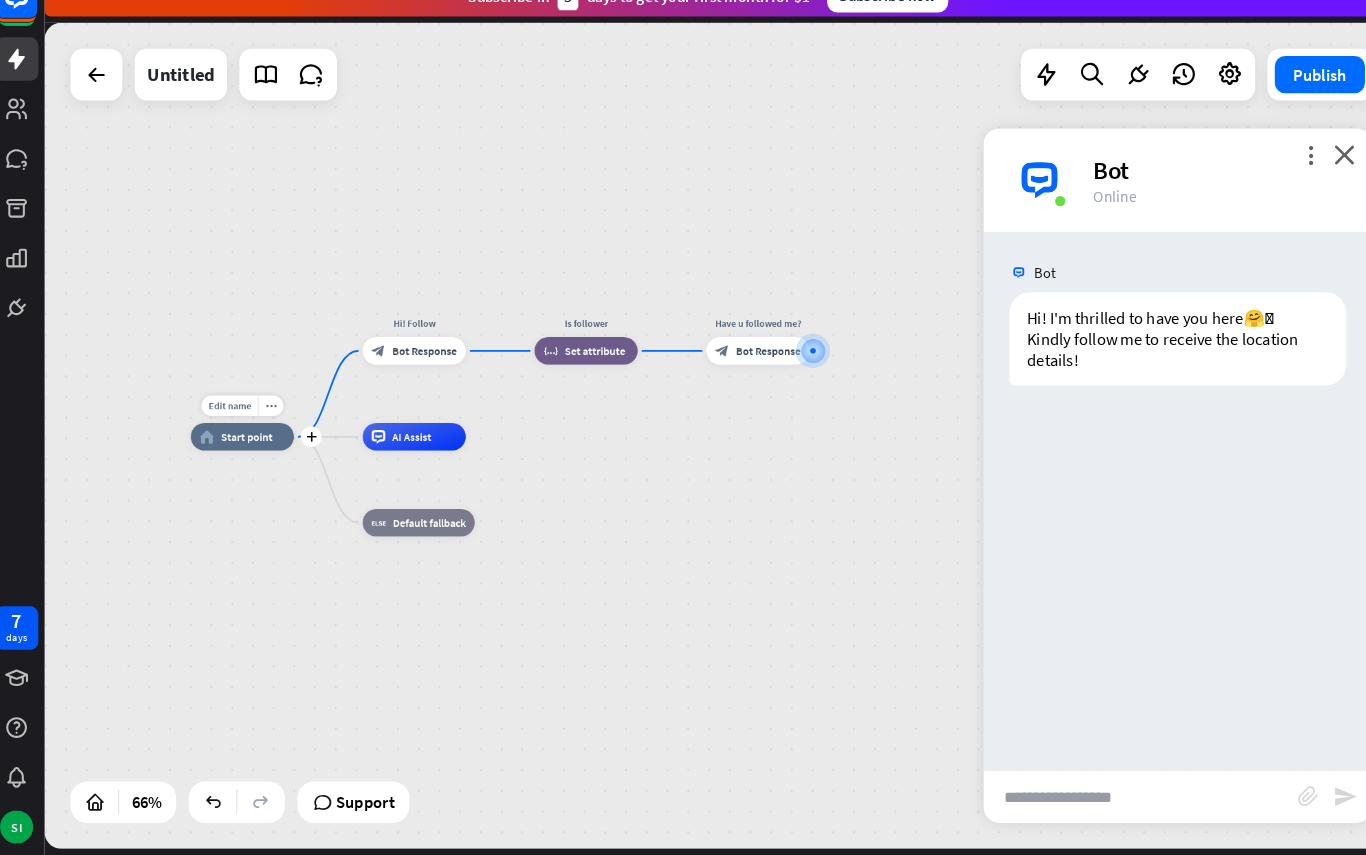 click on "Bot" at bounding box center (1188, 194) 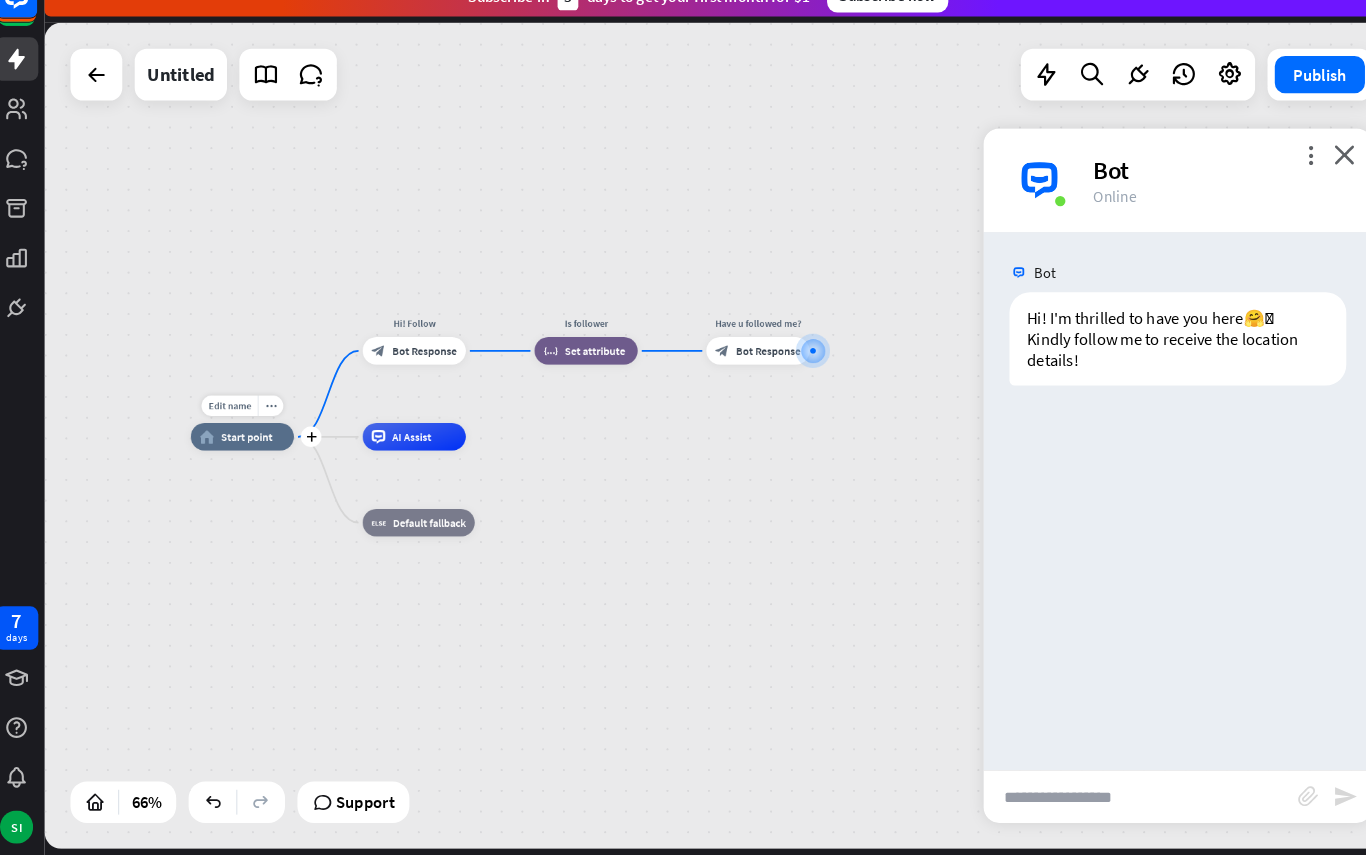 click on "Edit name   more_horiz         plus     home_2   Start point                 Hi! Follow   block_bot_response   Bot Response                 Is follower   block_set_attribute   Set attribute                 Have u followed me?   block_bot_response   Bot Response                         AI Assist                   block_fallback   Default fallback" at bounding box center [628, 715] 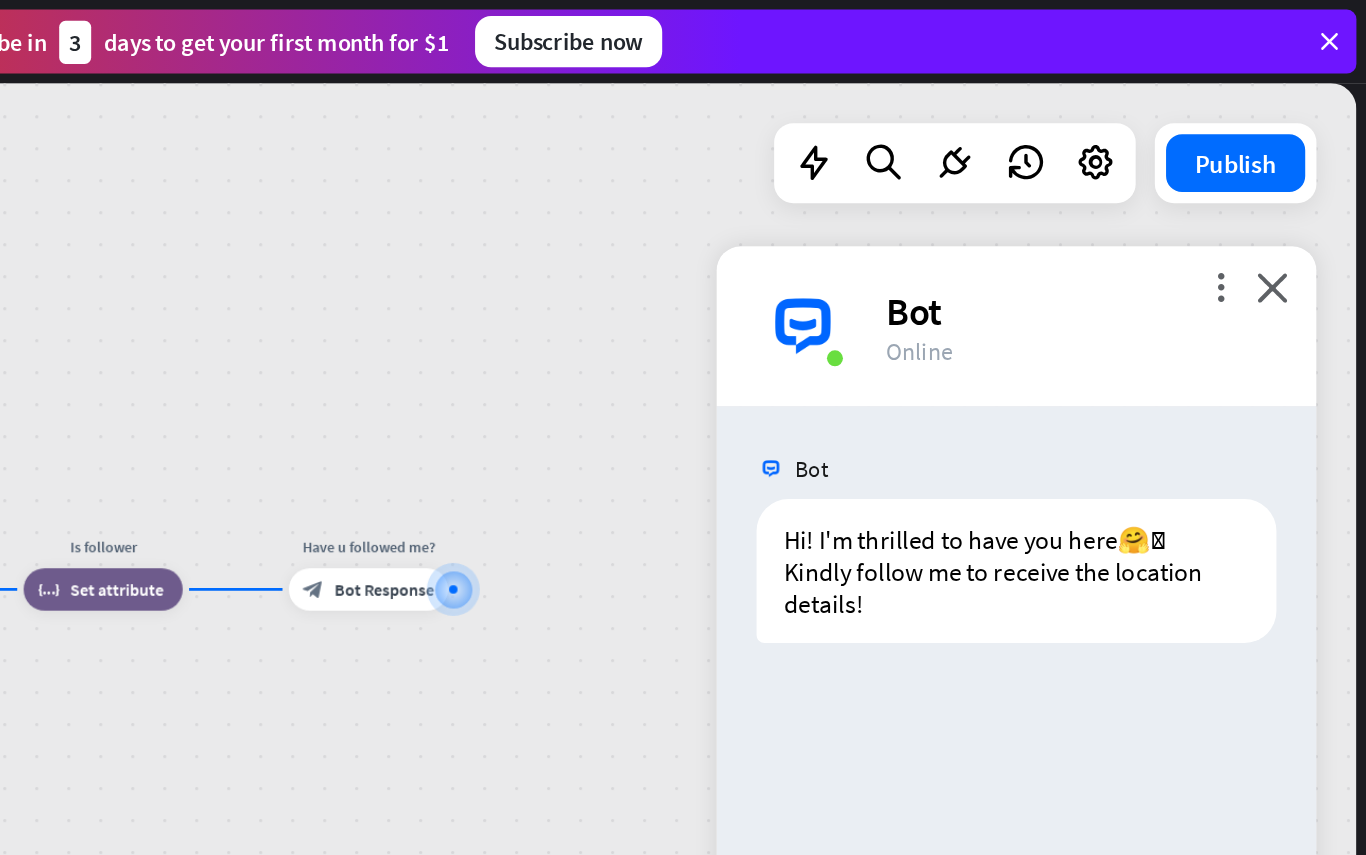 click on "close" at bounding box center [1308, 179] 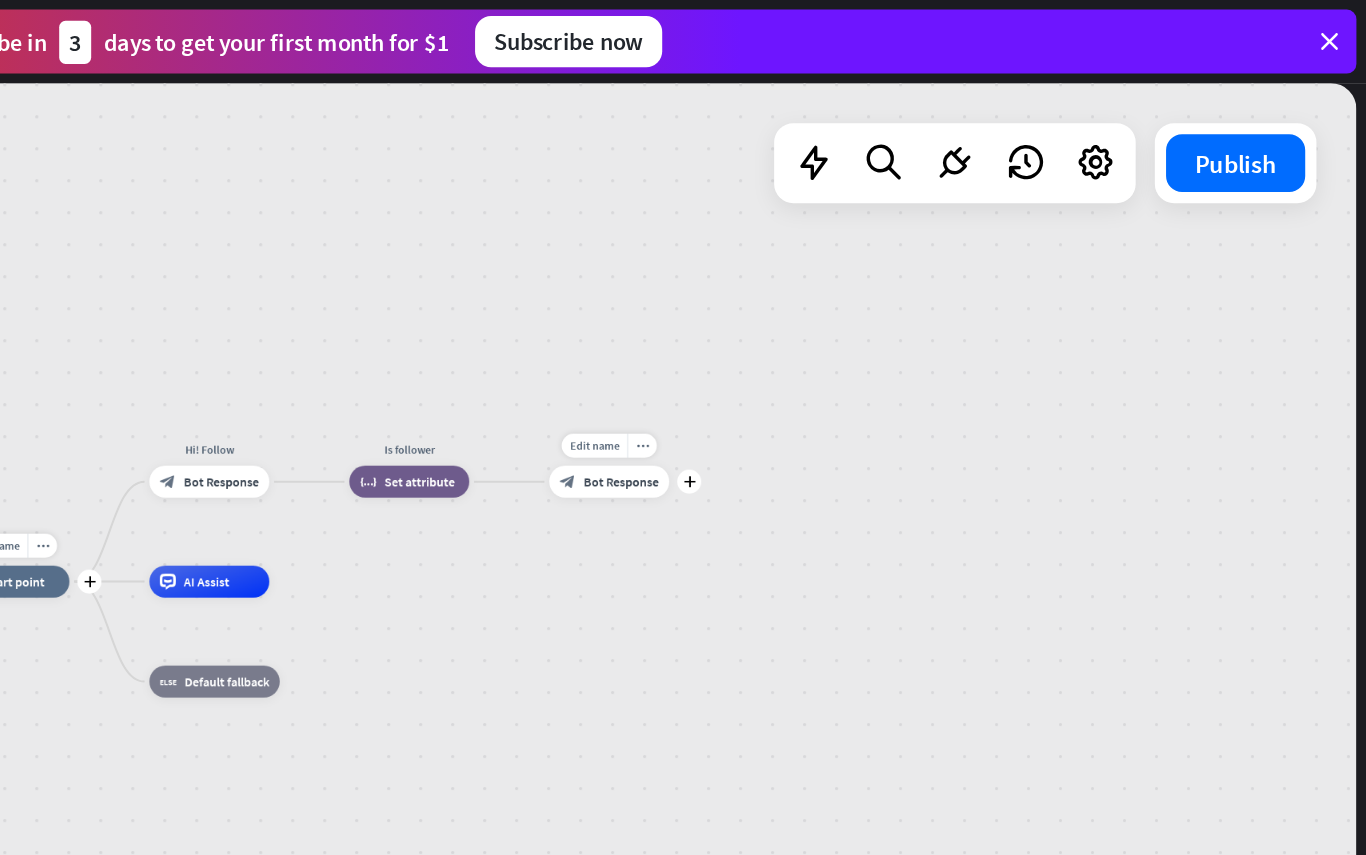 click on "plus" at bounding box center (943, 301) 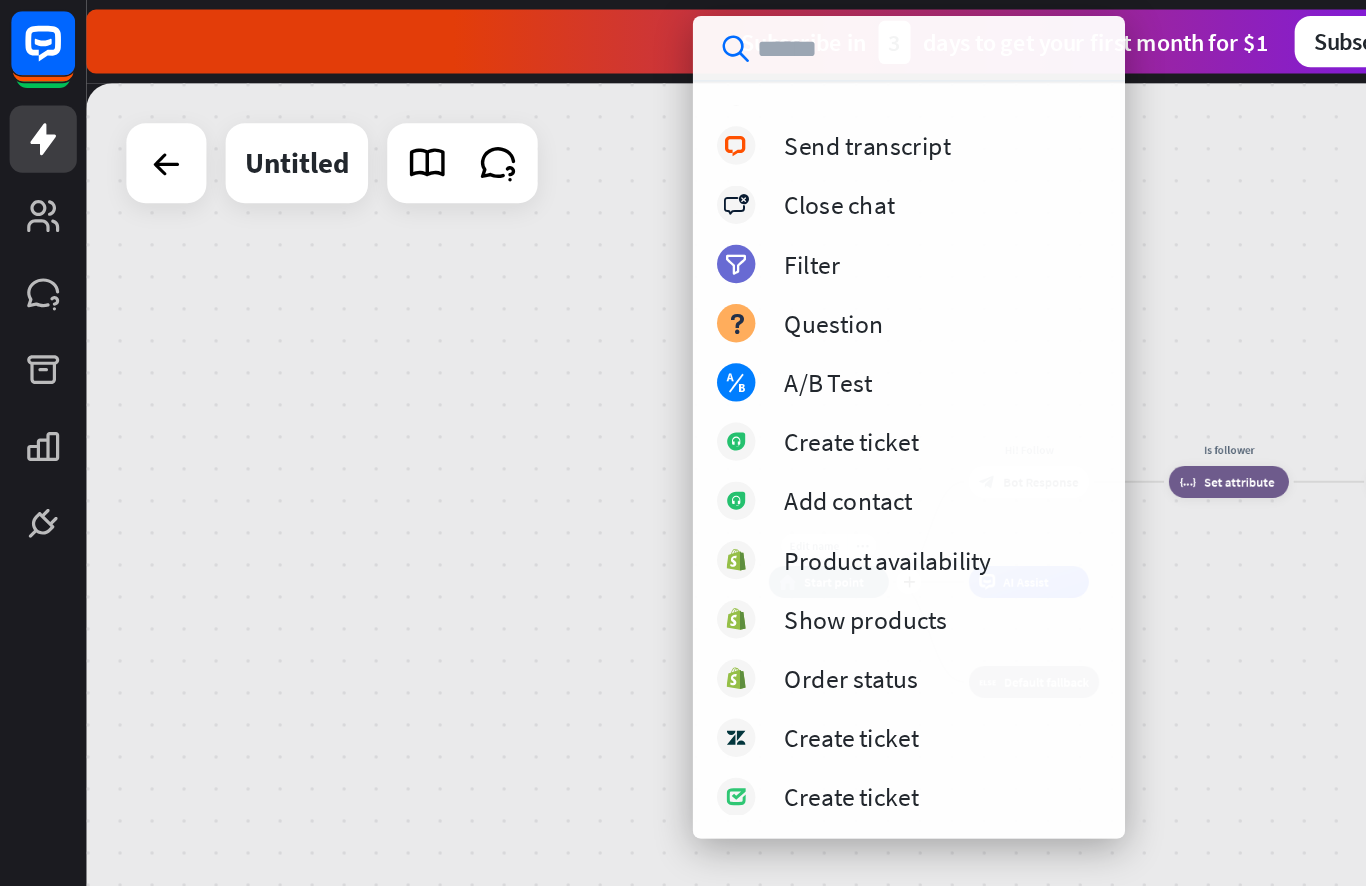 scroll, scrollTop: 572, scrollLeft: 0, axis: vertical 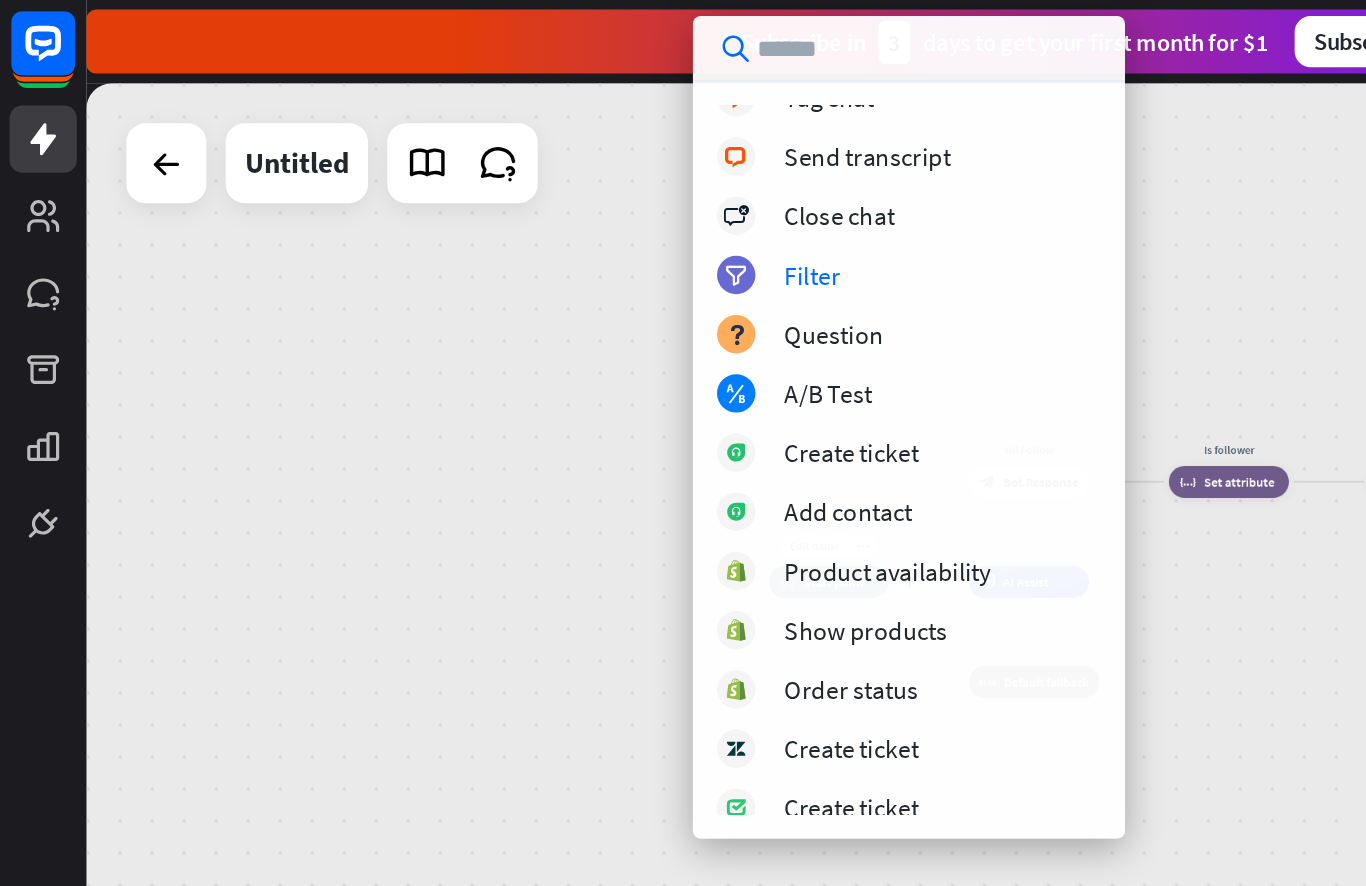 click on "filter
Filter" at bounding box center [568, 172] 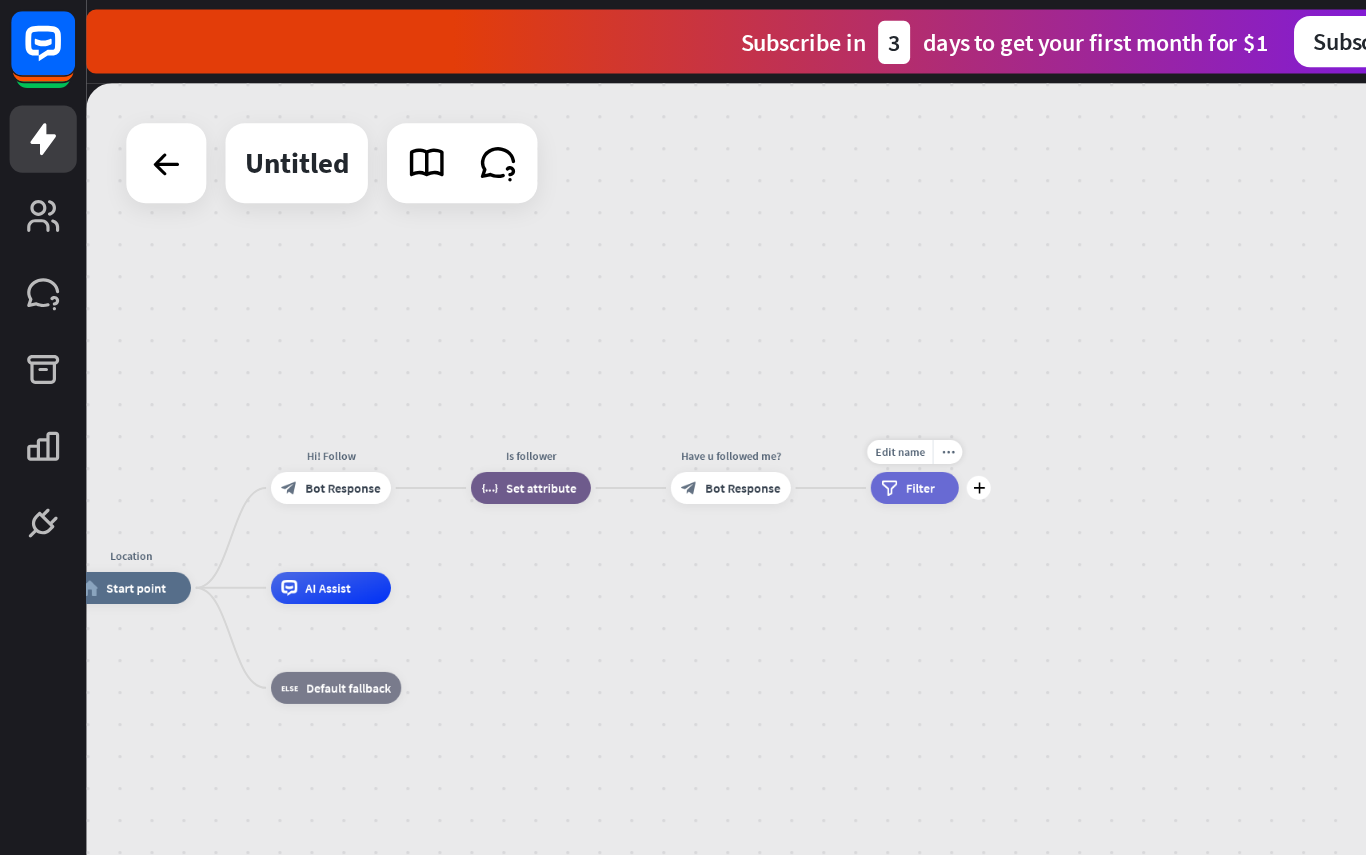 click on "more_horiz" at bounding box center [593, 283] 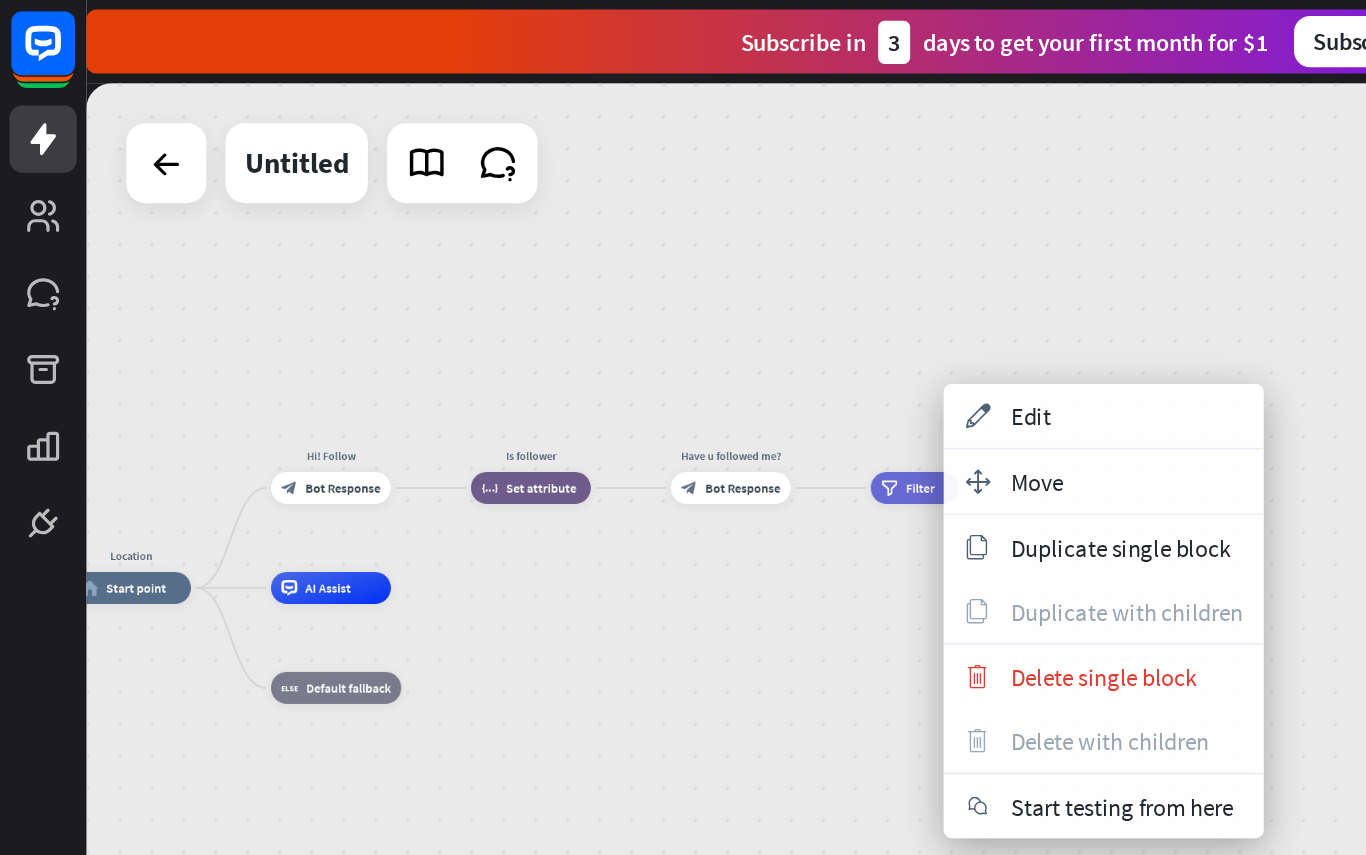 click on "appearance   Edit" at bounding box center (690, 260) 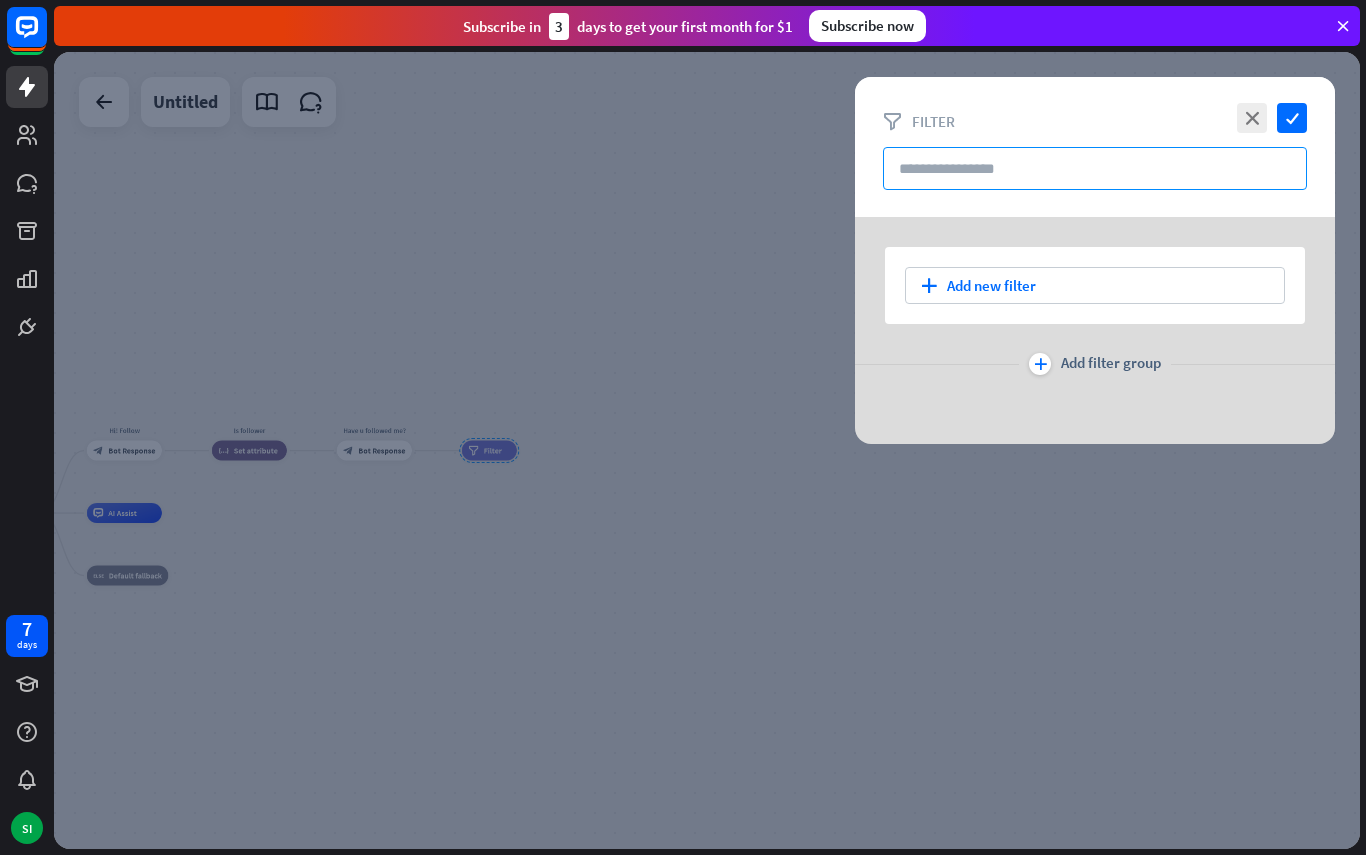 click at bounding box center [1095, 168] 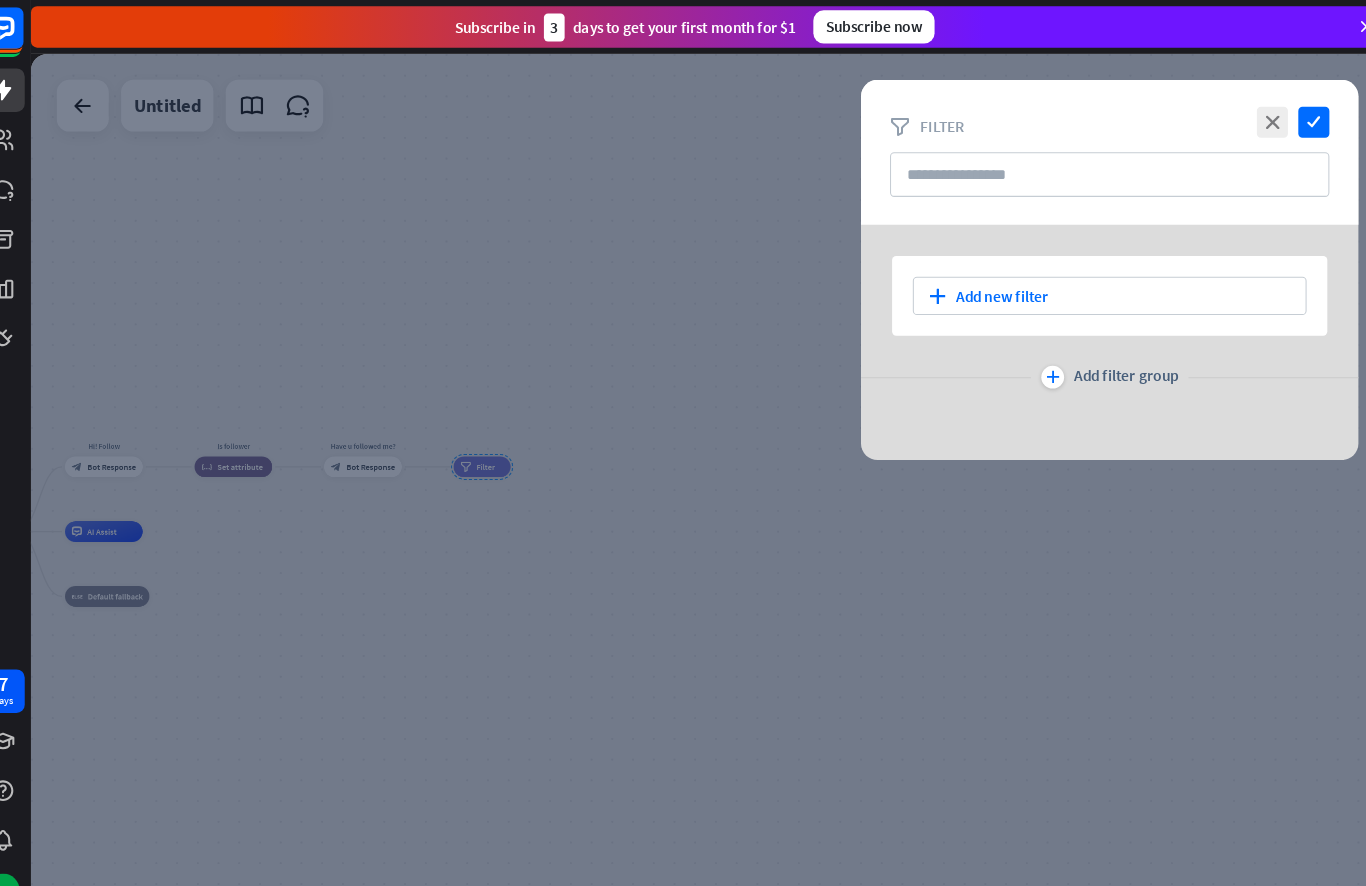 click on "plus
Add new filter" at bounding box center [1095, 285] 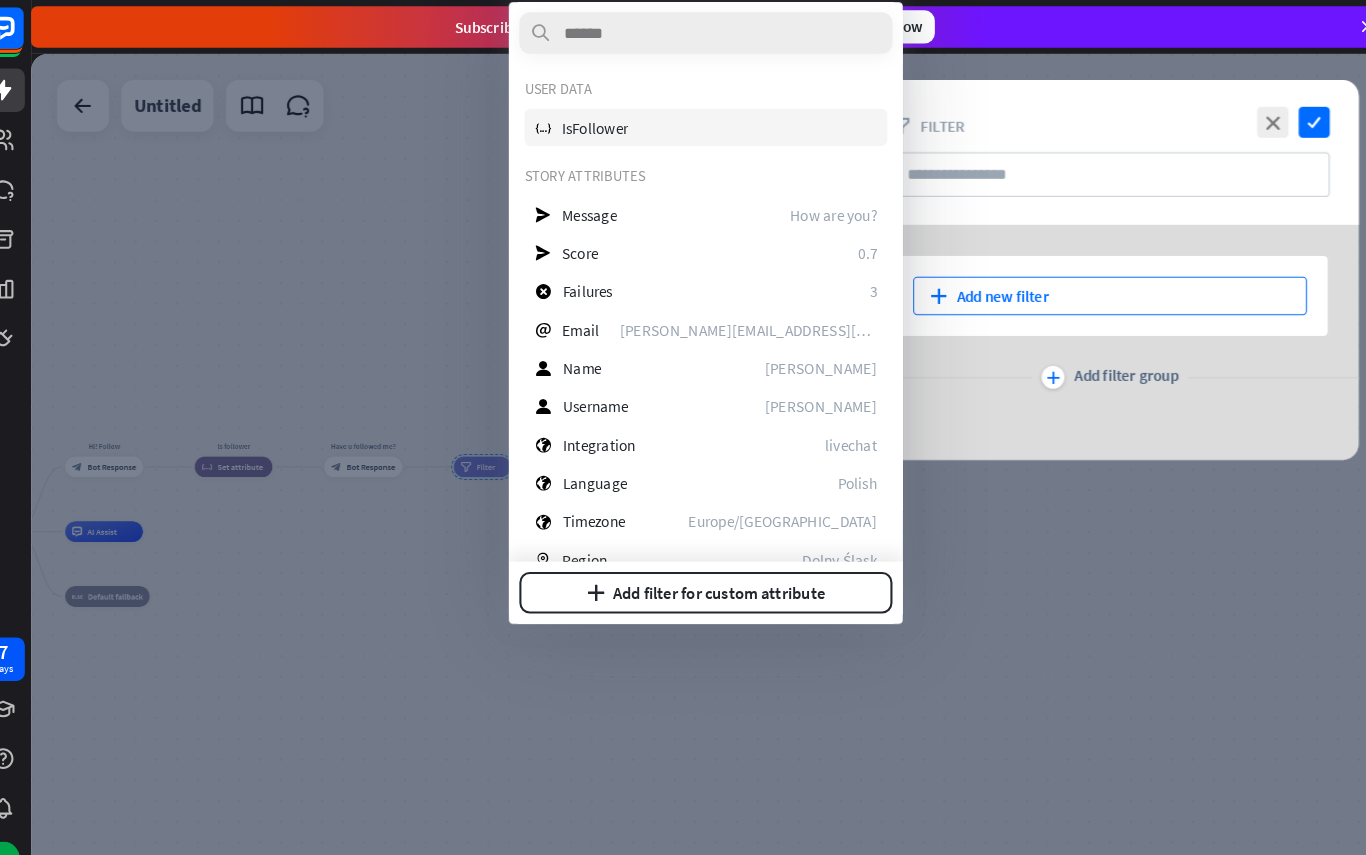 click on "variable
IsFollower" at bounding box center (705, 123) 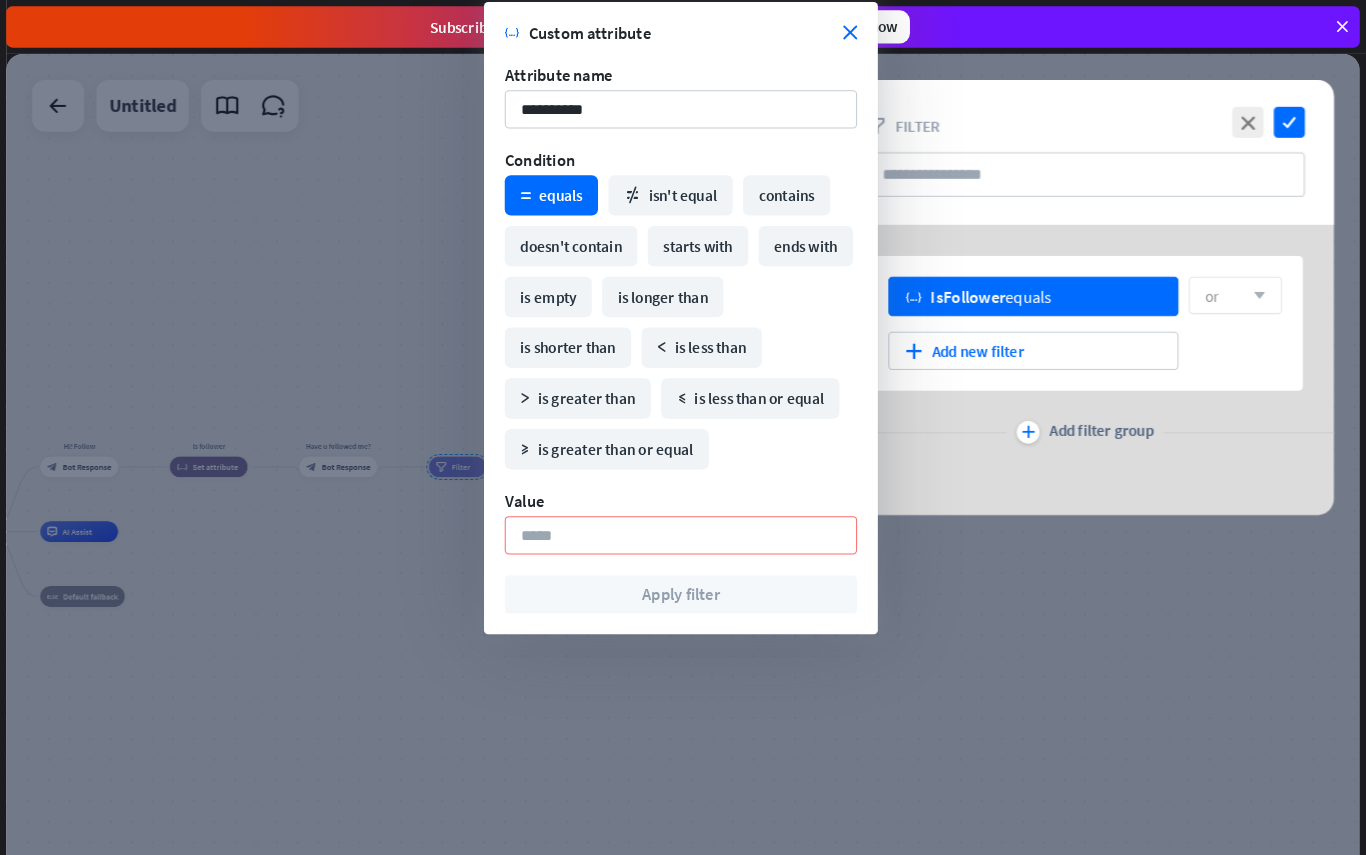 click on "**********" at bounding box center [705, 307] 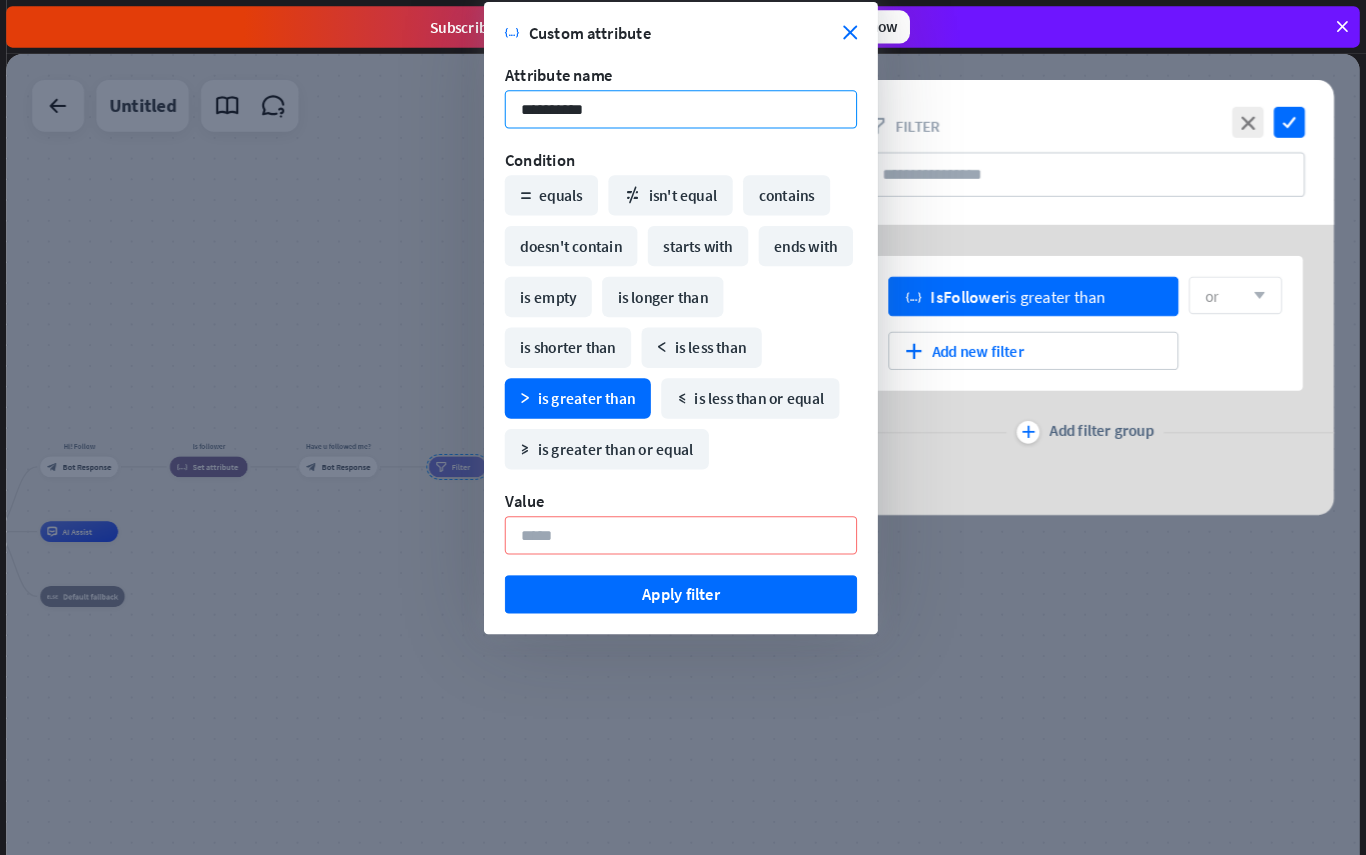 click on "**********" at bounding box center [705, 105] 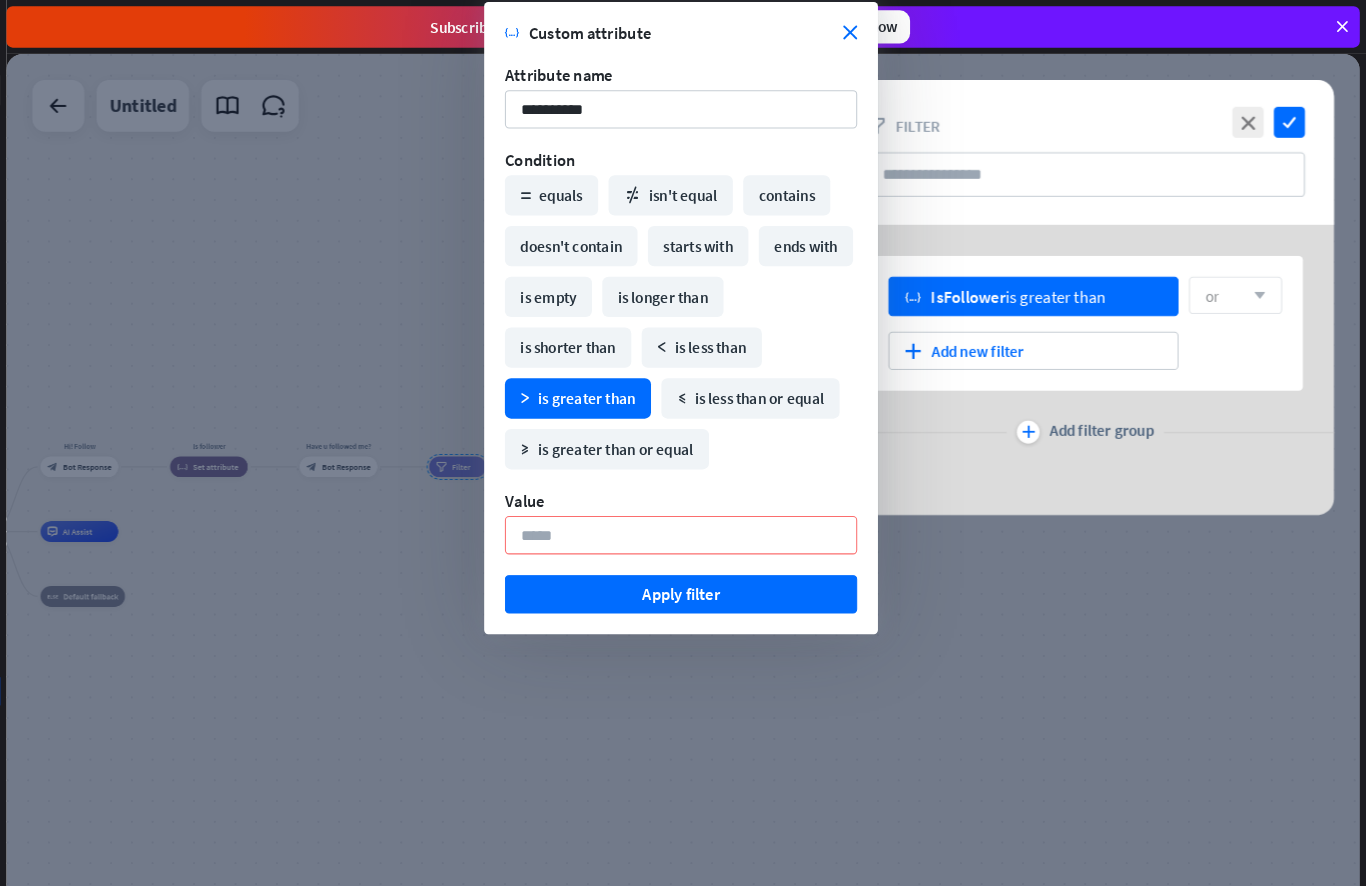 click on "variable   IsFollower
is greater than
or
arrow_down
plus
Add new filter
plus   Add filter group" at bounding box center [1095, 357] 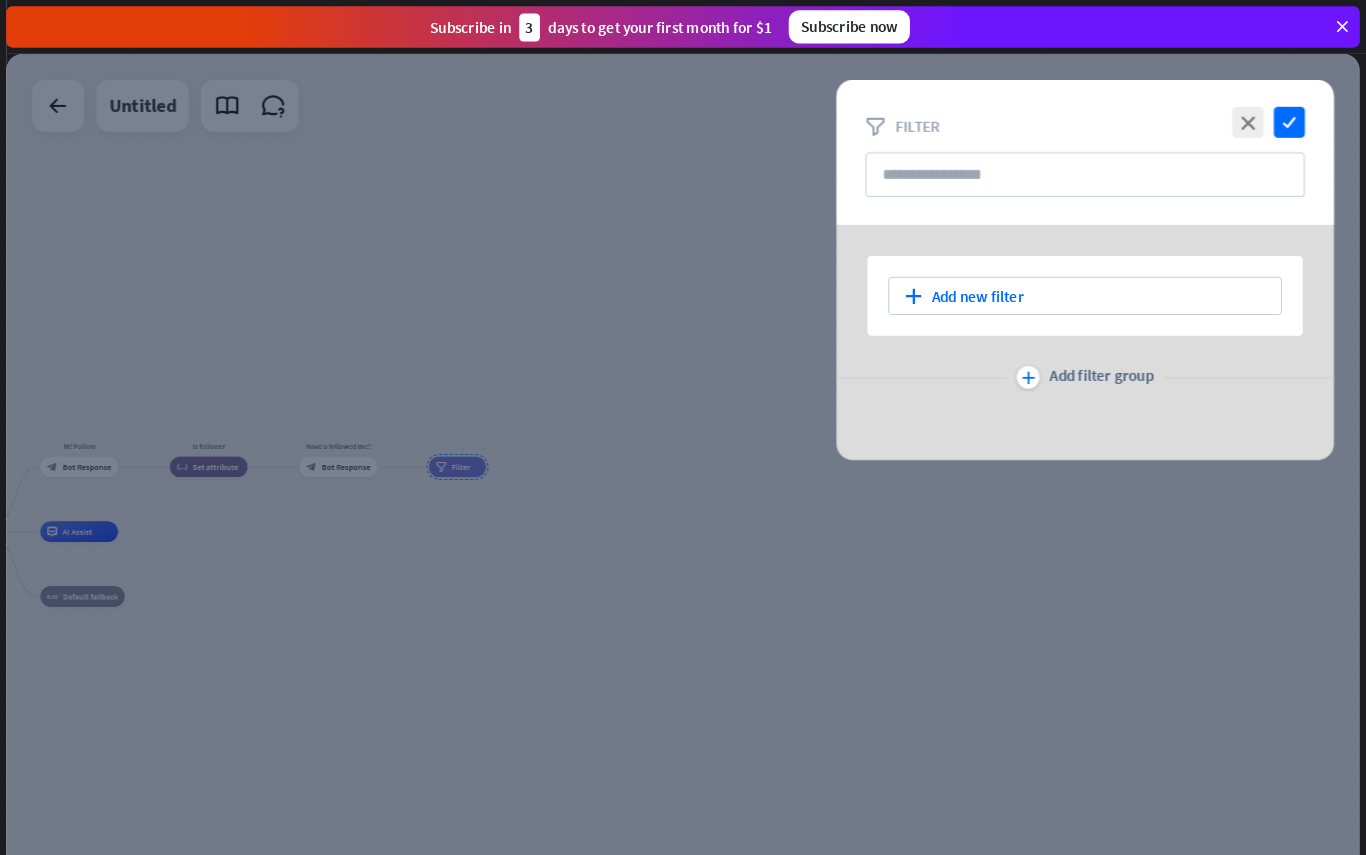 click on "plus
Add new filter" at bounding box center [1095, 285] 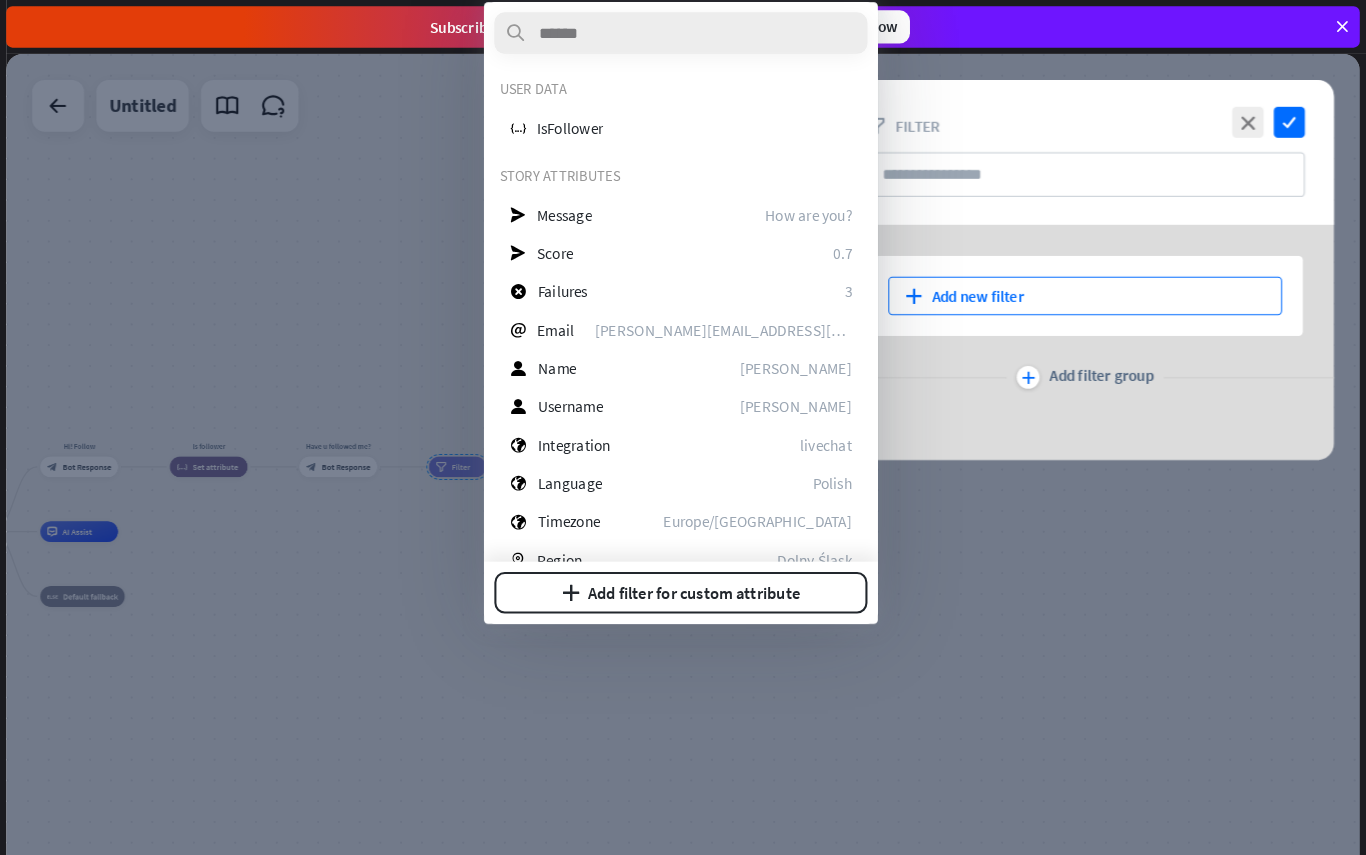 click on "variable
IsFollower" at bounding box center [705, 123] 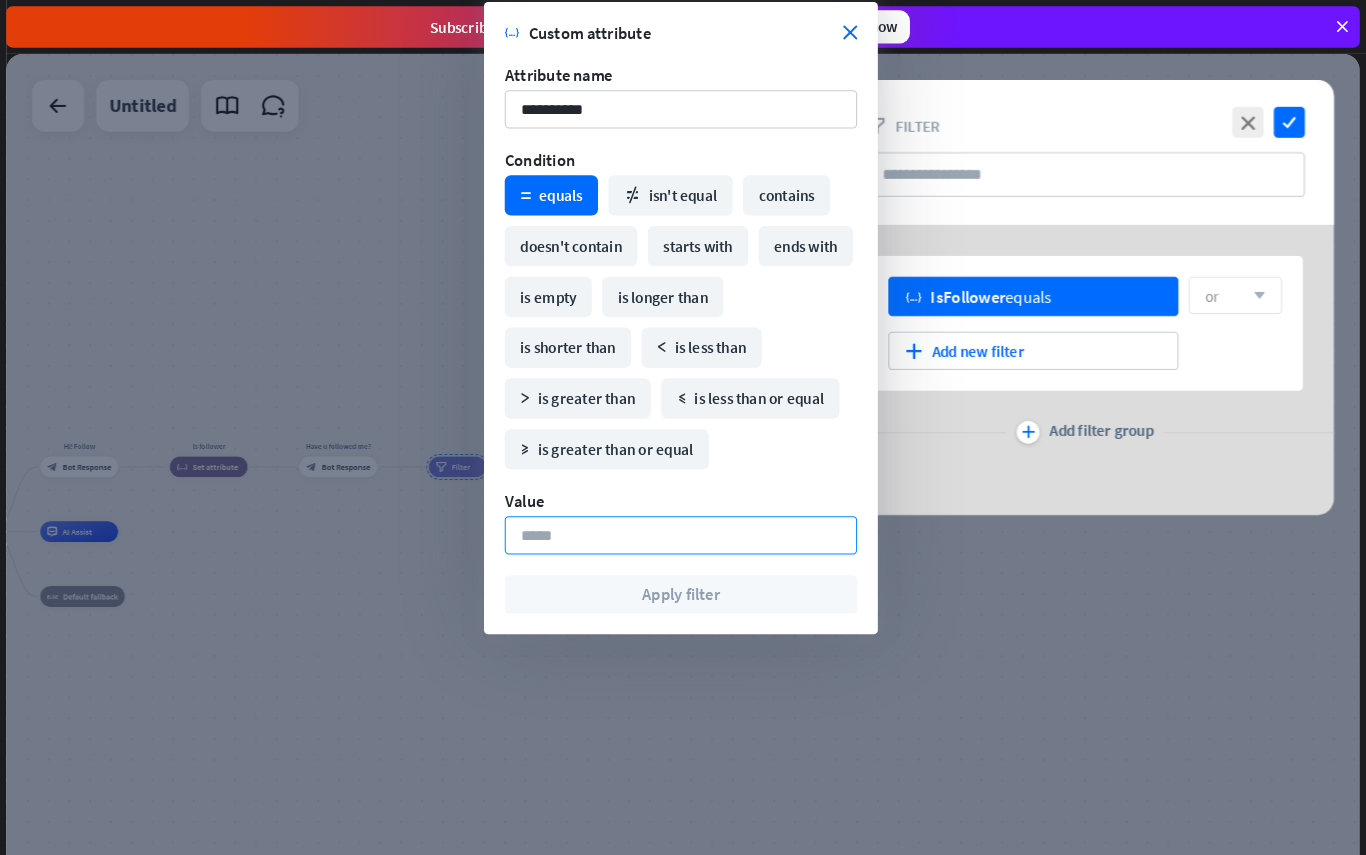 click at bounding box center [705, 516] 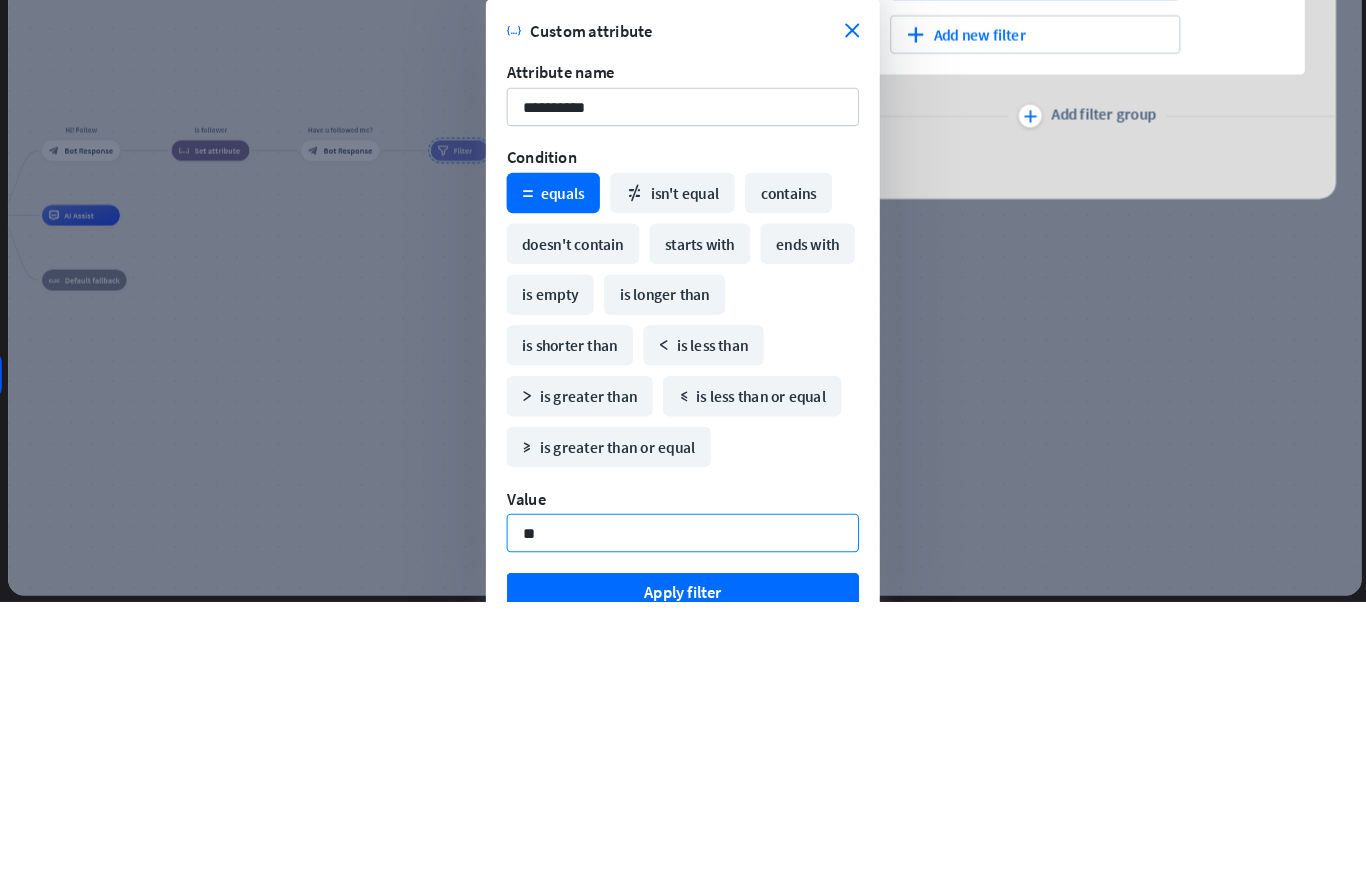 type on "***" 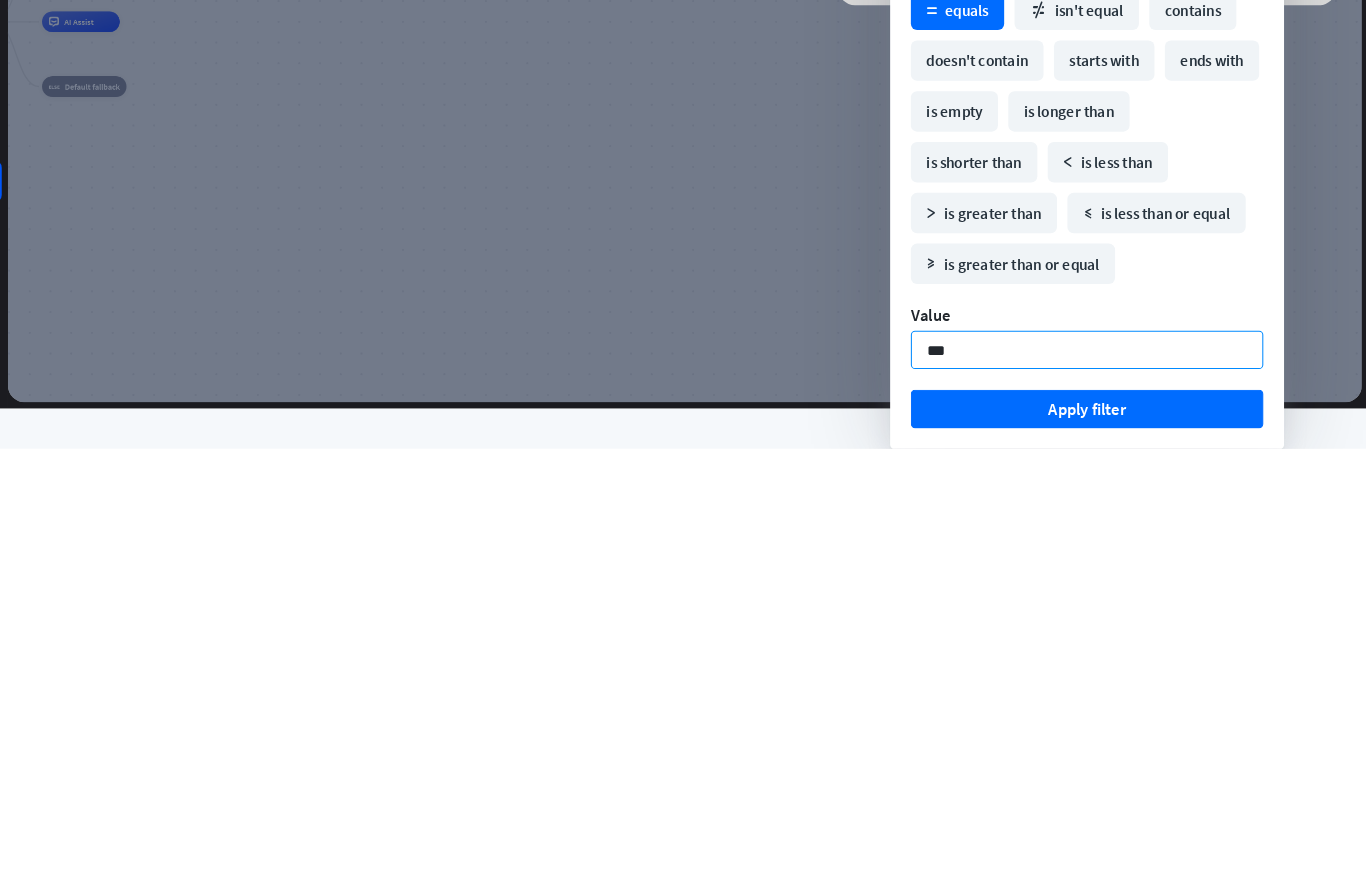 scroll, scrollTop: 29, scrollLeft: 0, axis: vertical 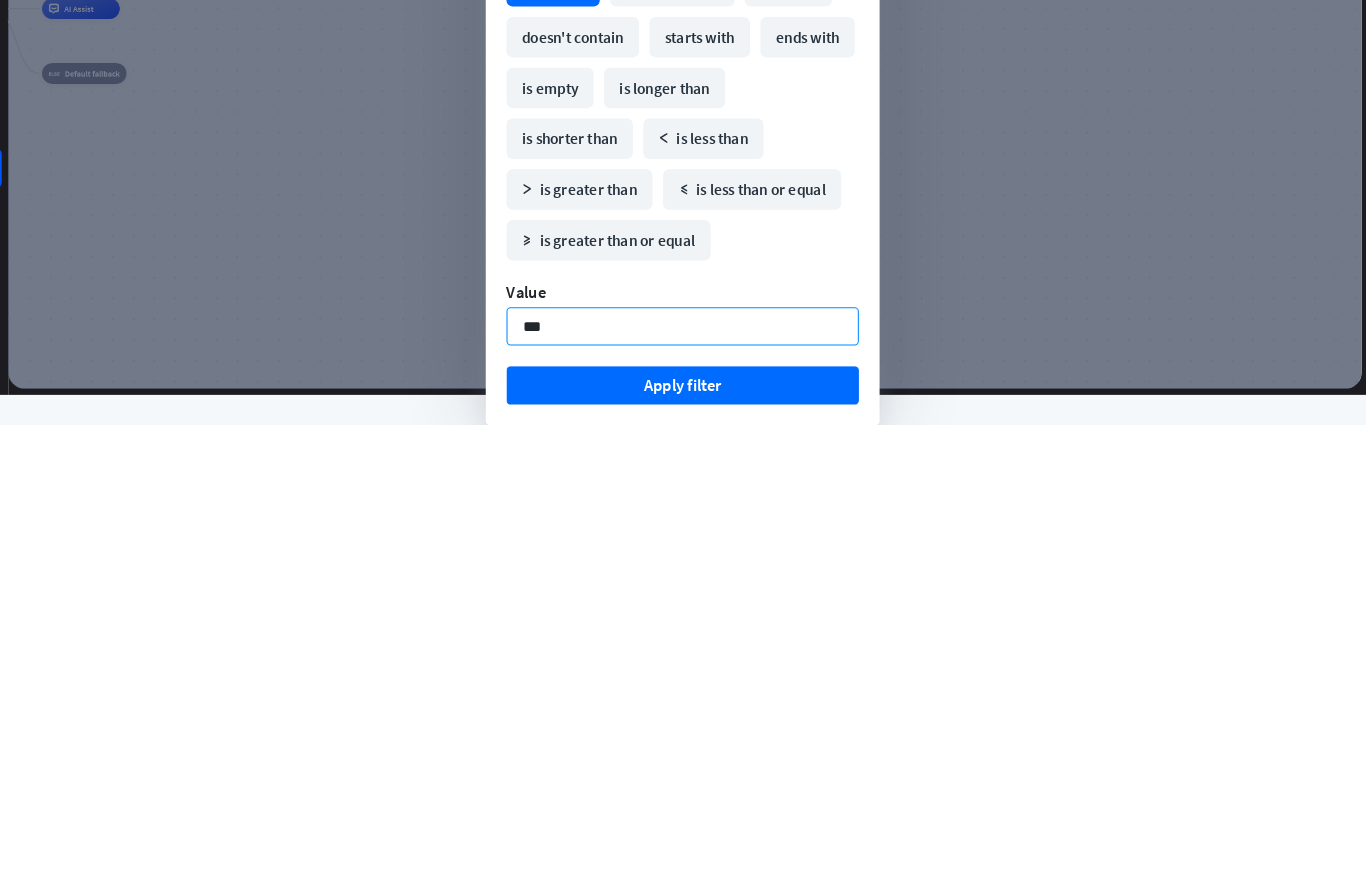 click on "Apply filter" at bounding box center [705, 847] 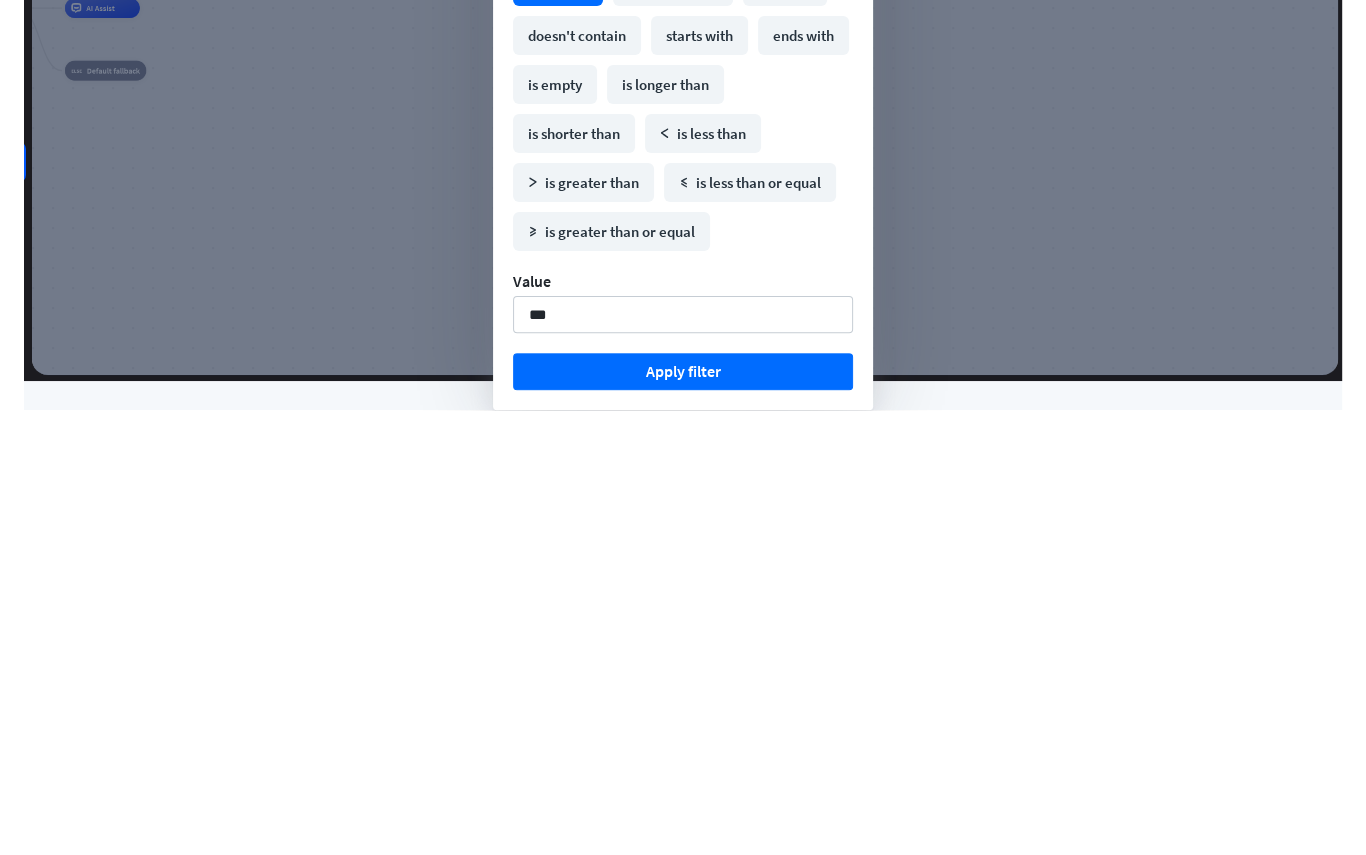 scroll, scrollTop: 0, scrollLeft: 0, axis: both 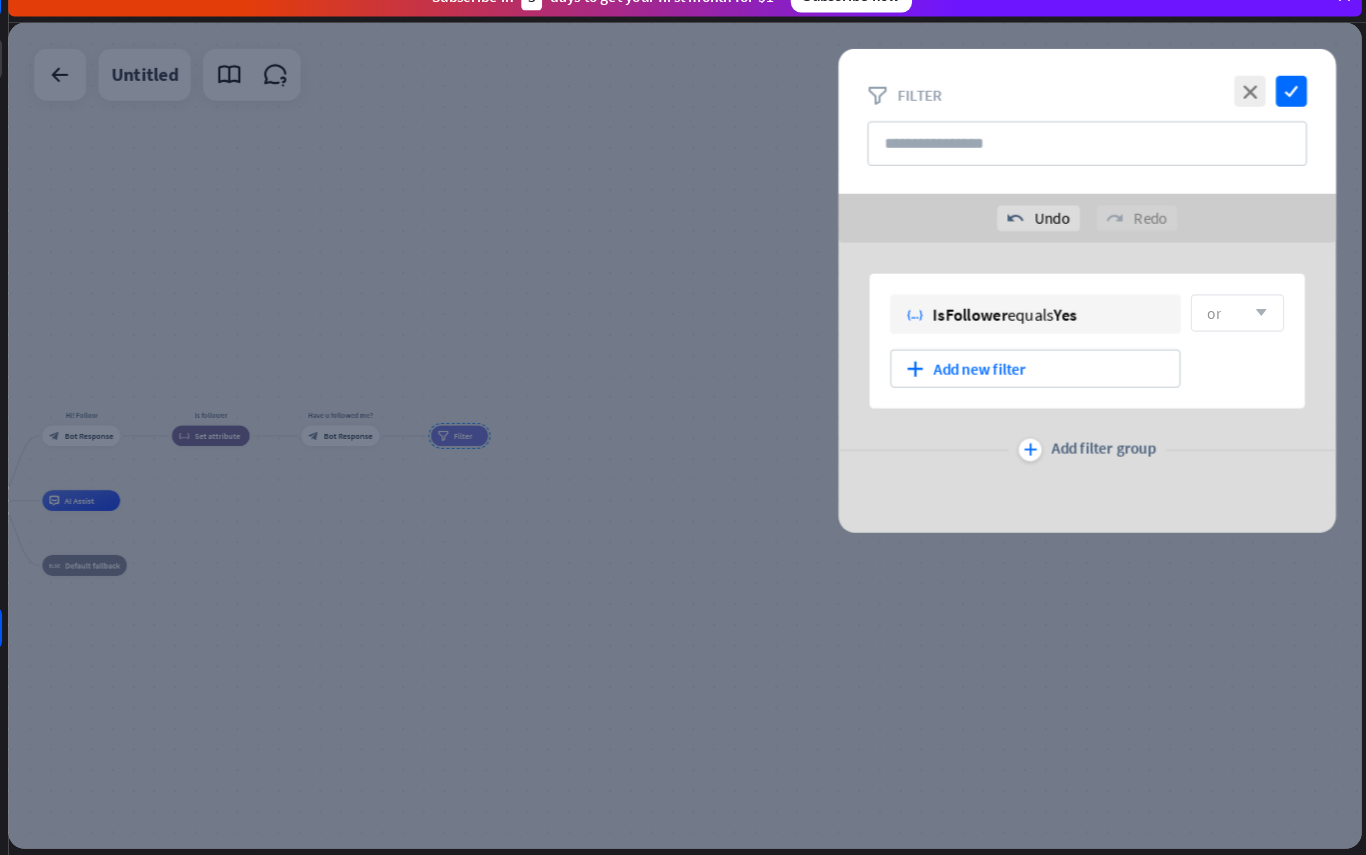 click on "plus
Add new filter" at bounding box center (1045, 385) 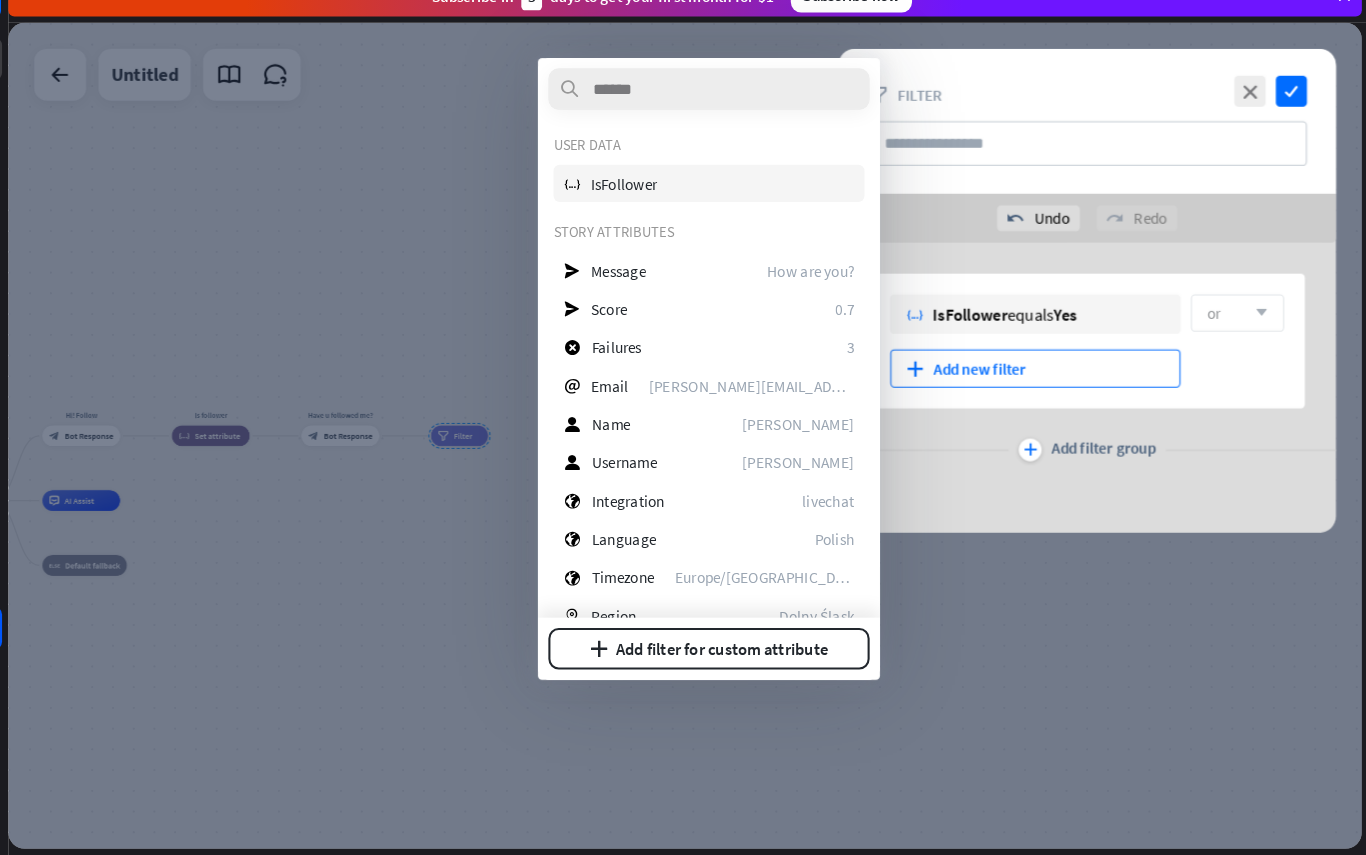 click on "variable
IsFollower" at bounding box center (730, 207) 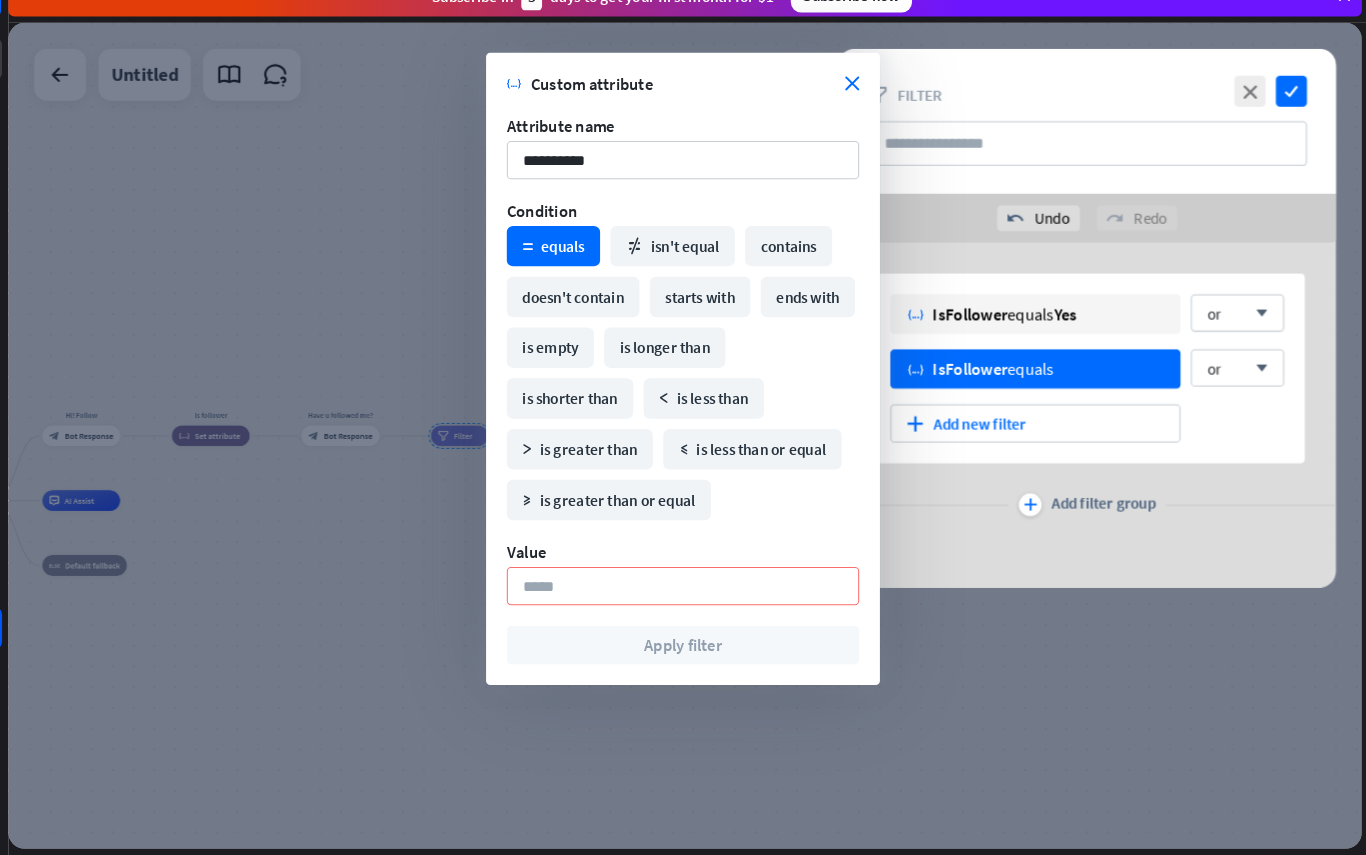 click on "math_not_equal
isn't equal" at bounding box center (695, 267) 